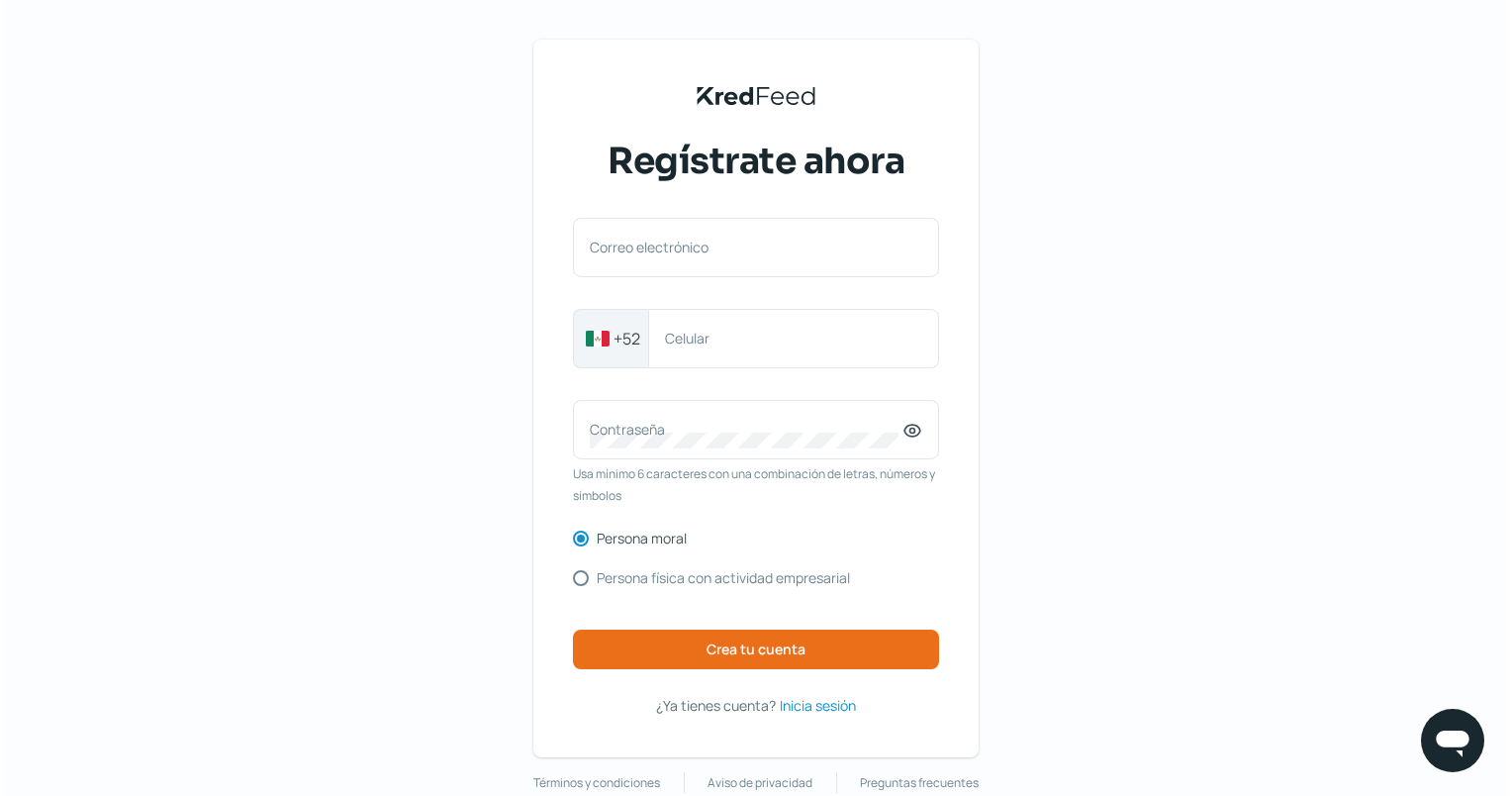 scroll, scrollTop: 0, scrollLeft: 0, axis: both 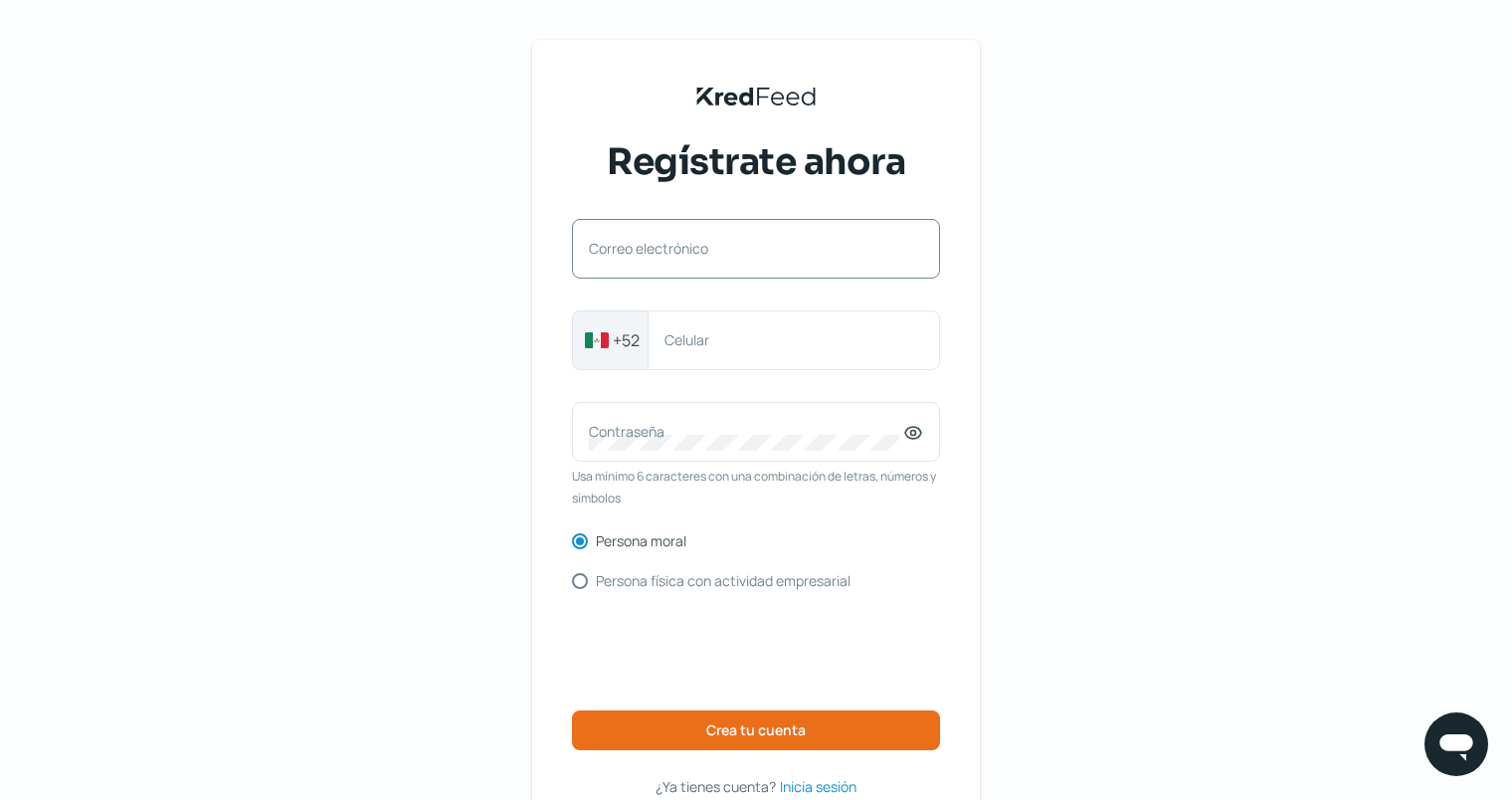 click on "Correo electrónico" at bounding box center (756, 249) 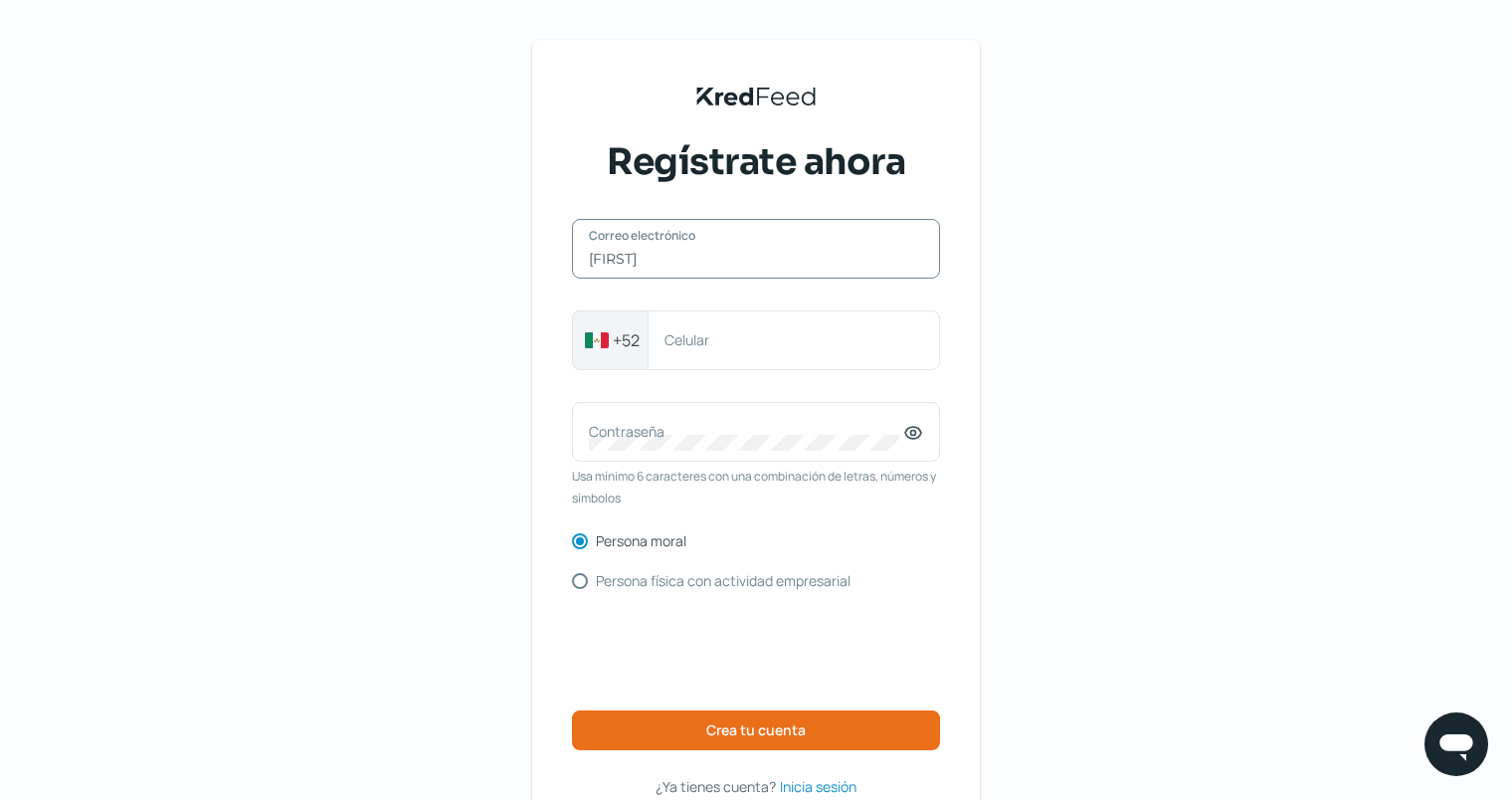 type on "[EMAIL]" 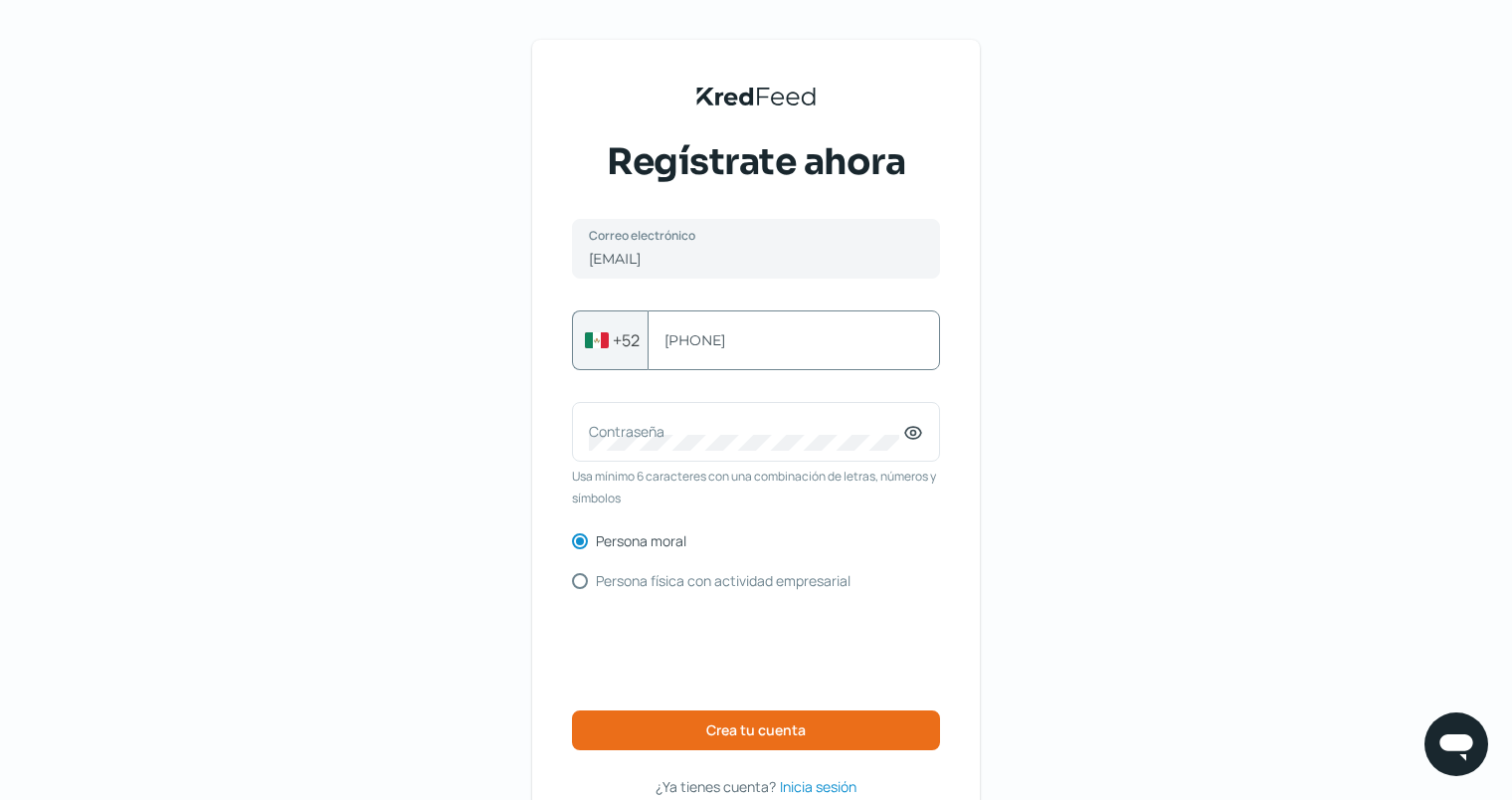 type on "[PHONE]" 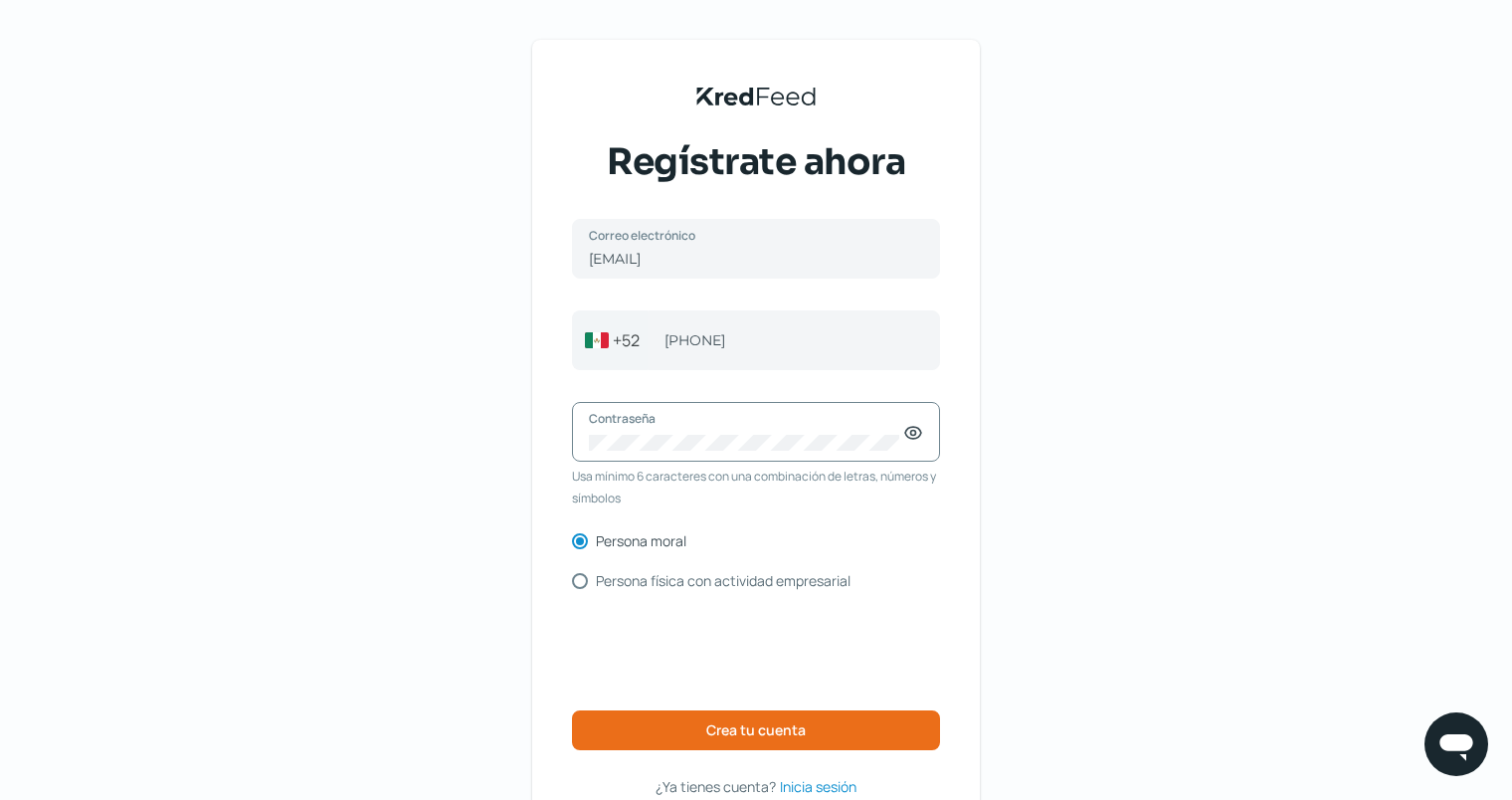 click on "Persona física con actividad empresarial" at bounding box center [580, 581] 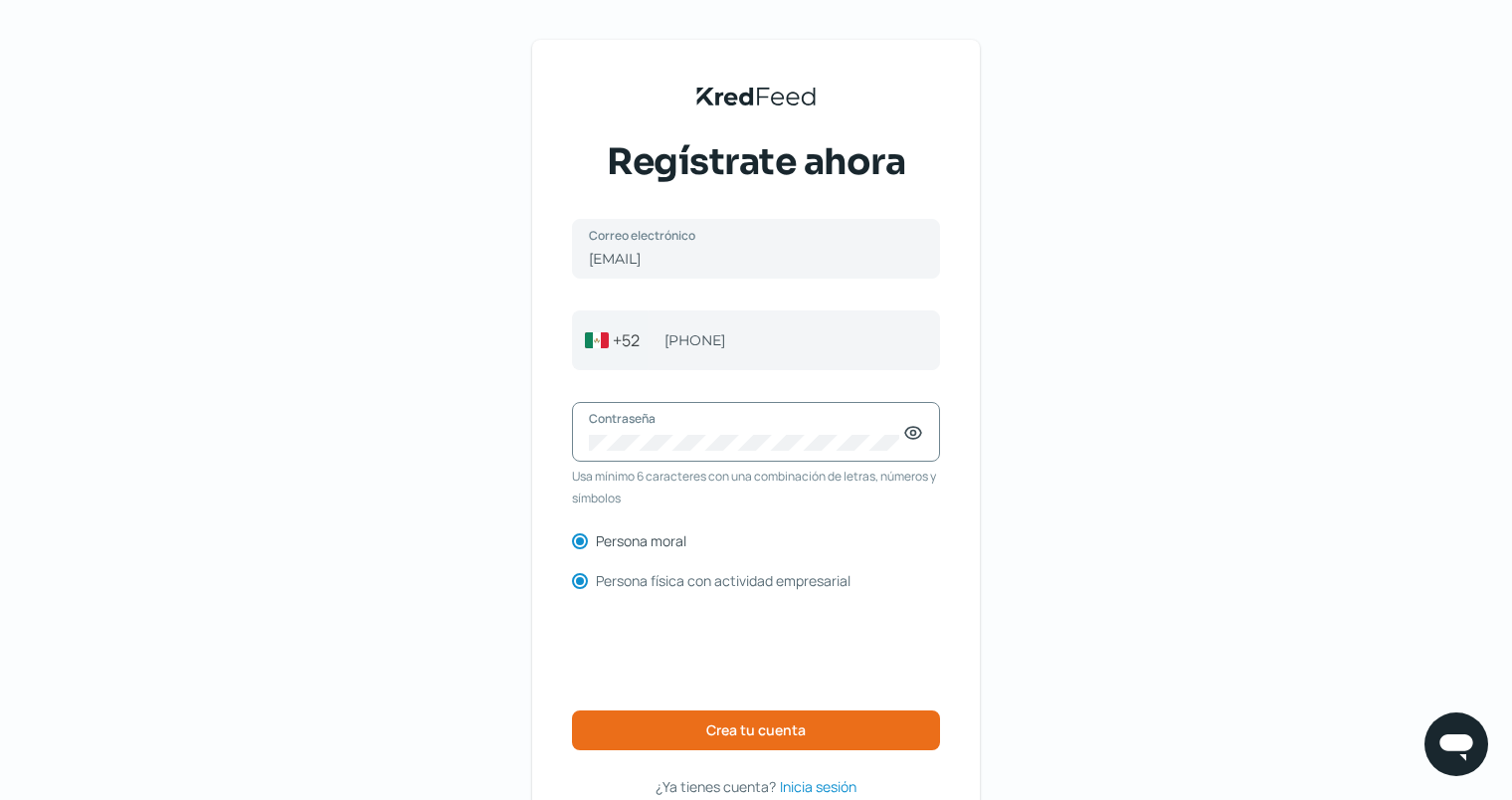 radio on "false" 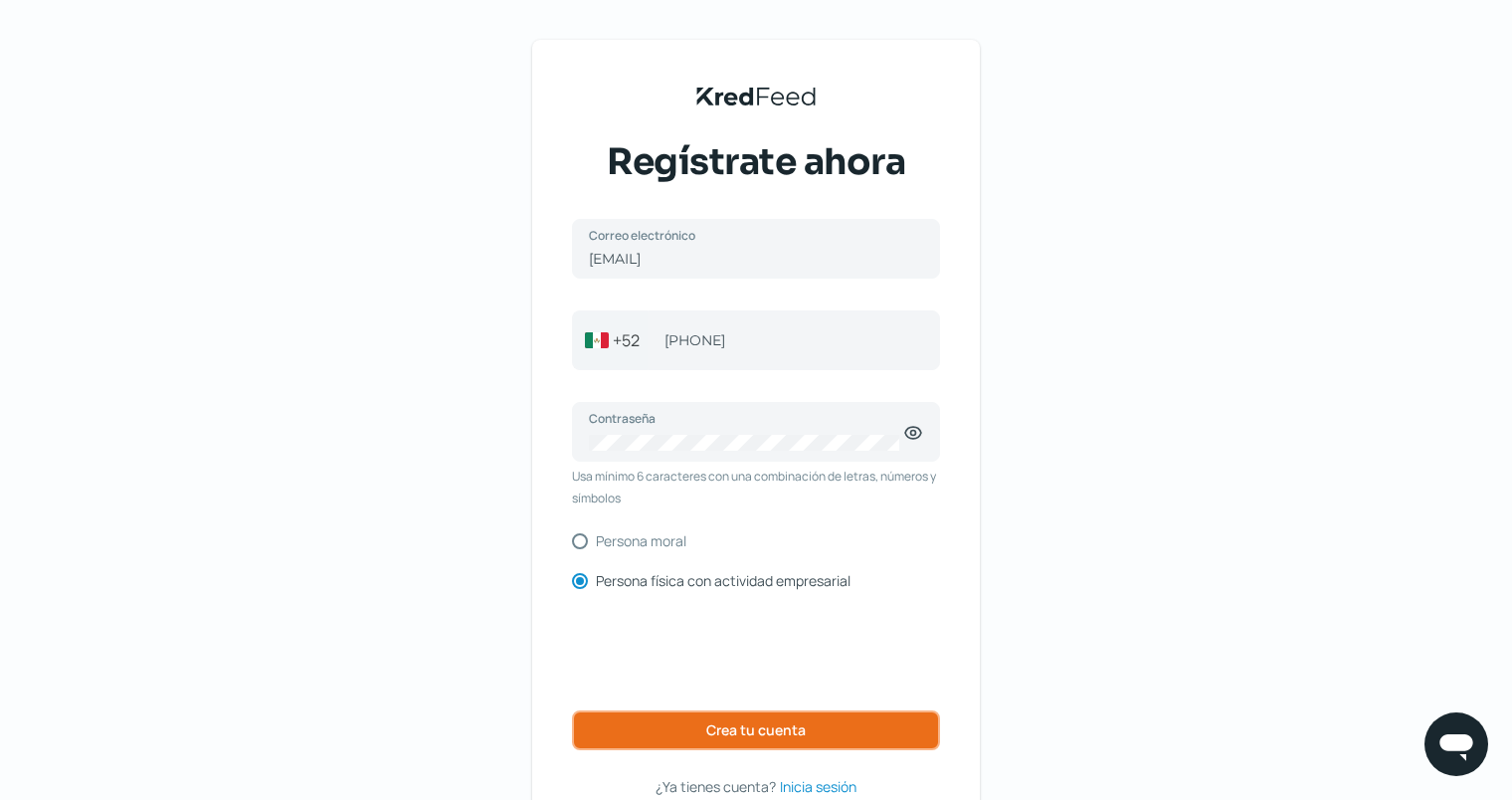 click on "Crea tu cuenta" at bounding box center (756, 730) 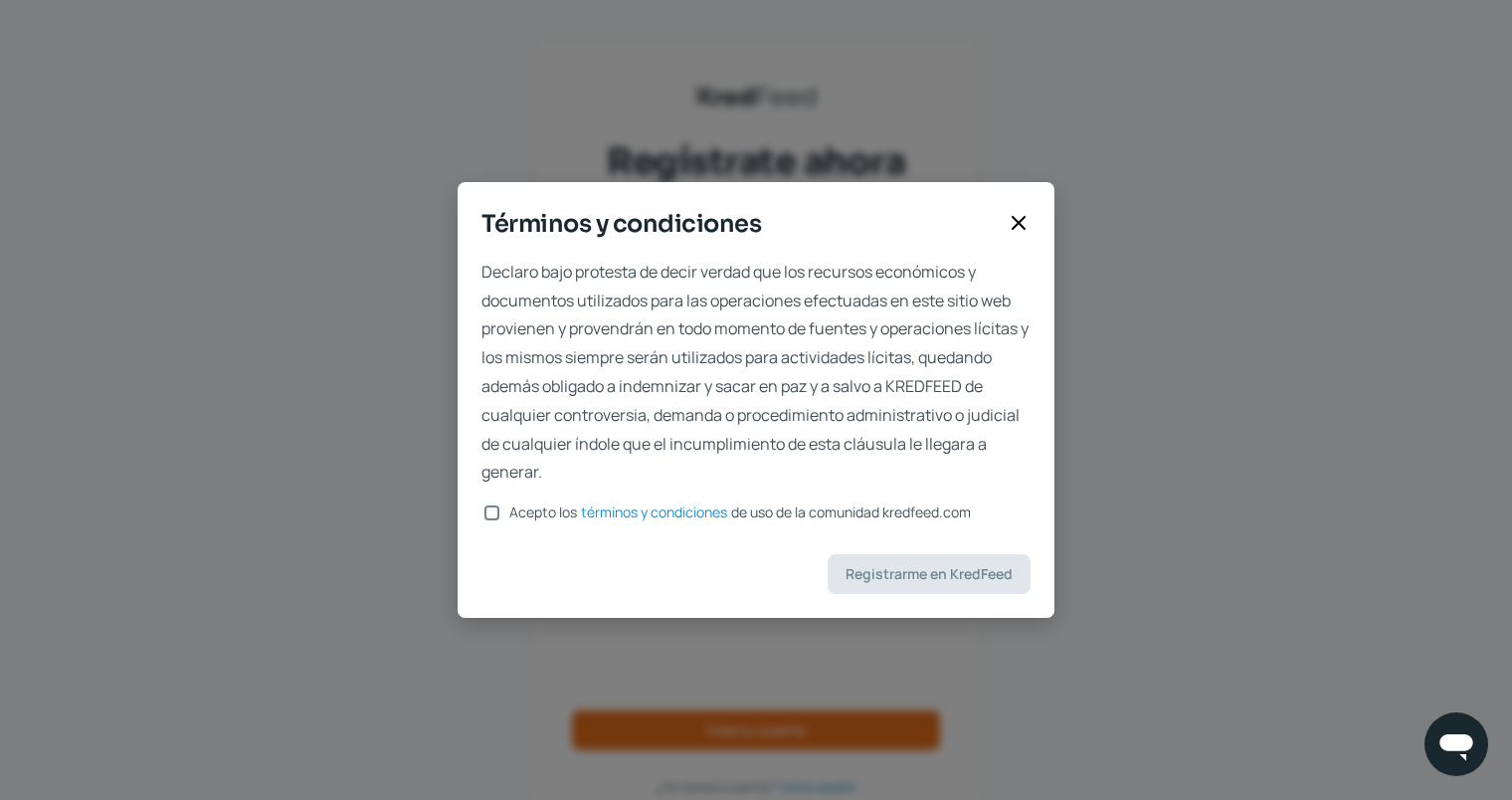 click on "Acepto los términos y condiciones de uso de la comunidad kredfeed.com Registrarme en KredFeed" at bounding box center (756, 438) 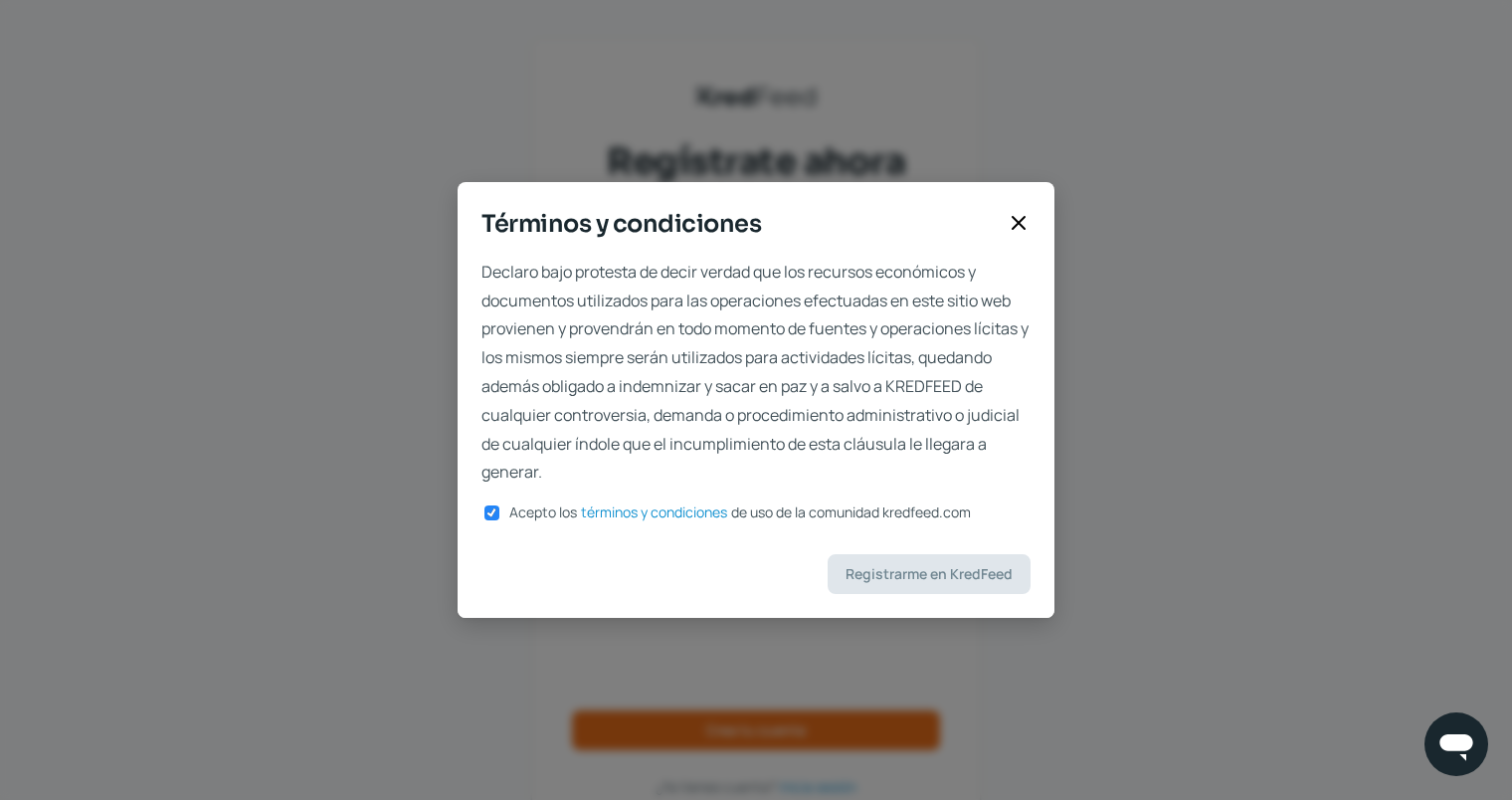 checkbox on "true" 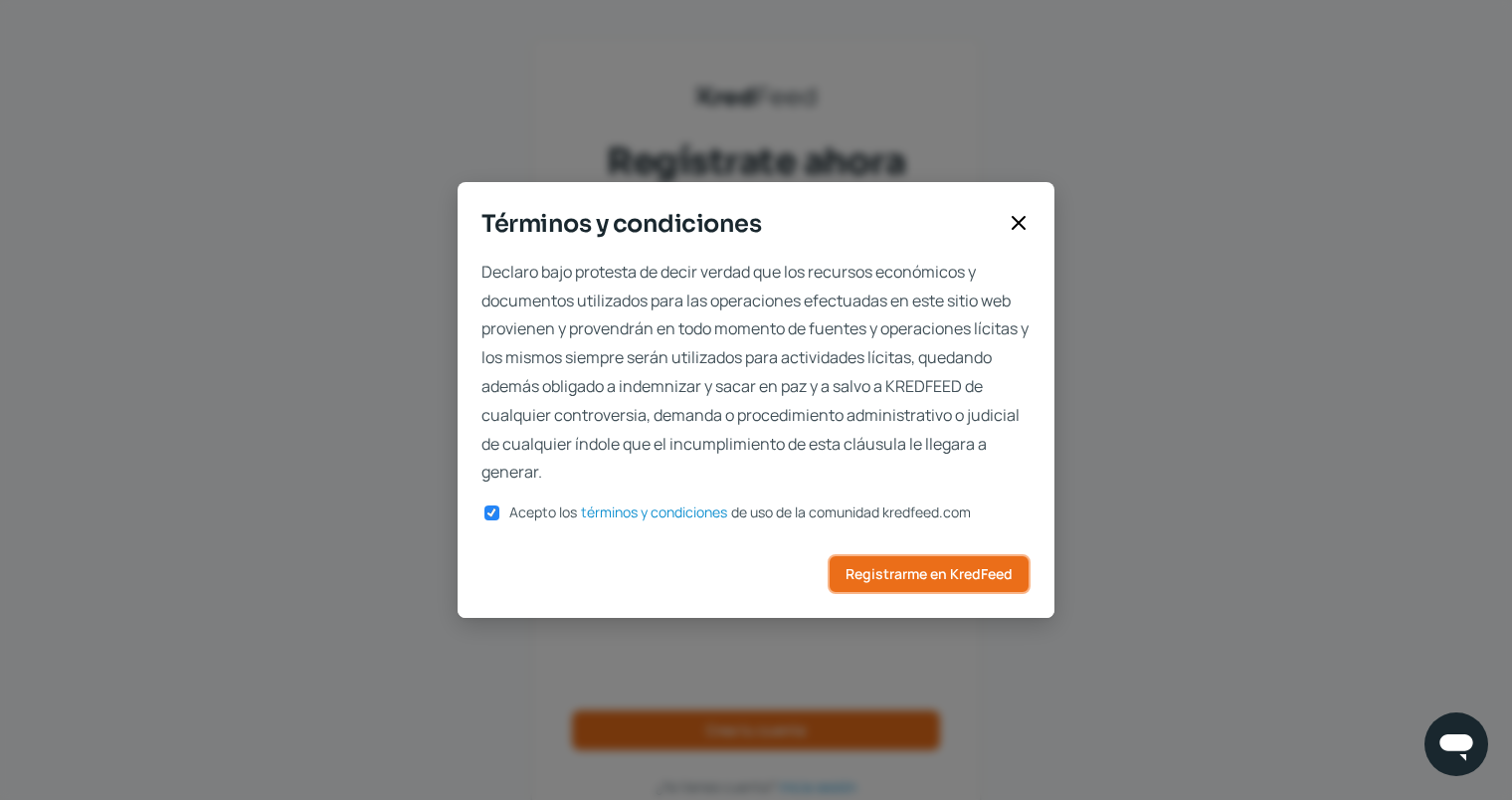click on "Registrarme en KredFeed" at bounding box center [929, 574] 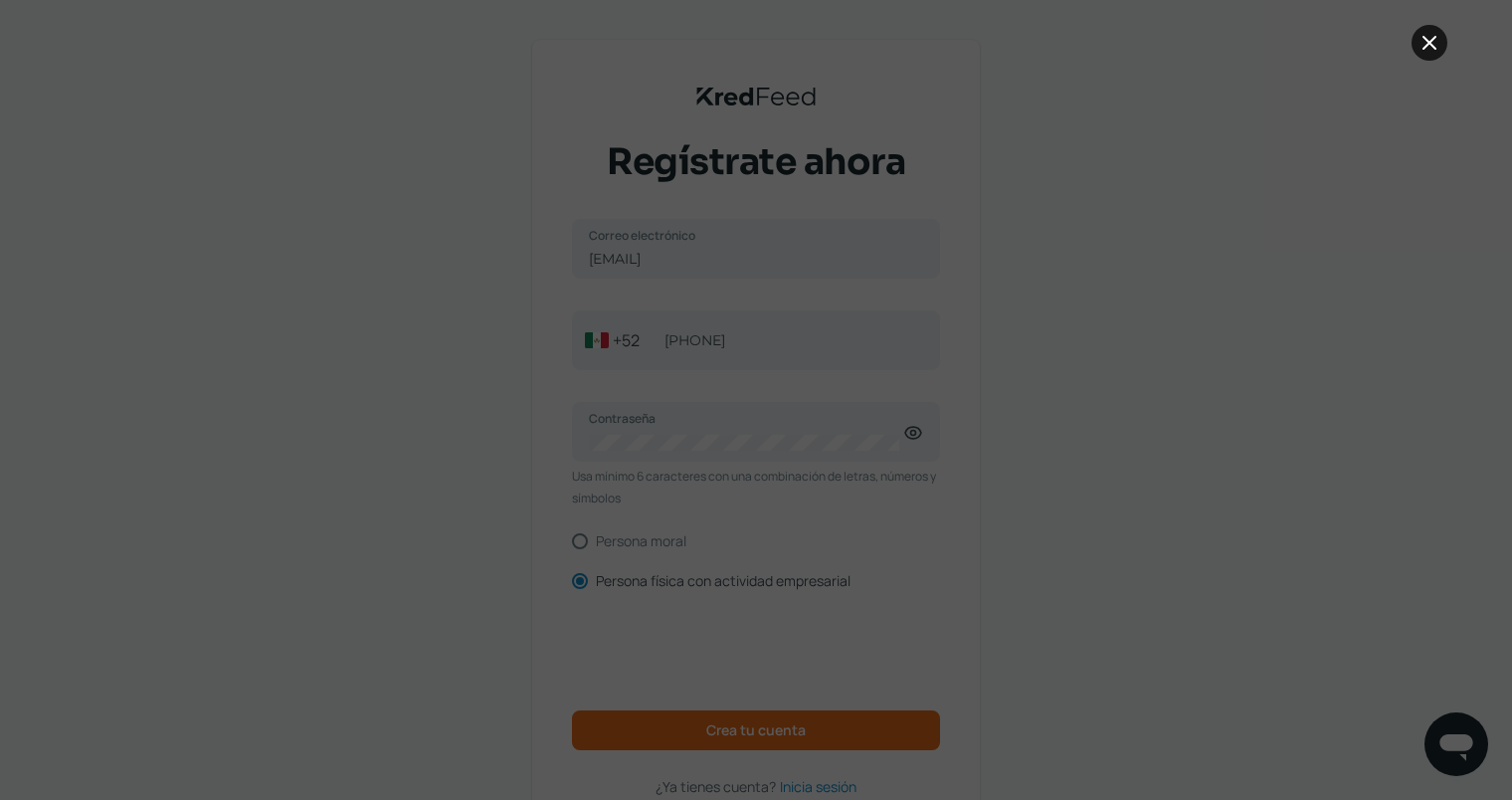 click 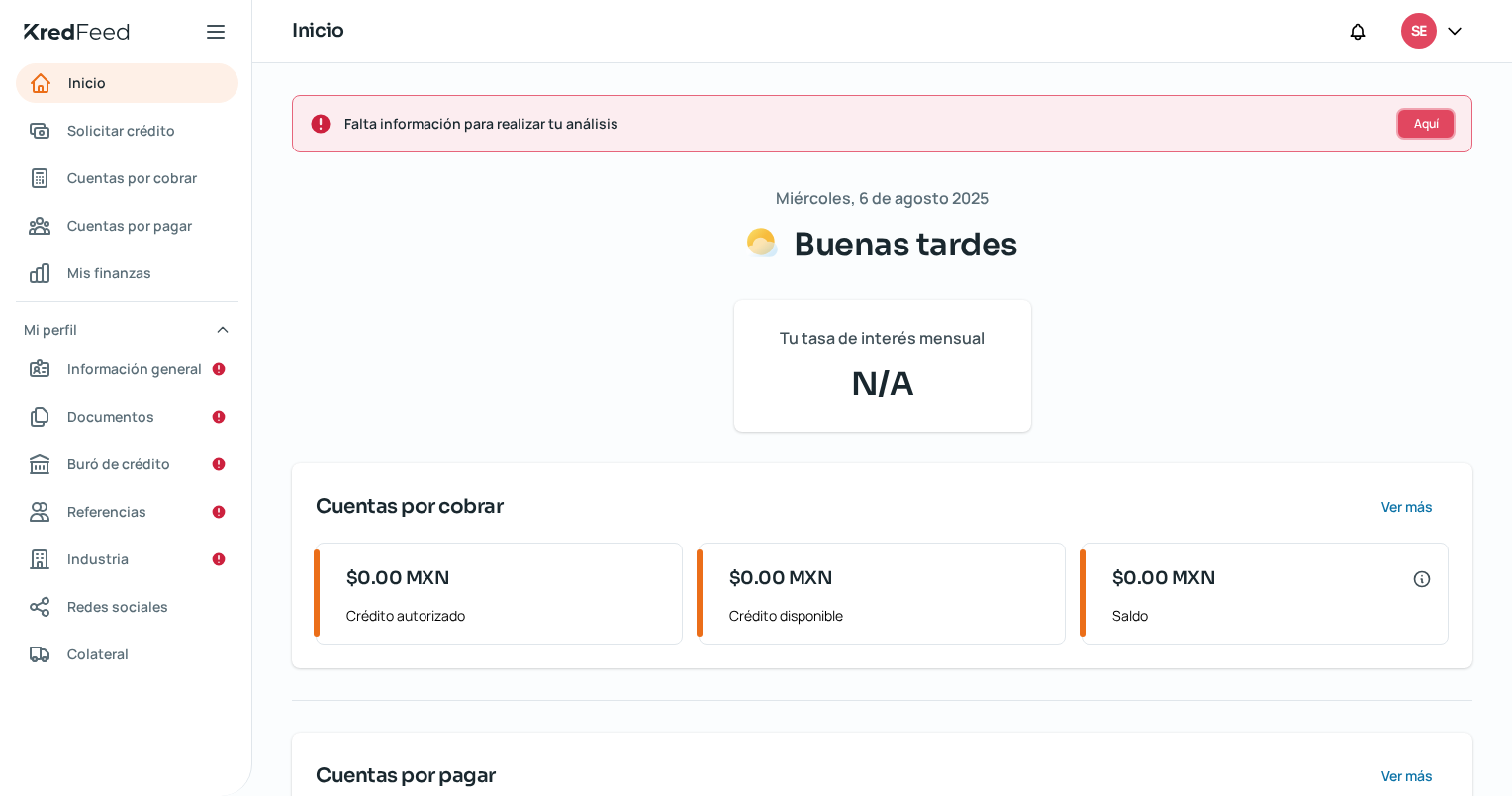 click on "Aquí" at bounding box center [1426, 124] 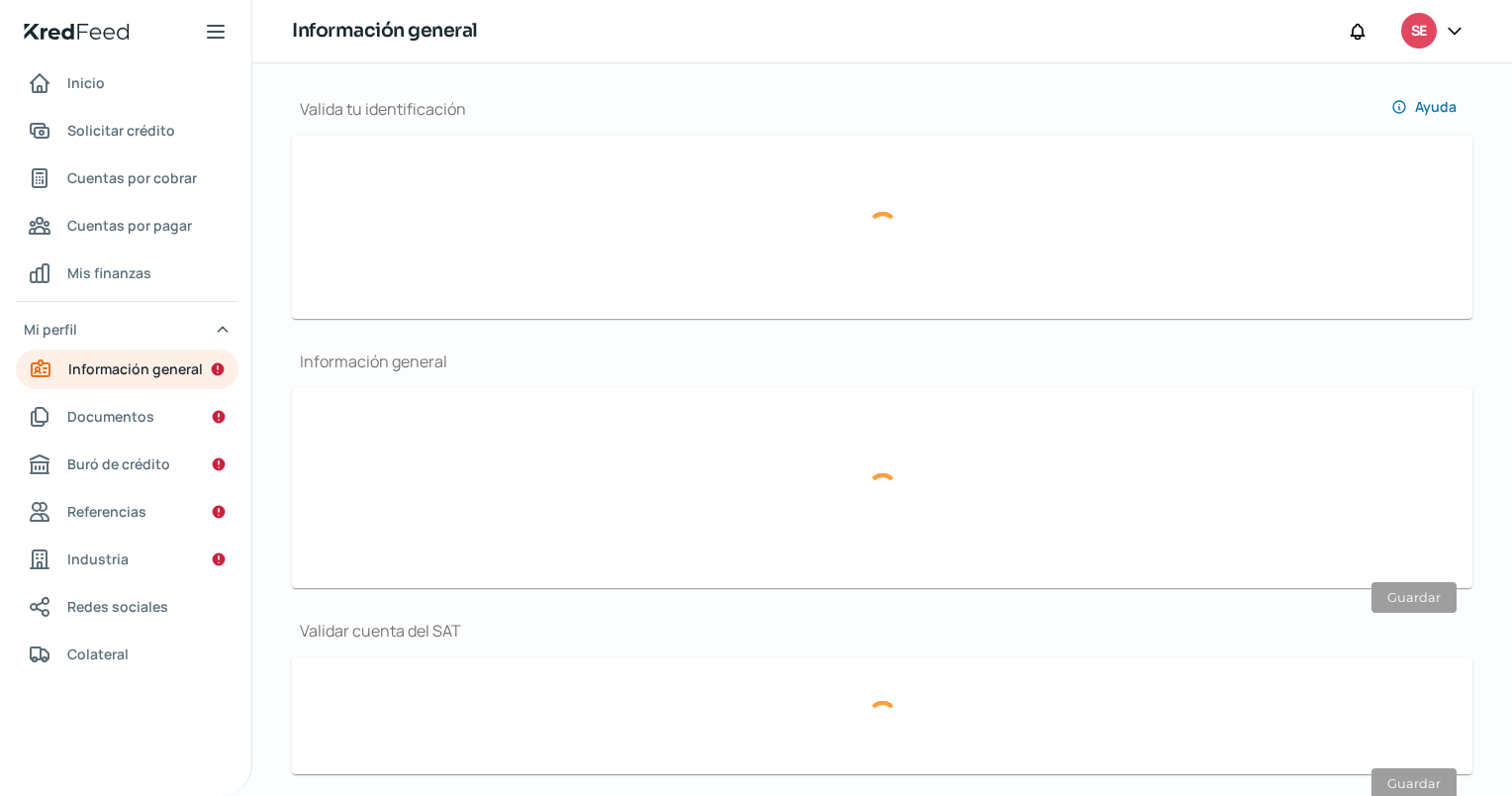 scroll, scrollTop: 204, scrollLeft: 0, axis: vertical 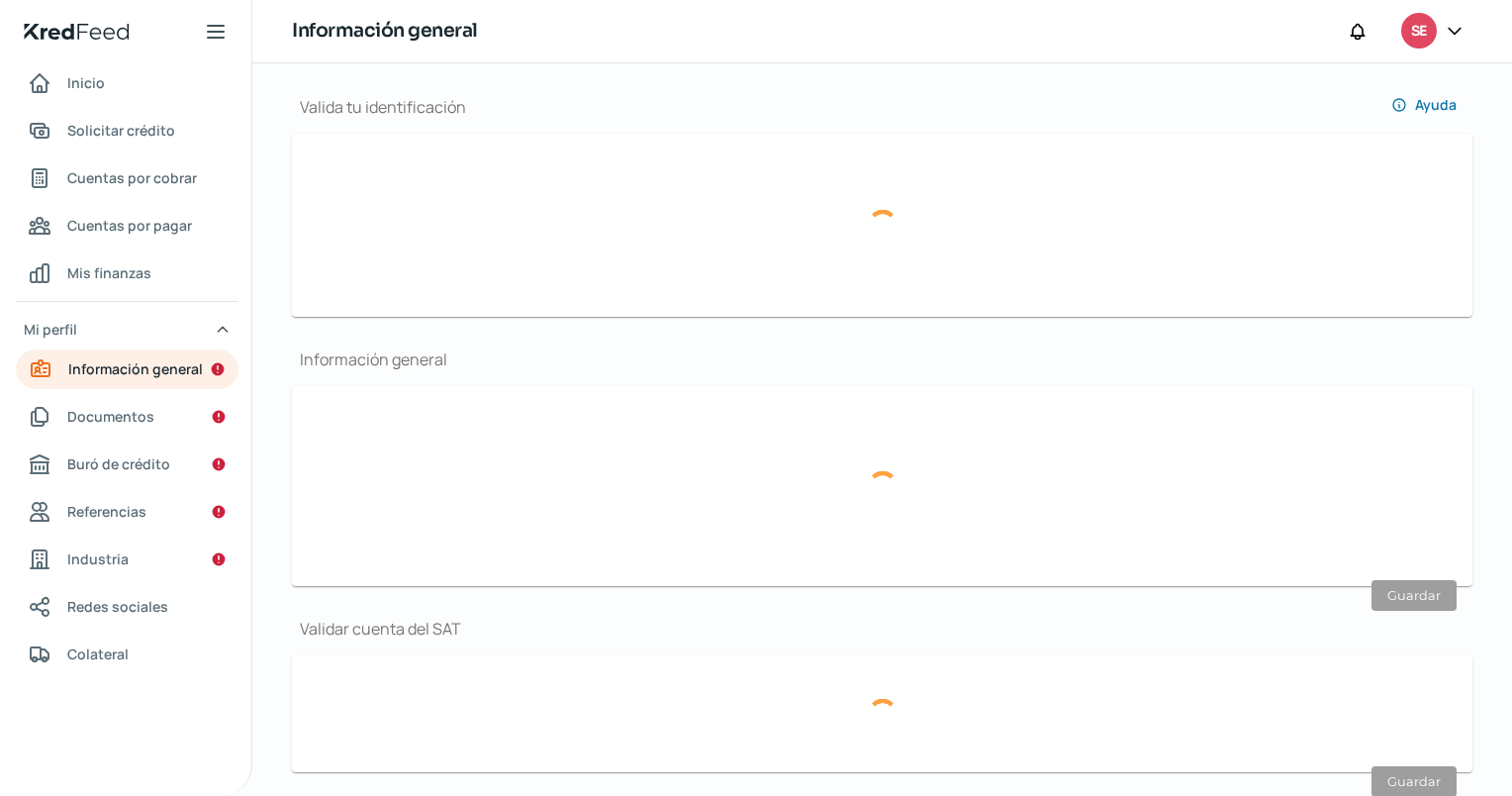 type on "[EMAIL]" 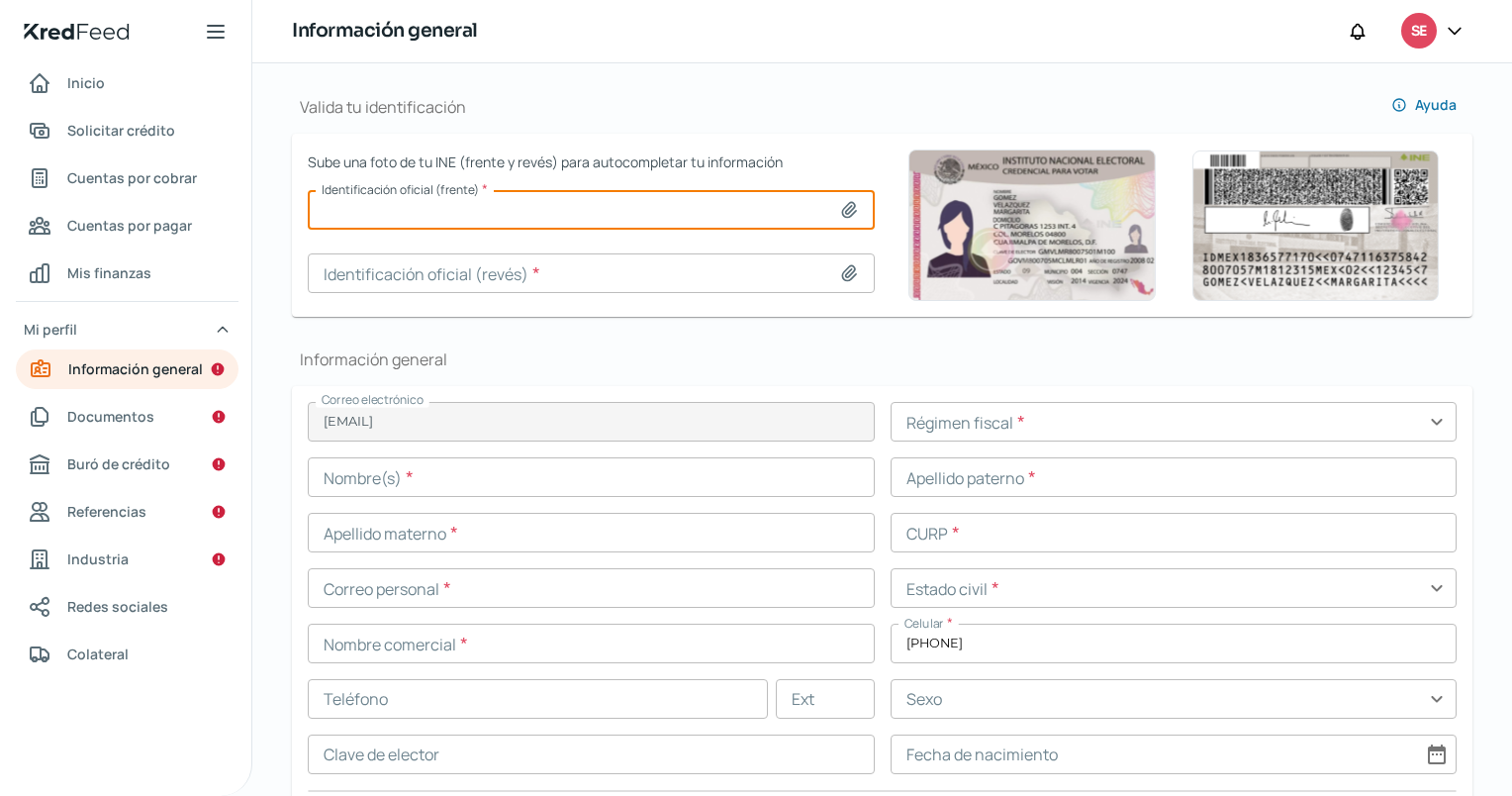click at bounding box center [591, 210] 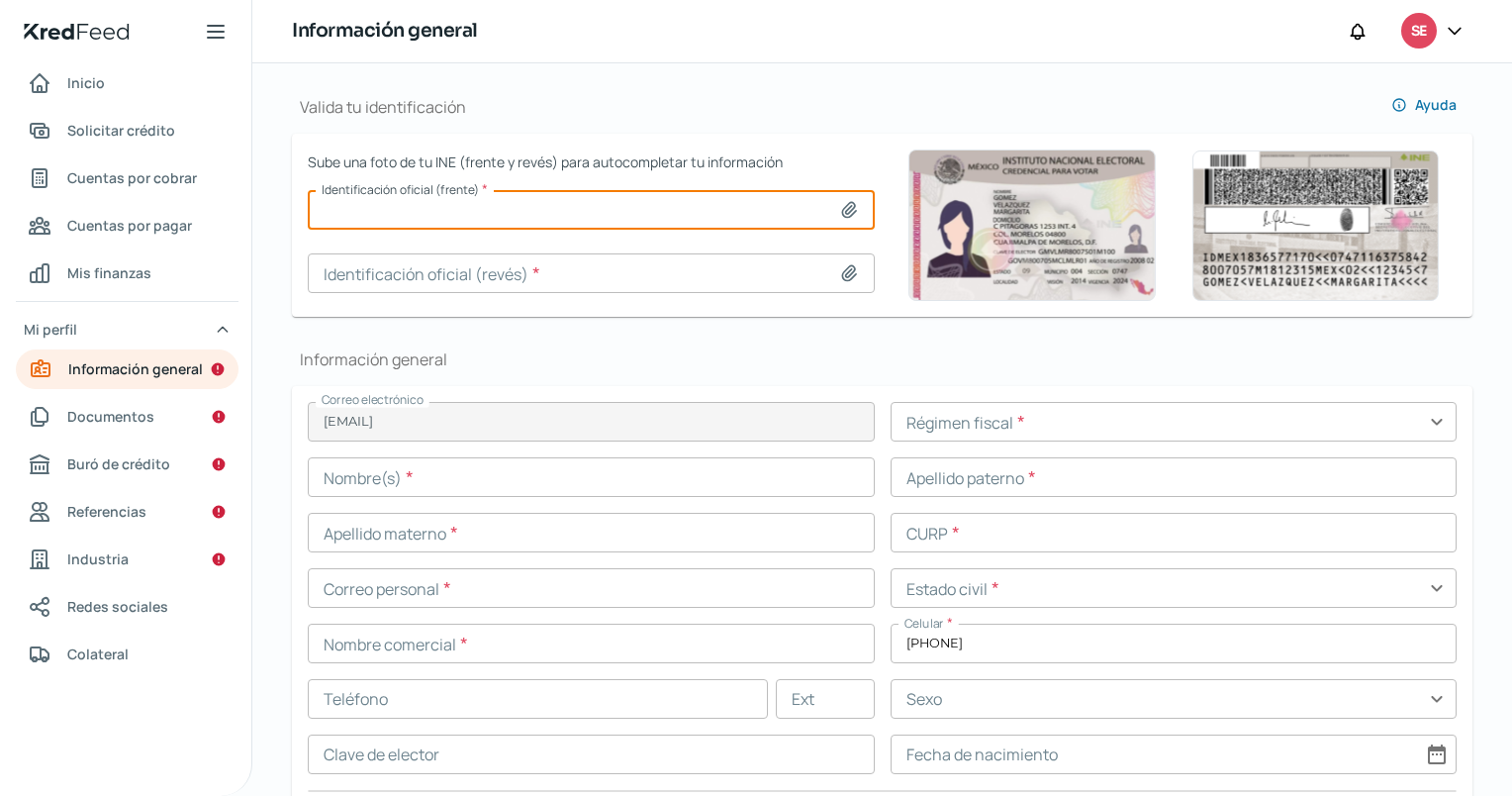 click 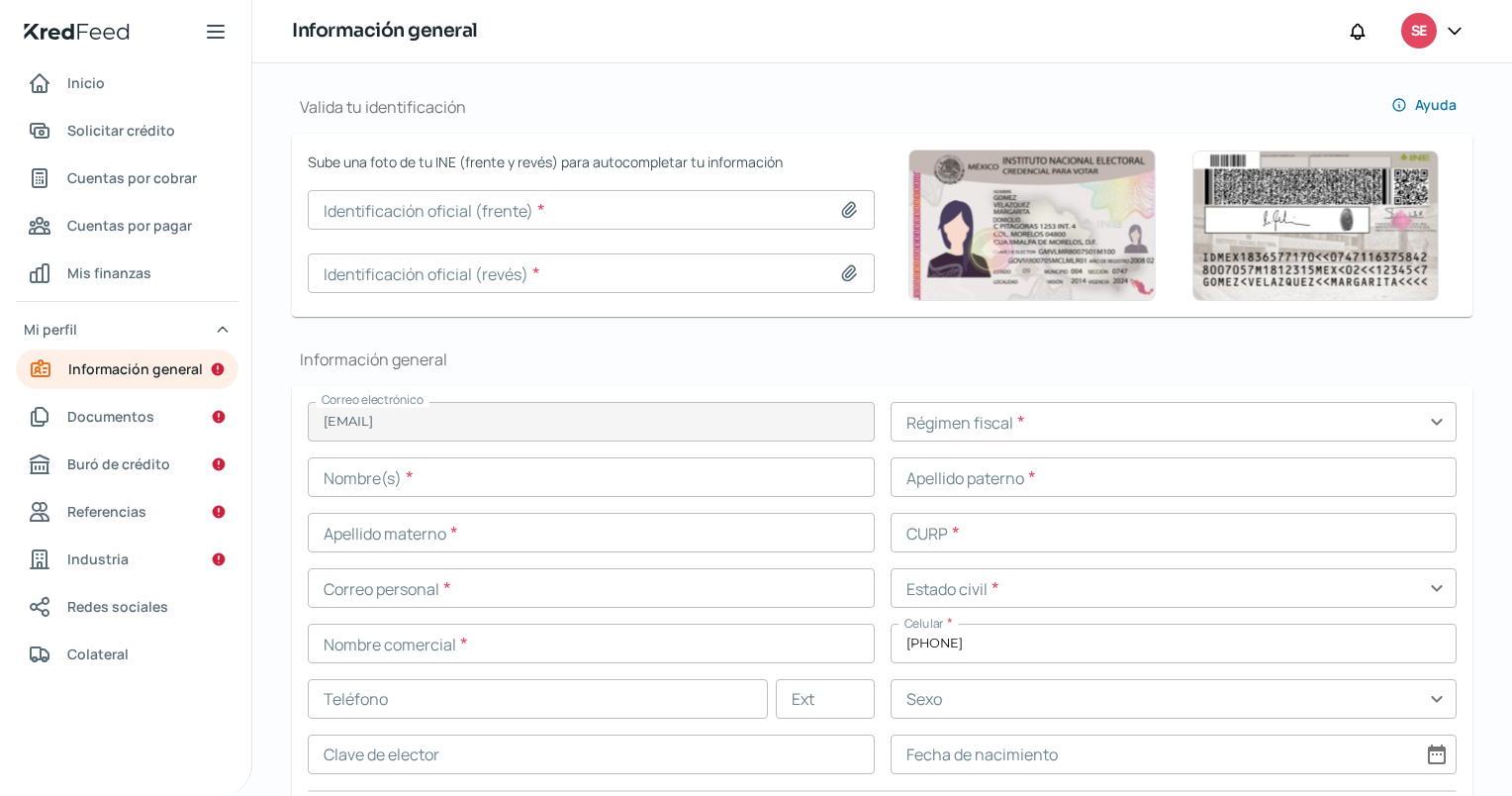 type on "[FILENAME]" 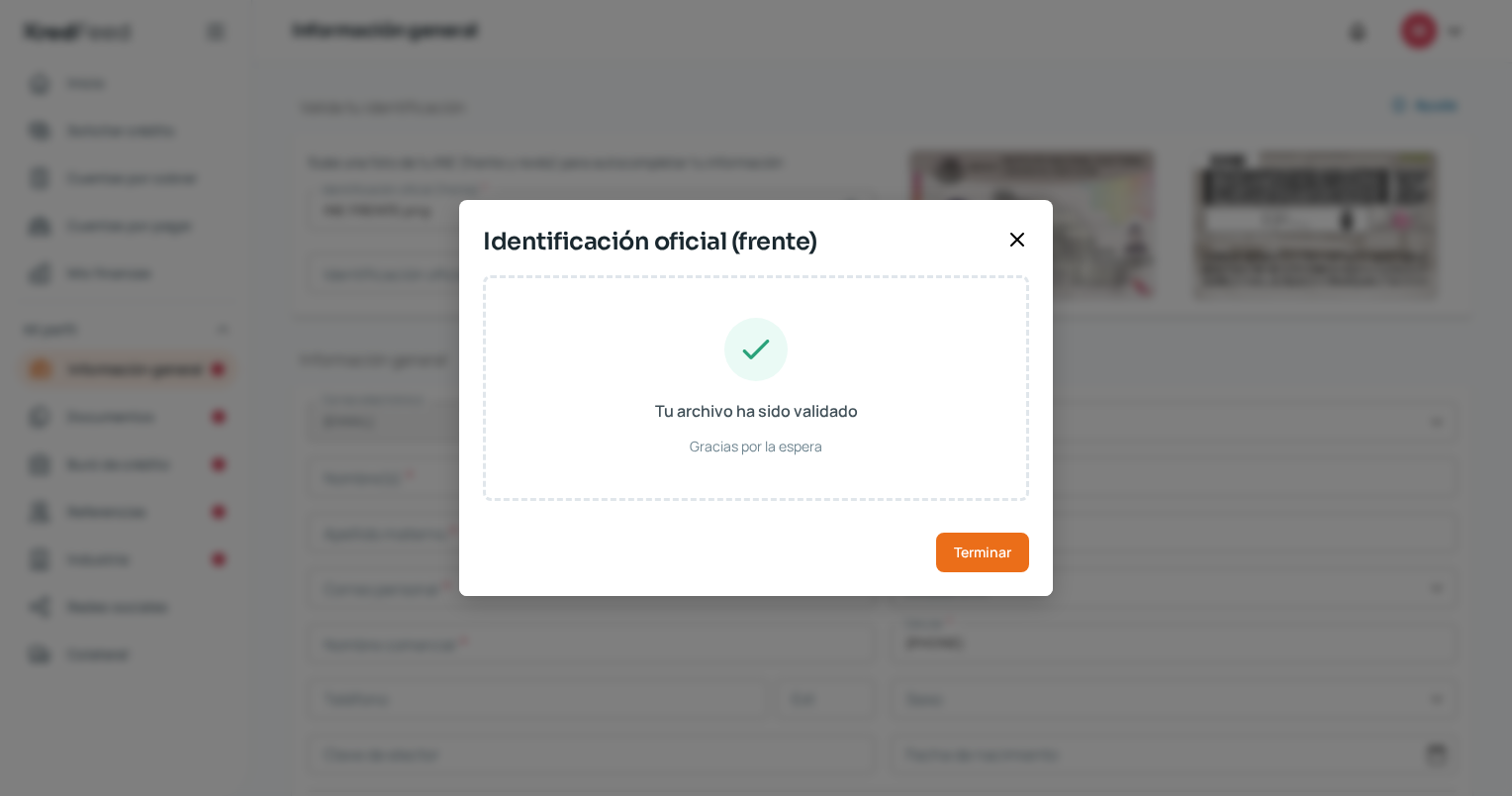 type on "[FIRST] [MIDDLE]" 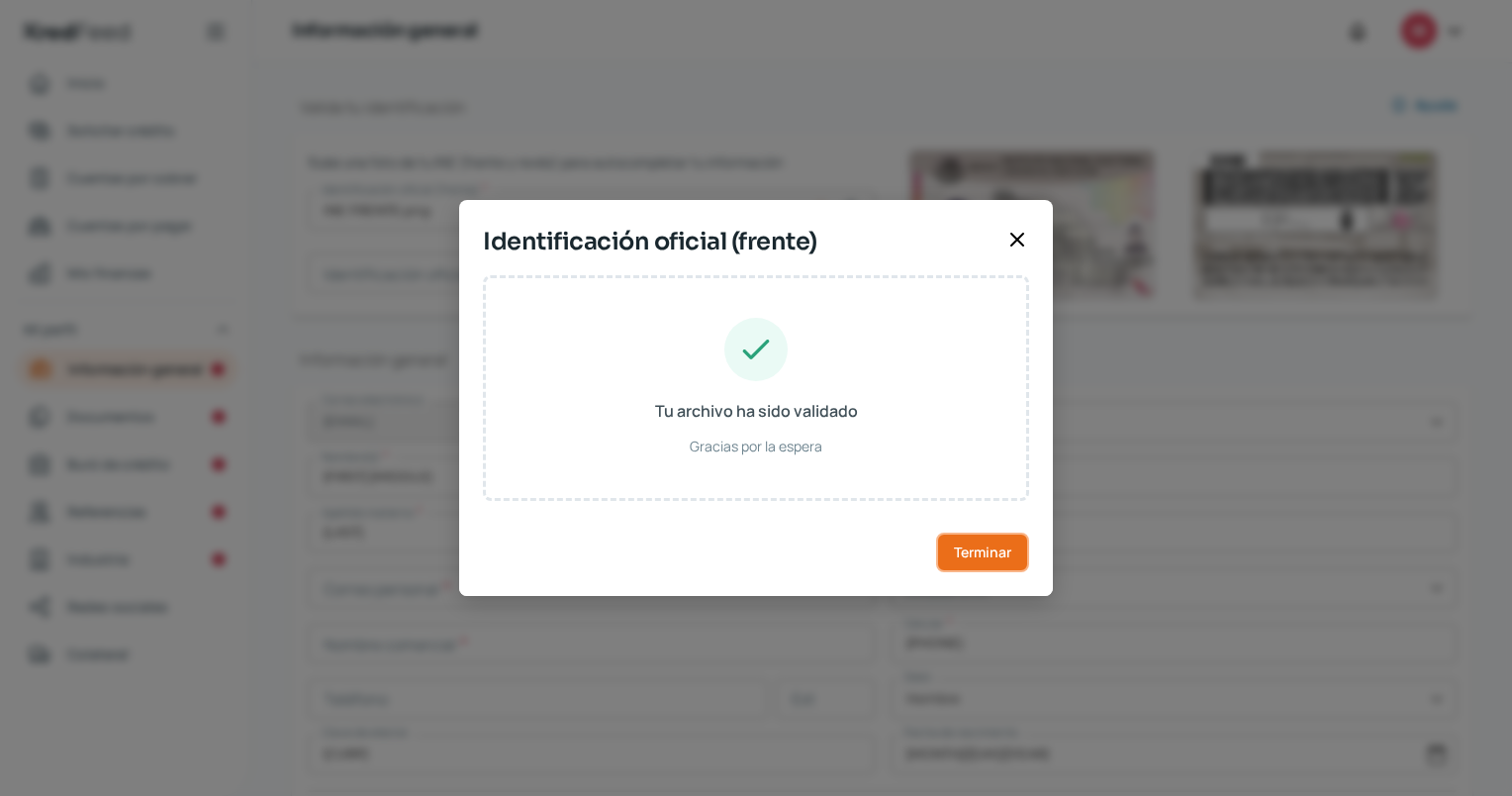 click on "Terminar" at bounding box center (983, 552) 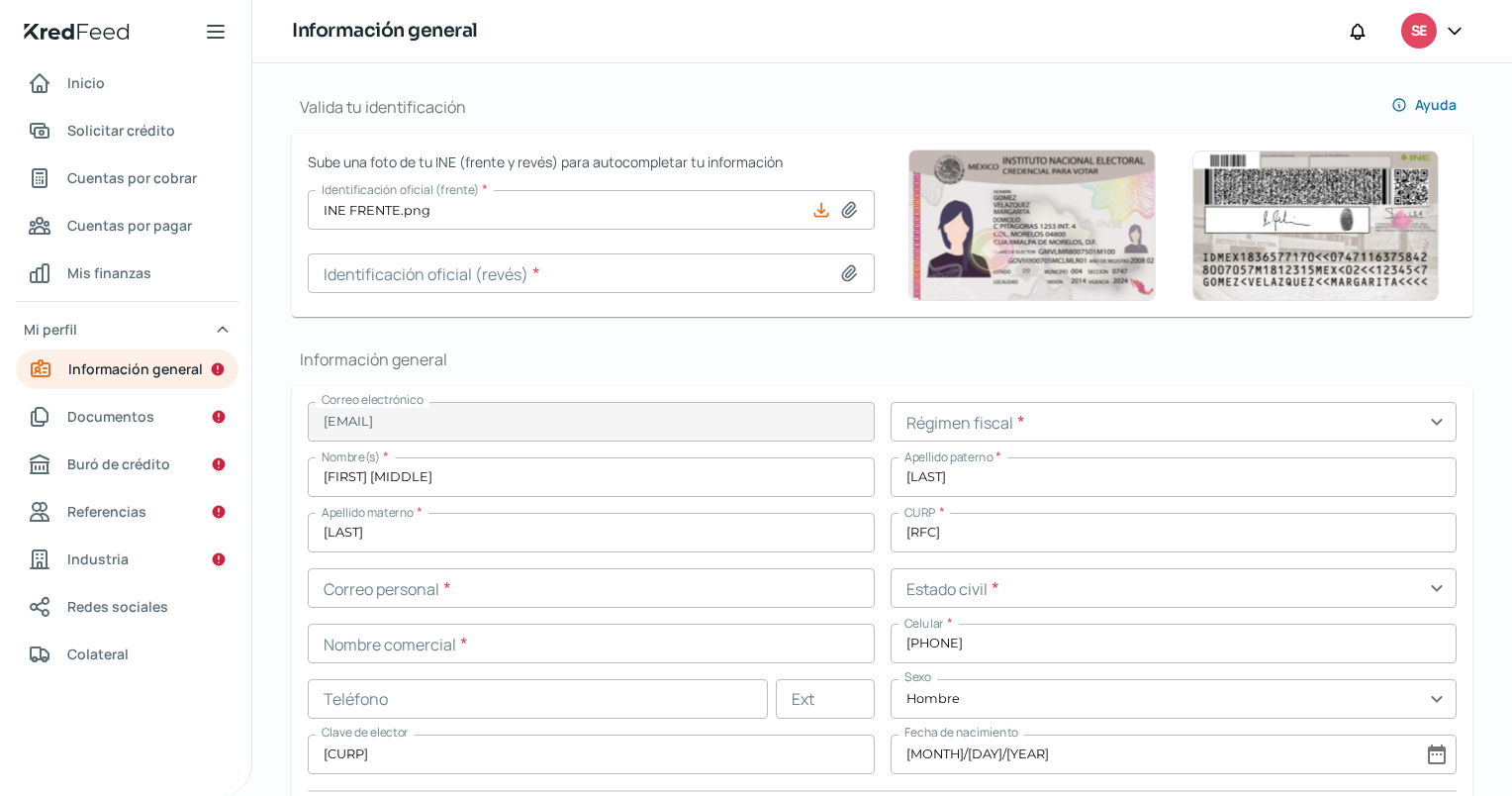 click 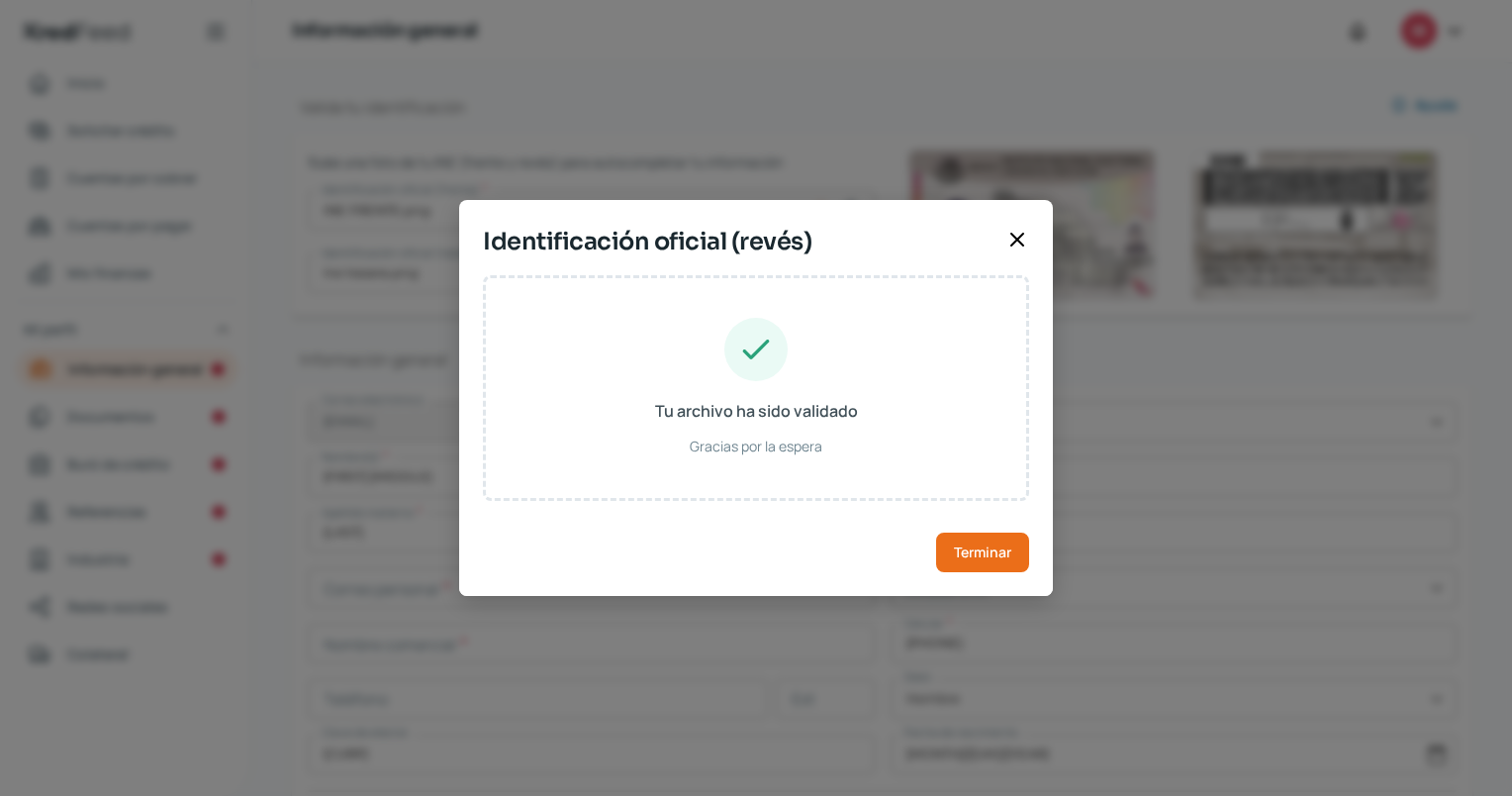 click on "Tu archivo ha sido validado Gracias por la espera Terminar" at bounding box center [756, 436] 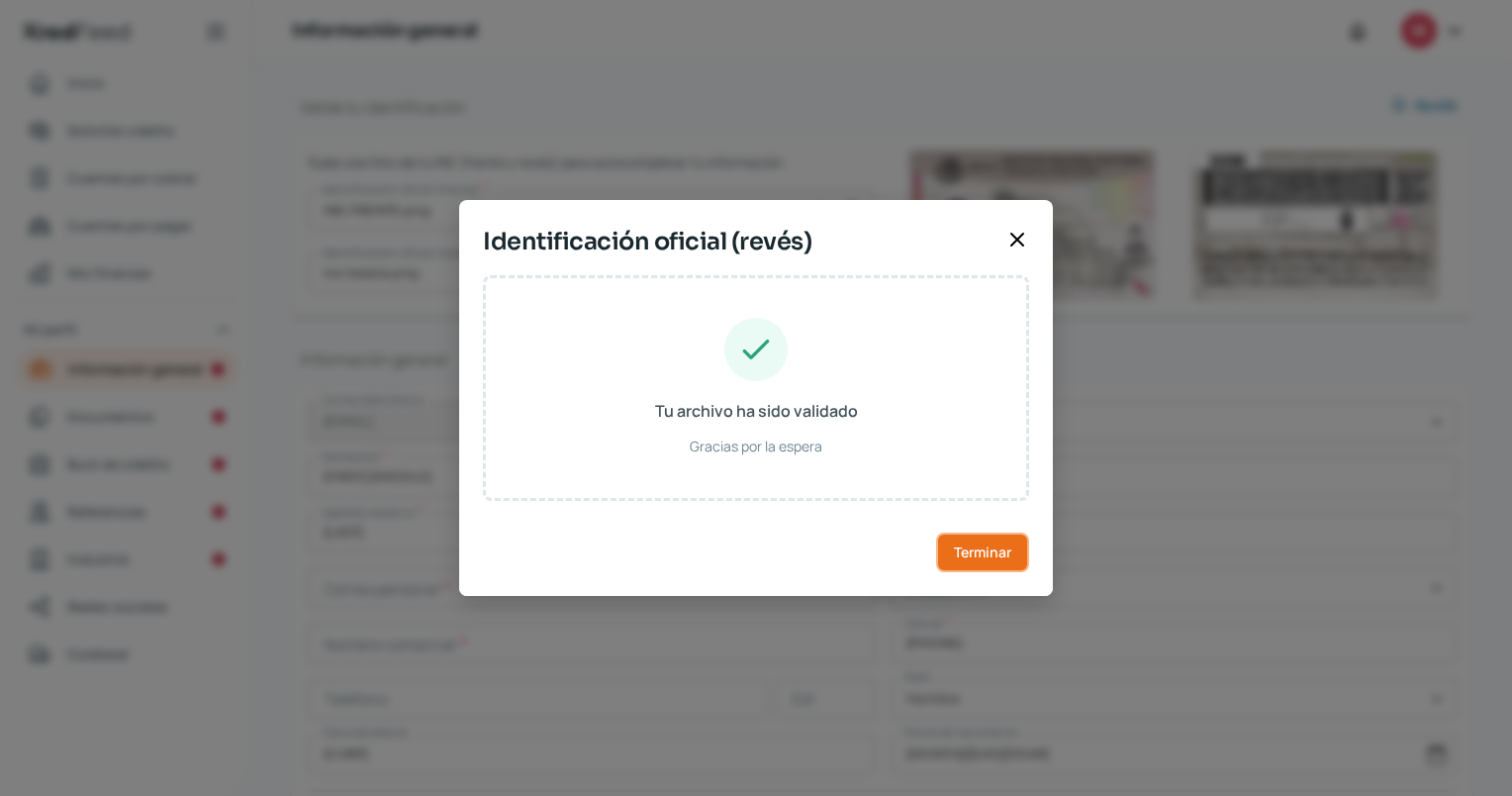 click on "Terminar" at bounding box center (983, 552) 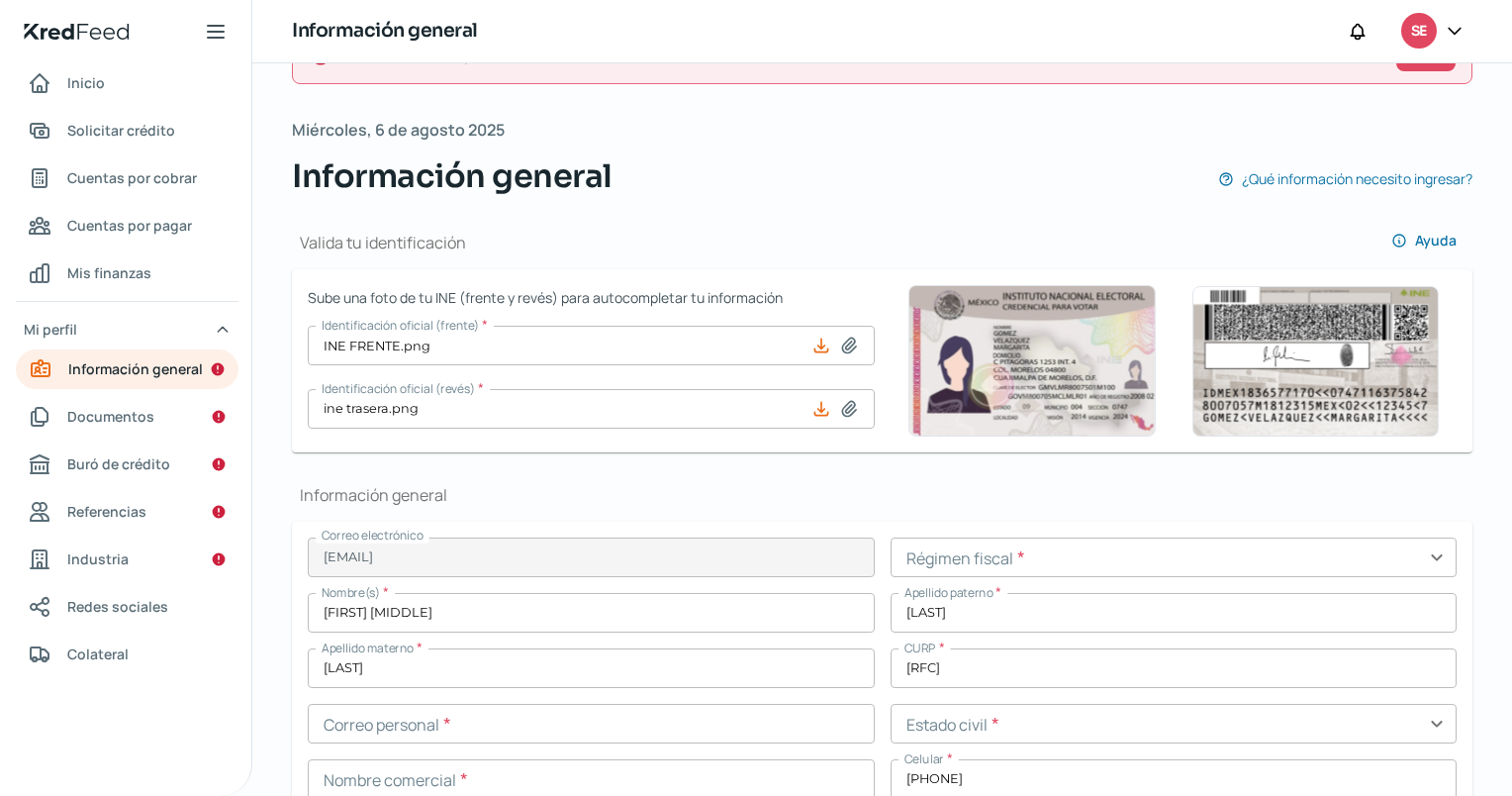 scroll, scrollTop: 99, scrollLeft: 0, axis: vertical 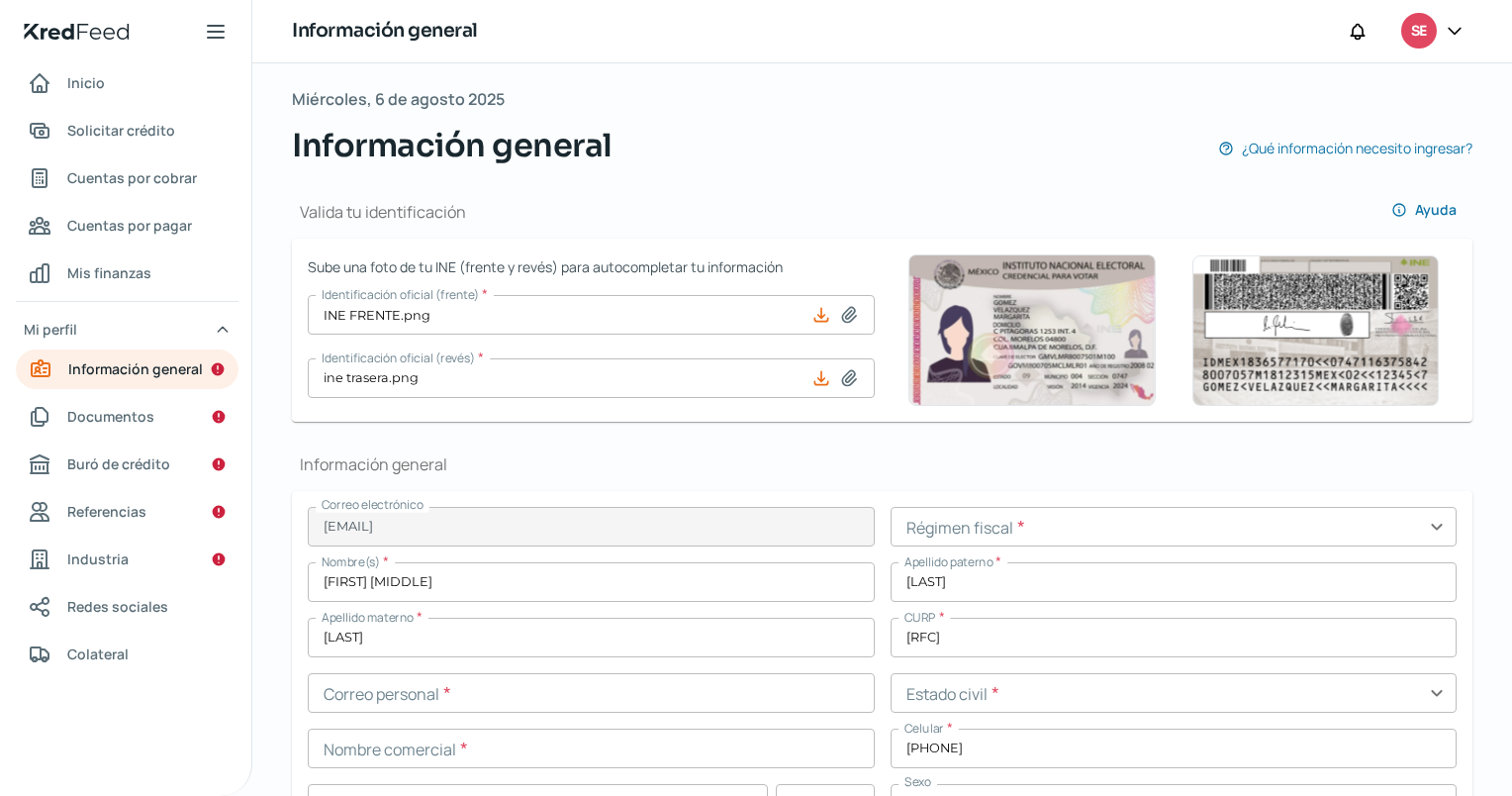 click on "Correo electrónico [EMAIL] Régimen fiscal * expand_more Nombre(s) * [FIRST] [MIDDLE] Apellido paterno * [LAST] Apellido materno * [LAST] CURP * [RFC] Correo personal * Estado civil * expand_more Nombre comercial * Celular * [PHONE] Teléfono Ext Sexo Hombre expand_more Clave de elector RMMGSR87081227H300 Fecha de nacimiento [DAY]/[MONTH]/[YEAR] date_range PEP * expand_more Las siglas PEP significan Persona Expuesta Políticamente. Un PEP es aquella persona que desempeña o ha desempeñado funciones públicas prominentes en territorio nacional o en el extranjero. Guardar" at bounding box center [882, 742] 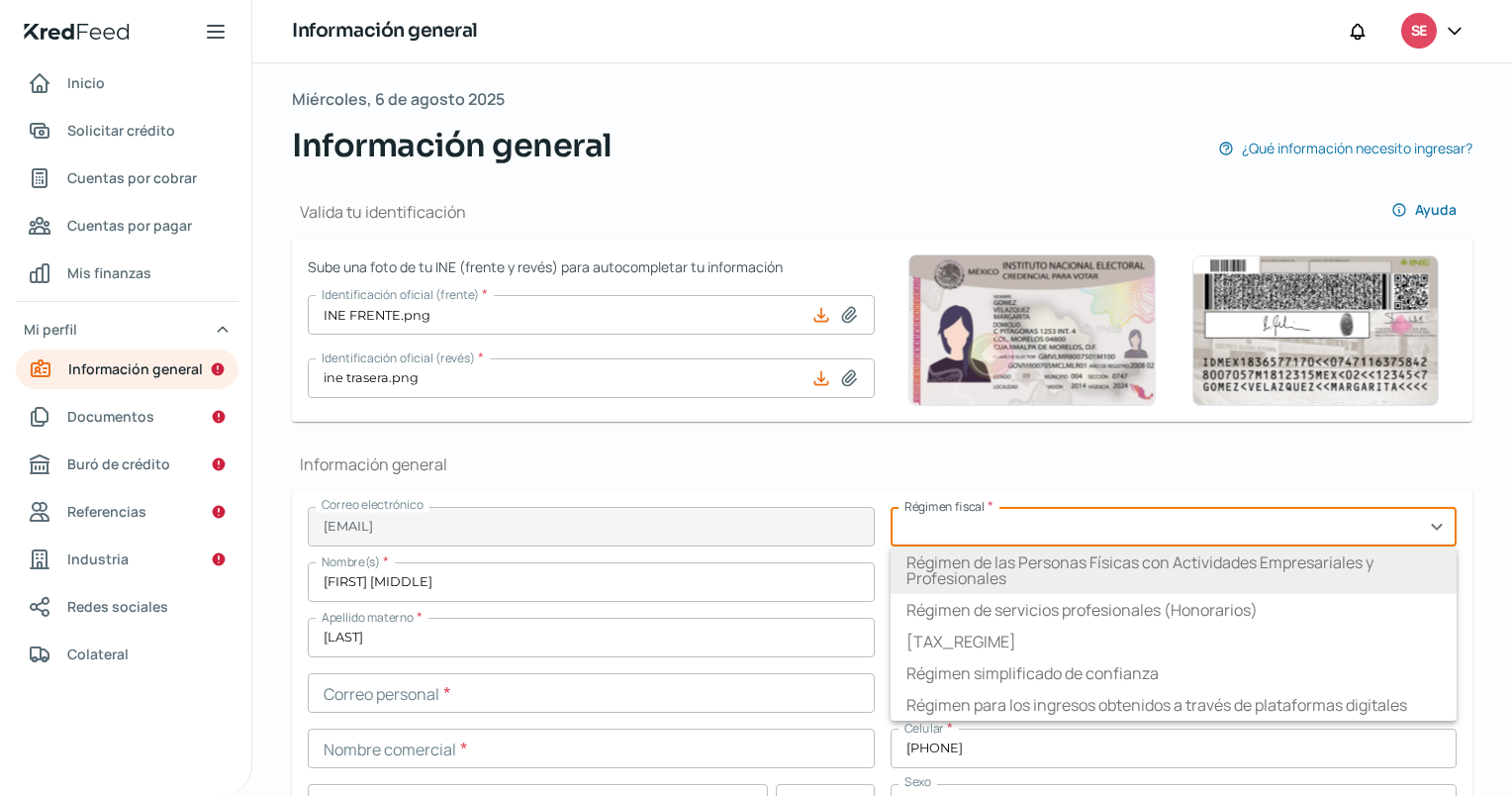 click on "Régimen de las Personas Físicas con Actividades Empresariales y Profesionales" at bounding box center [1174, 570] 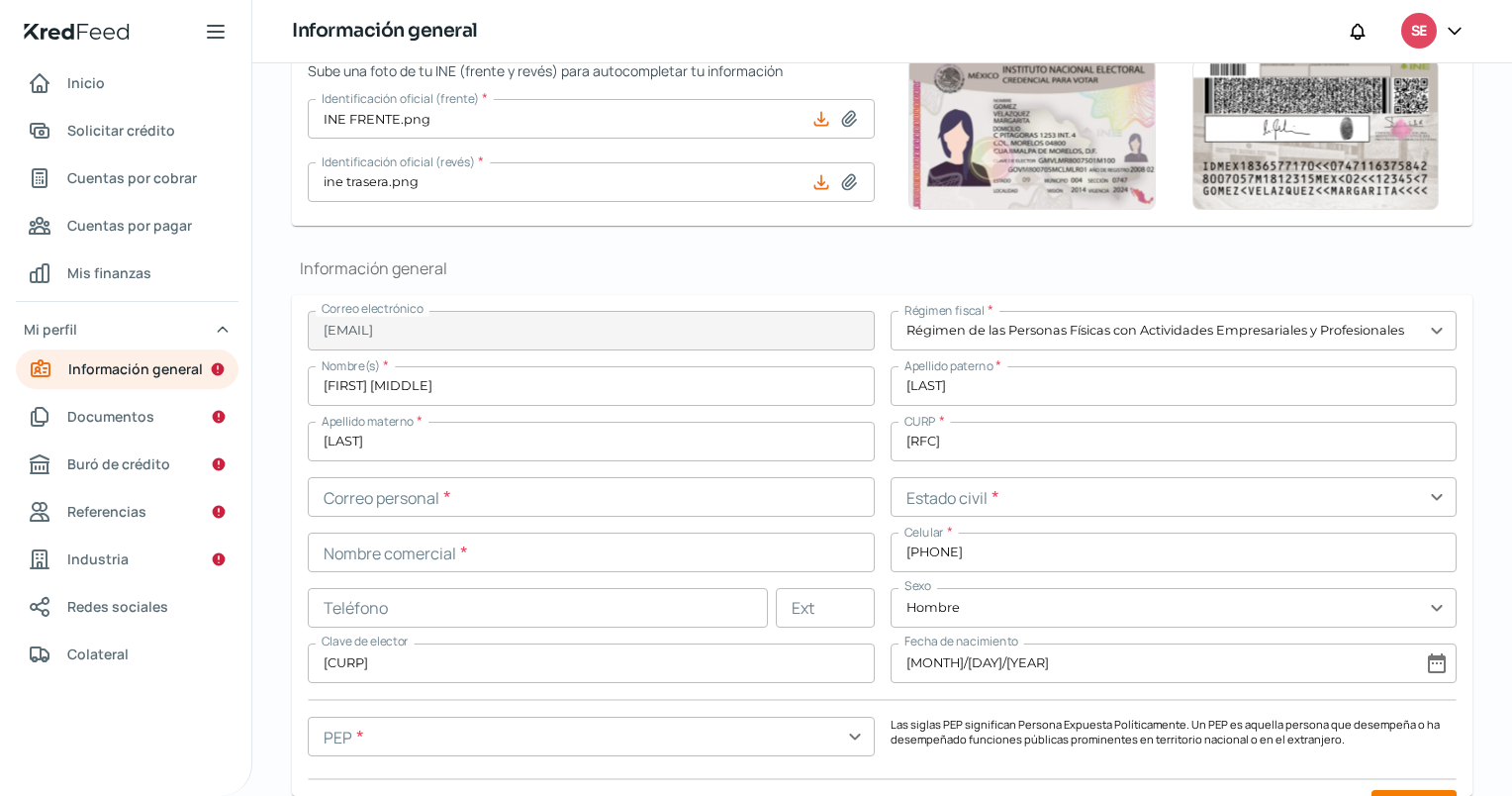scroll, scrollTop: 297, scrollLeft: 0, axis: vertical 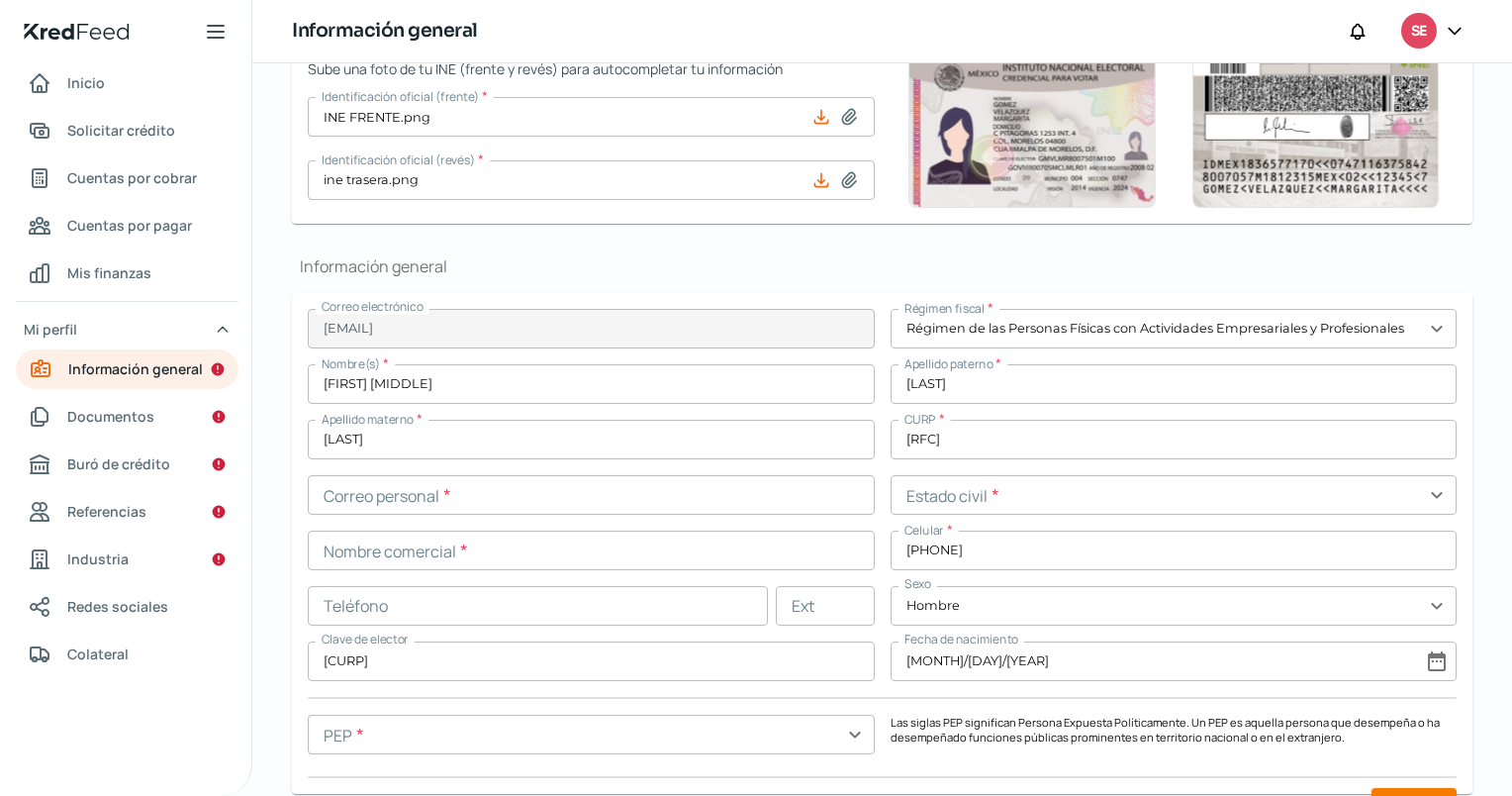 click on "Información general ¿Qué información necesito ingresar? Valida tu identificación Ayuda Sube una foto de tu INE (frente y revés) para autocompletar tu información Identificación oficial (frente) * INE FRENTE.png Identificación oficial (revés) * ine trasera.png Información general Correo electrónico [EMAIL] Régimen fiscal * Régimen de las Personas Físicas con Actividades Empresariales y Profesionales expand_more Nombre(s) * [FIRST] Apellido paterno * [LAST] Apellido materno * [LAST] CURP * [RFC] Correo personal * Estado civil * expand_more Nombre comercial * Celular * [PHONE] Teléfono Ext Sexo Hombre expand_more Clave de elector [ELECTOR_ID] Fecha de nacimiento [DATE] PEP * expand_more Guardar Validar cuenta del SAT Tu contraseña queda protegida conforme a la LFPDPP. RFC * Contraseña CIEC * Guardar Información bancaria Banco * CLABE *" at bounding box center (882, 976) 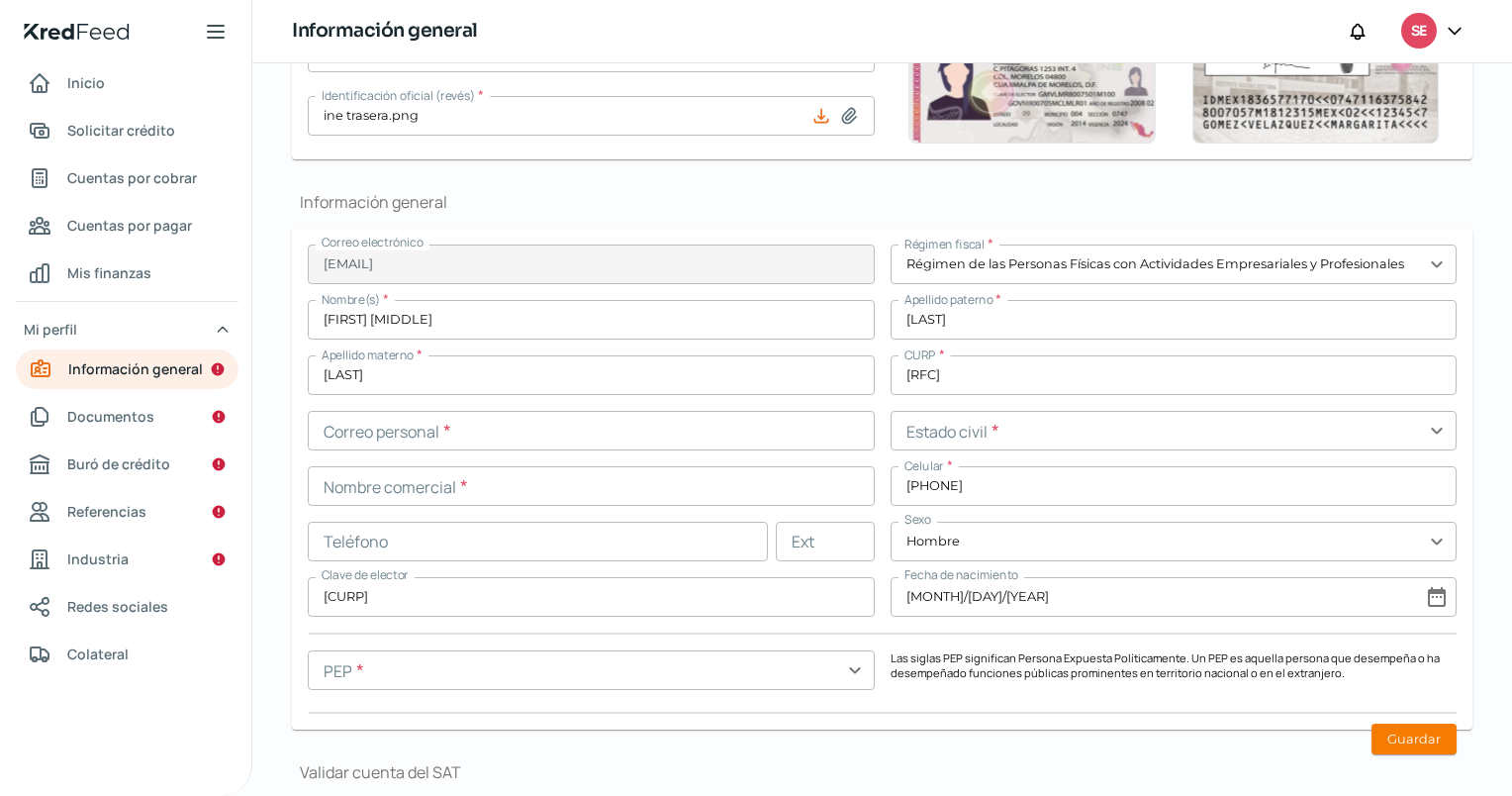 scroll, scrollTop: 396, scrollLeft: 0, axis: vertical 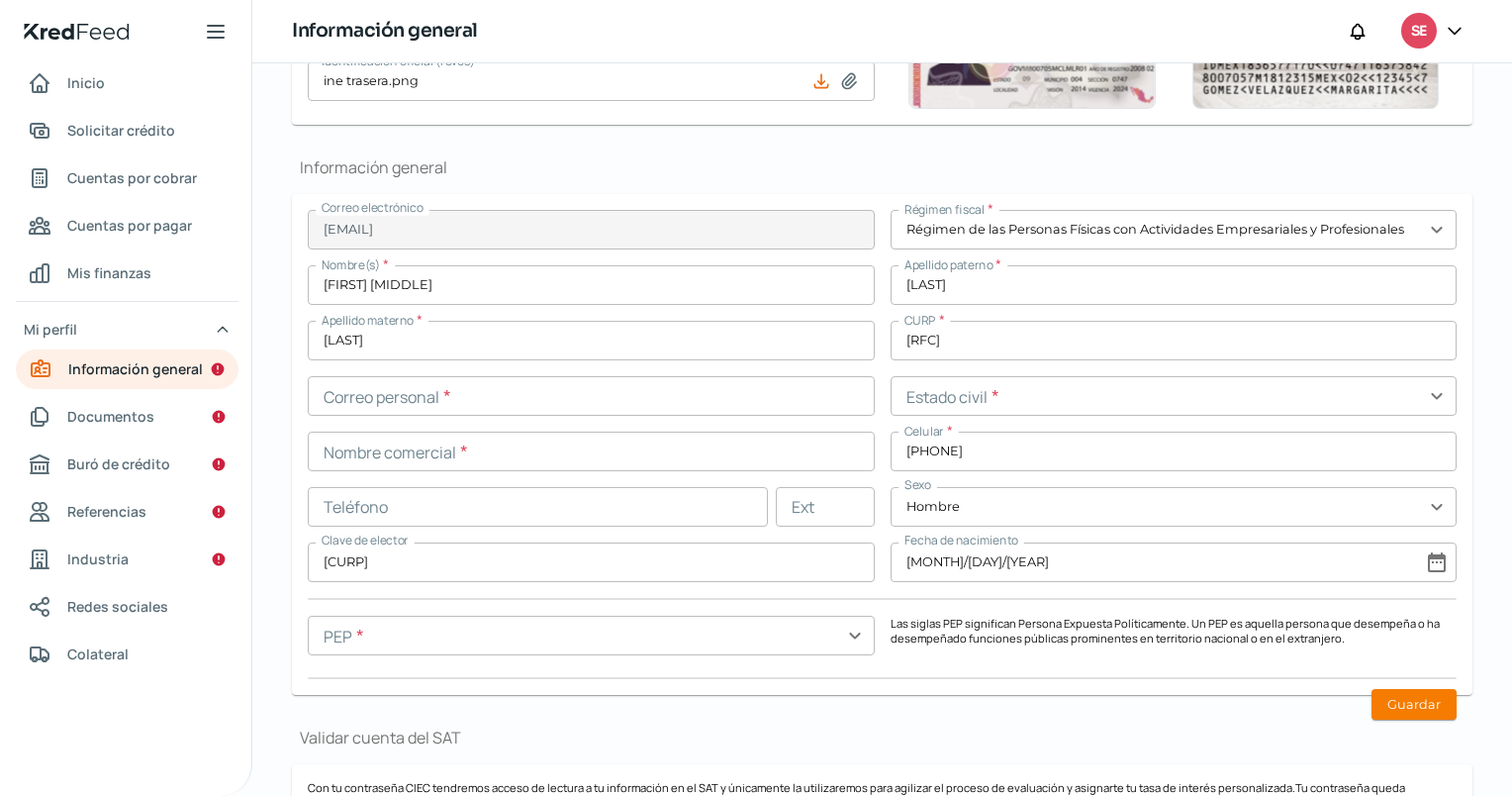 click at bounding box center [1174, 396] 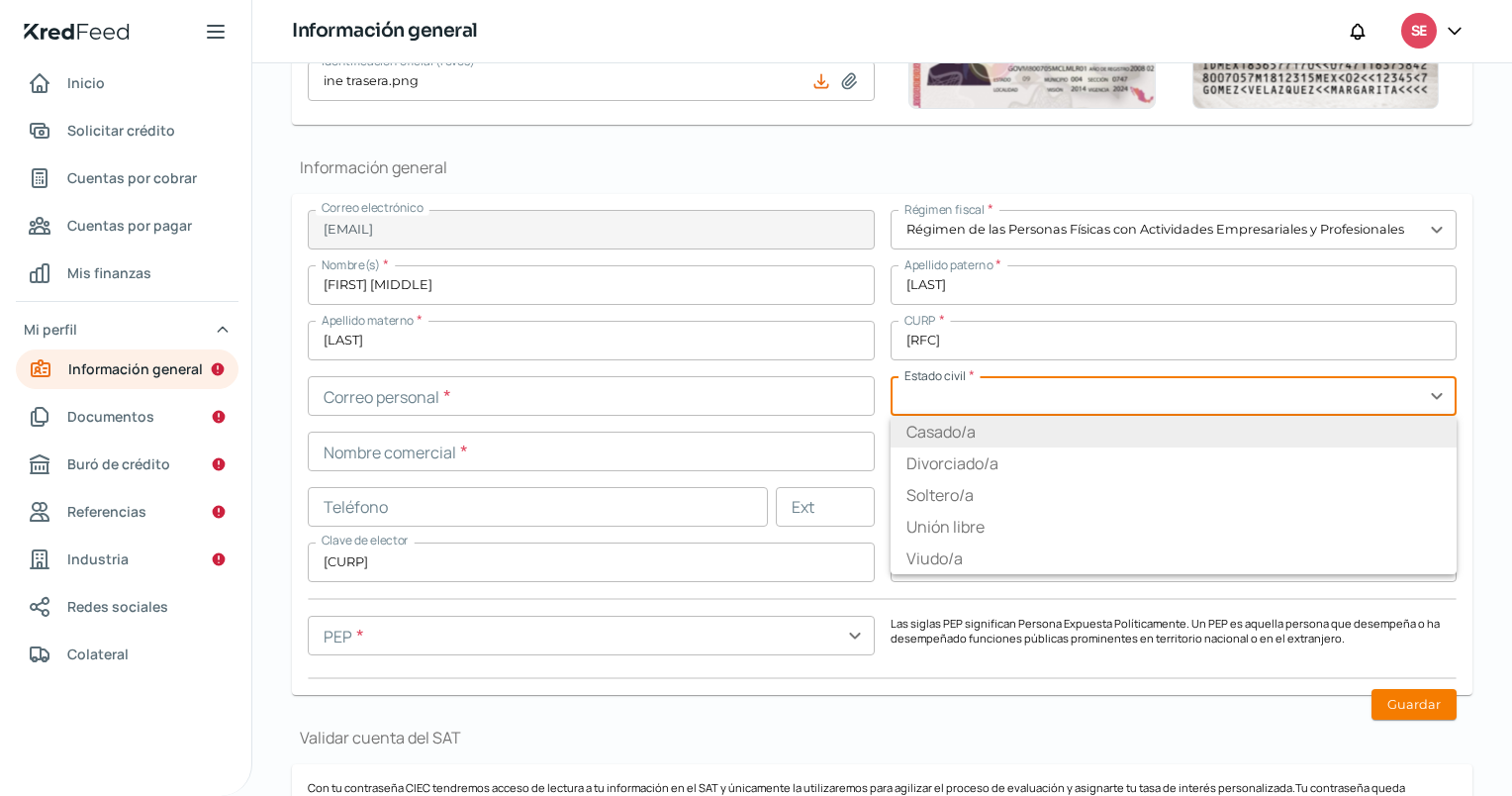 click on "Casado/a" at bounding box center [1174, 432] 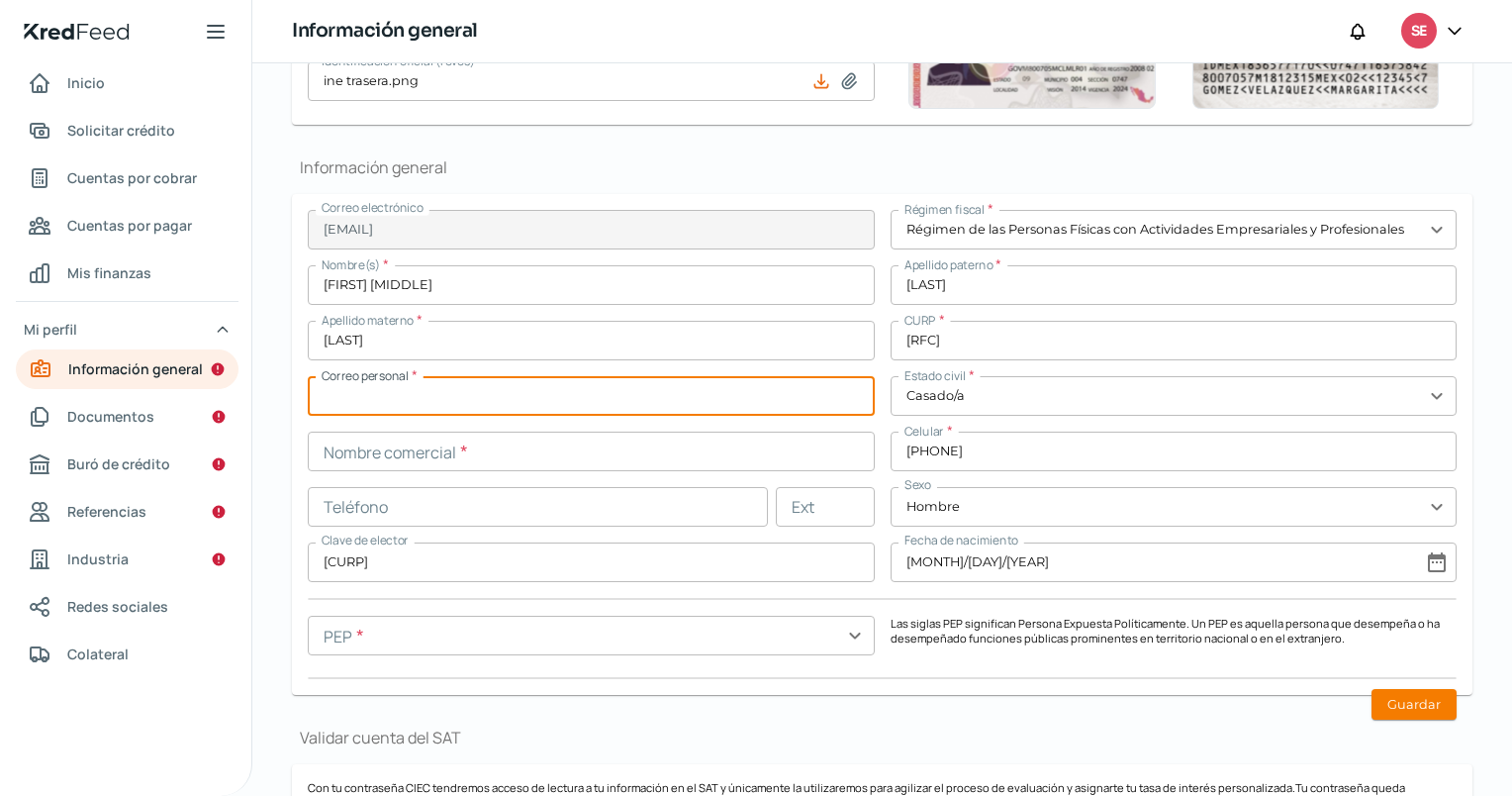 click at bounding box center (591, 396) 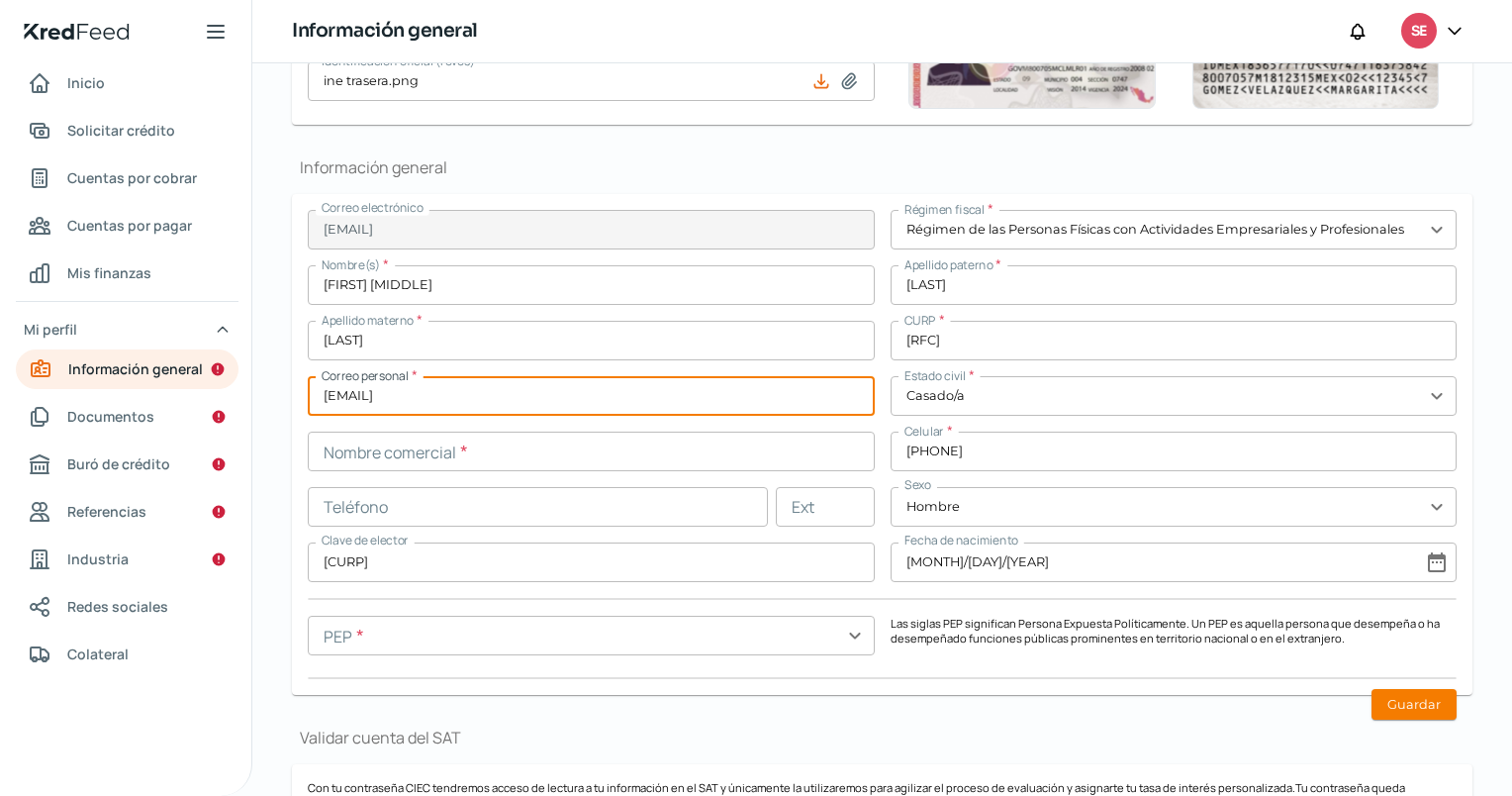 type on "[EMAIL]" 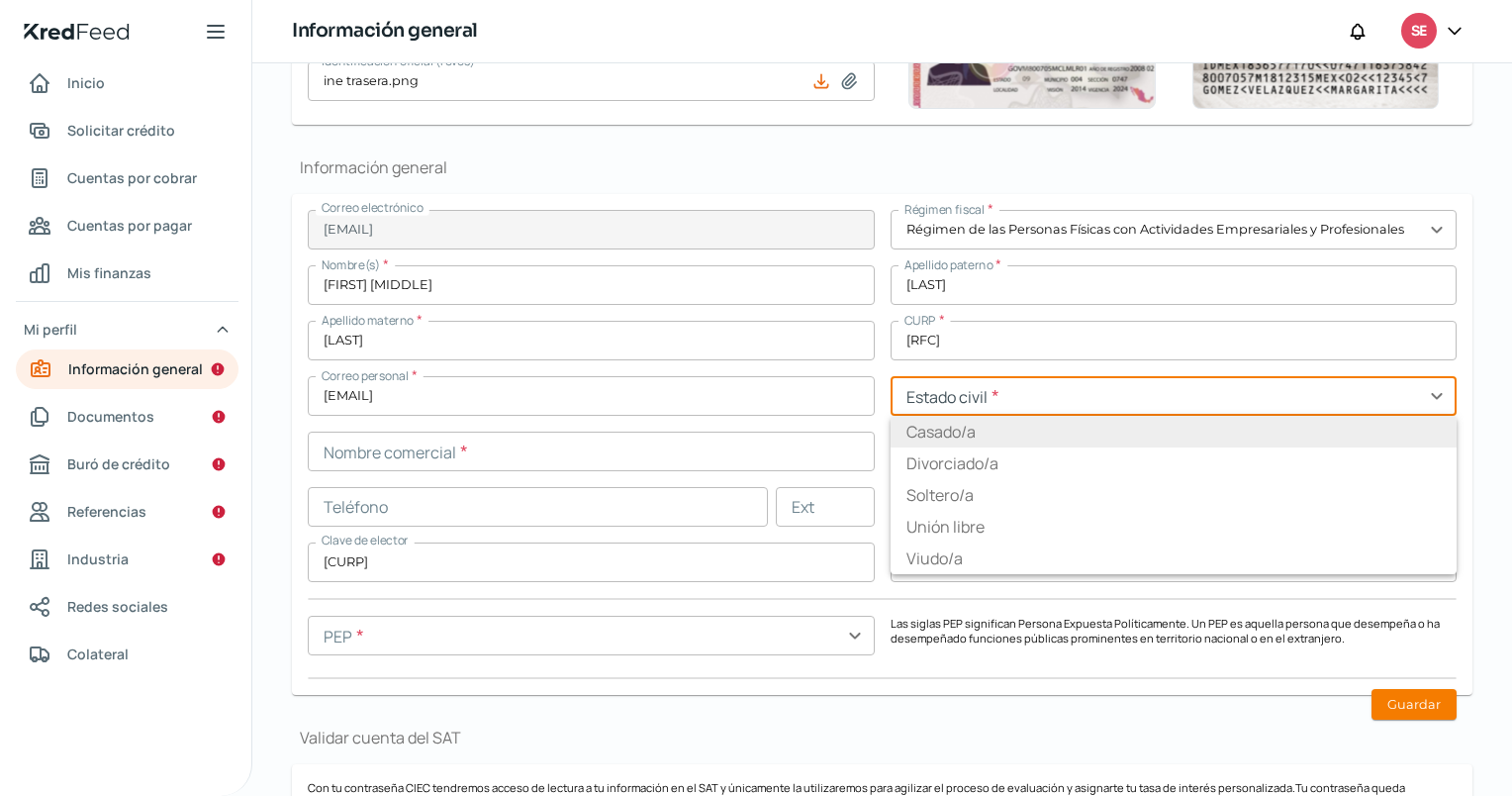 type on "Casado/a" 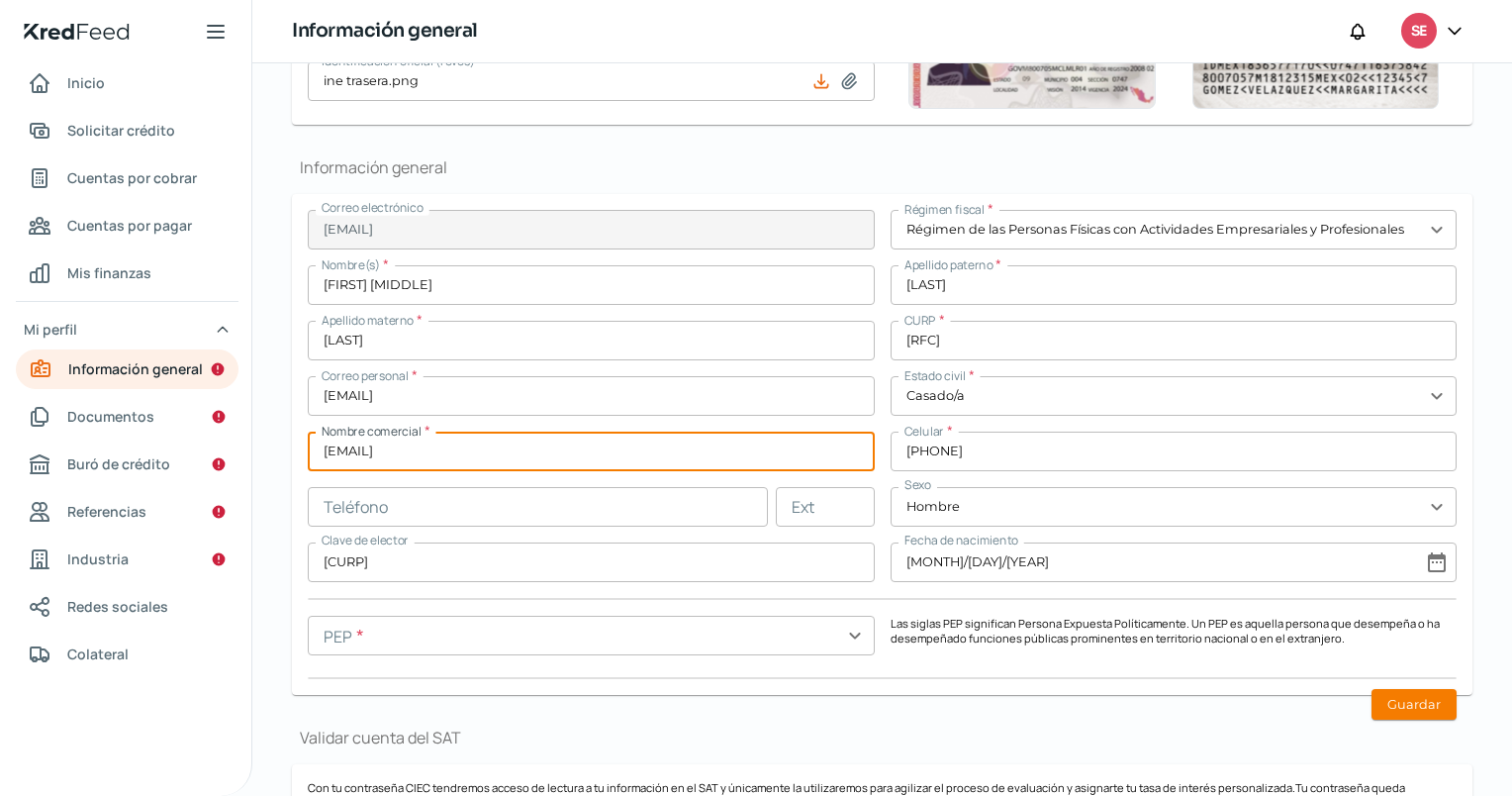 type on "[EMAIL]" 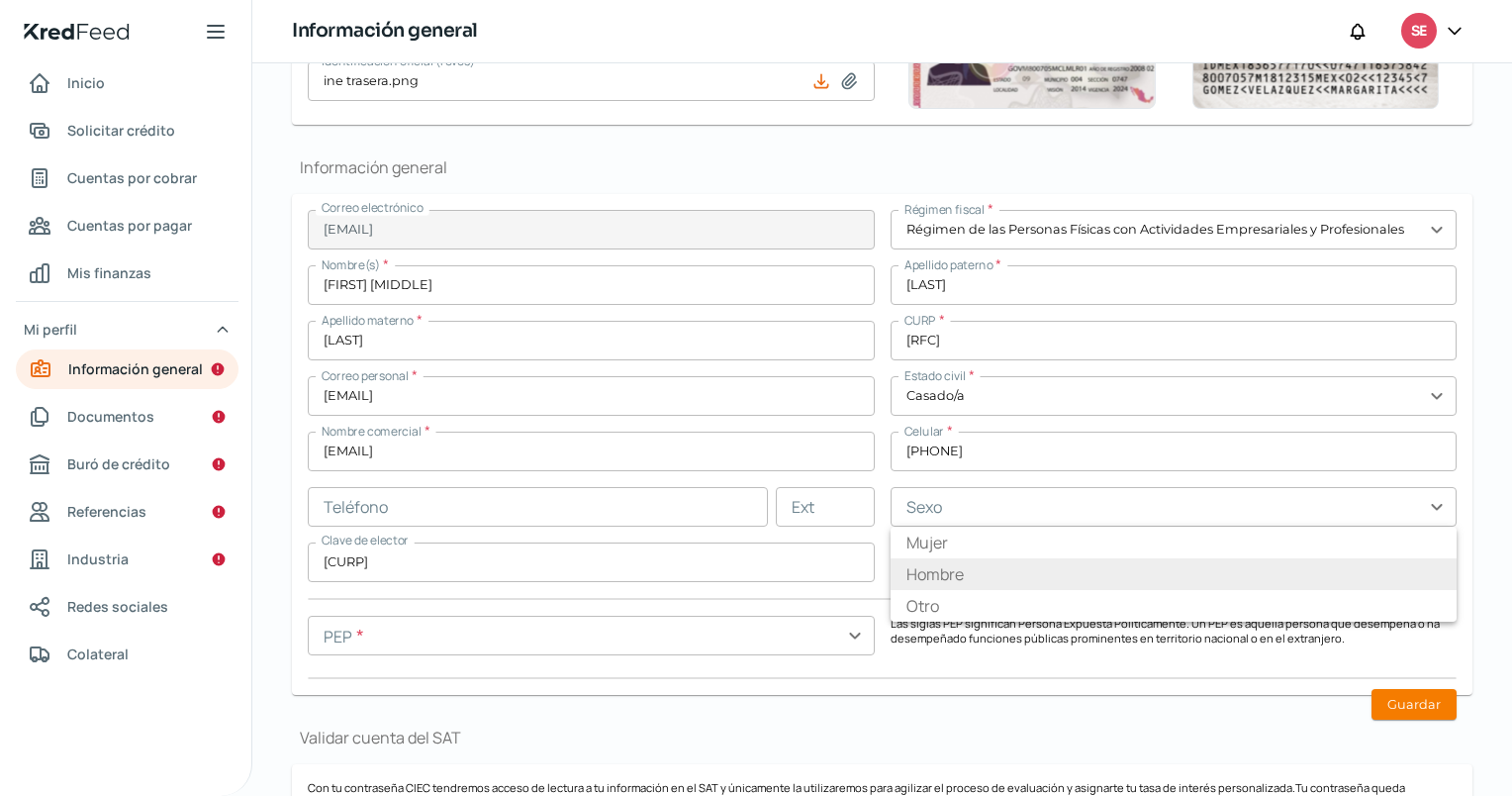 click on "Hombre" at bounding box center [1174, 574] 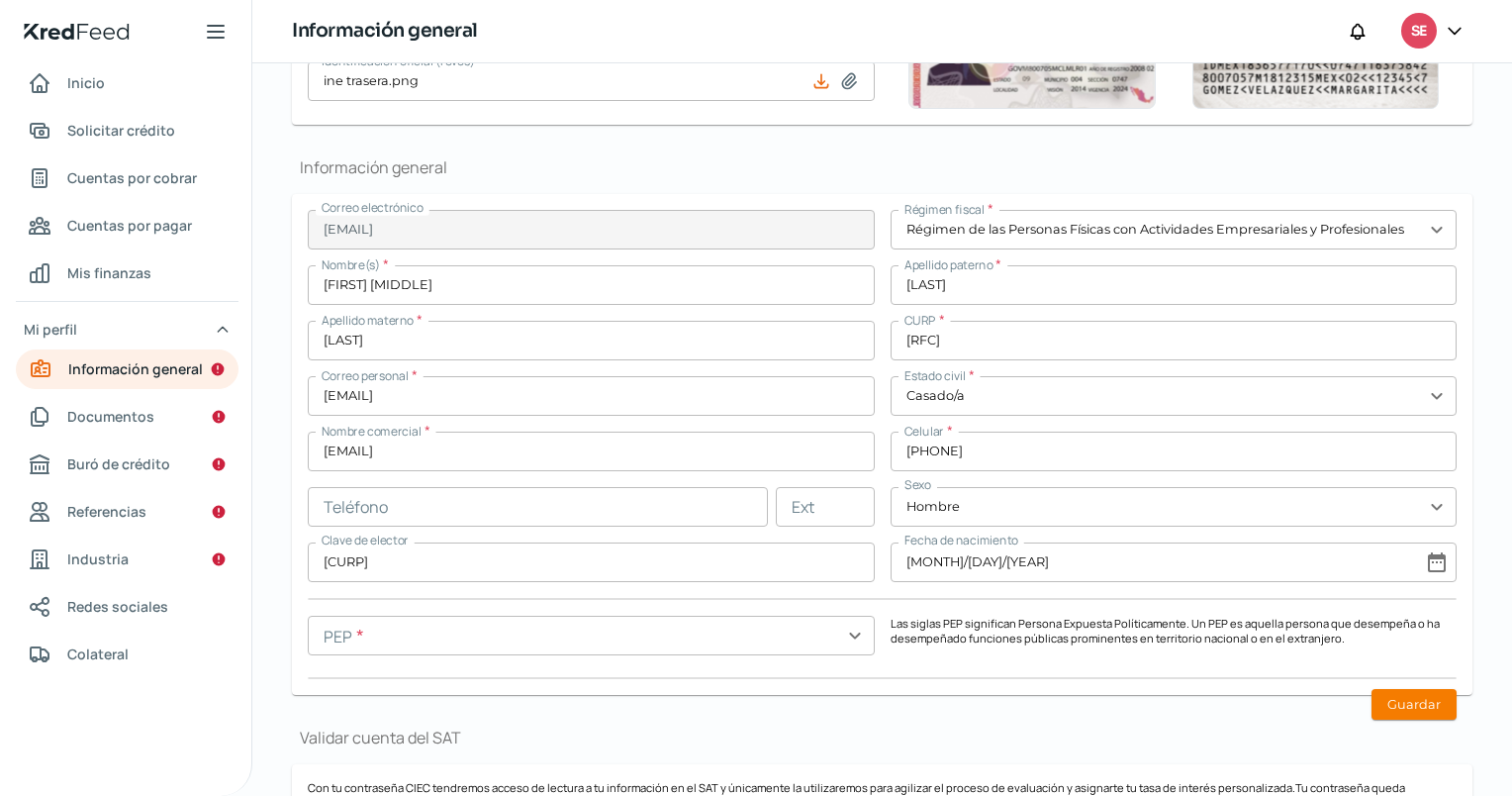 click on "[MONTH]/[DAY]/[YEAR]" at bounding box center (1174, 562) 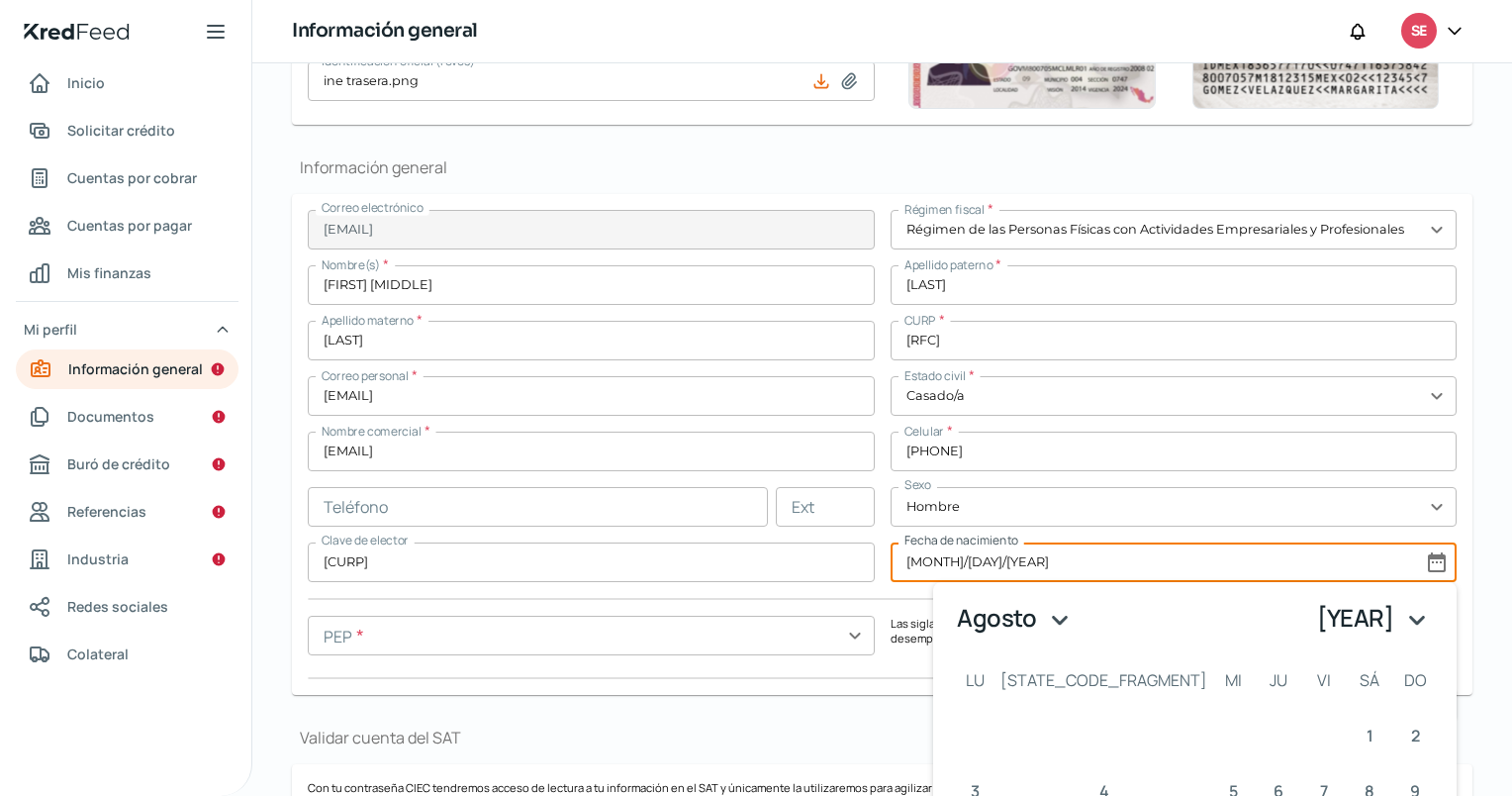 click on "[MONTH]/[DAY]/[YEAR]" at bounding box center (1174, 562) 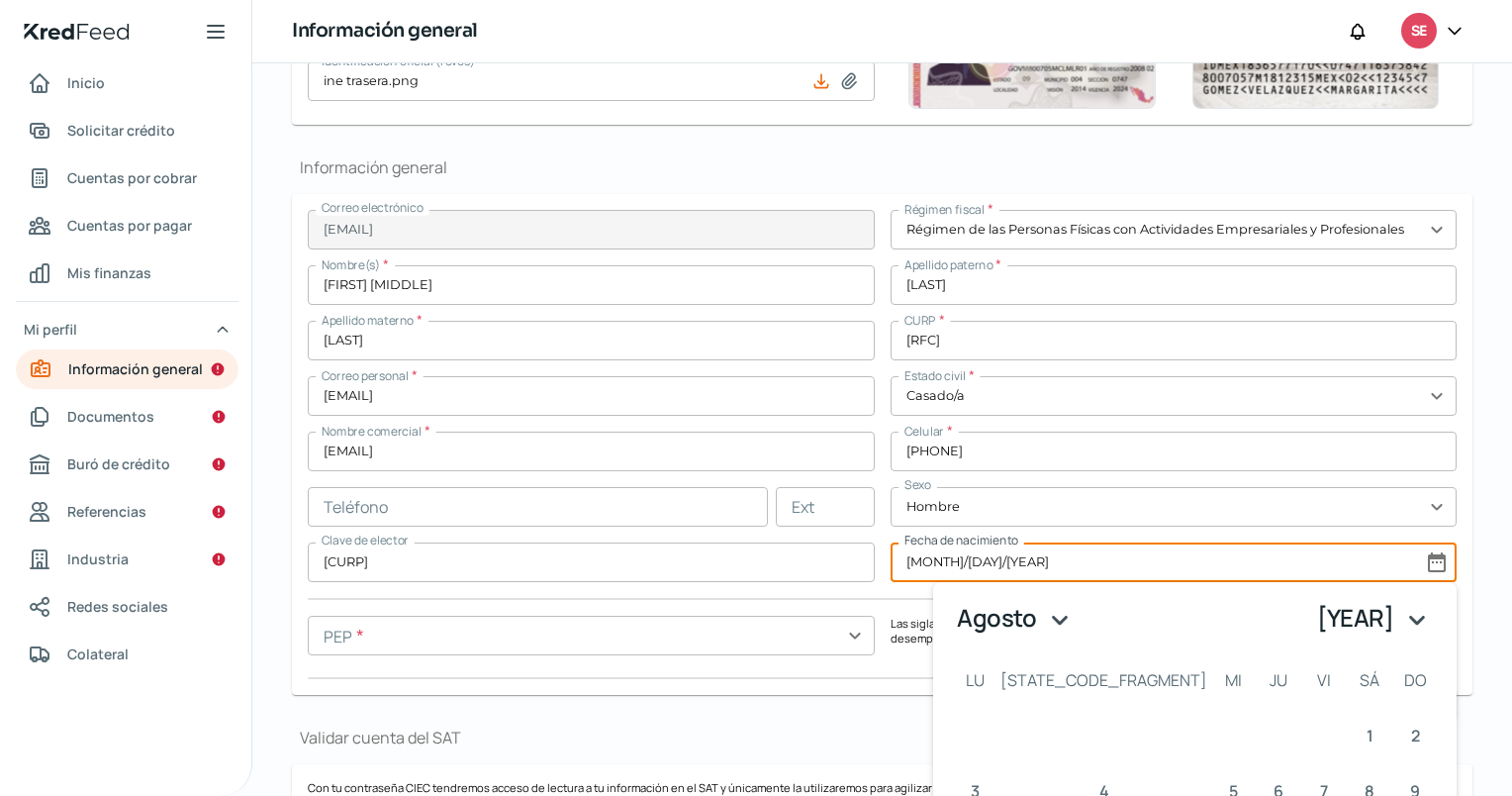 click on "Las siglas PEP significan Persona Expuesta Políticamente. Un PEP es aquella persona que desempeña o ha desempeñado funciones públicas prominentes en territorio nacional o en el extranjero." at bounding box center (1174, 631) 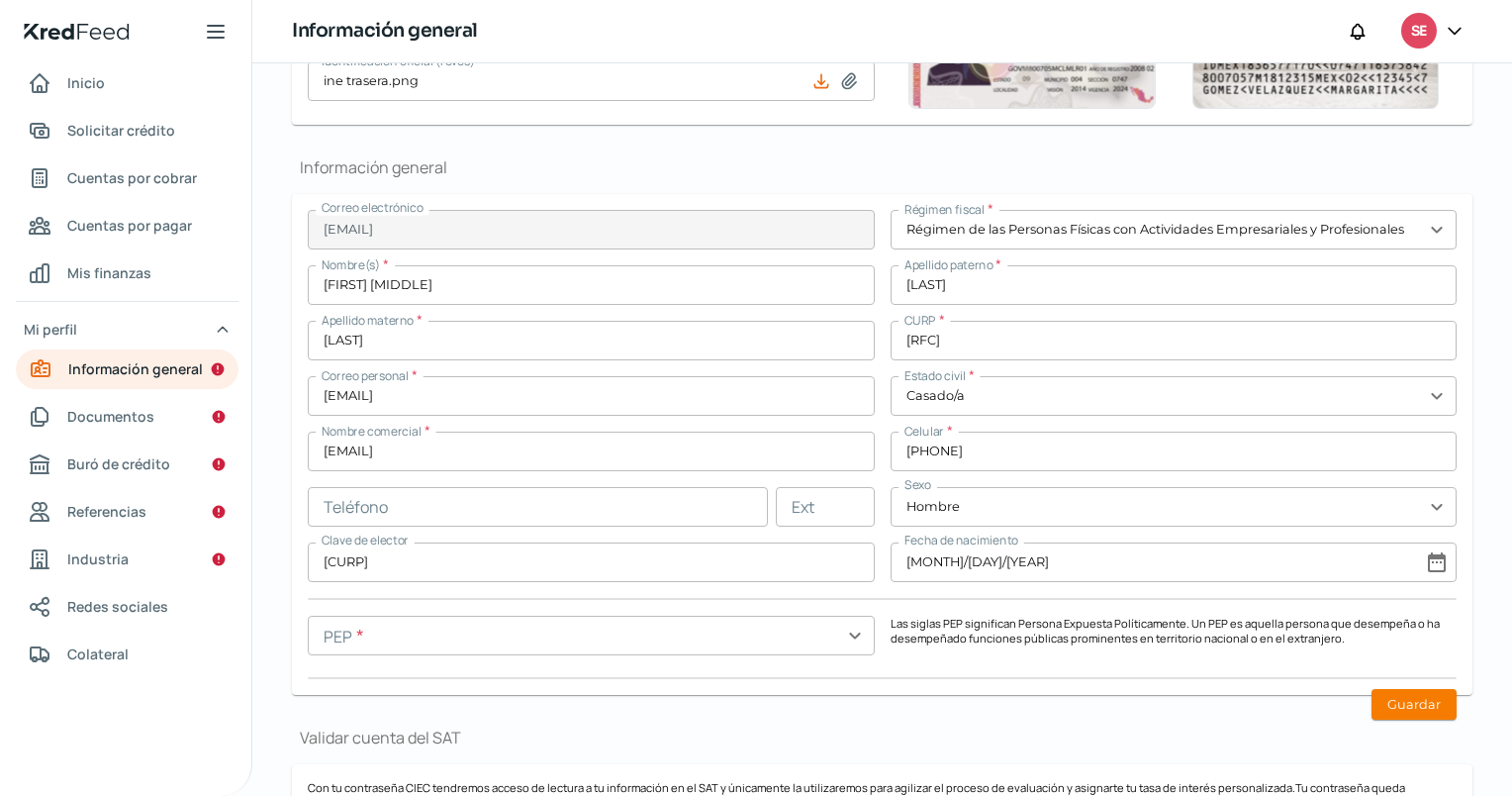 click on "Las siglas PEP significan Persona Expuesta Políticamente. Un PEP es aquella persona que desempeña o ha desempeñado funciones públicas prominentes en territorio nacional o en el extranjero." at bounding box center [1174, 631] 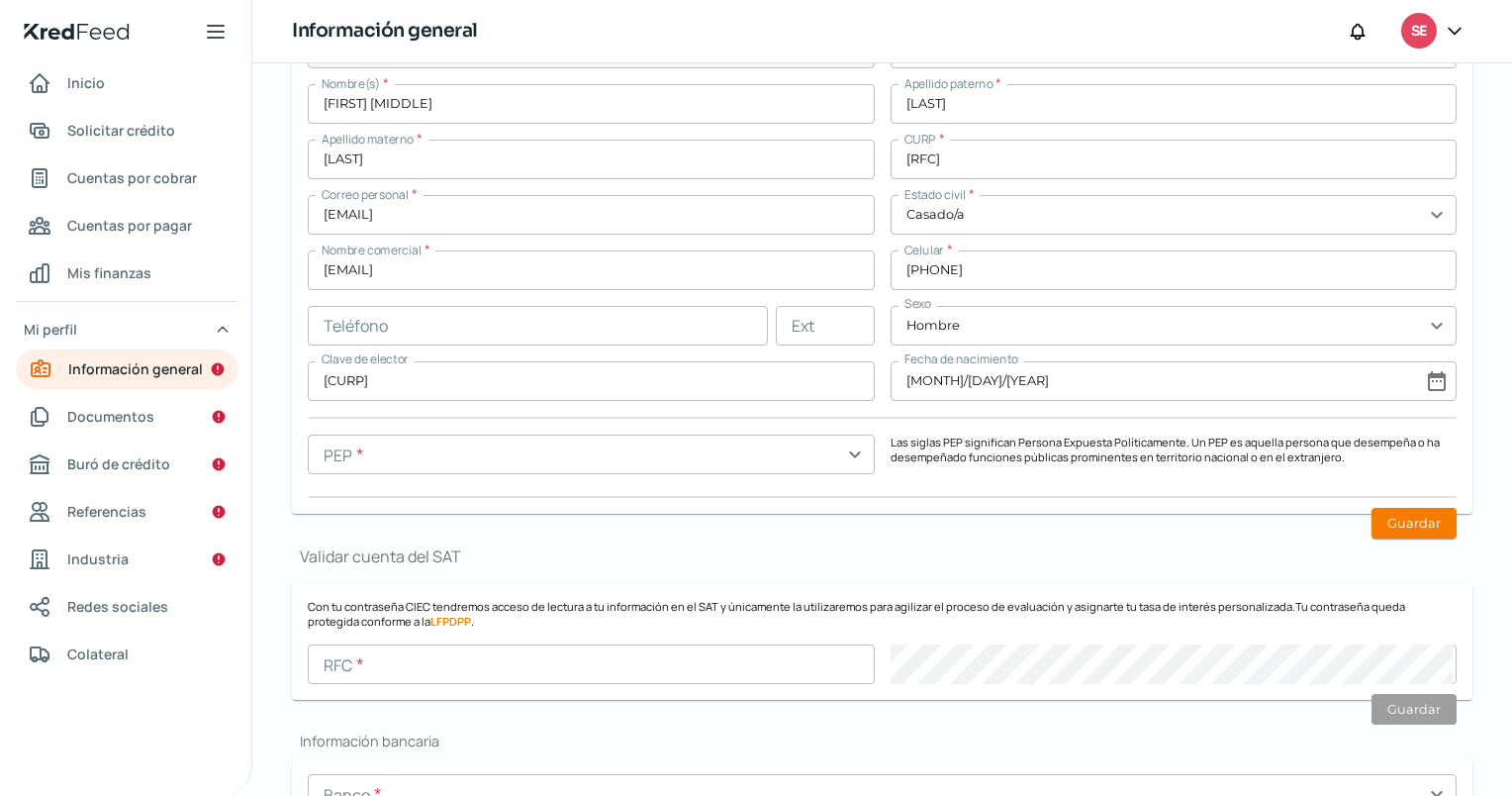scroll, scrollTop: 594, scrollLeft: 0, axis: vertical 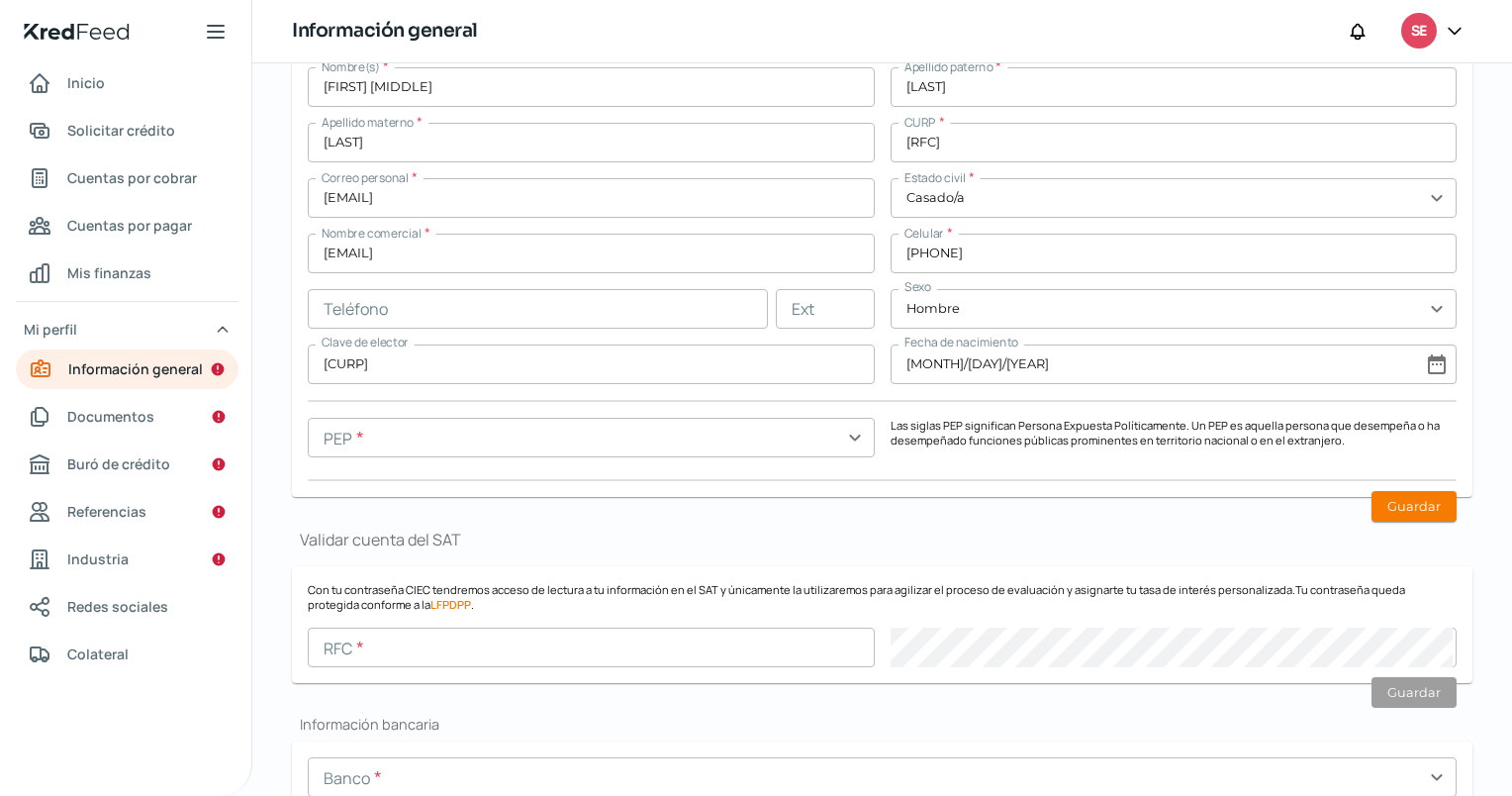 click at bounding box center (591, 438) 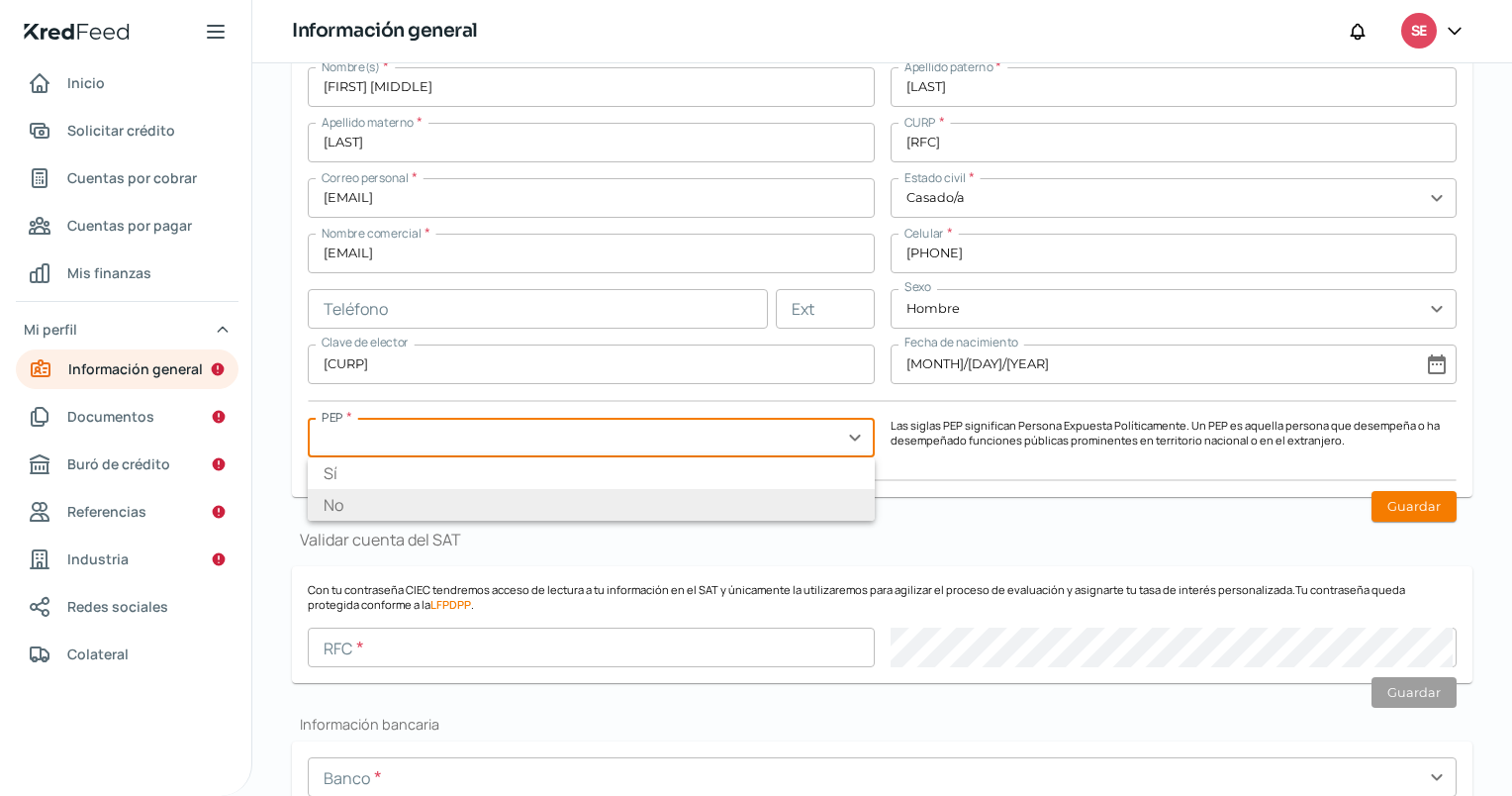 click on "No" at bounding box center (591, 505) 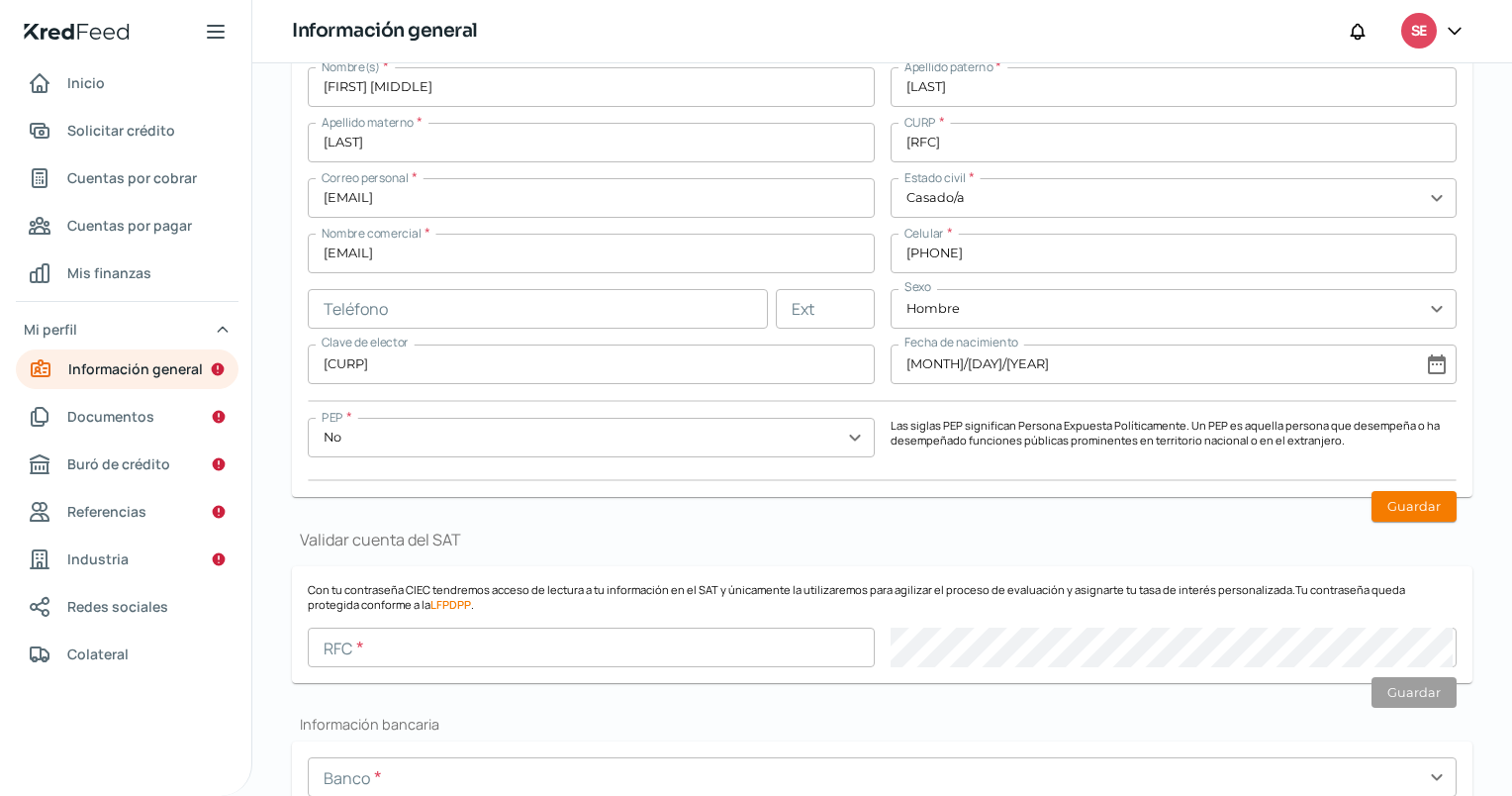 click on "[EMAIL] [TAX_REGIME] [FIRST] [MIDDLE] [LAST] [CURP] [EMAIL] [MARITAL_STATUS] [COMPANY_NAME] [PHONE] [SEX] [ELECTOR_ID] [PEP_STATUS]" at bounding box center (882, 247) 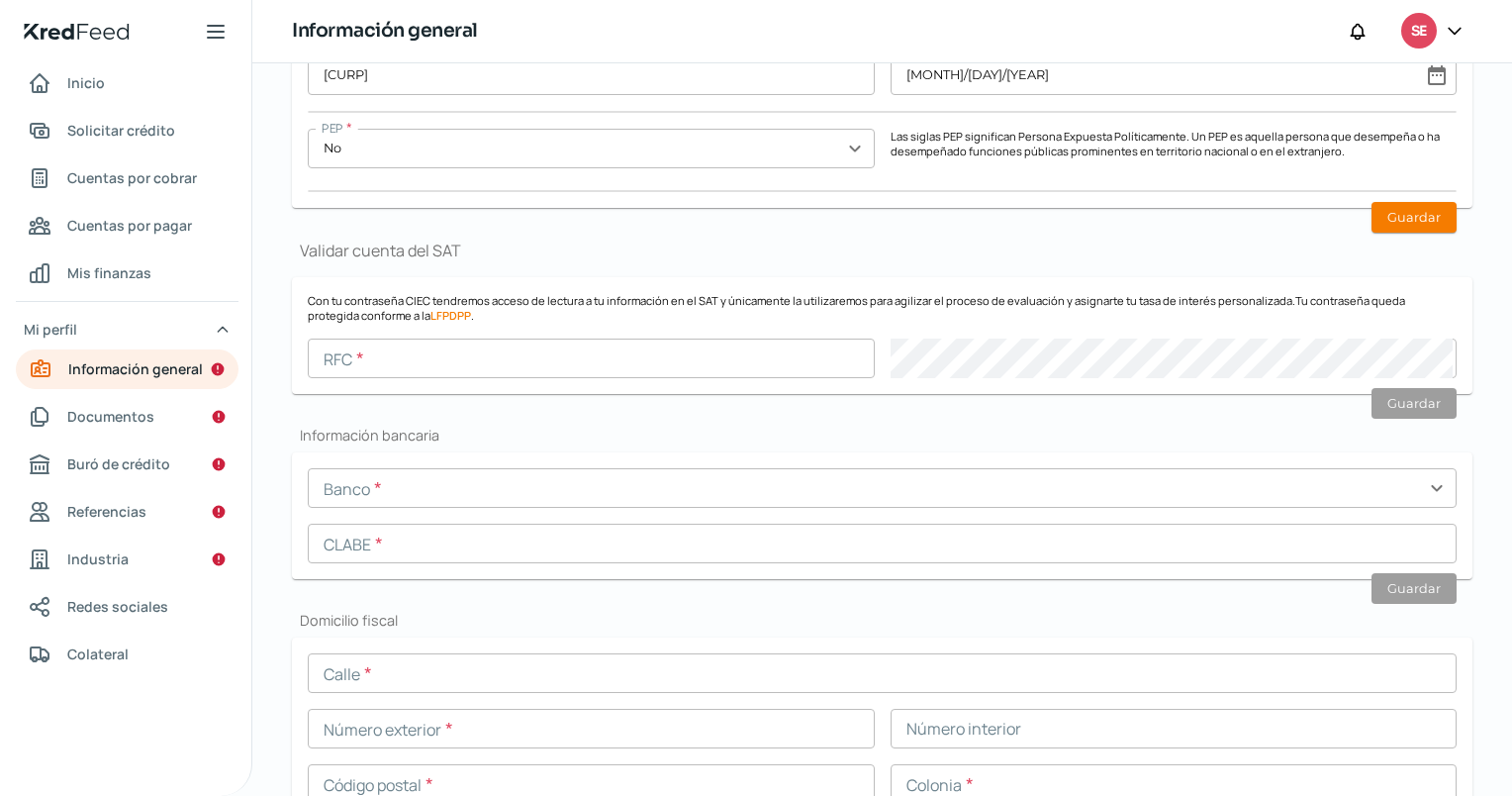 scroll, scrollTop: 891, scrollLeft: 0, axis: vertical 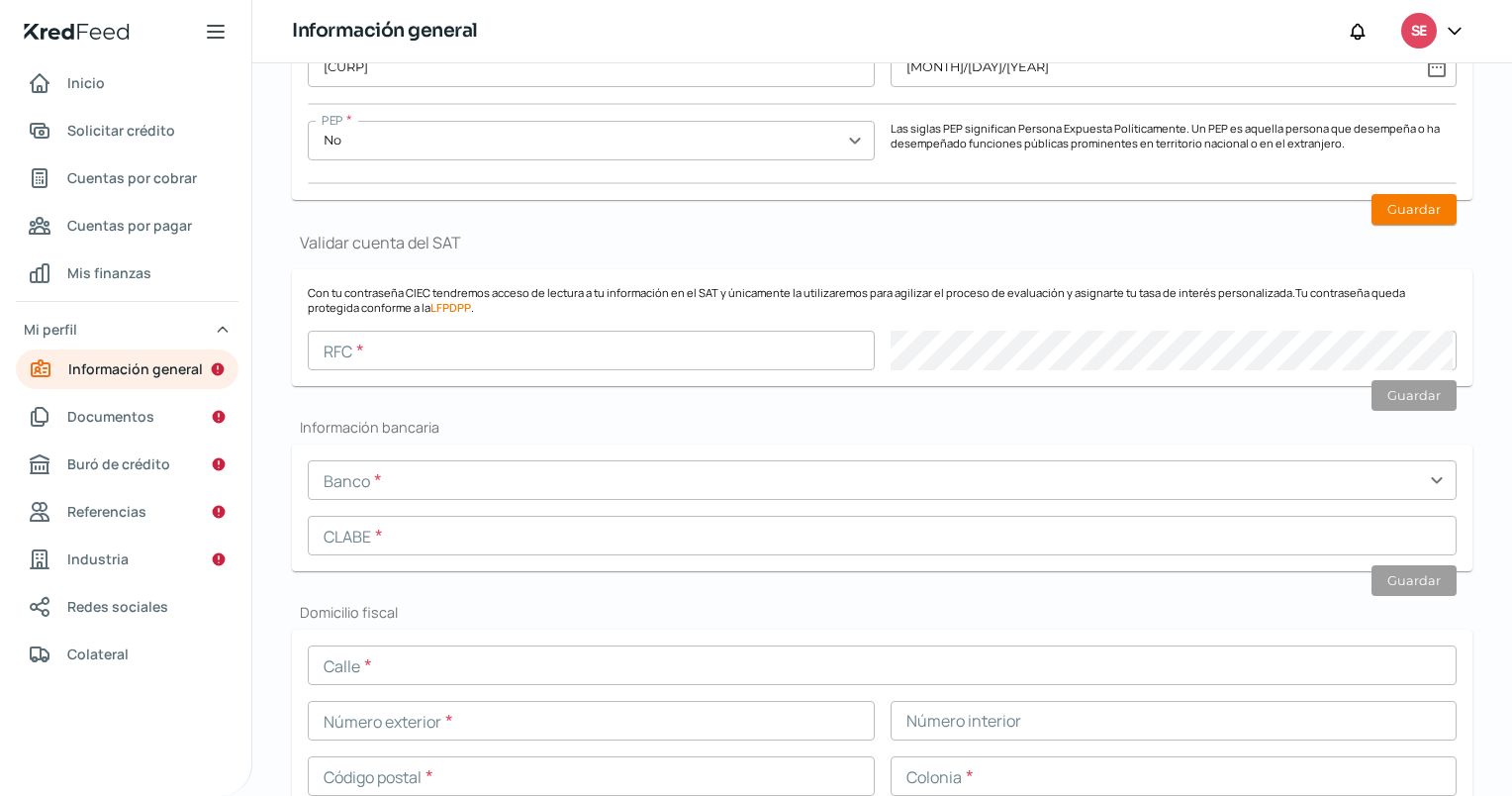 click at bounding box center (591, 350) 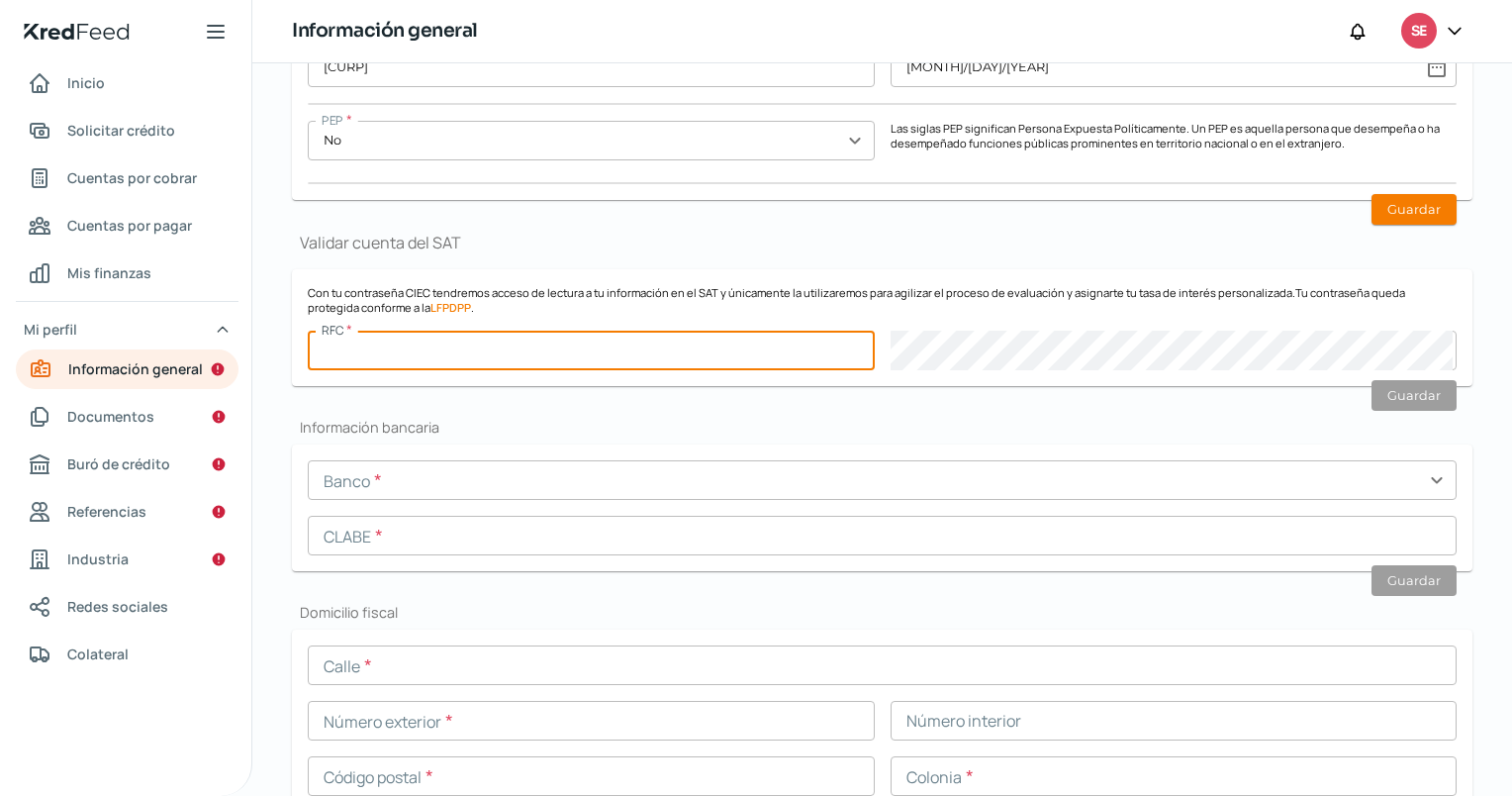 type on "[RFC]" 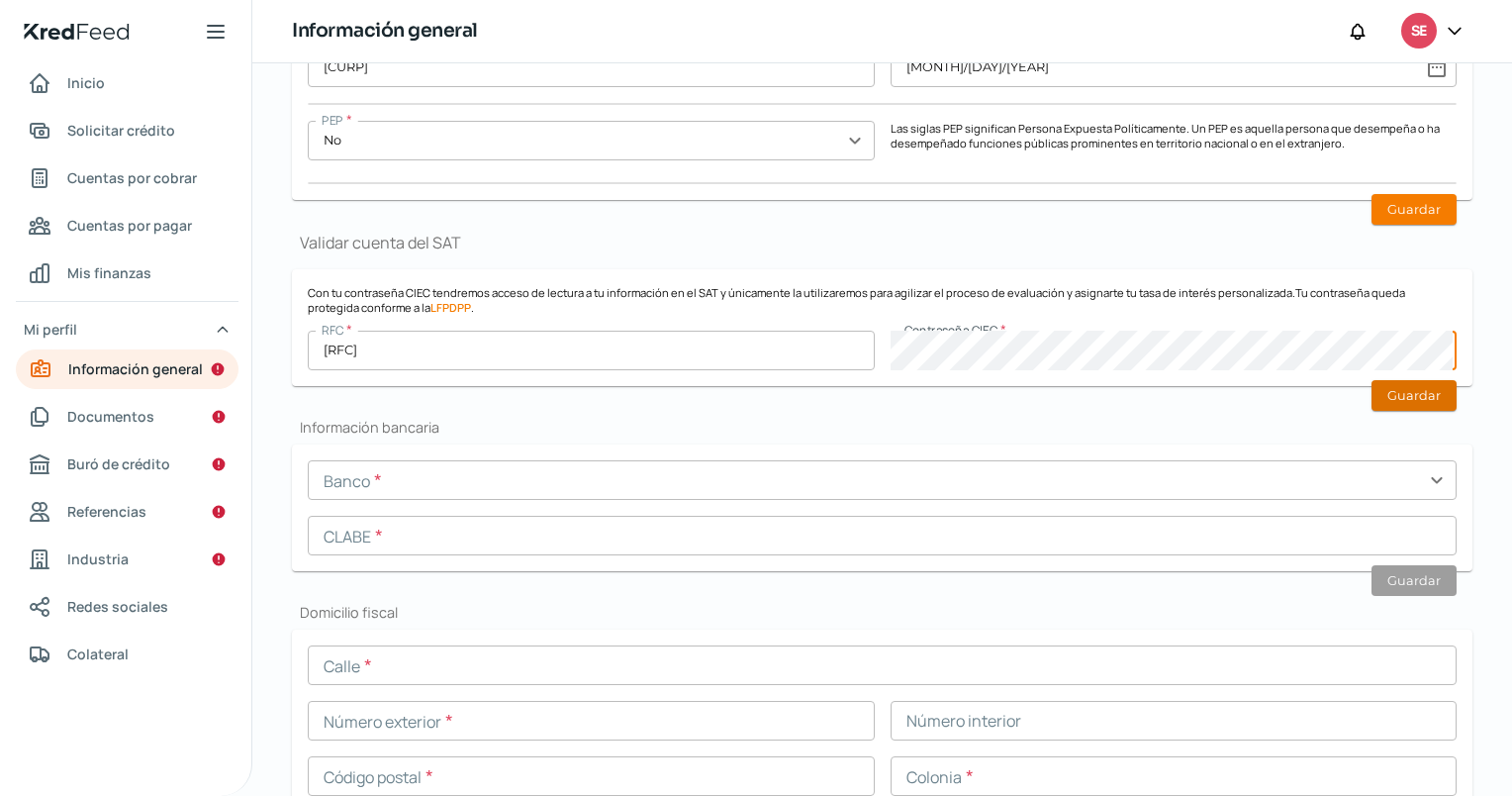 click on "Guardar" at bounding box center [1414, 395] 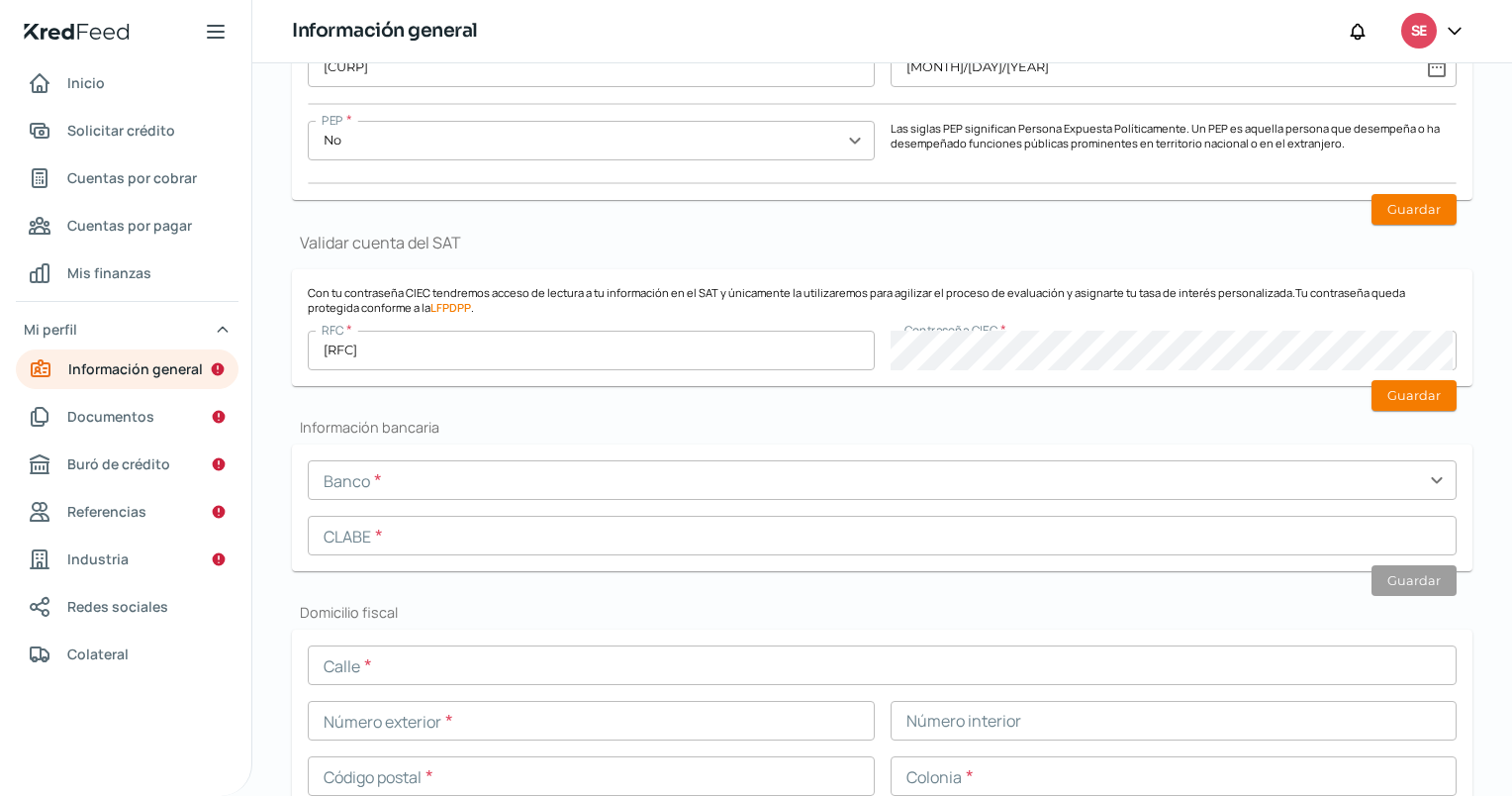 click at bounding box center (882, 480) 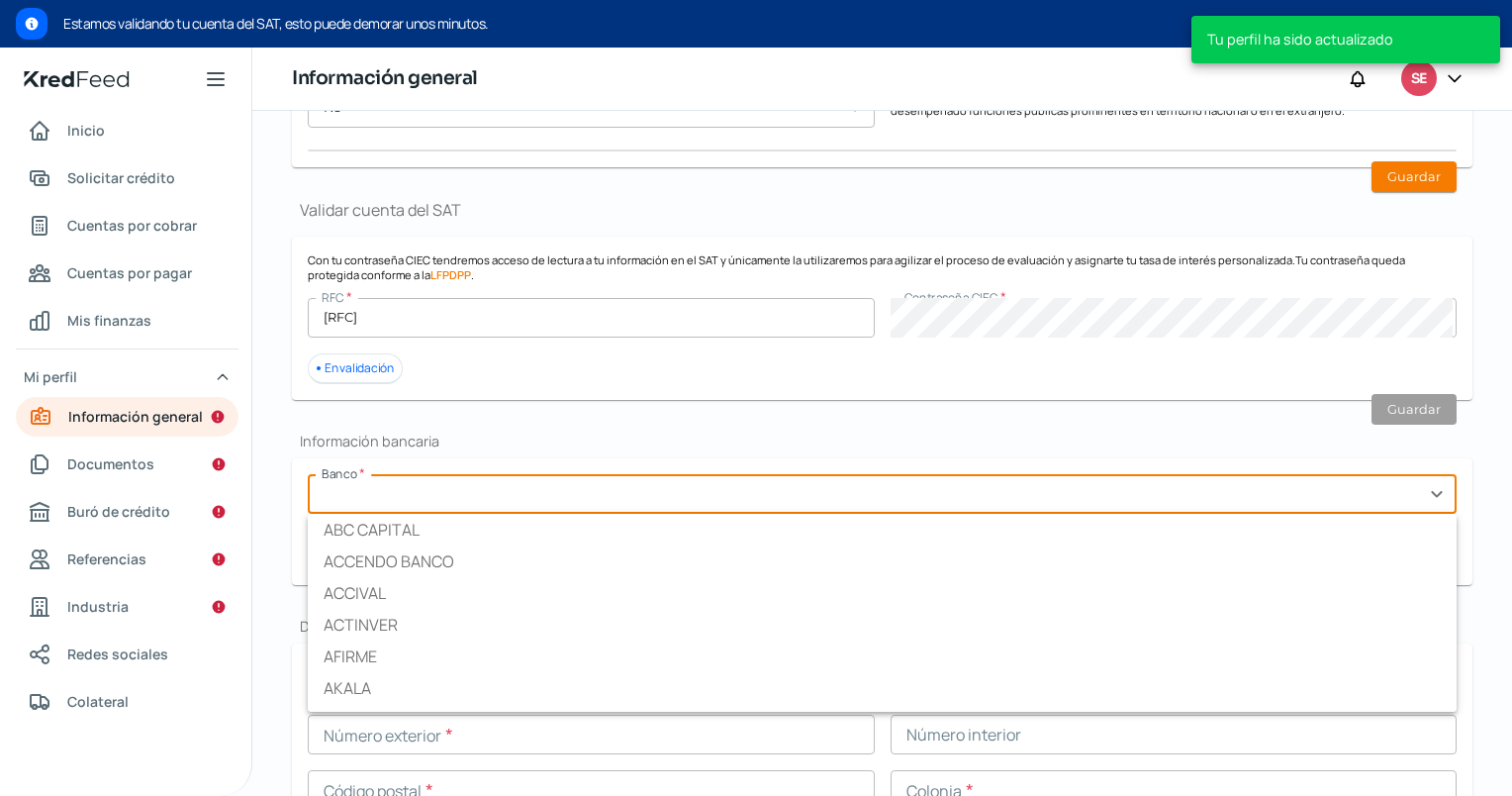 scroll, scrollTop: 1198, scrollLeft: 0, axis: vertical 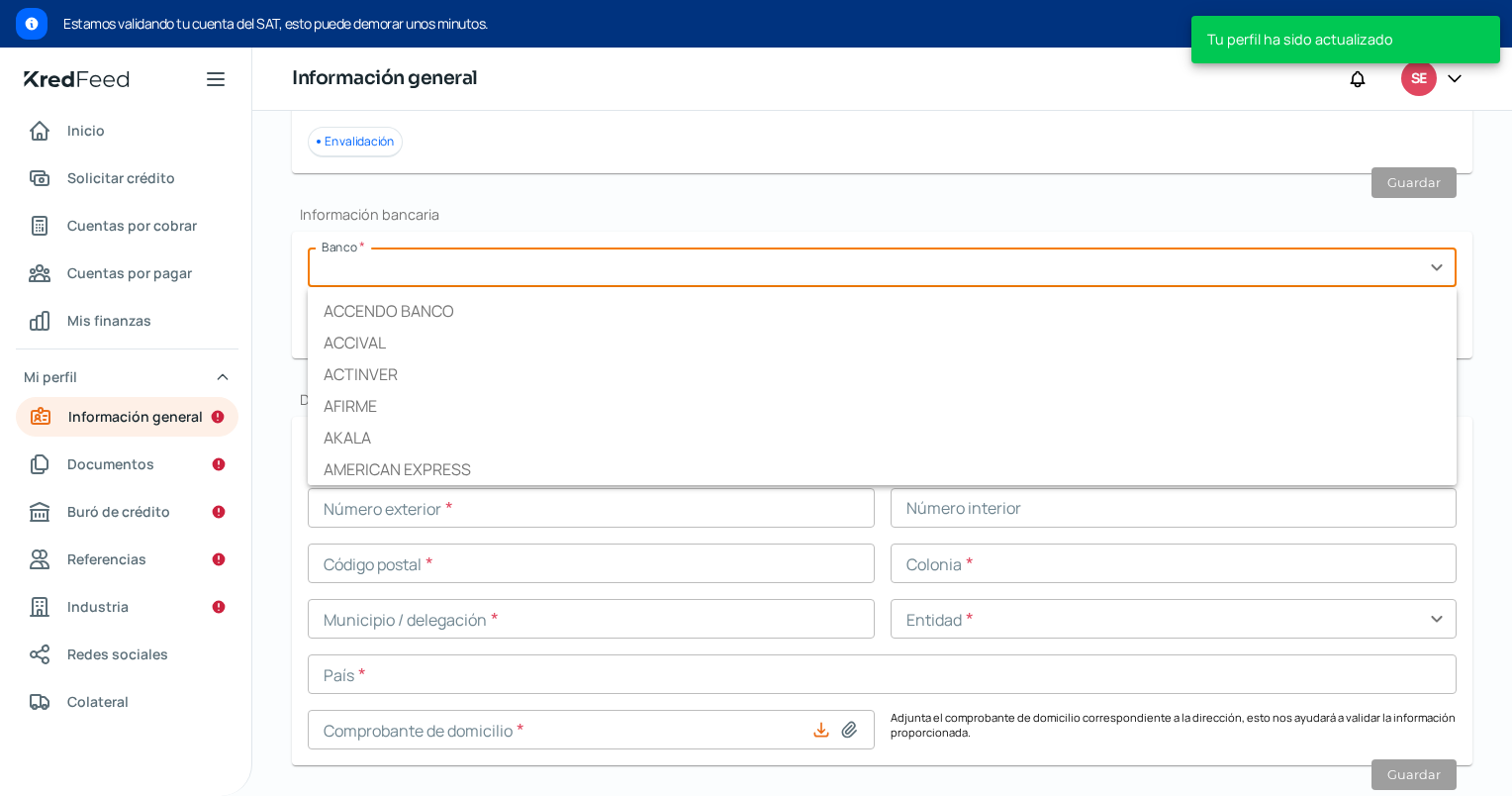 type on "[FILENAME]" 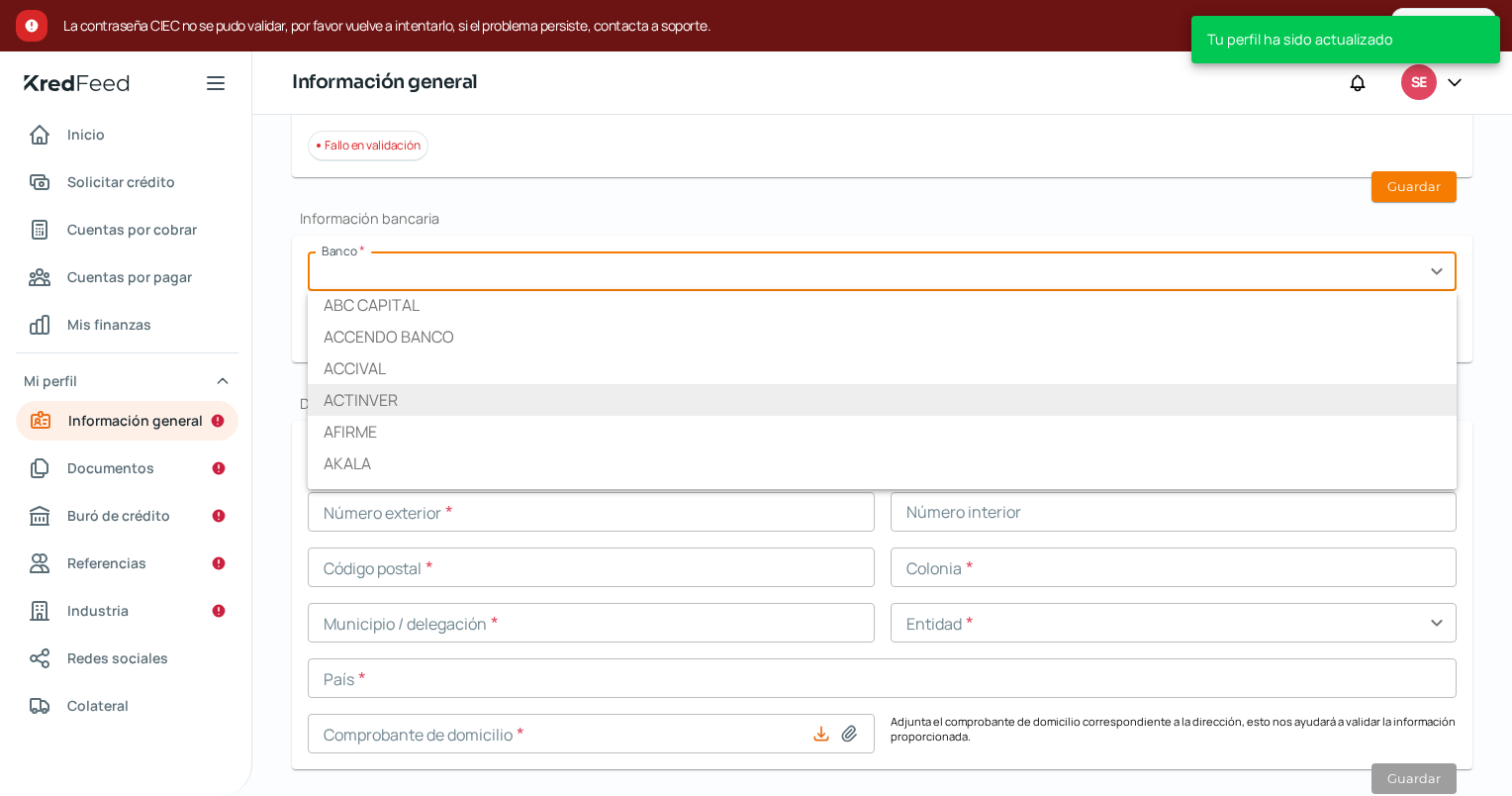 scroll, scrollTop: 0, scrollLeft: 0, axis: both 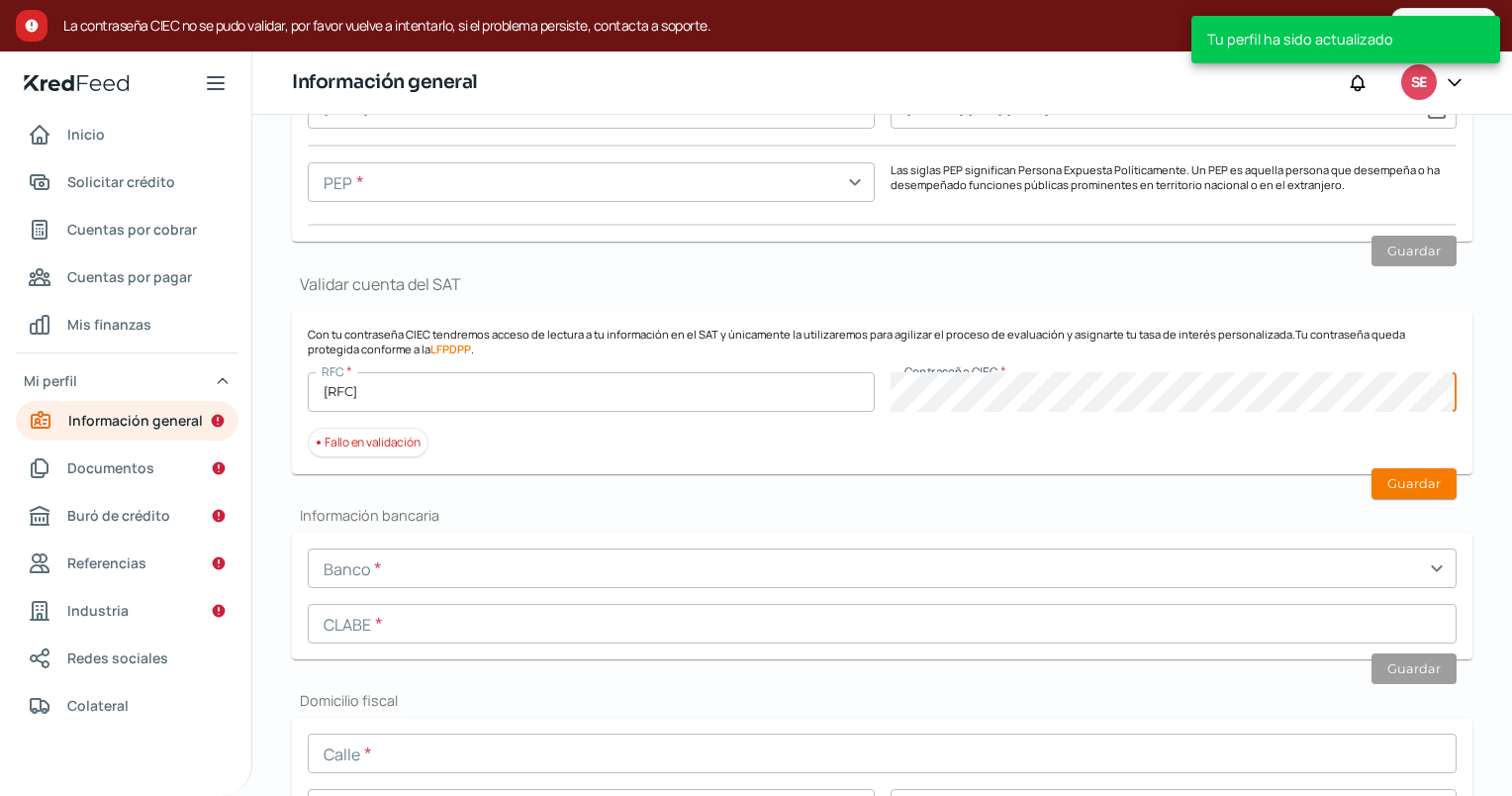 click on "RFC * [RFC] Contraseña CIEC *" at bounding box center [882, 392] 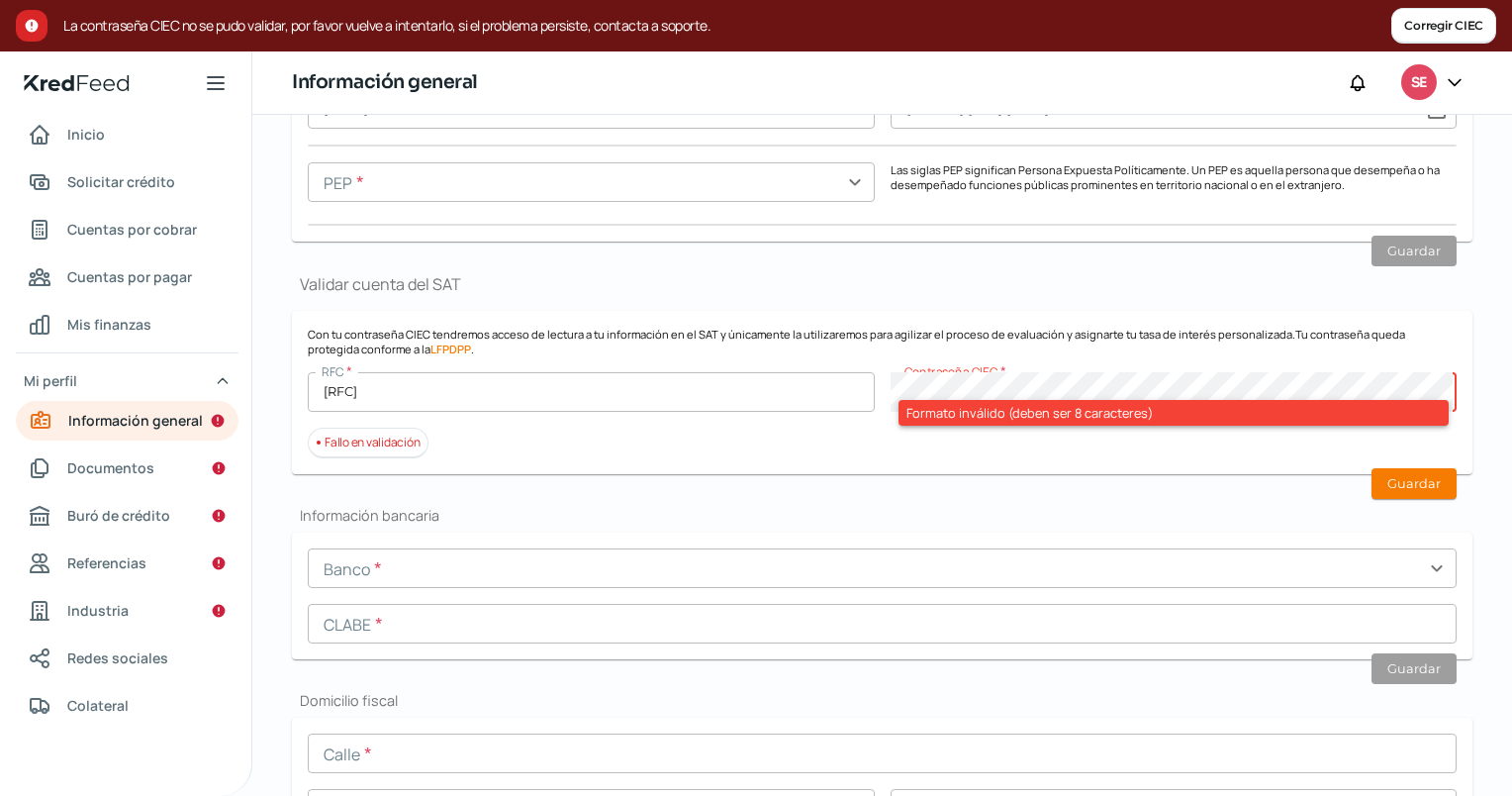 click on "[COMPANY_NAME] [RFC] [PASSWORD_POLICY]" at bounding box center (882, 392) 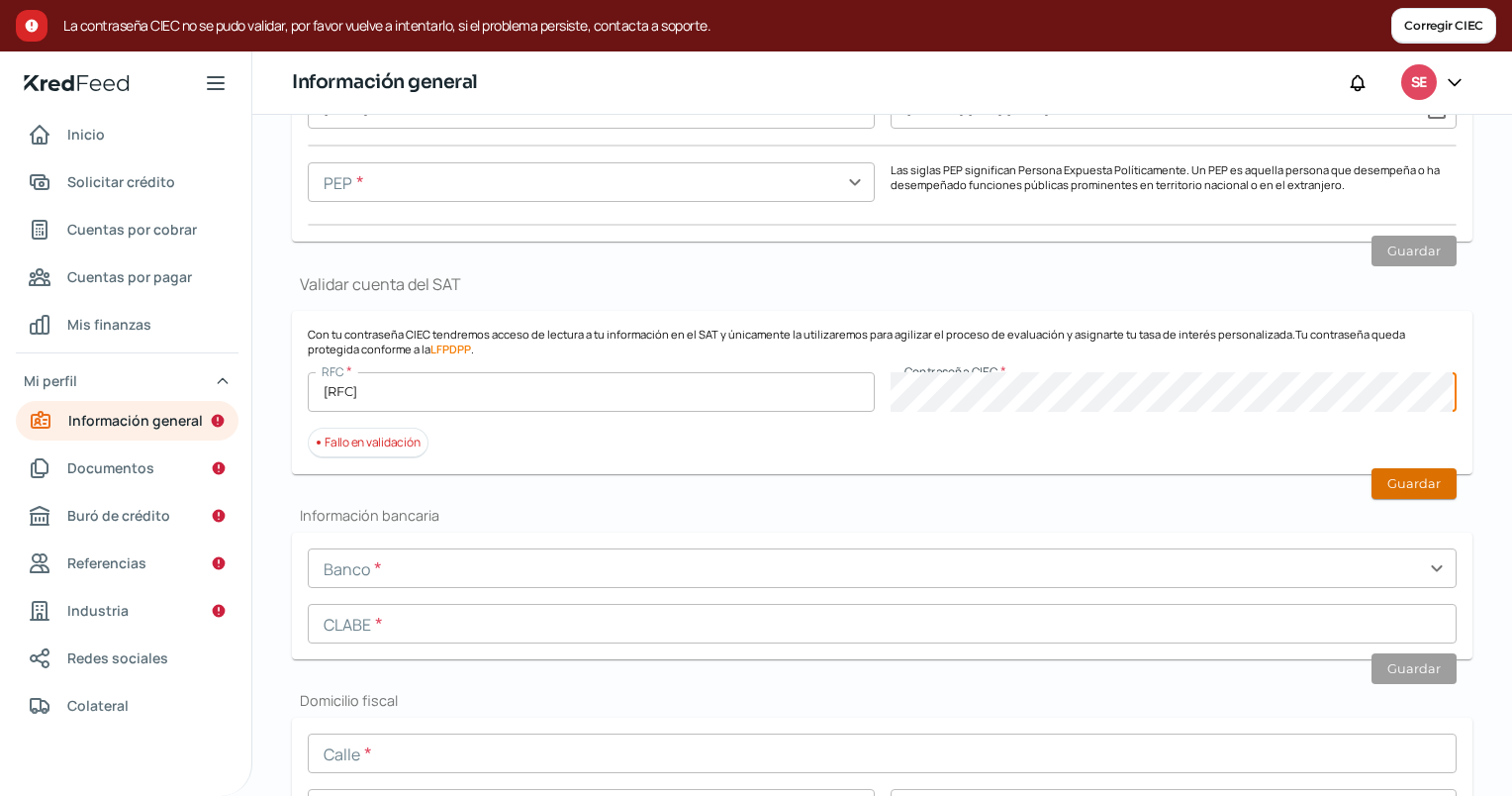 click on "Guardar" at bounding box center (1414, 483) 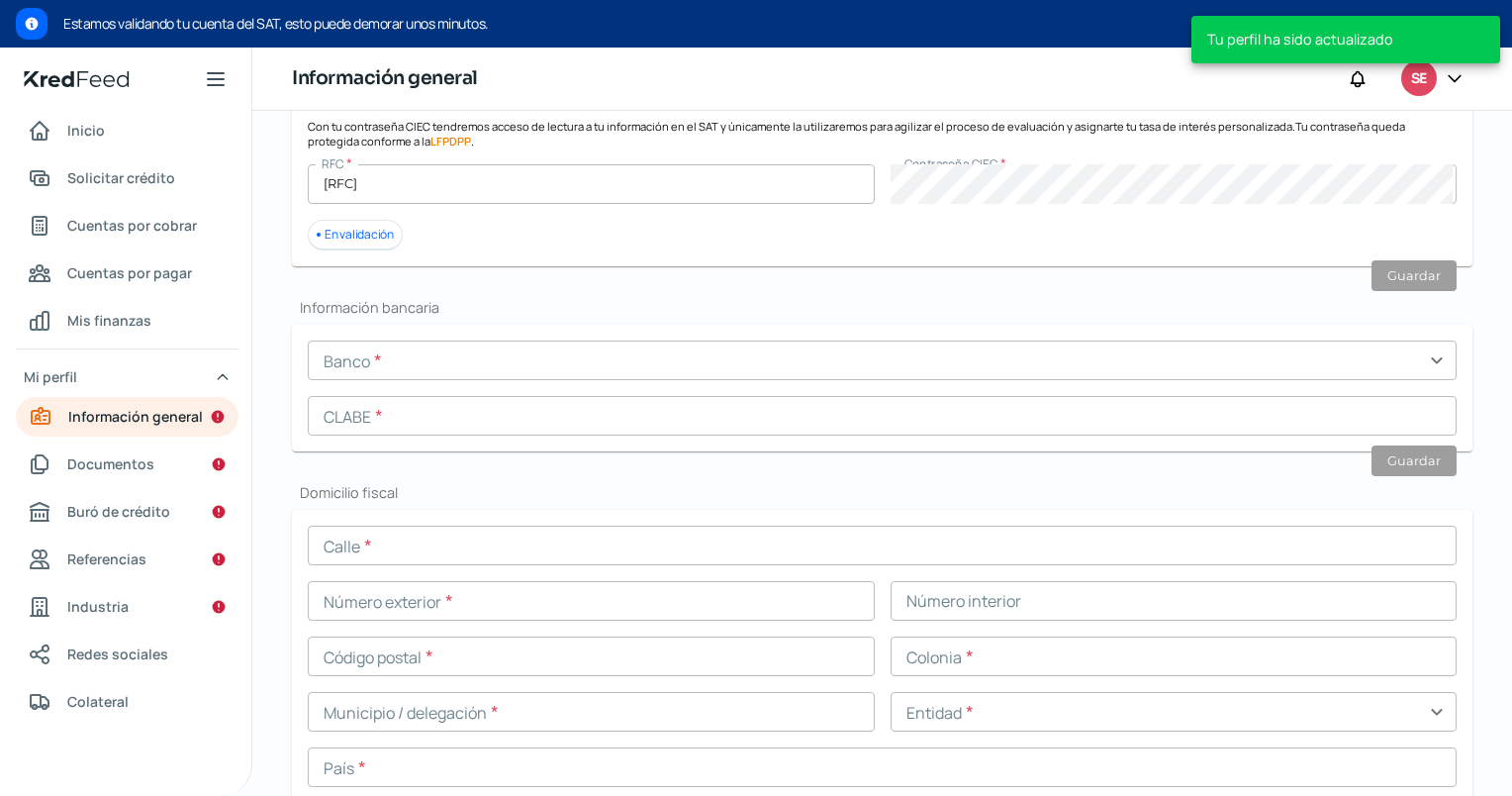 scroll, scrollTop: 1092, scrollLeft: 0, axis: vertical 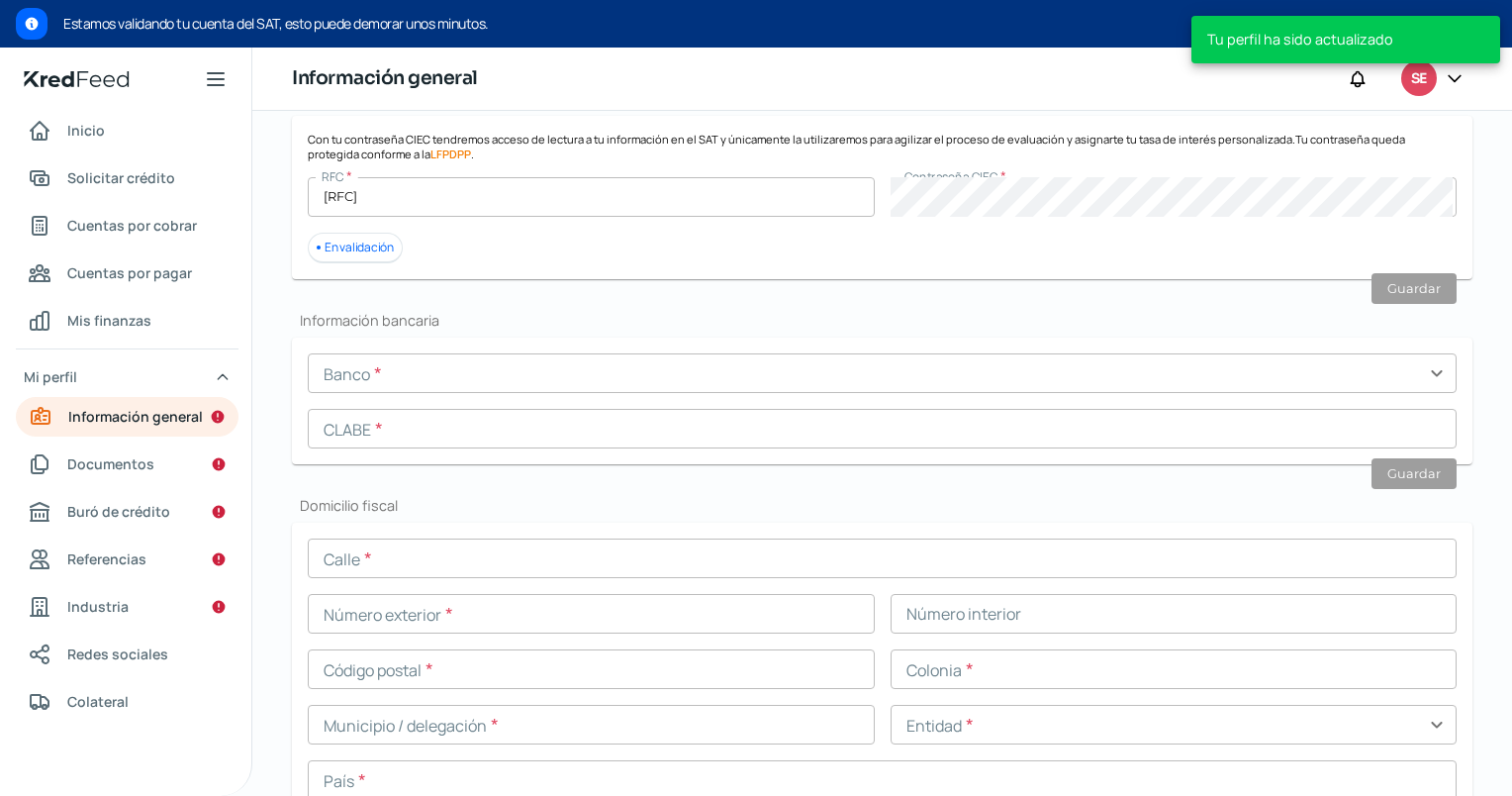 click at bounding box center (882, 373) 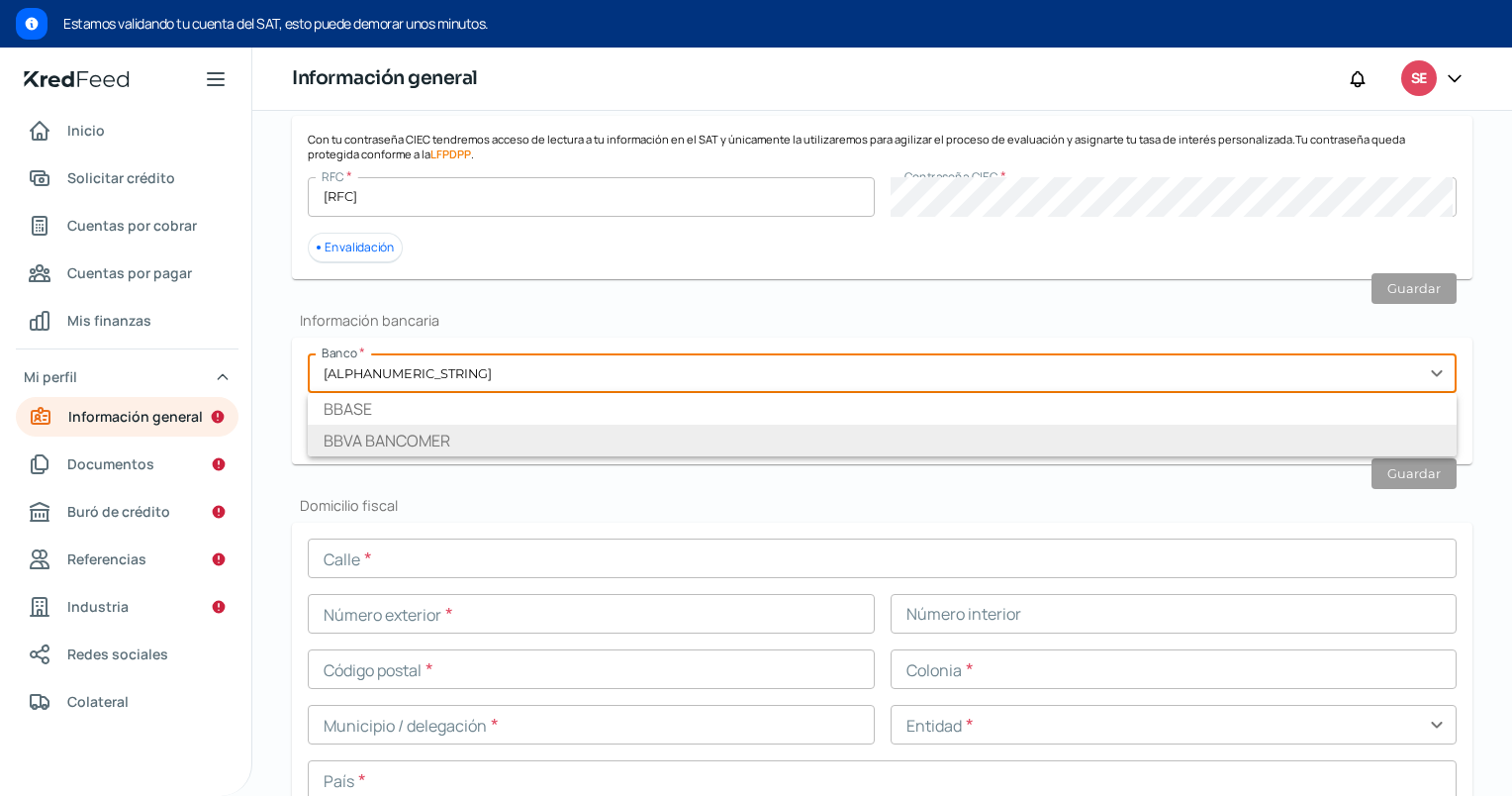 click on "BBVA BANCOMER" at bounding box center (882, 441) 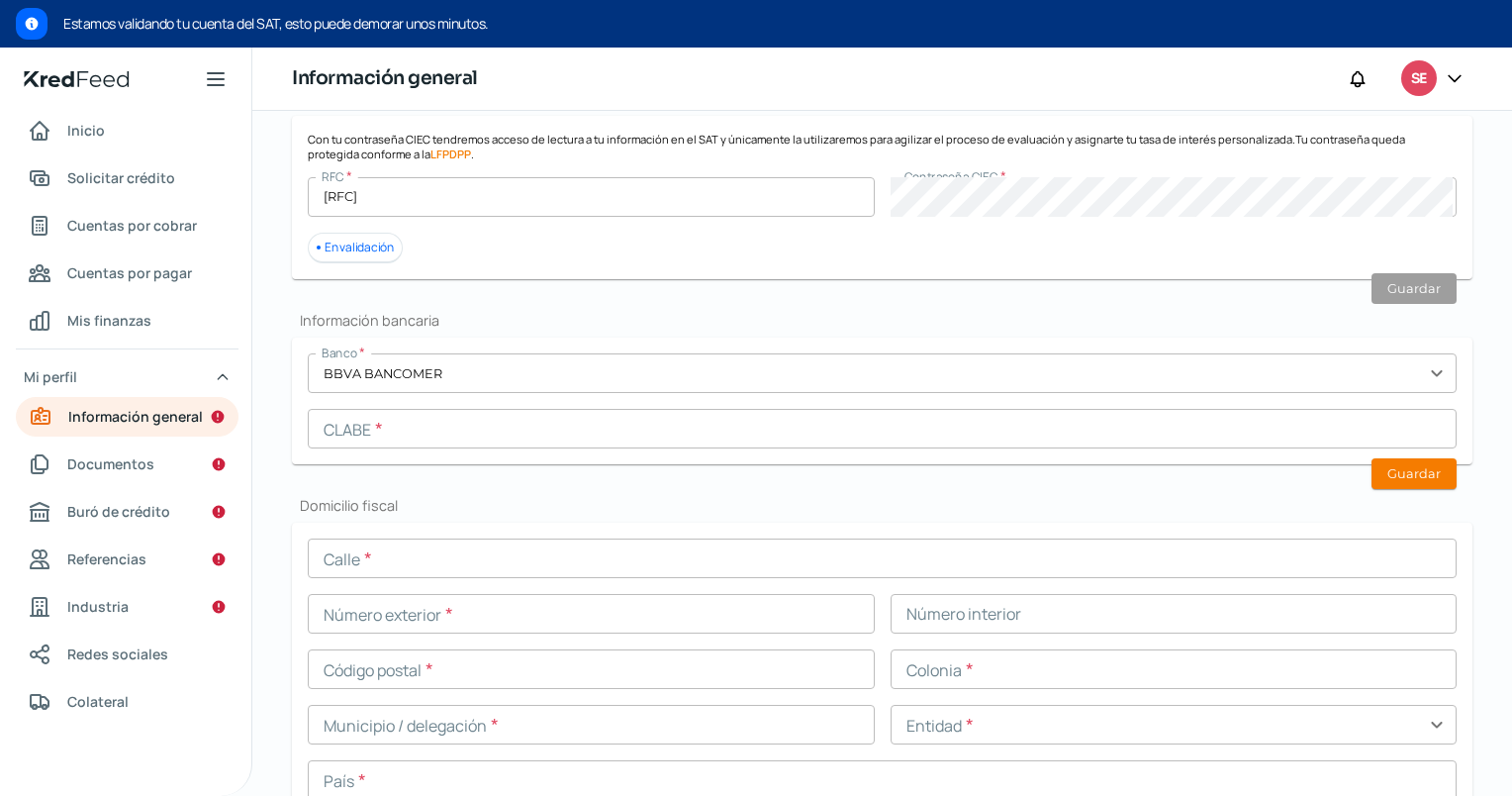 click at bounding box center (882, 429) 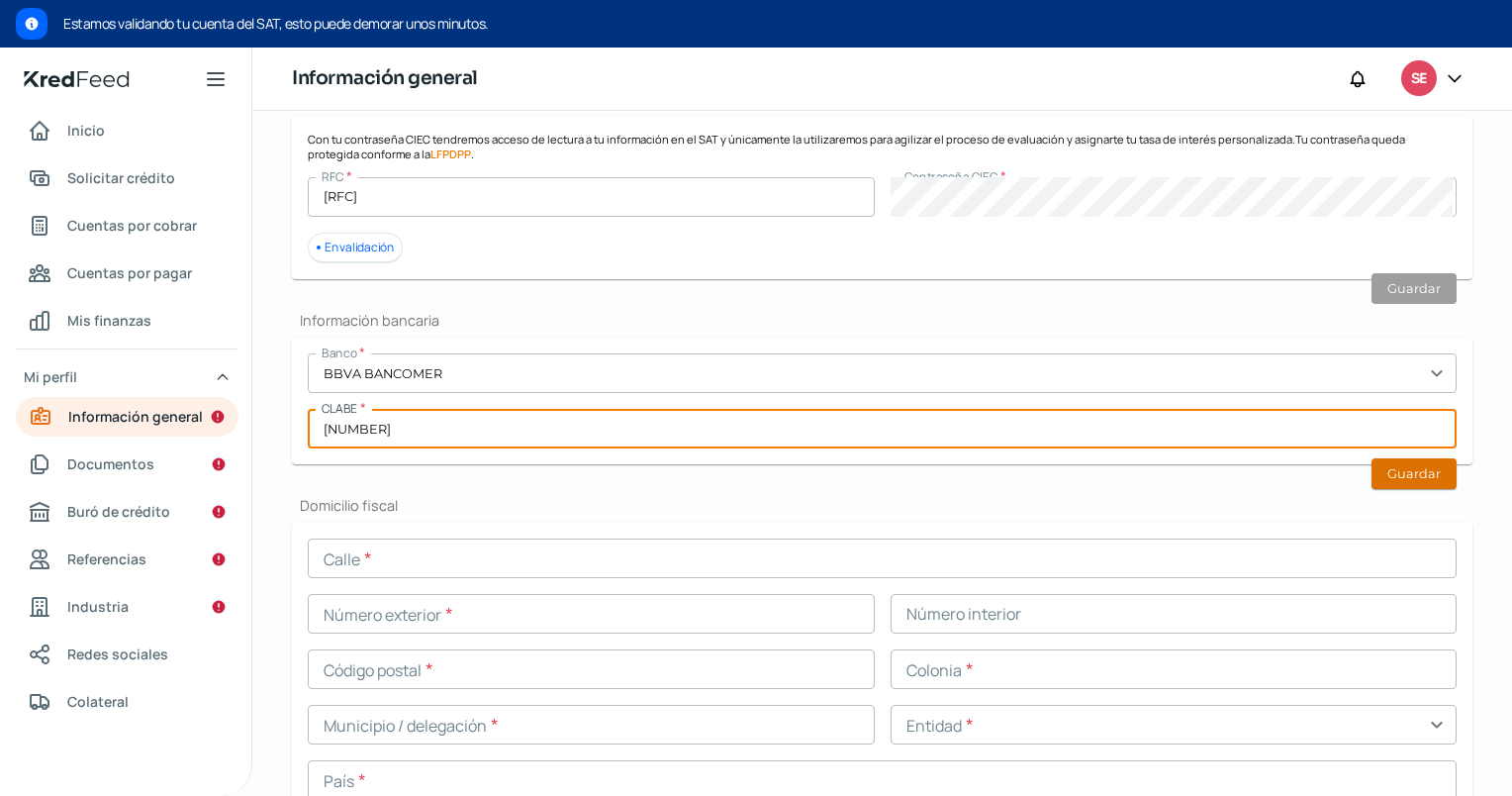 type on "[NUMBER]" 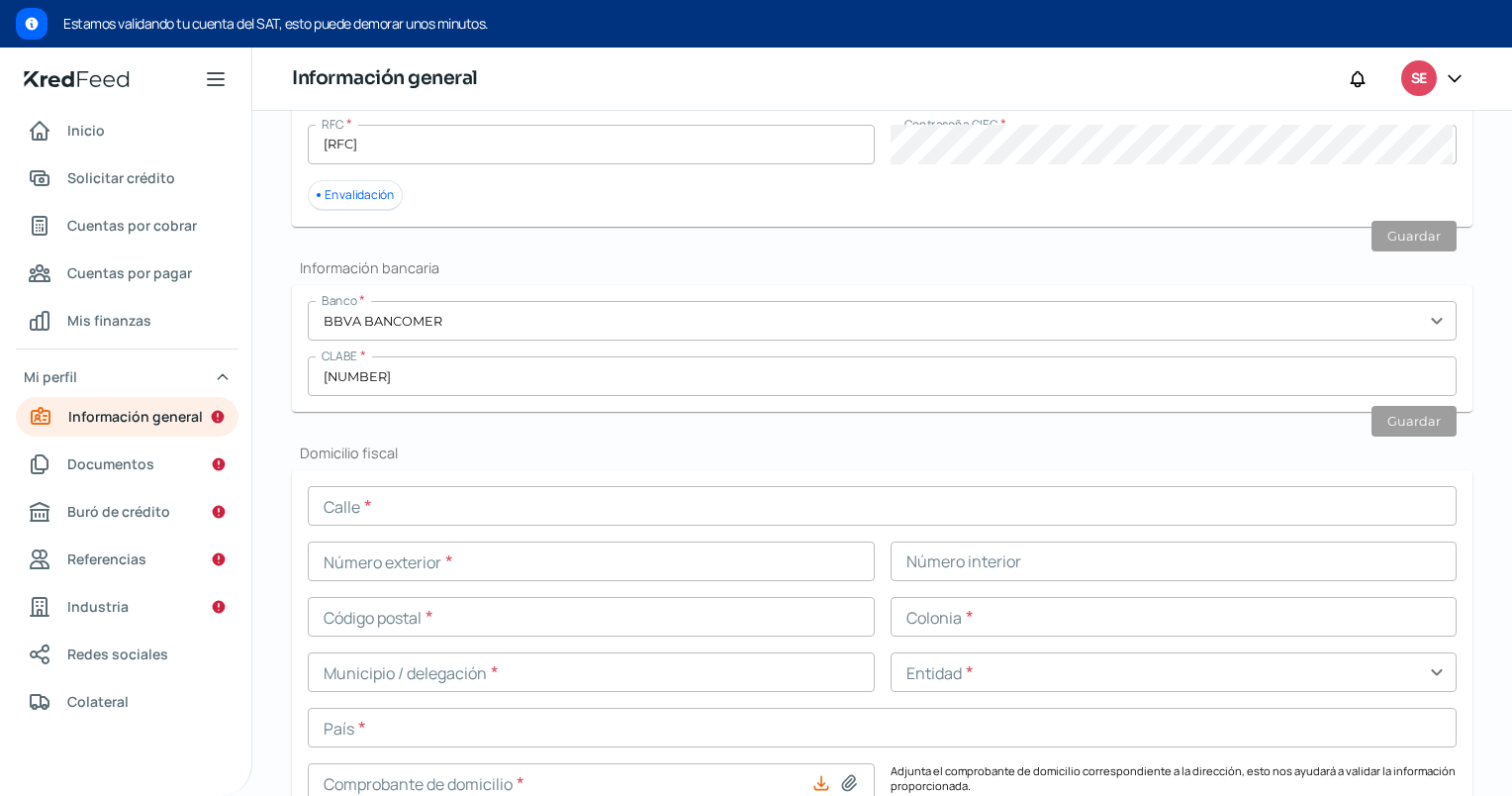 scroll, scrollTop: 1191, scrollLeft: 0, axis: vertical 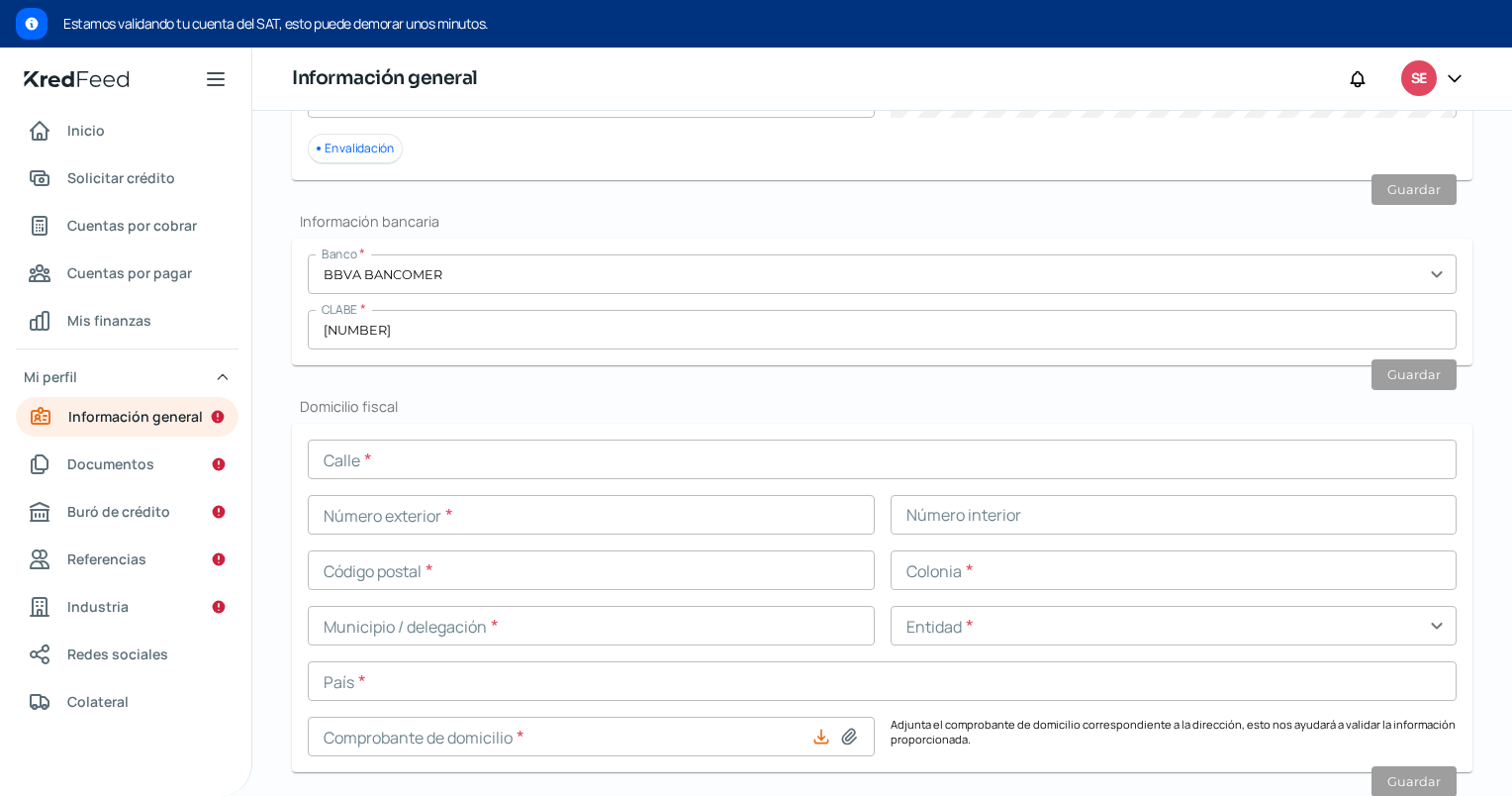 click at bounding box center (882, 459) 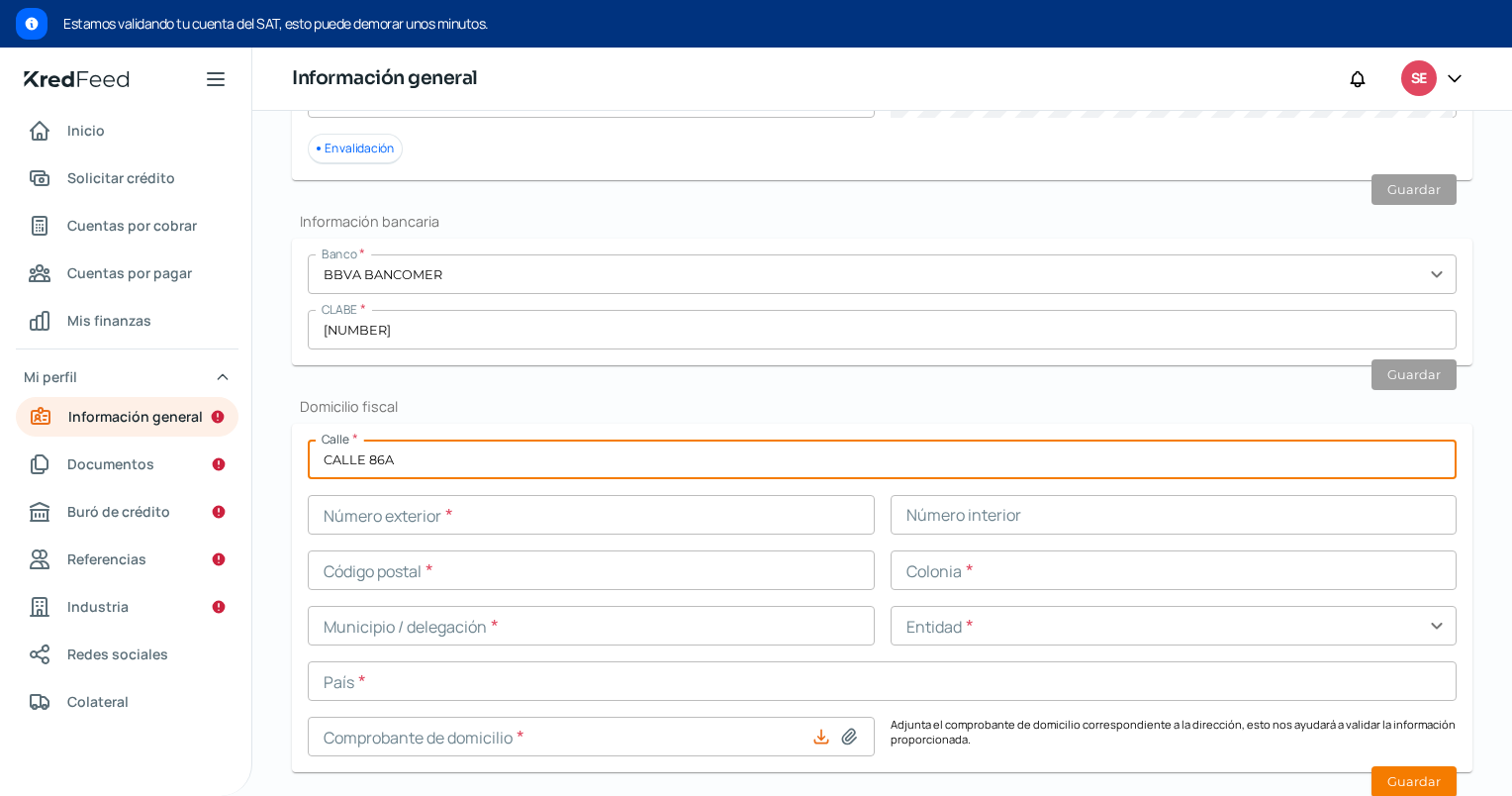 type on "CALLE 86A" 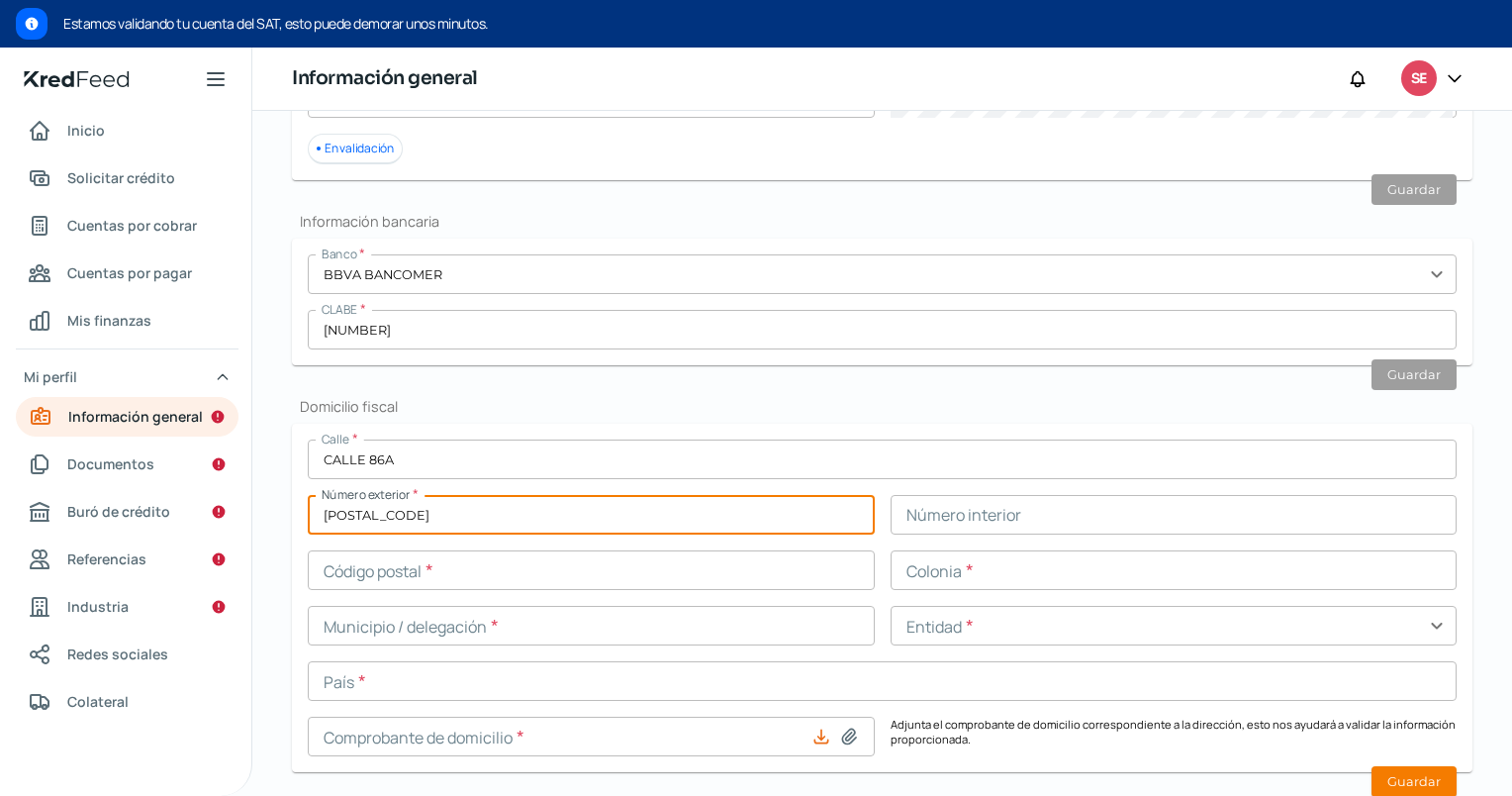 type on "[POSTAL_CODE]" 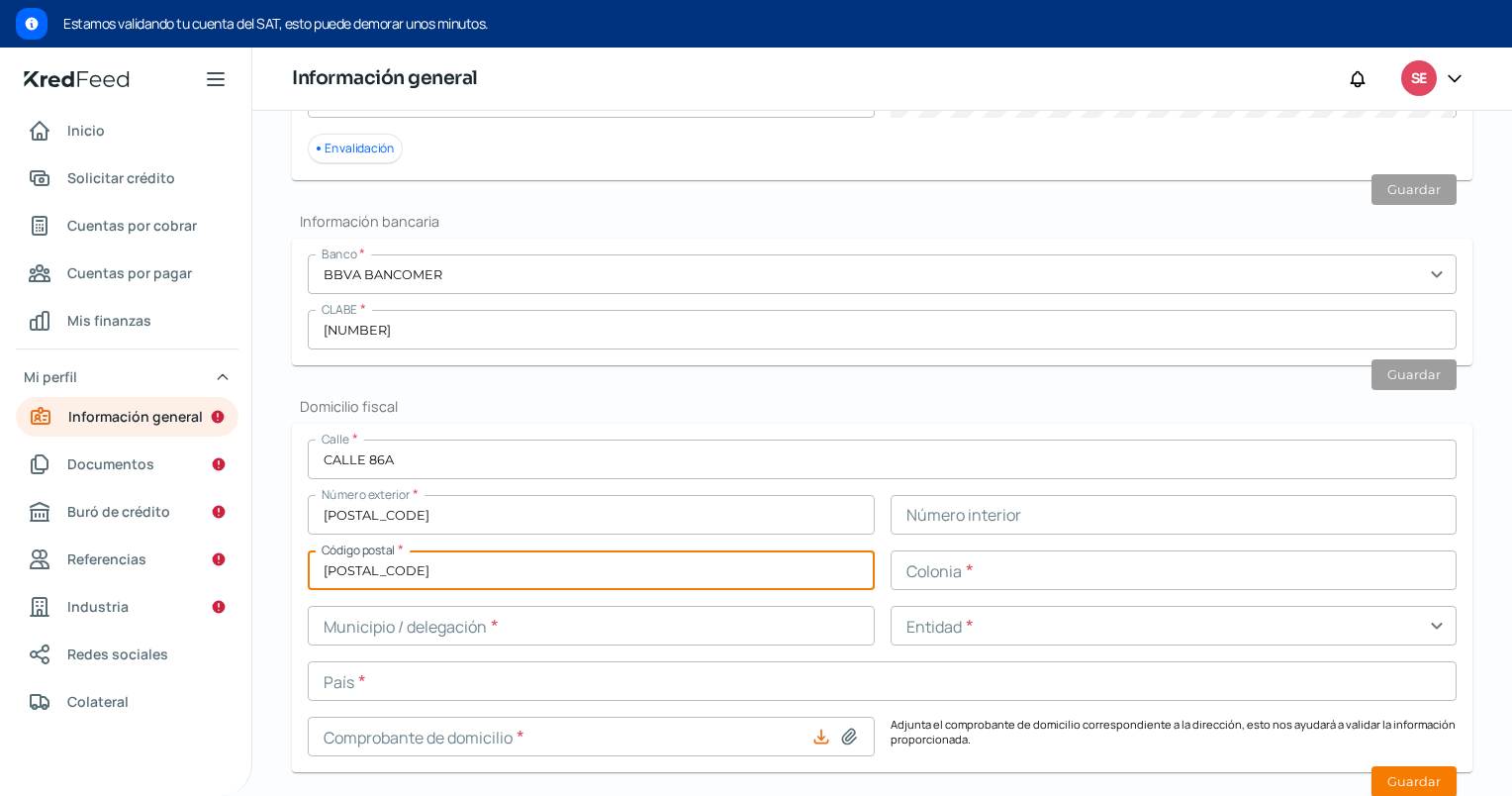 type on "[POSTAL_CODE]" 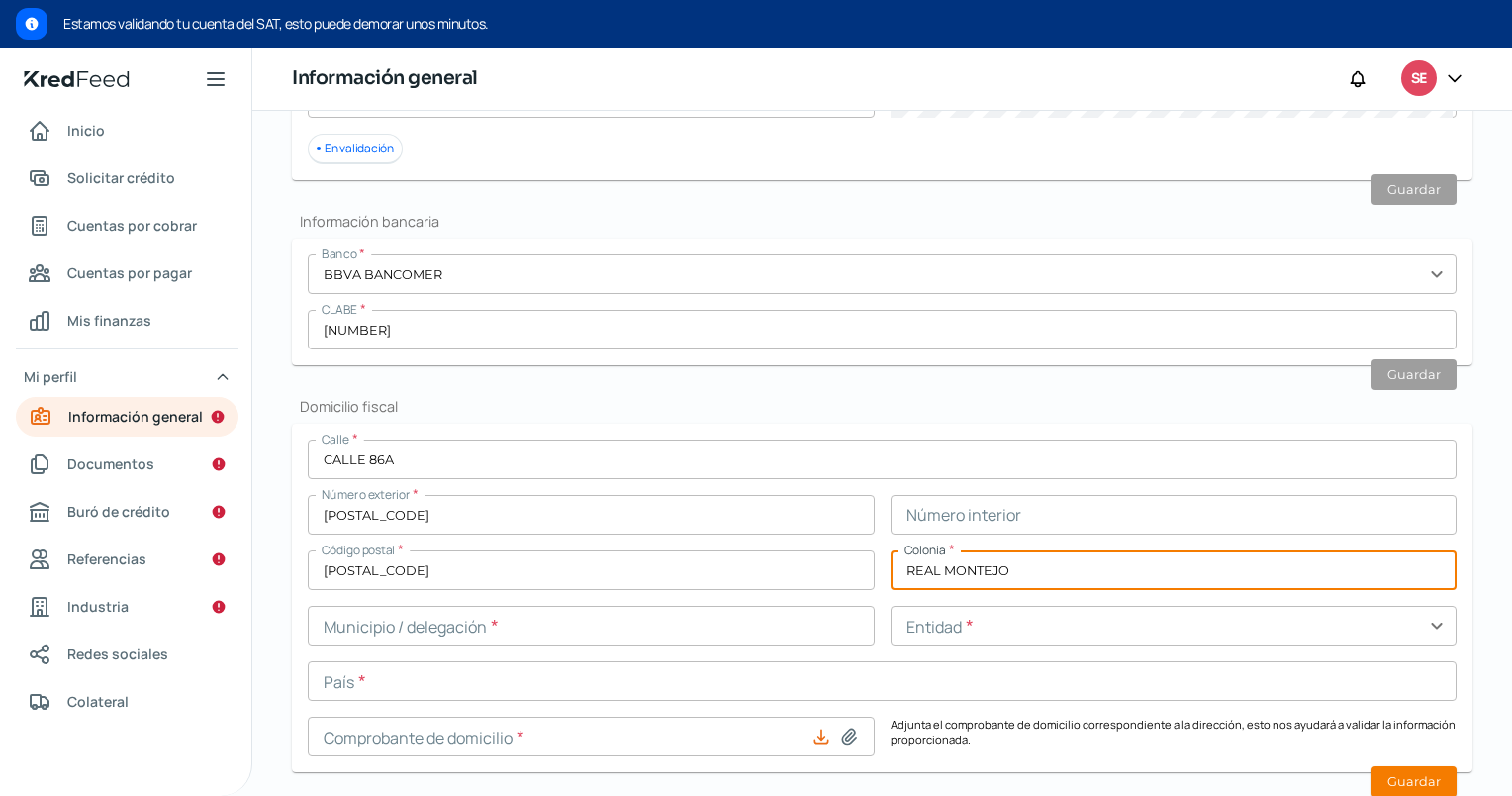 type on "REAL MONTEJO" 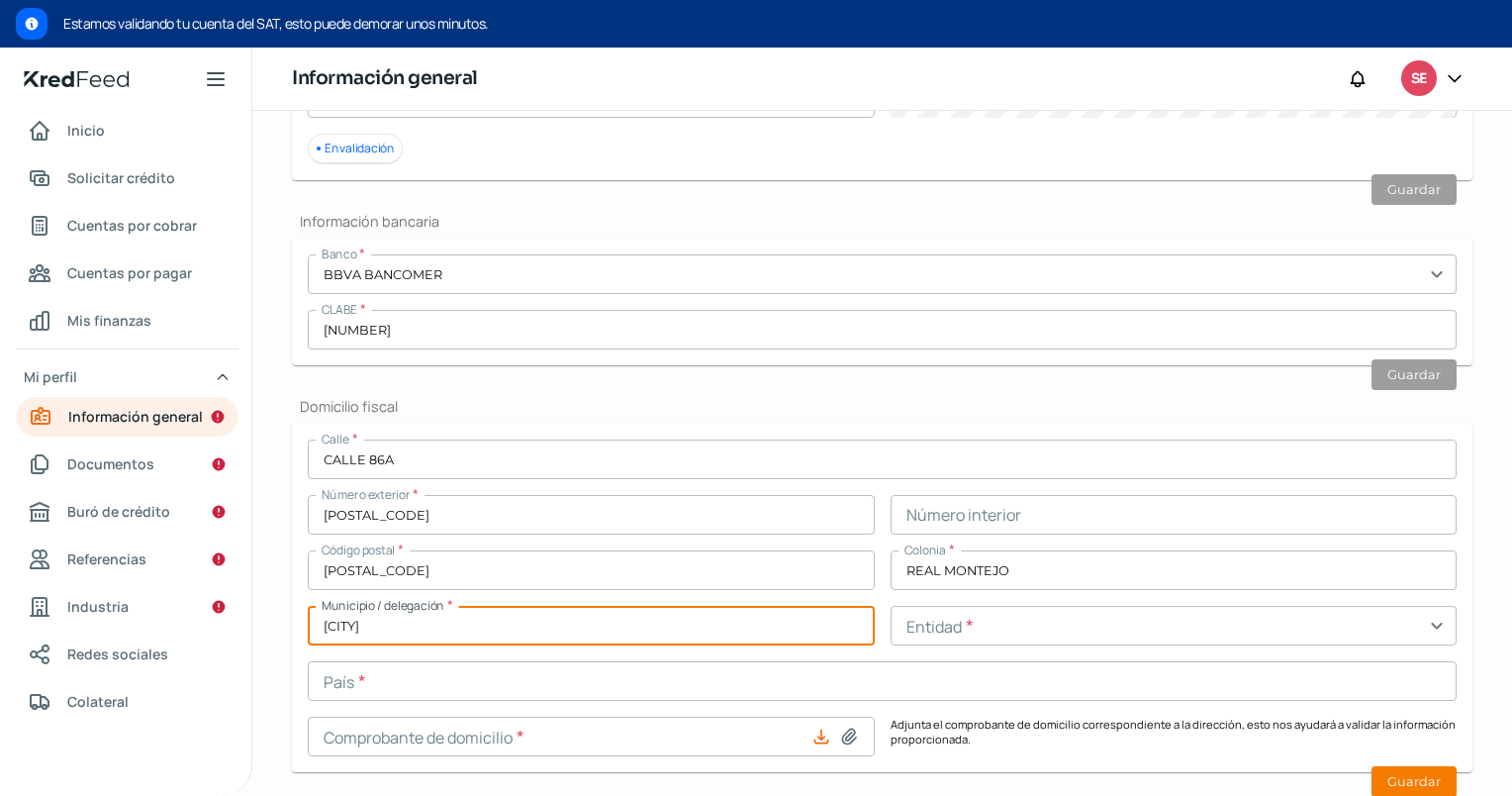 type on "[CITY]" 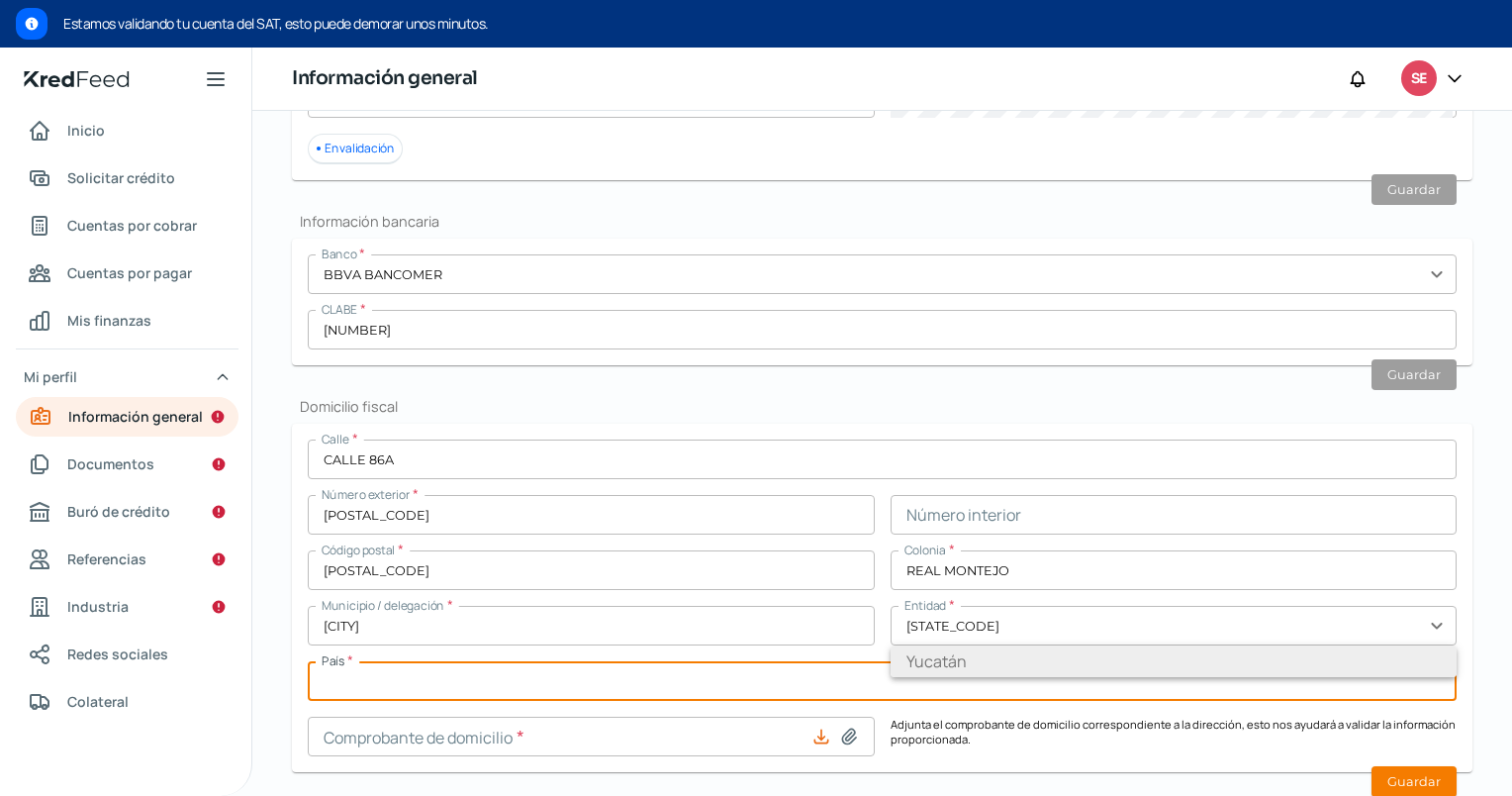 click on "Yucatán" at bounding box center (1174, 661) 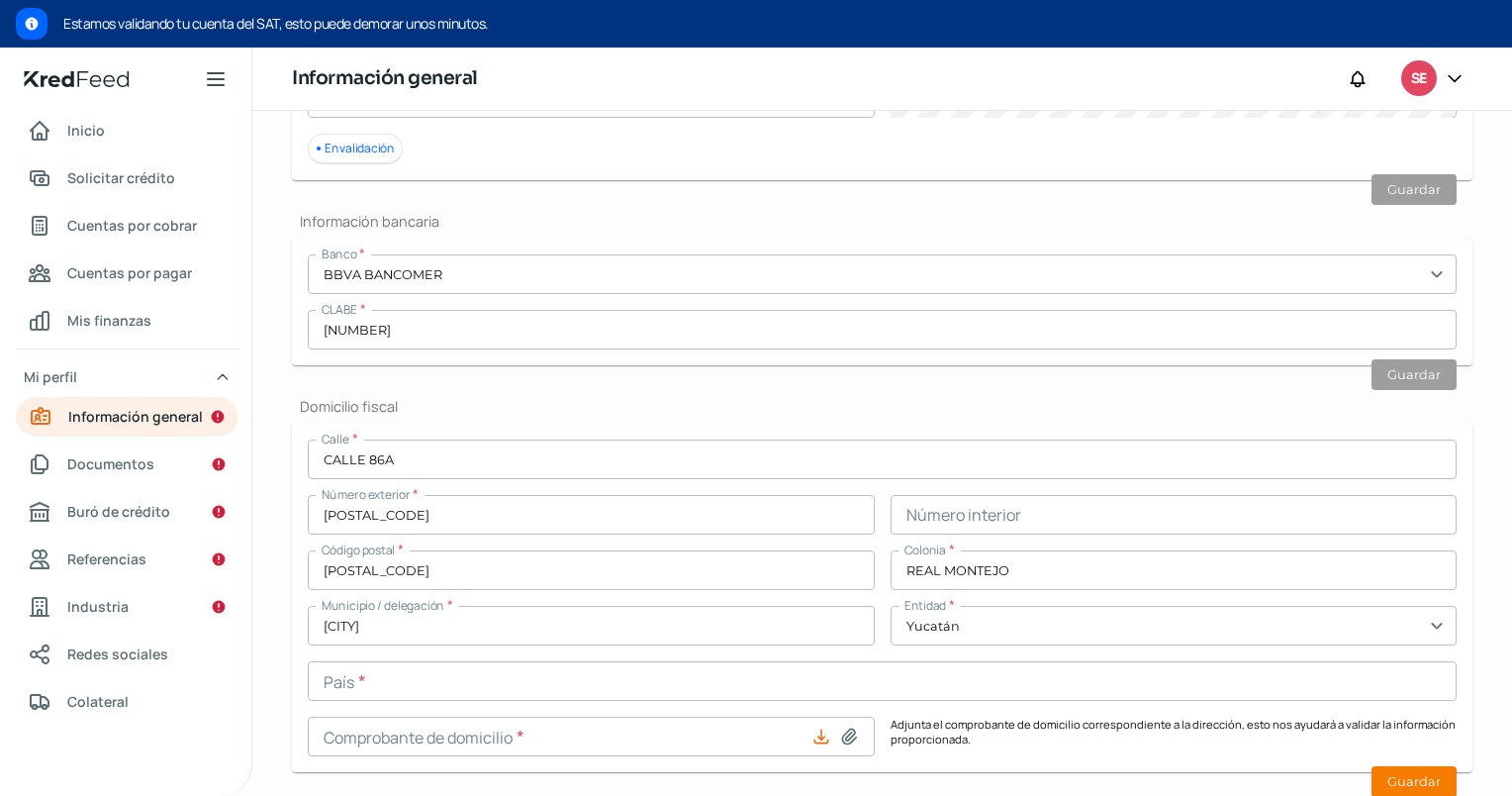 click at bounding box center [882, 681] 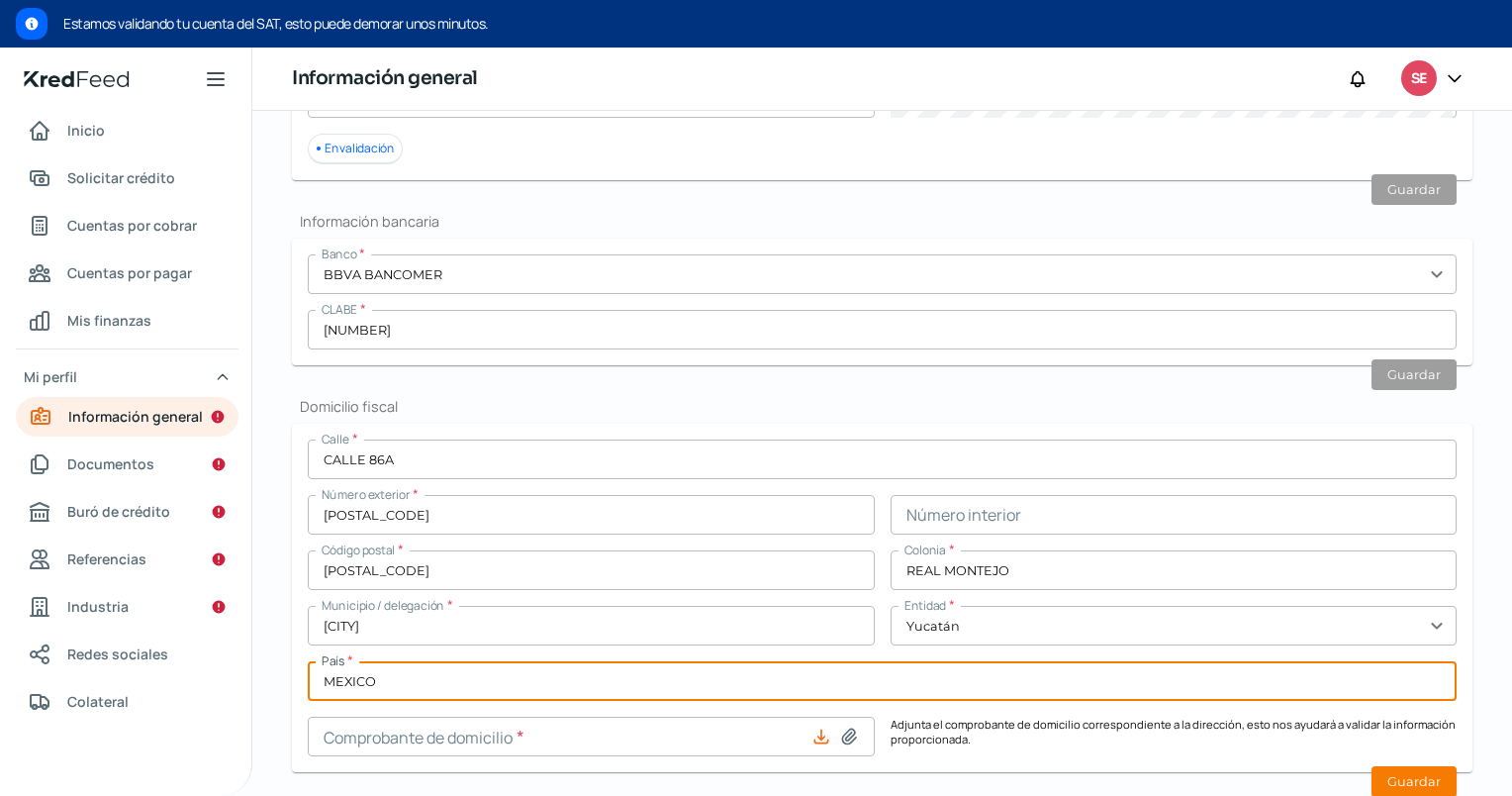 type on "MEXICO" 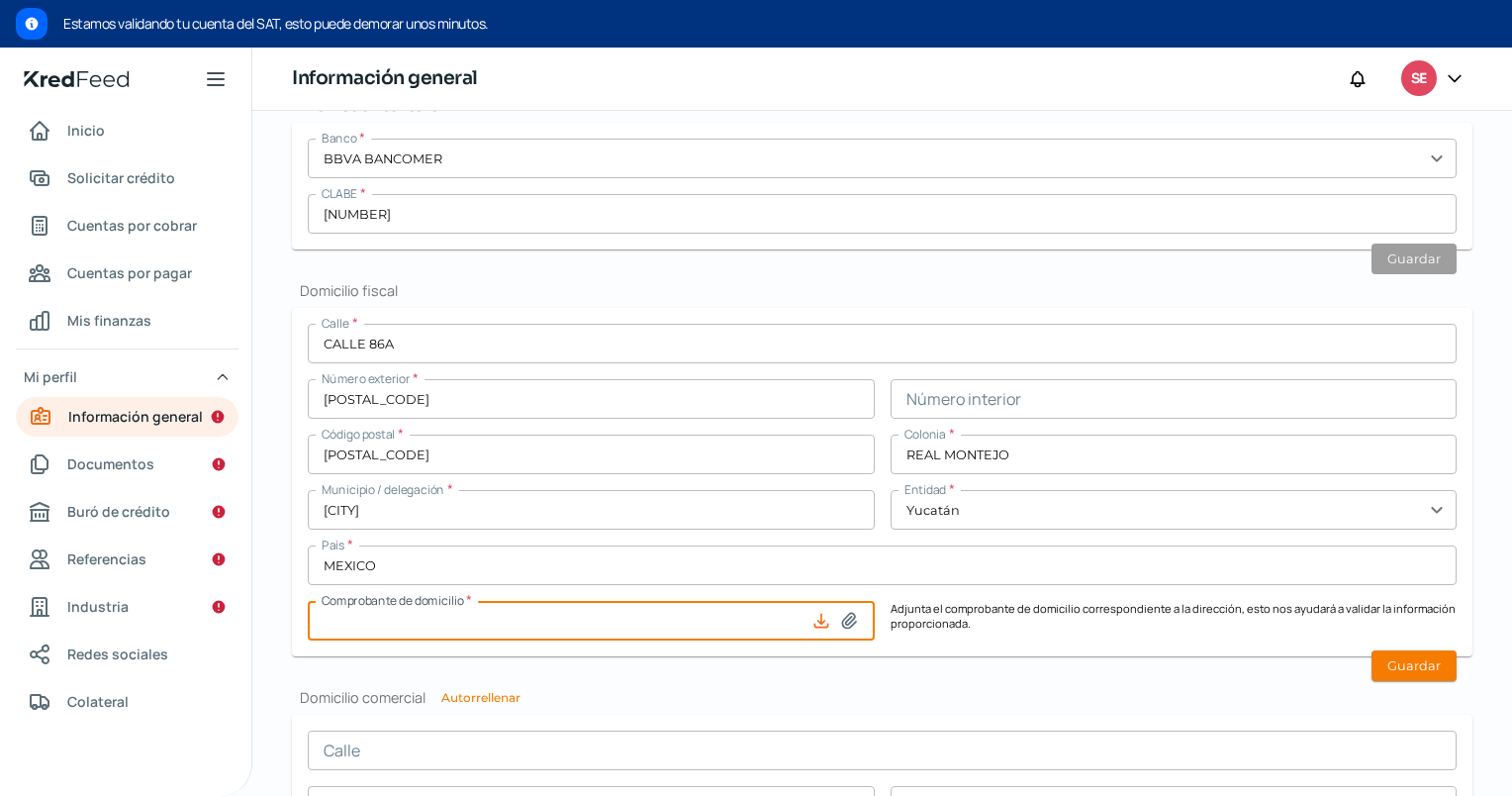 scroll, scrollTop: 1488, scrollLeft: 0, axis: vertical 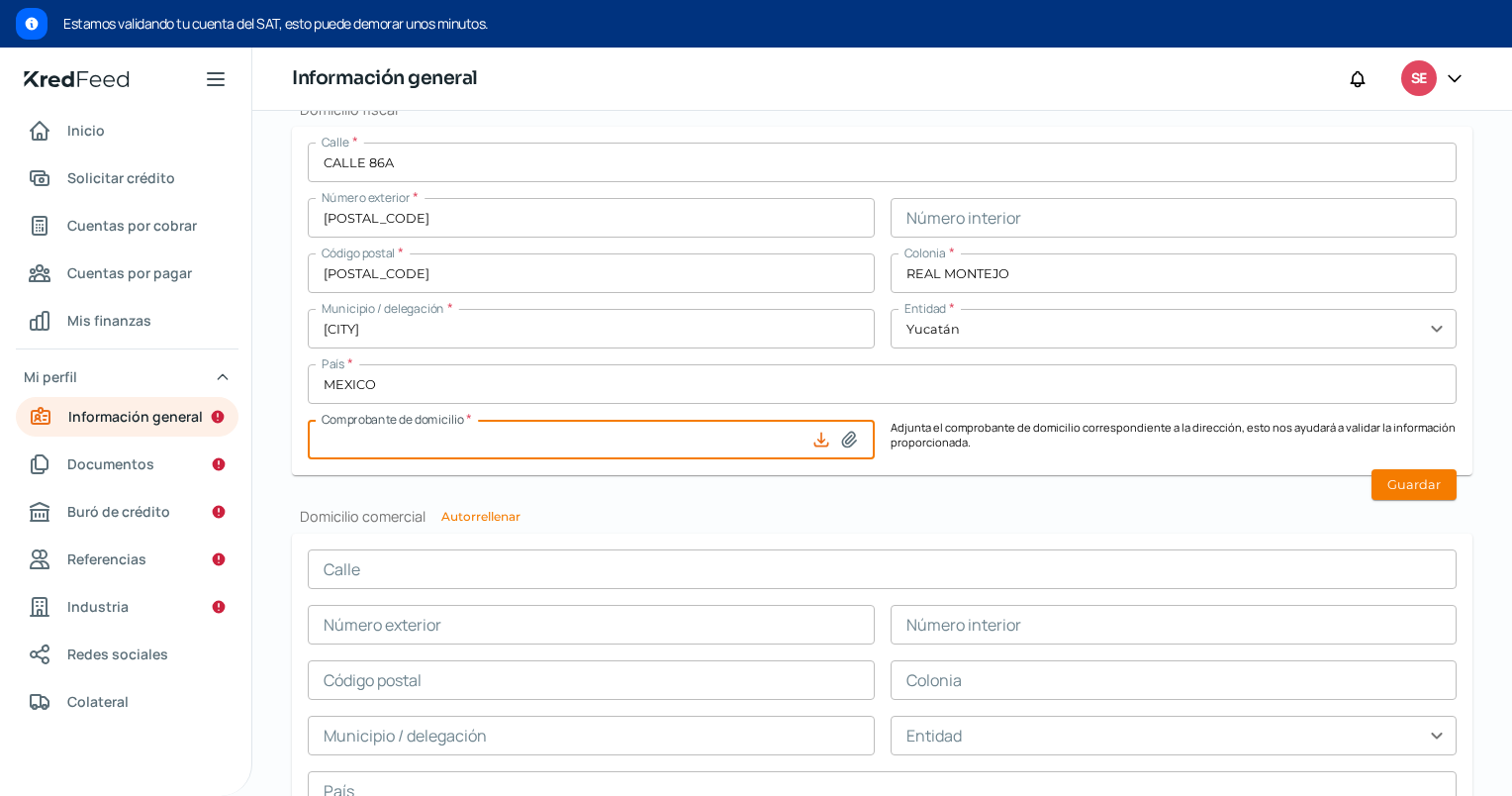 click 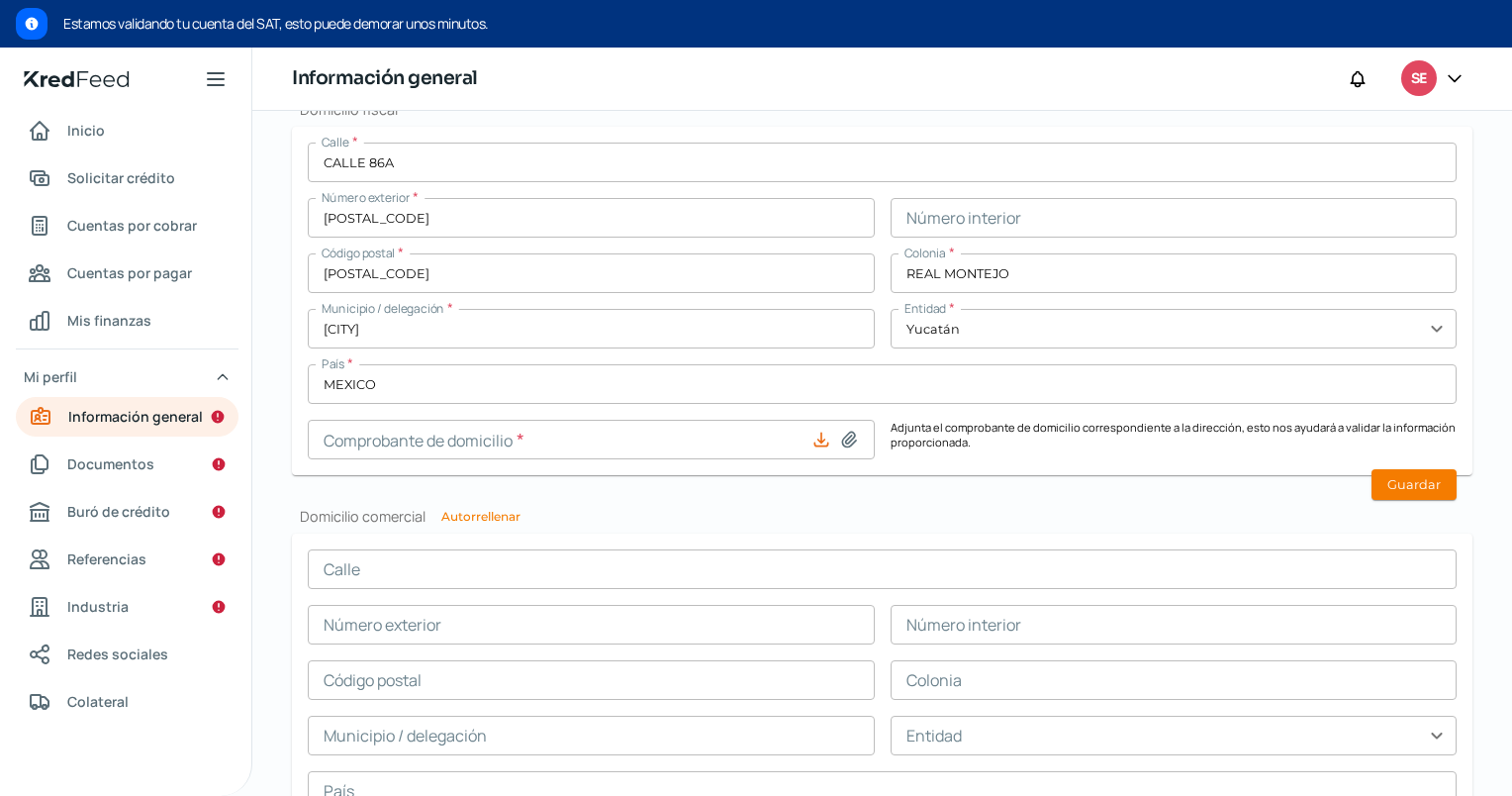 type on "[FILENAME]" 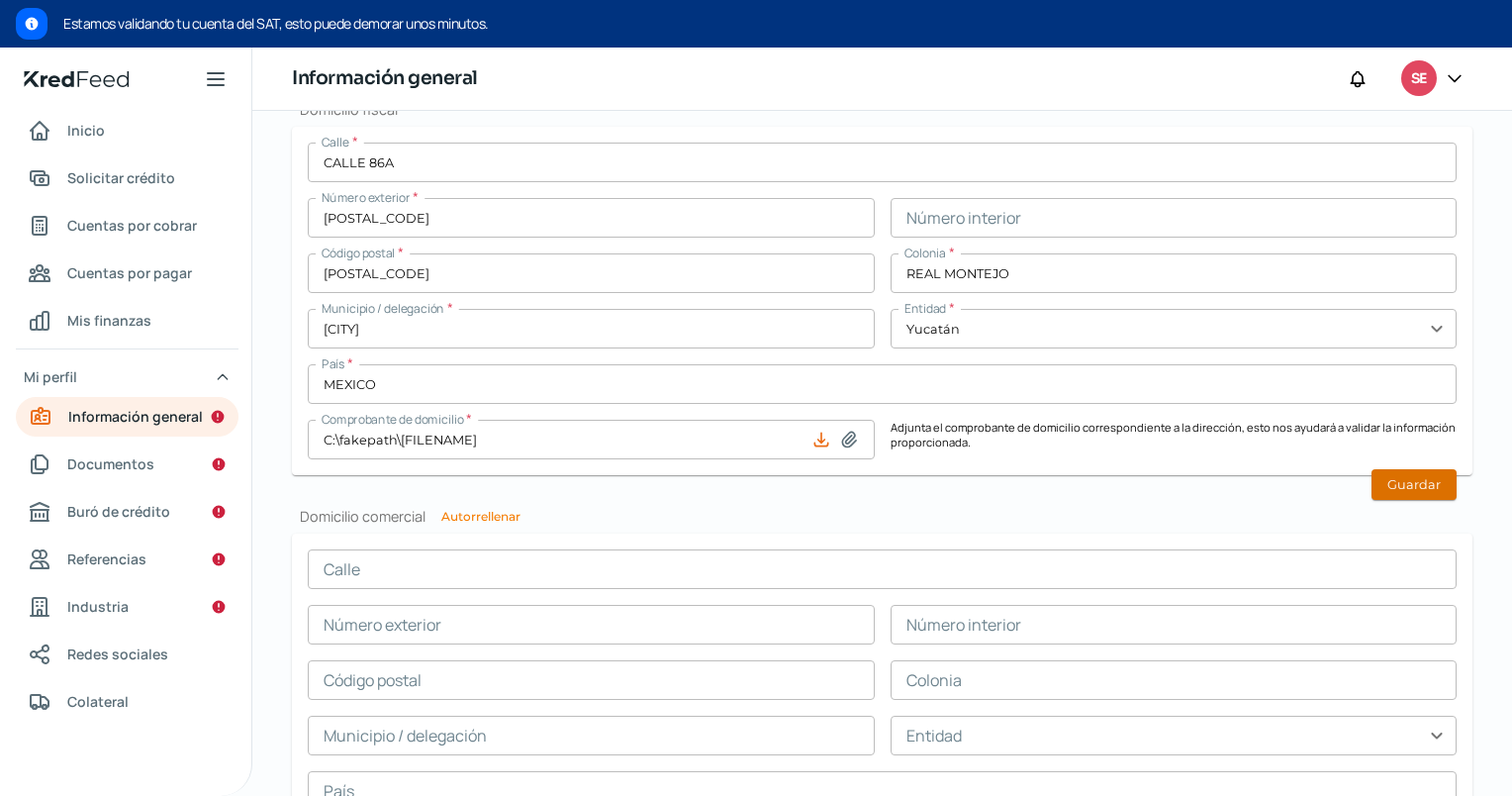 click on "Guardar" at bounding box center [1414, 484] 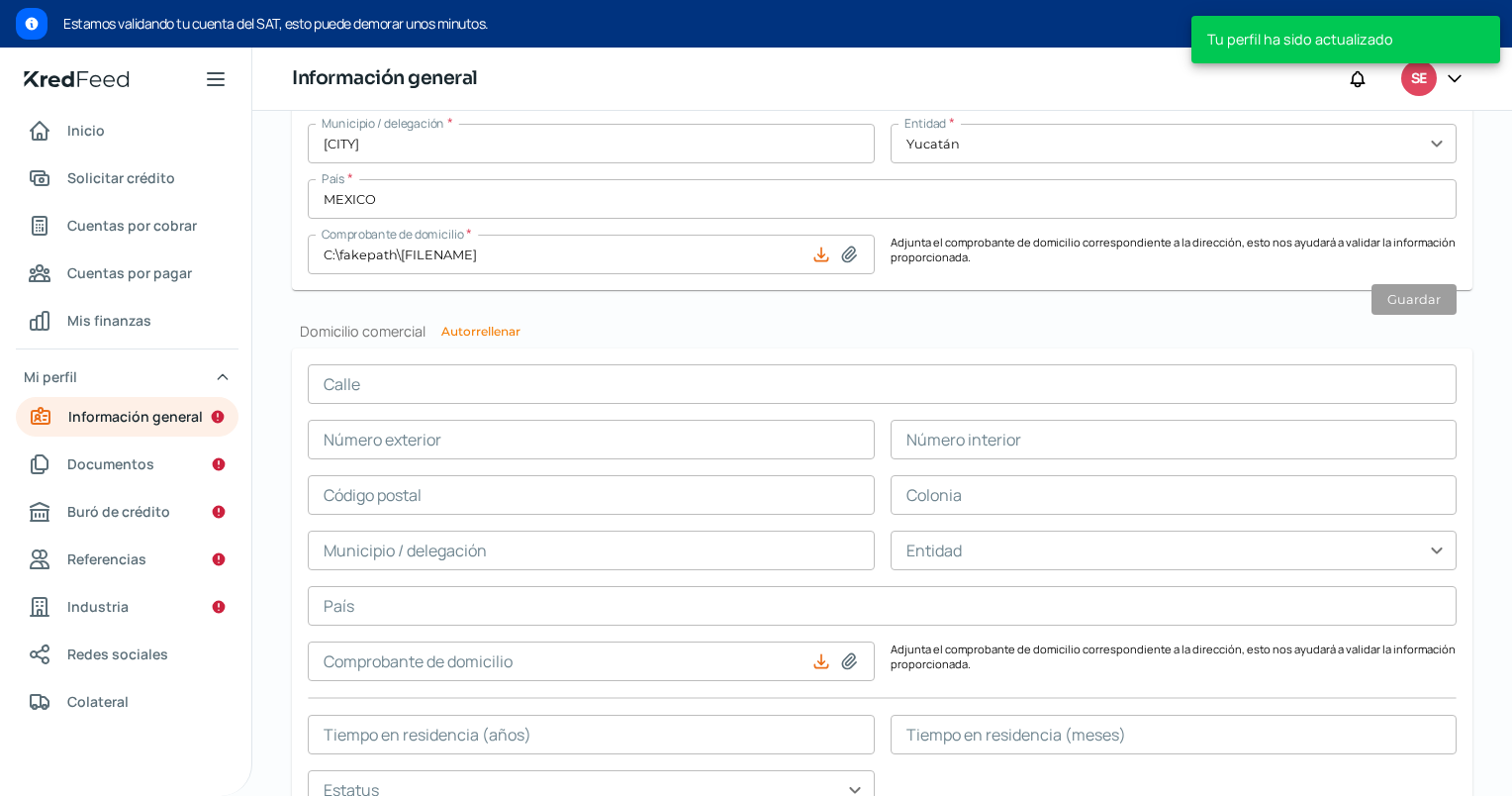 scroll, scrollTop: 1686, scrollLeft: 0, axis: vertical 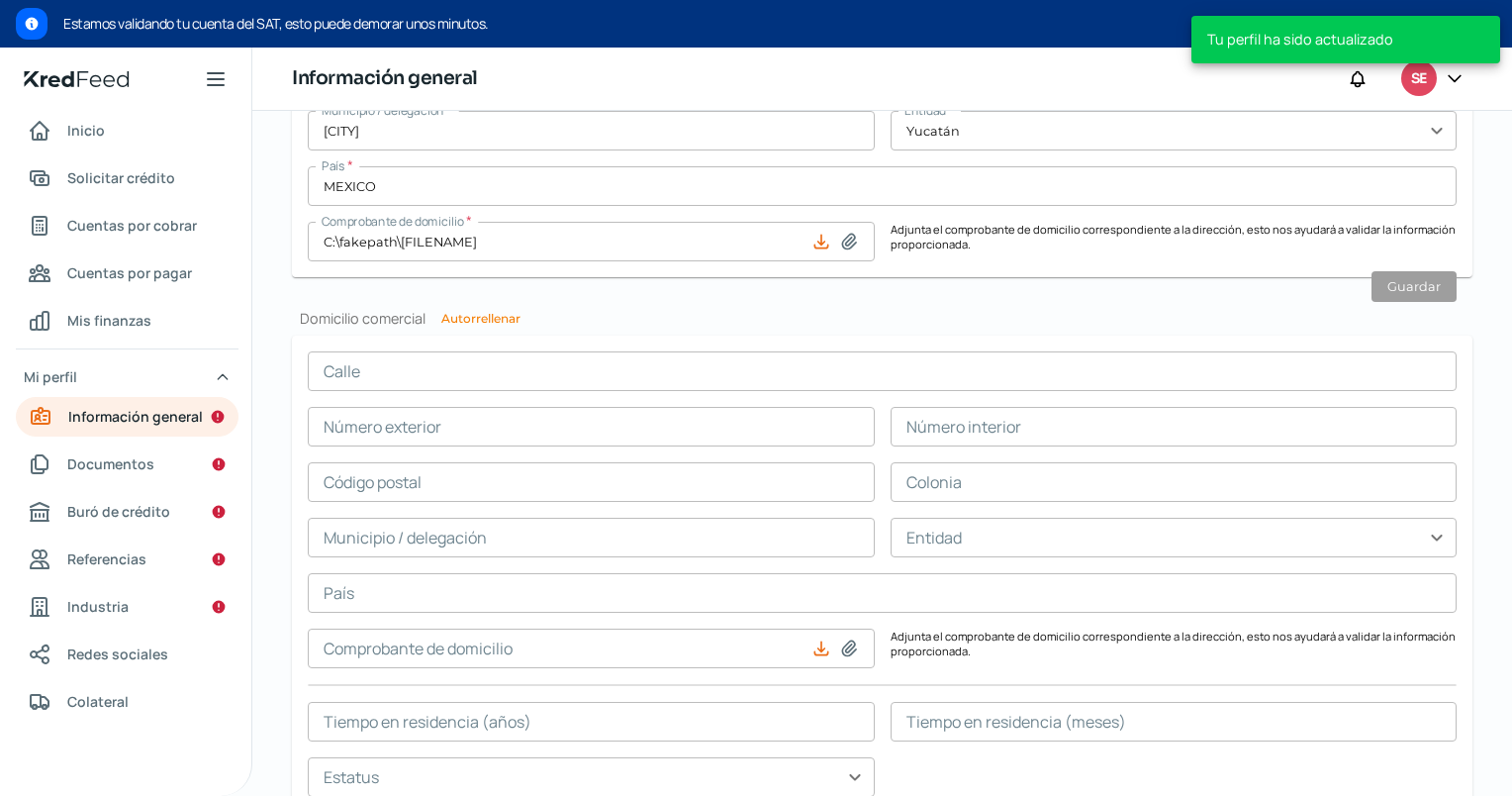 click on "Autorrellenar" at bounding box center (481, 319) 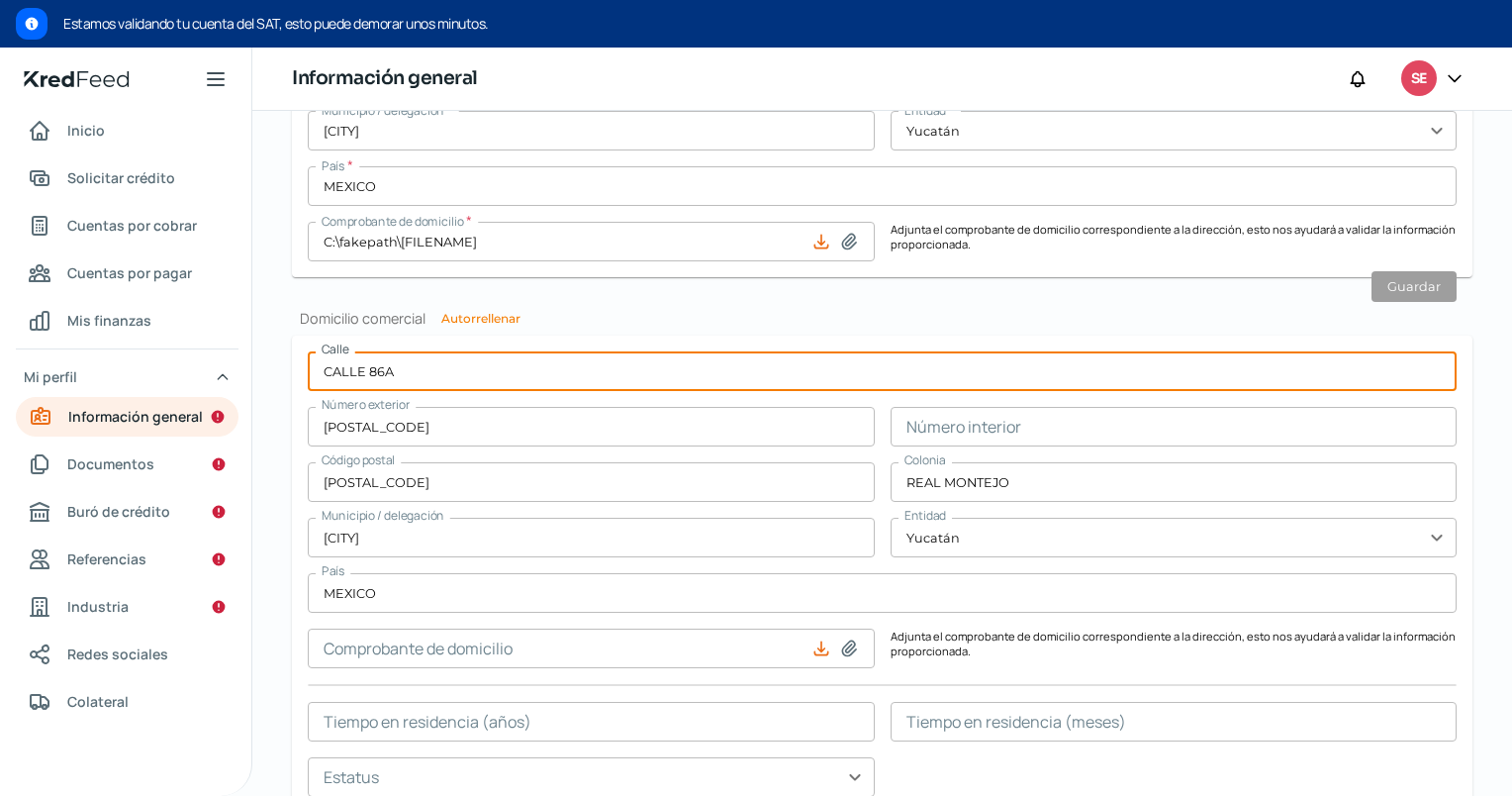 drag, startPoint x: 499, startPoint y: 367, endPoint x: 134, endPoint y: 345, distance: 365.6624 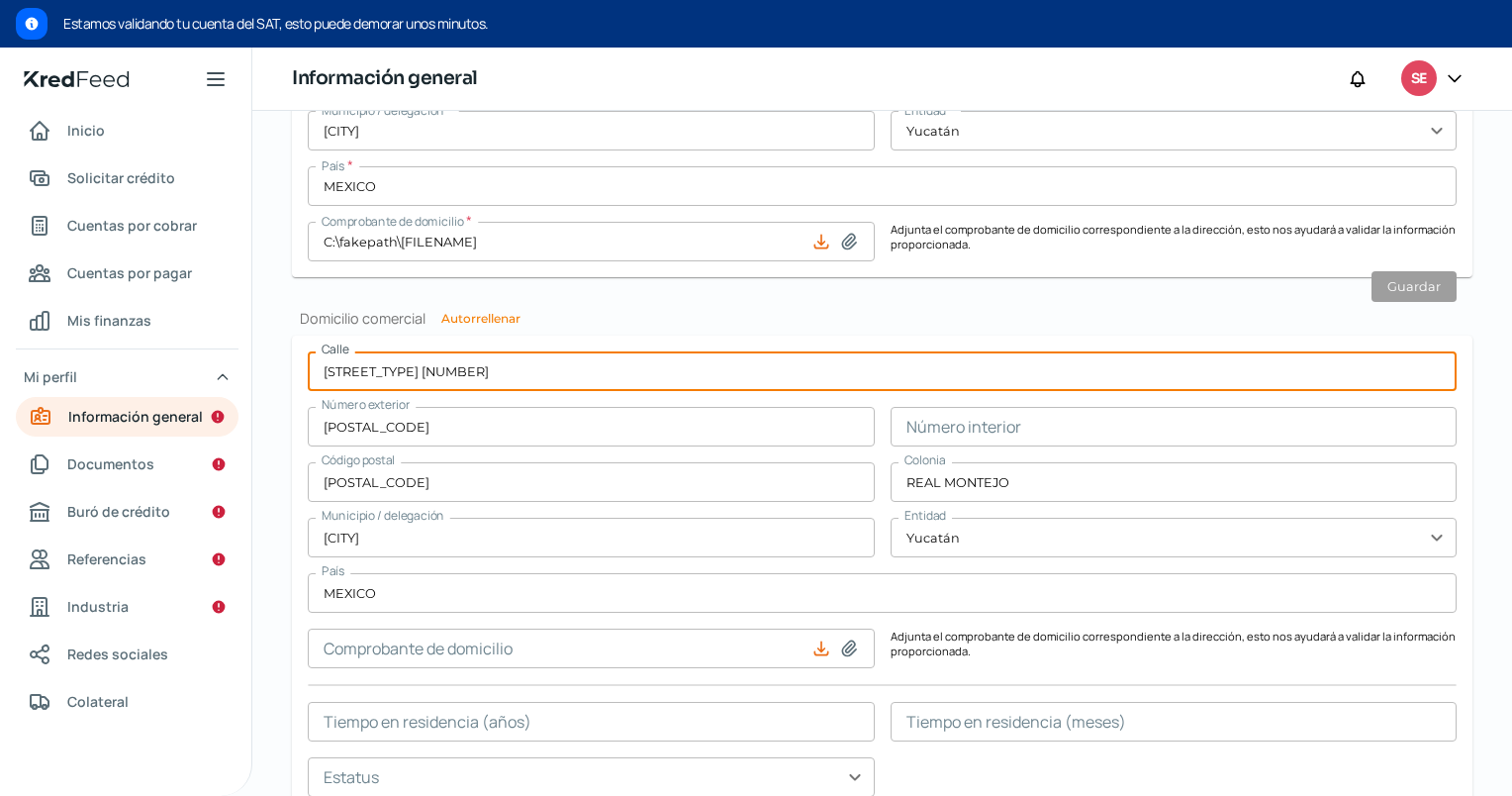 type on "[STREET_TYPE] [NUMBER]" 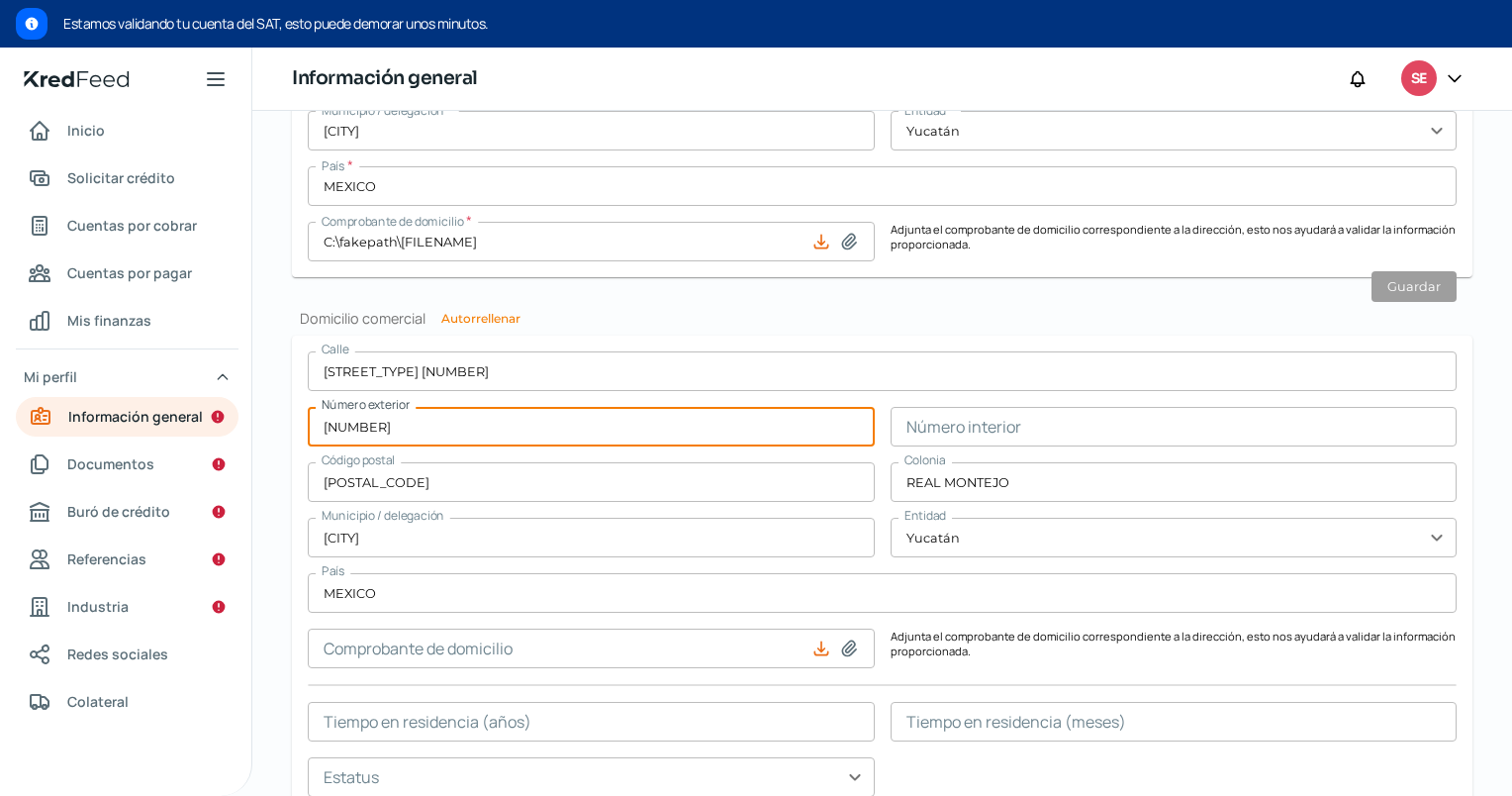 type on "[NUMBER]" 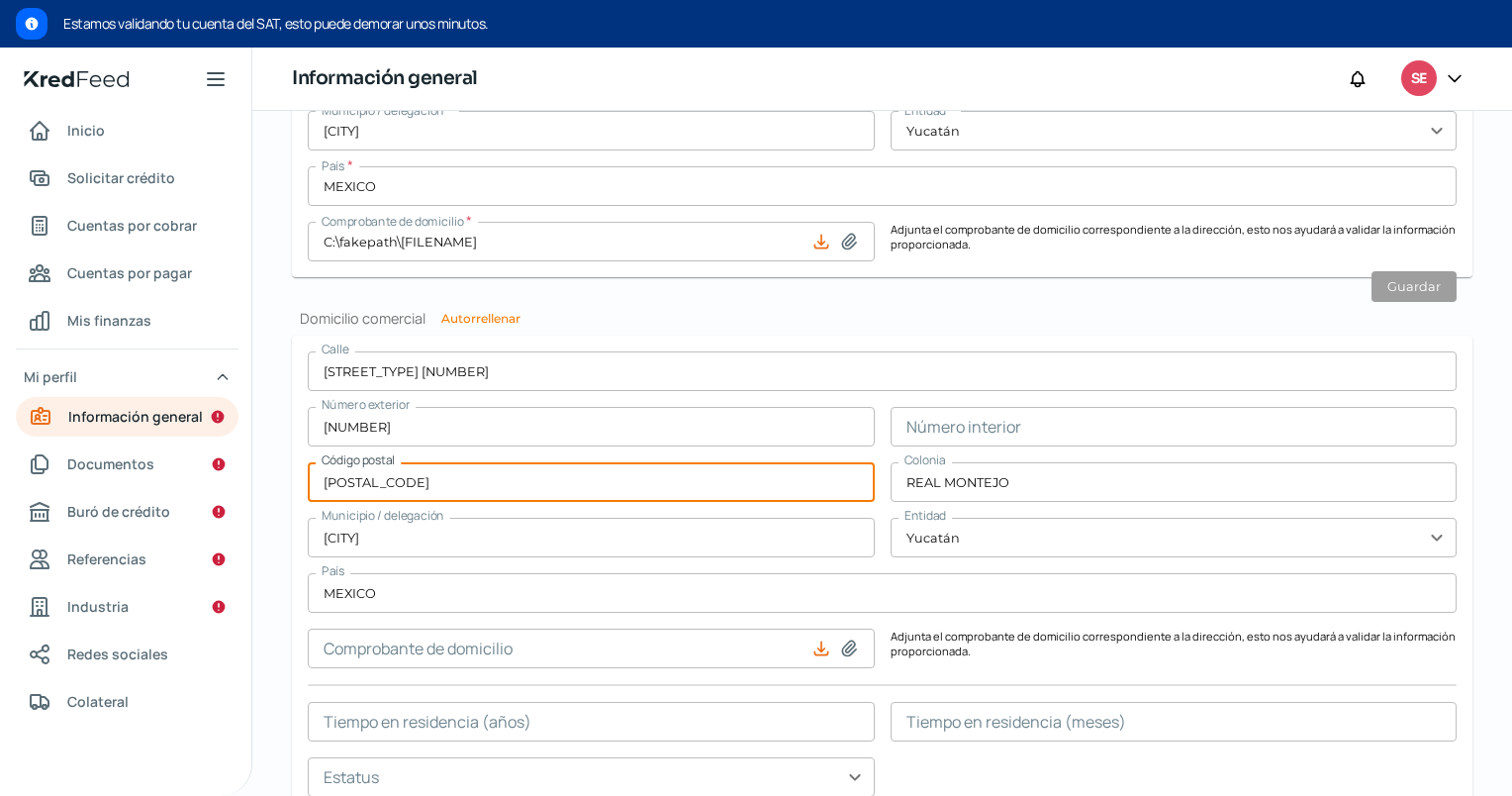 type on "0" 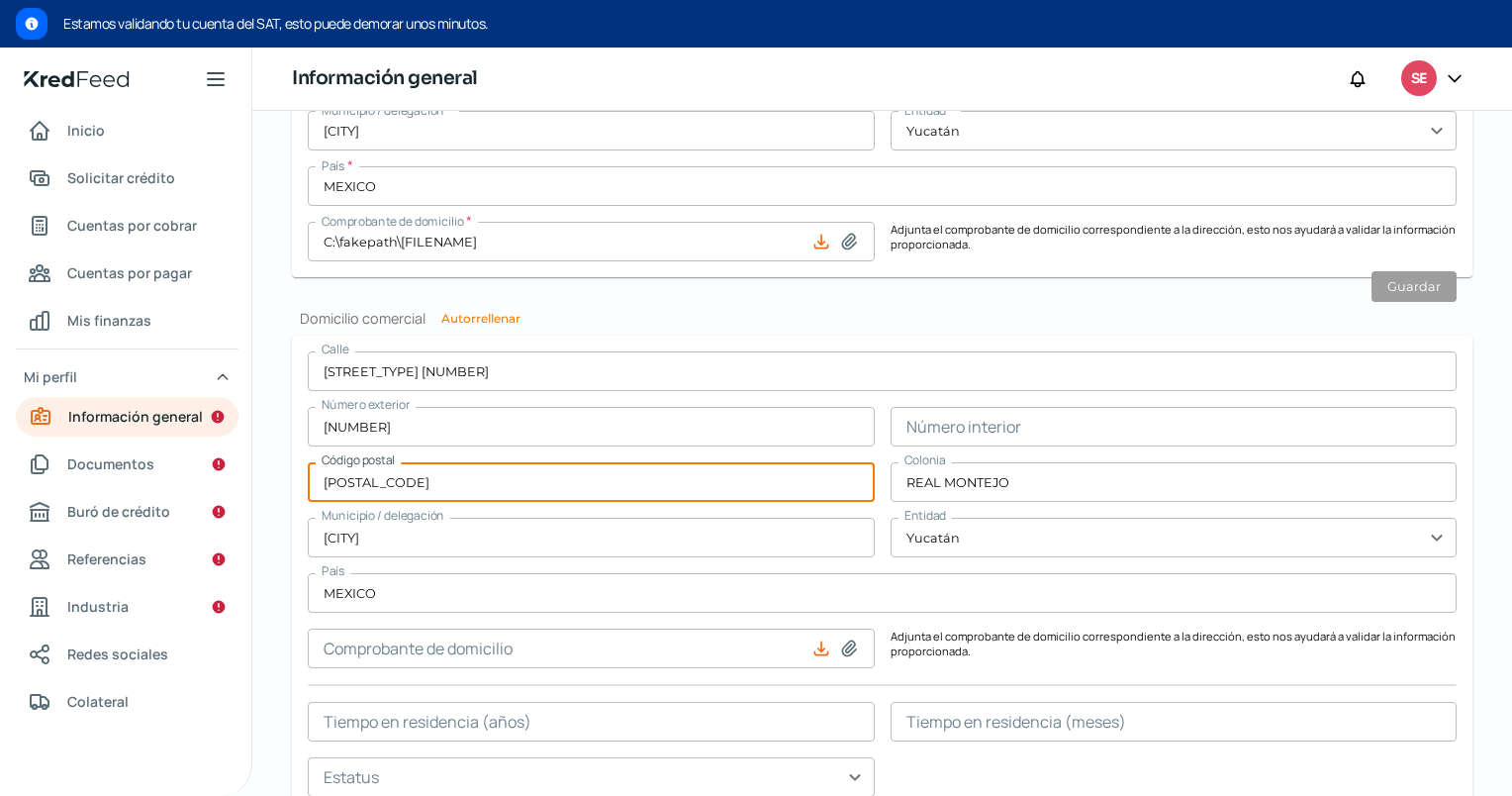 type on "[POSTAL_CODE]" 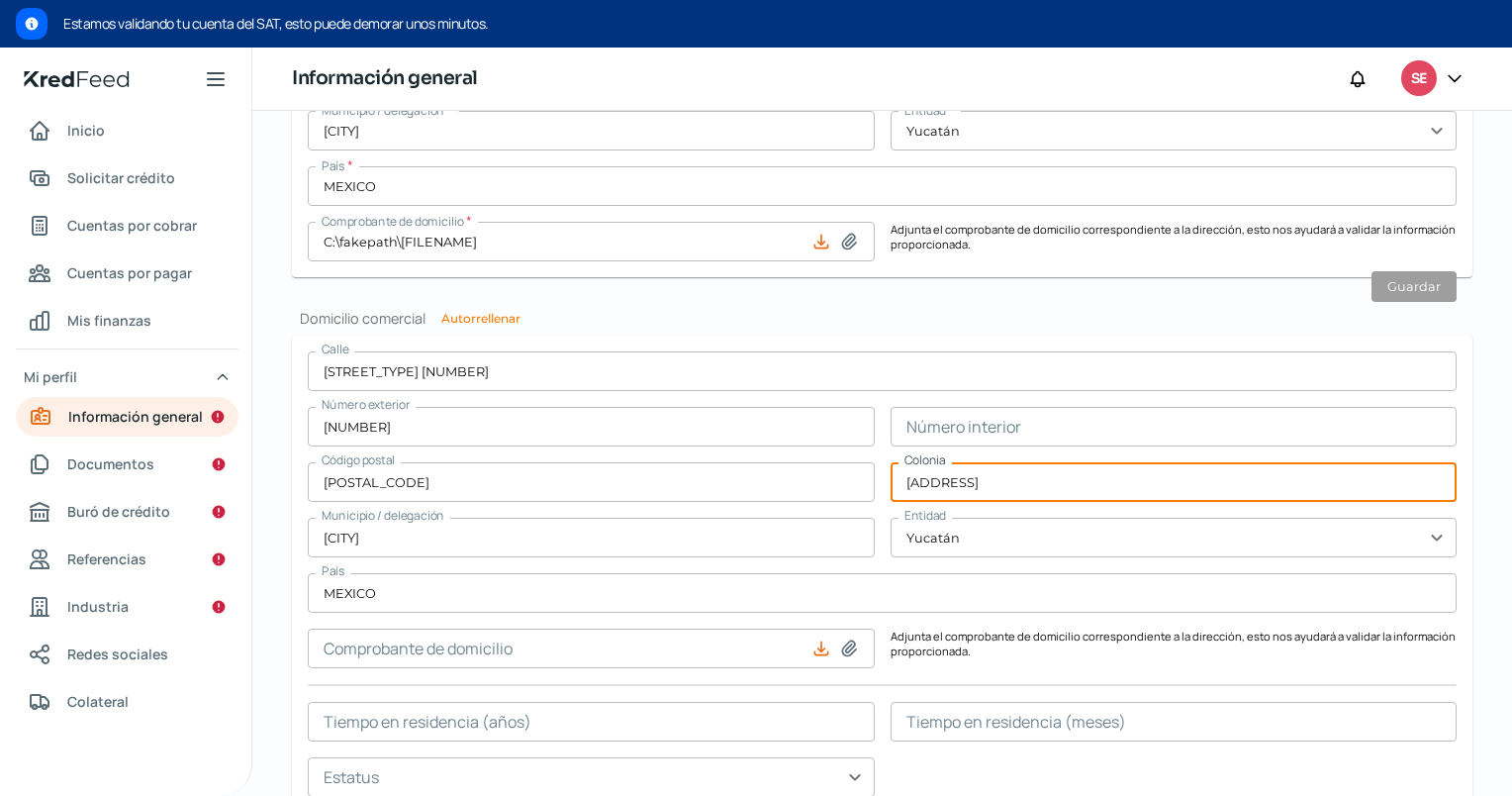 type on "[ADDRESS]" 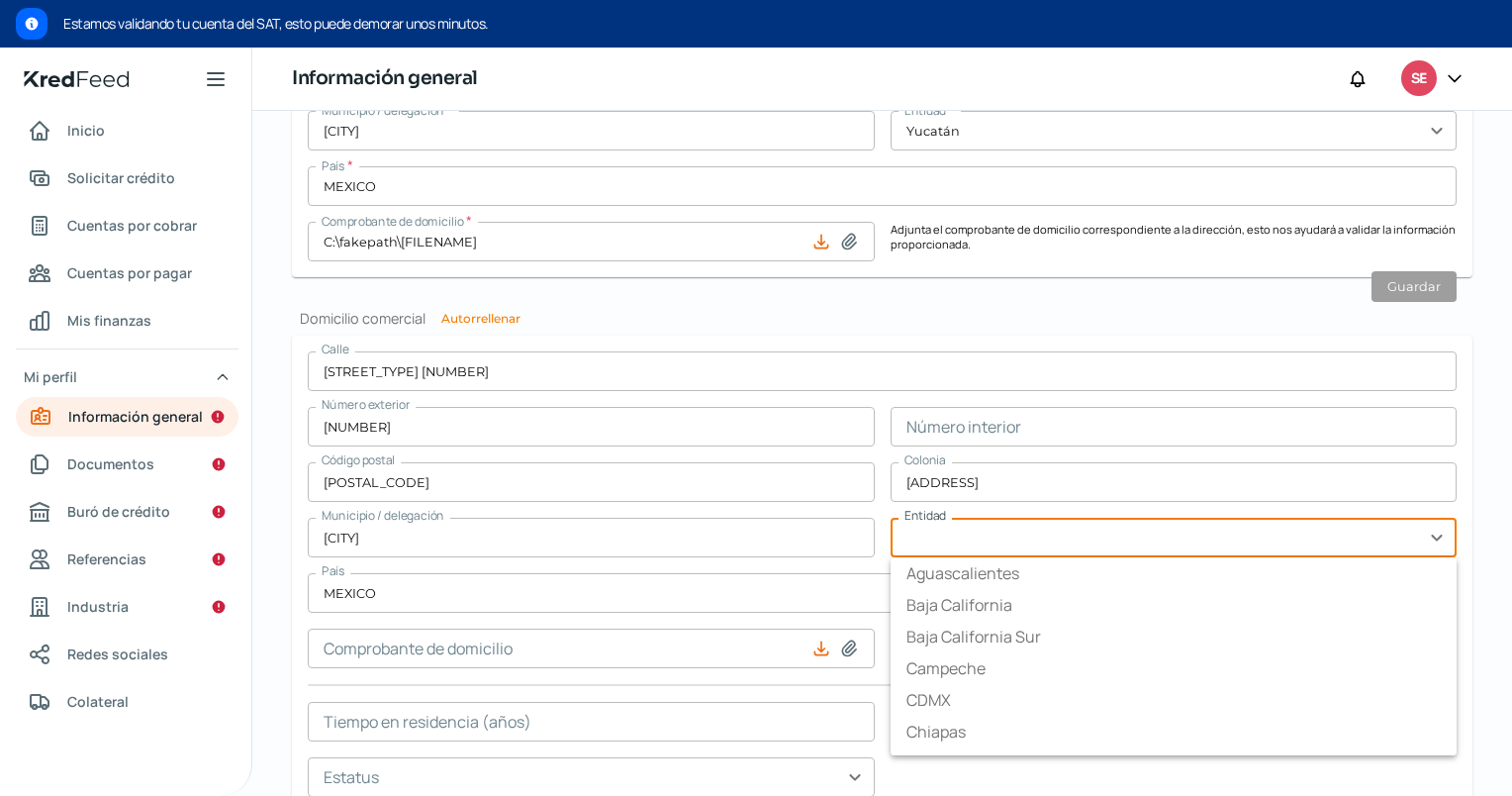 click at bounding box center (1174, 538) 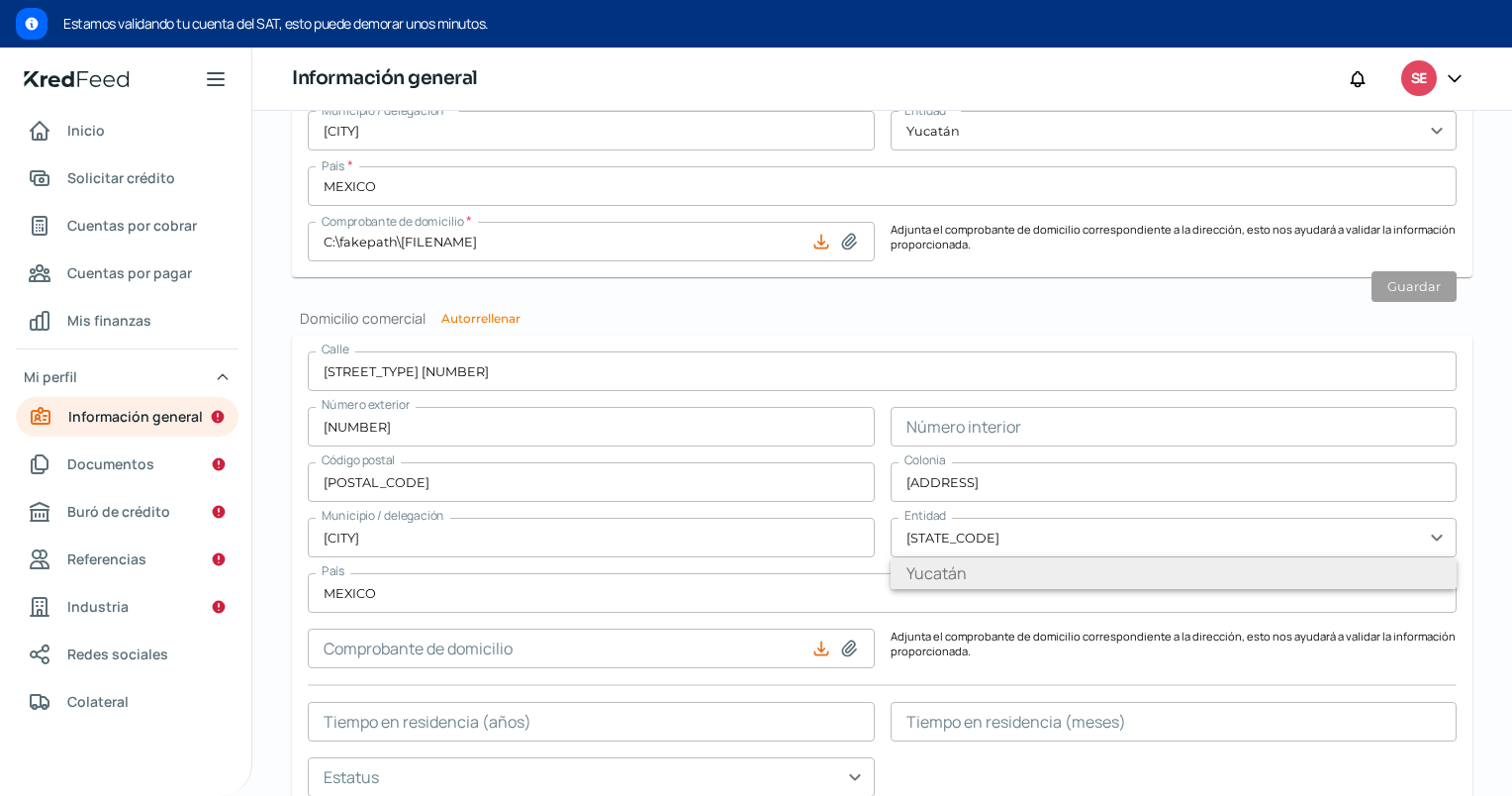 click on "Yucatán" at bounding box center (1174, 573) 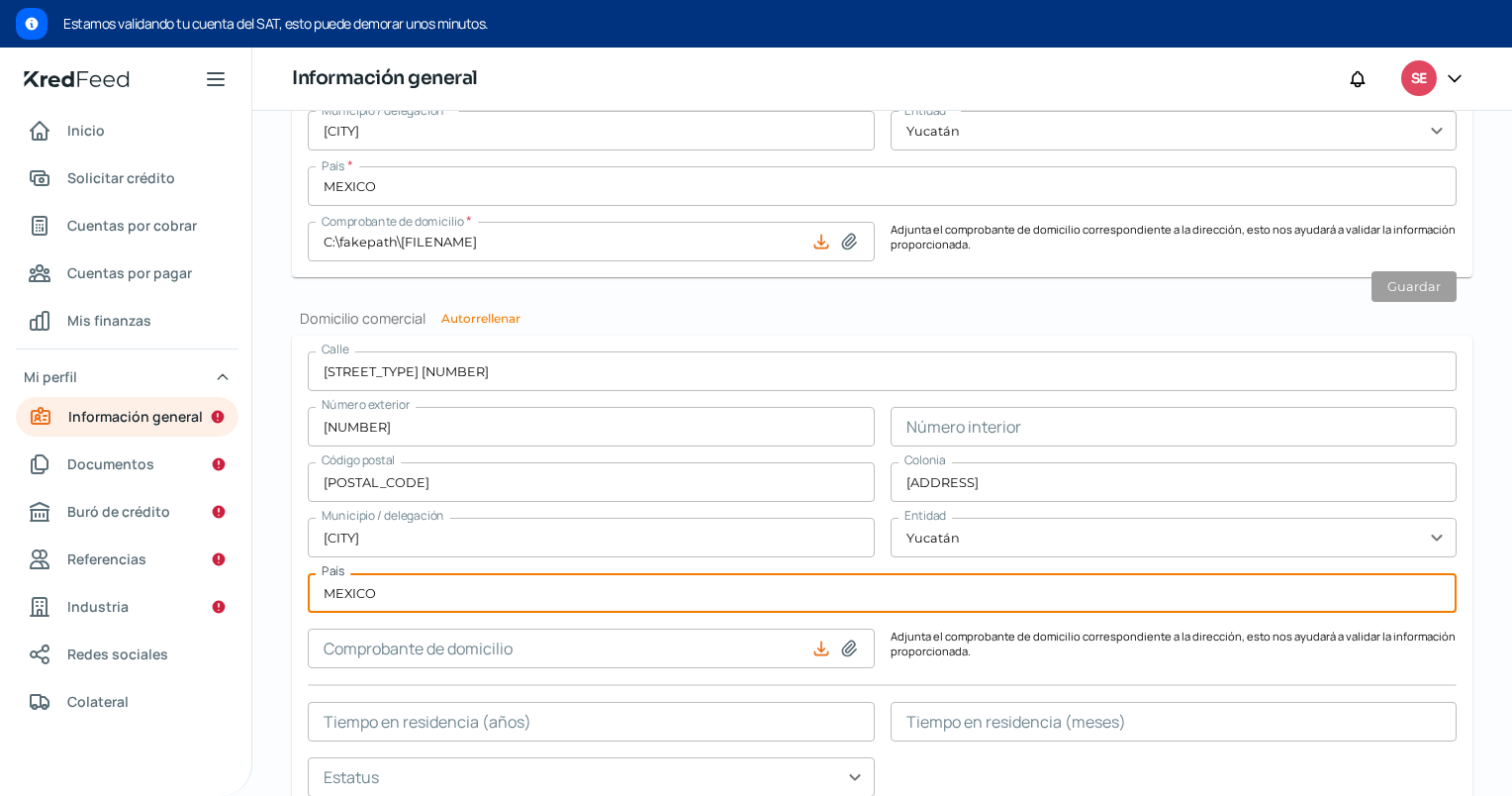drag, startPoint x: 902, startPoint y: 606, endPoint x: 875, endPoint y: 621, distance: 30.88689 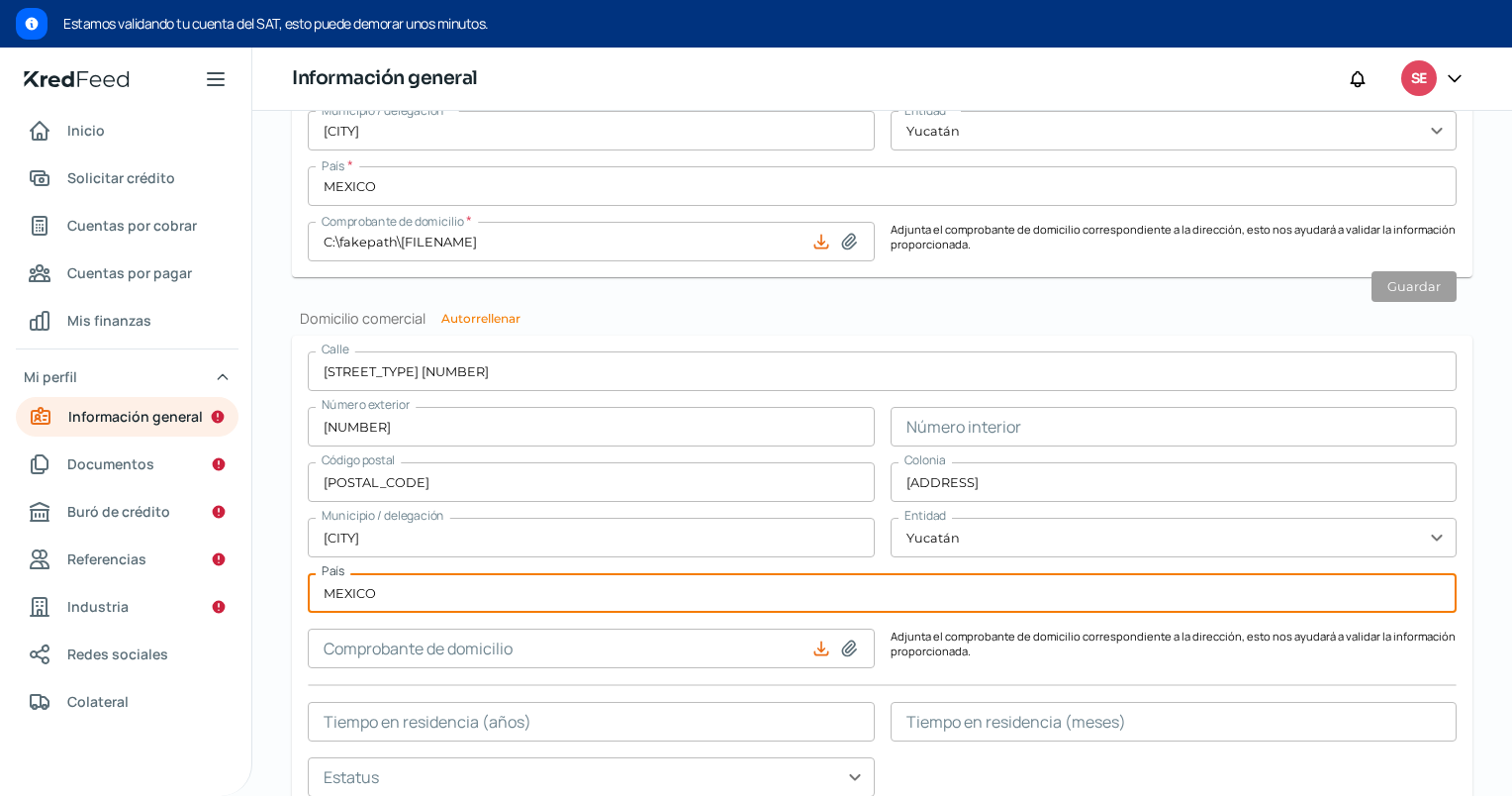 click 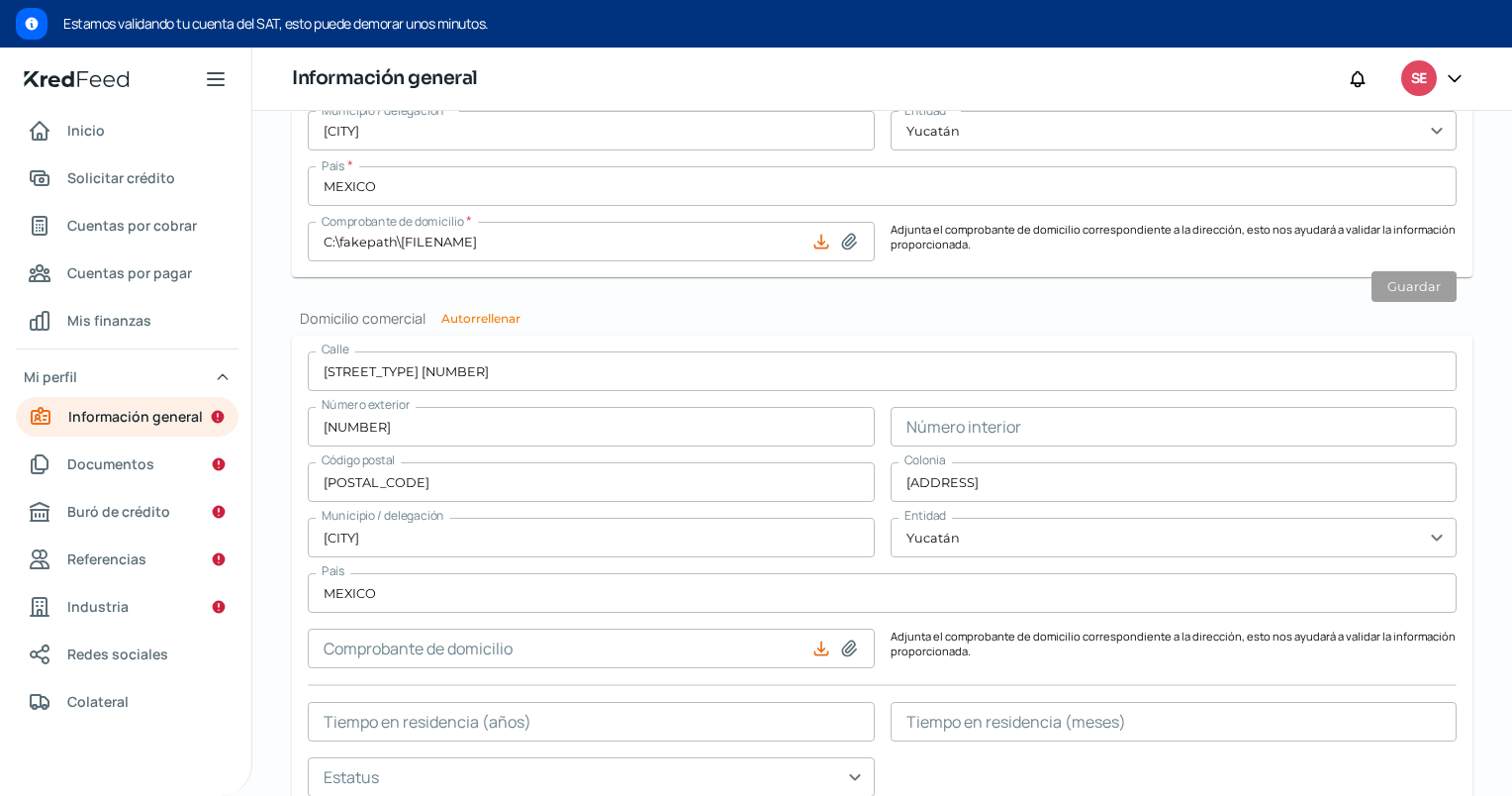 type on "C:\fakepath\[FILENAME]" 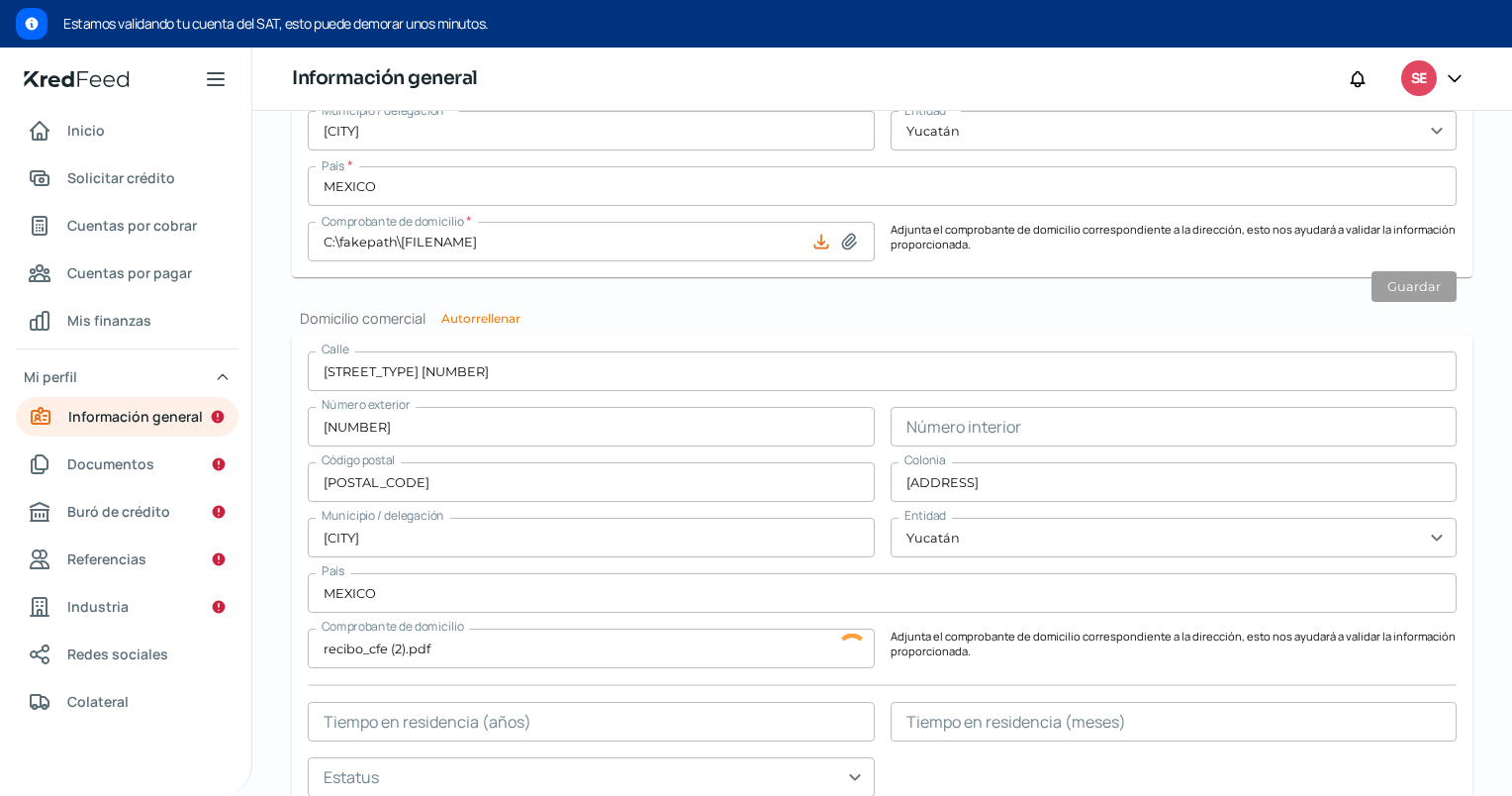 click on "Calle CALLE 86 Número exterior 698 Número interior Código postal [POSTAL_CODE] Colonia PASEOS DE OPICHEN Municipio / delegación MERIDA Entidad Yucatán País MEXICO Comprobante de domicilio recibo_cfe (2).pdf Adjunta el comprobante de domicilio correspondiente a la dirección, esto nos ayudará a validar la información proporcionada. Tiempo en residencia (años) Tiempo en residencia (meses) Estatus expand_more" at bounding box center (882, 574) 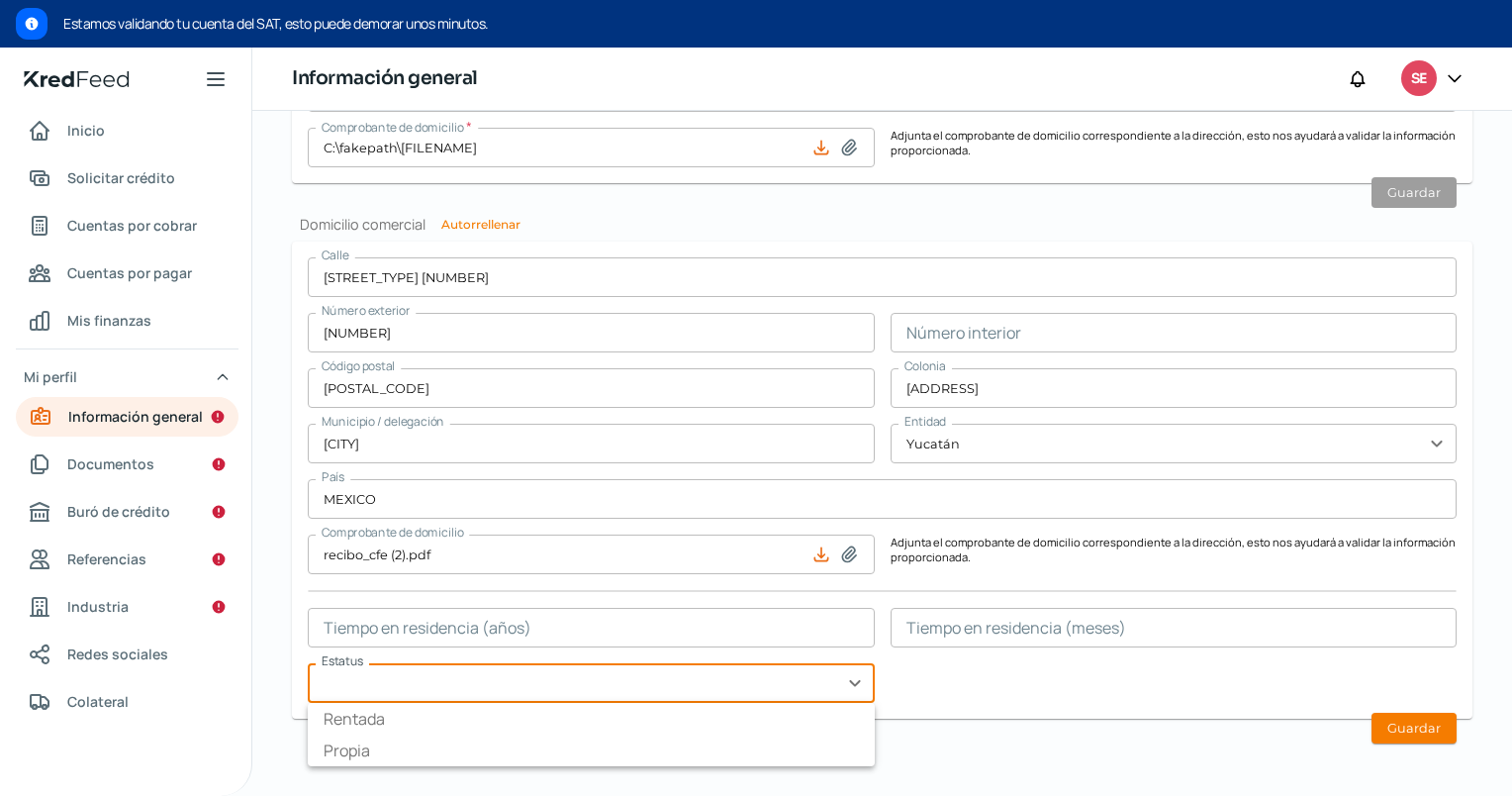 click at bounding box center (591, 683) 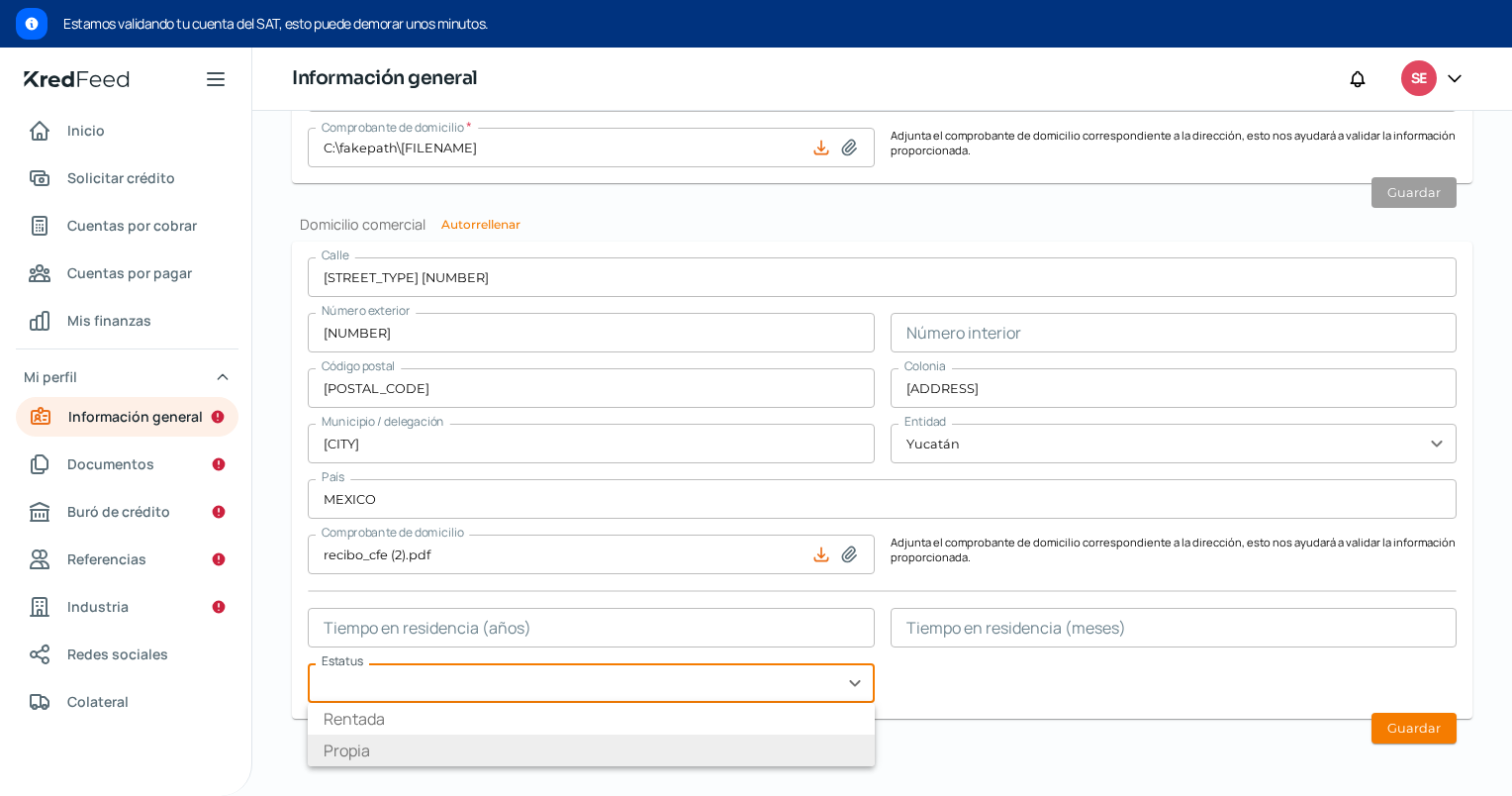 click on "Propia" at bounding box center [591, 750] 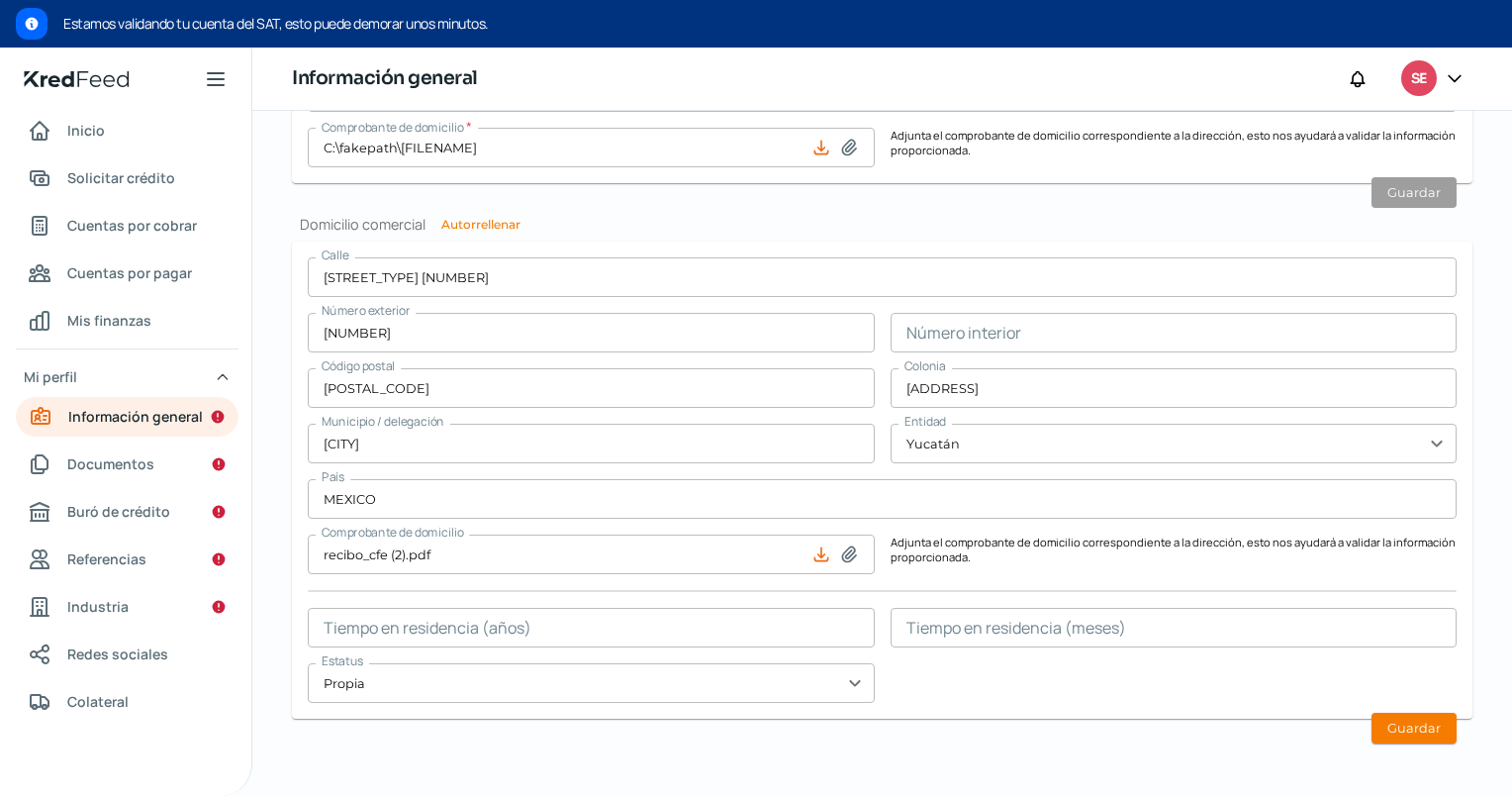 click at bounding box center (591, 628) 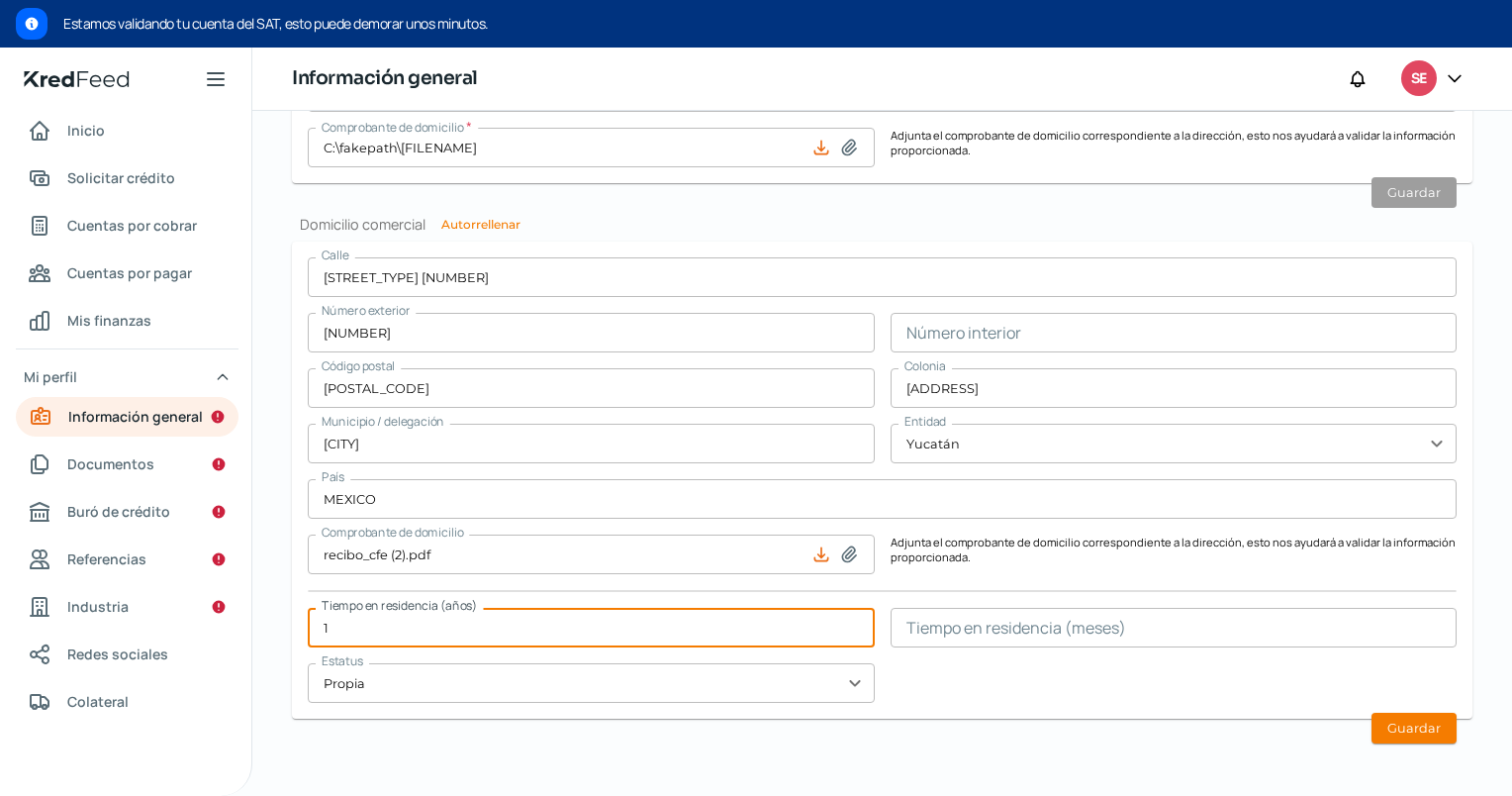 click at bounding box center (1174, 628) 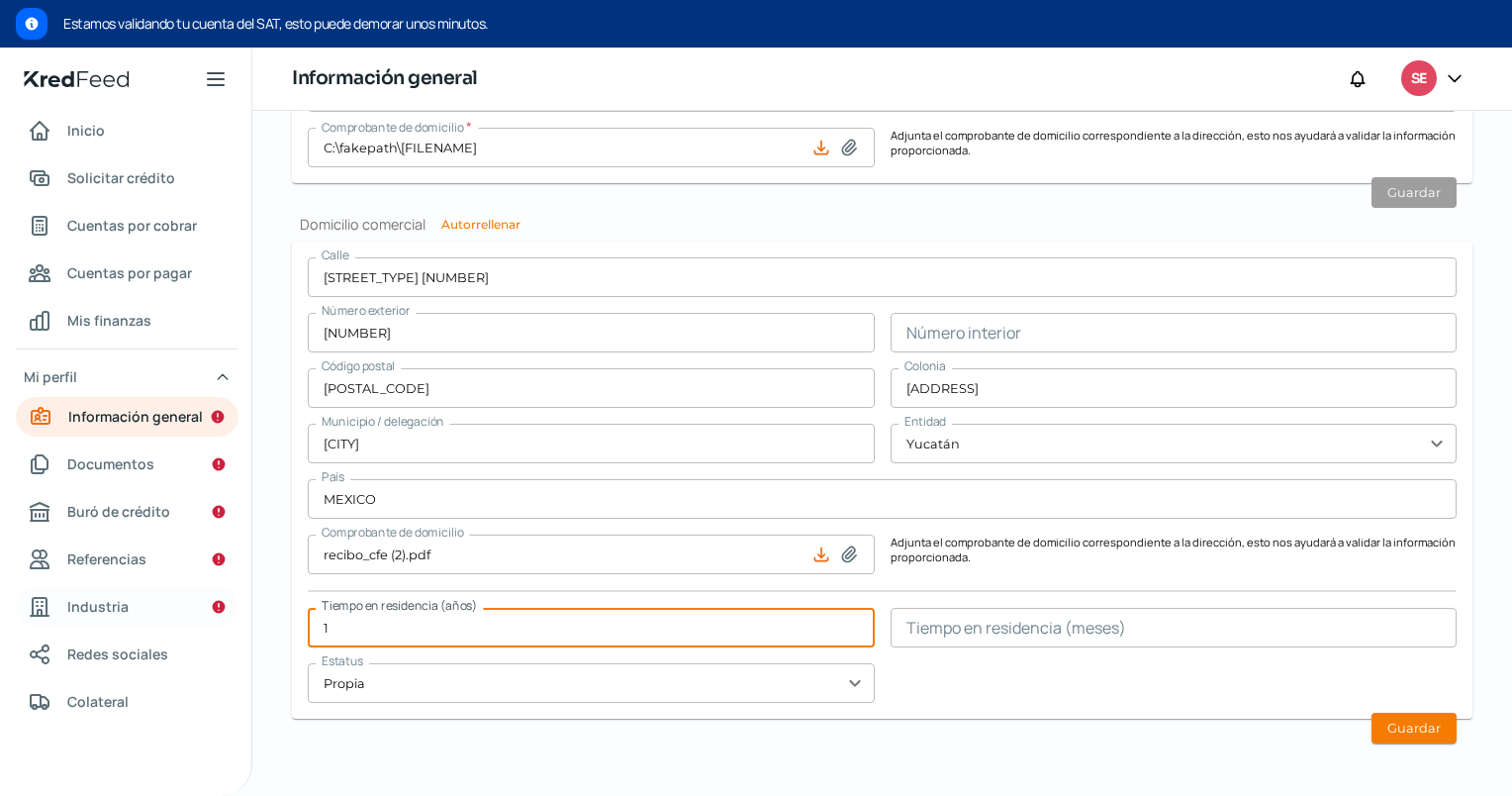drag, startPoint x: 606, startPoint y: 635, endPoint x: 96, endPoint y: 598, distance: 511.3404 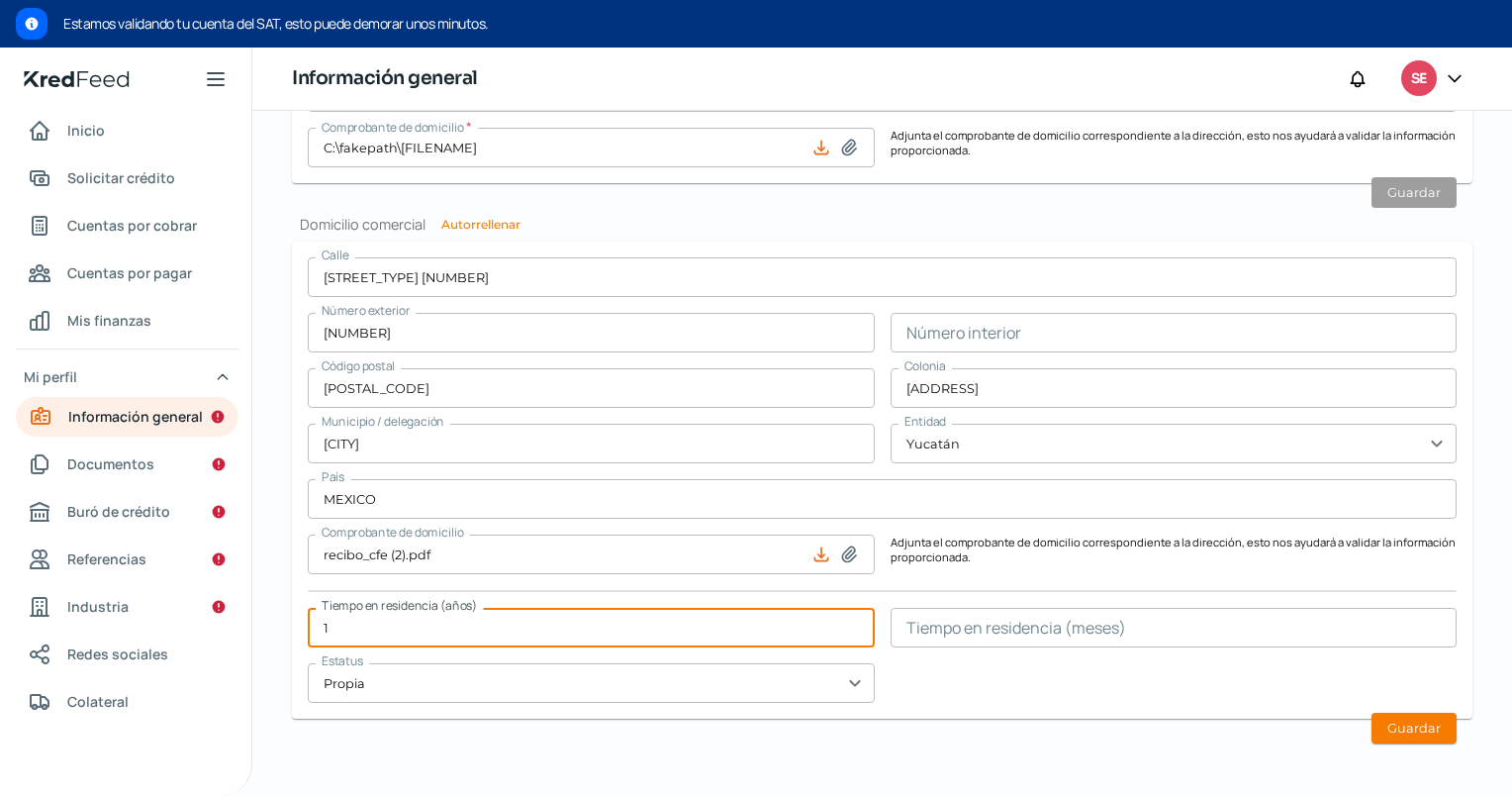 click at bounding box center [1174, 628] 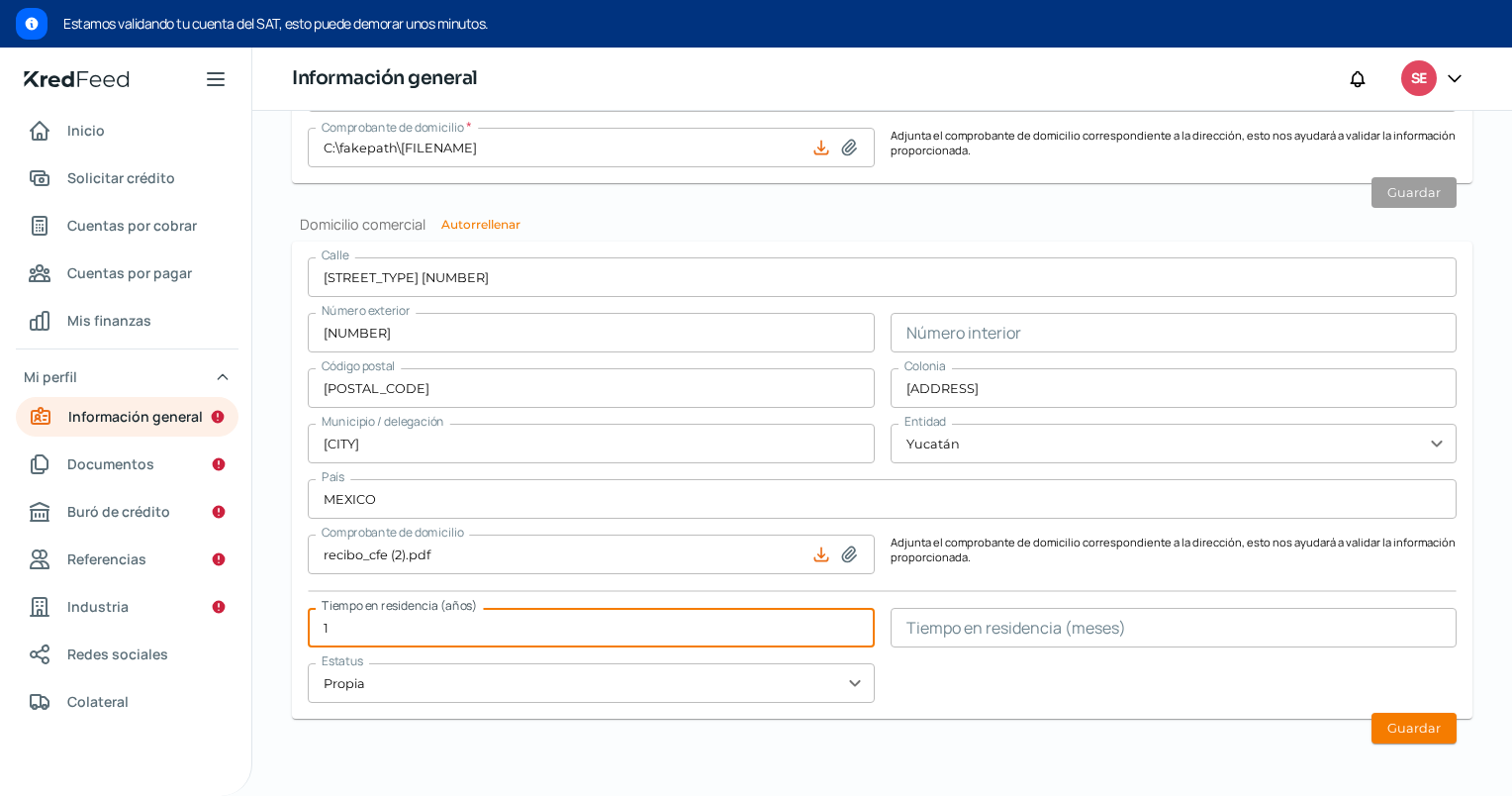 drag, startPoint x: 479, startPoint y: 621, endPoint x: 55, endPoint y: 632, distance: 424.14266 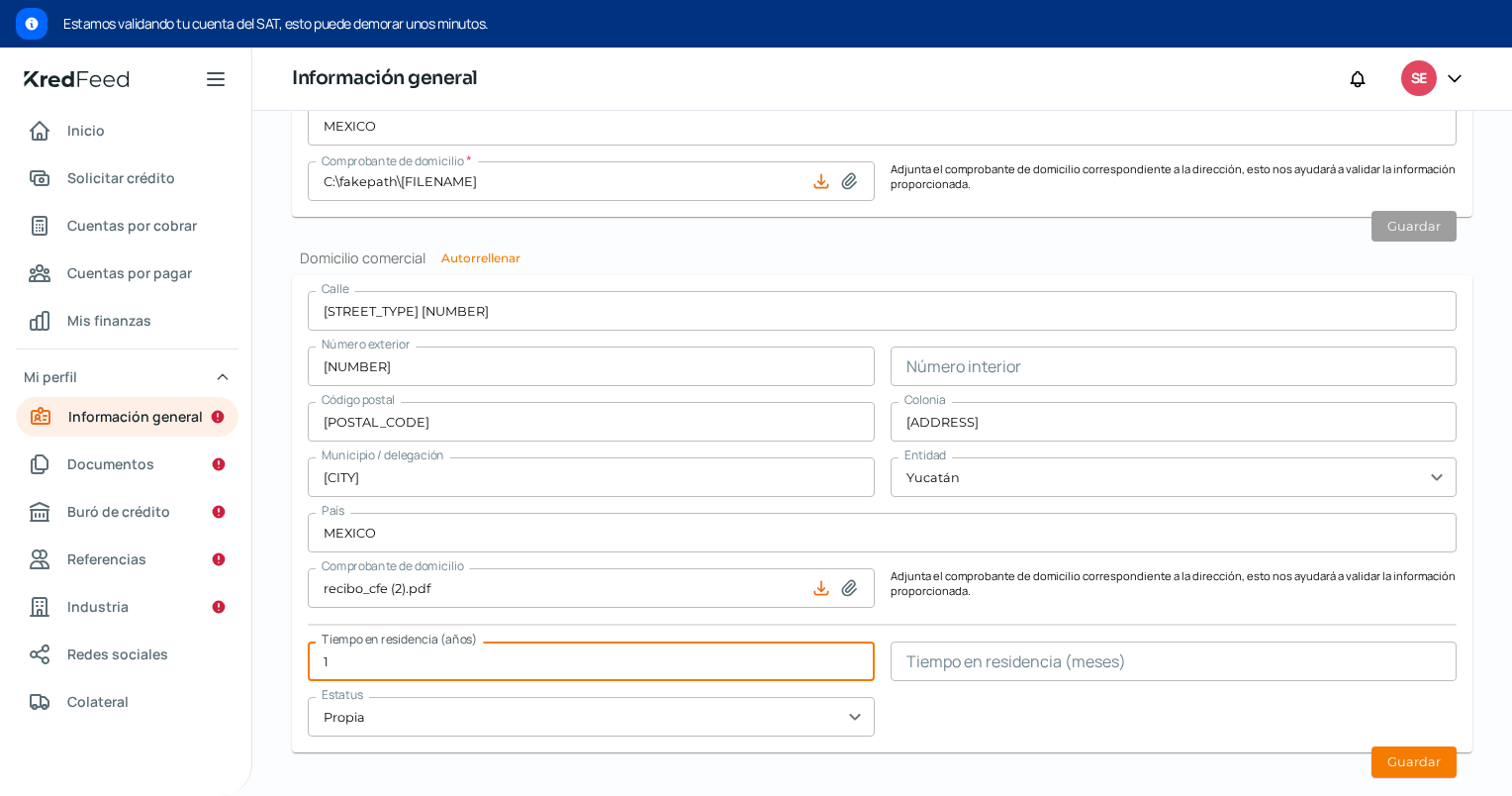 scroll, scrollTop: 1780, scrollLeft: 0, axis: vertical 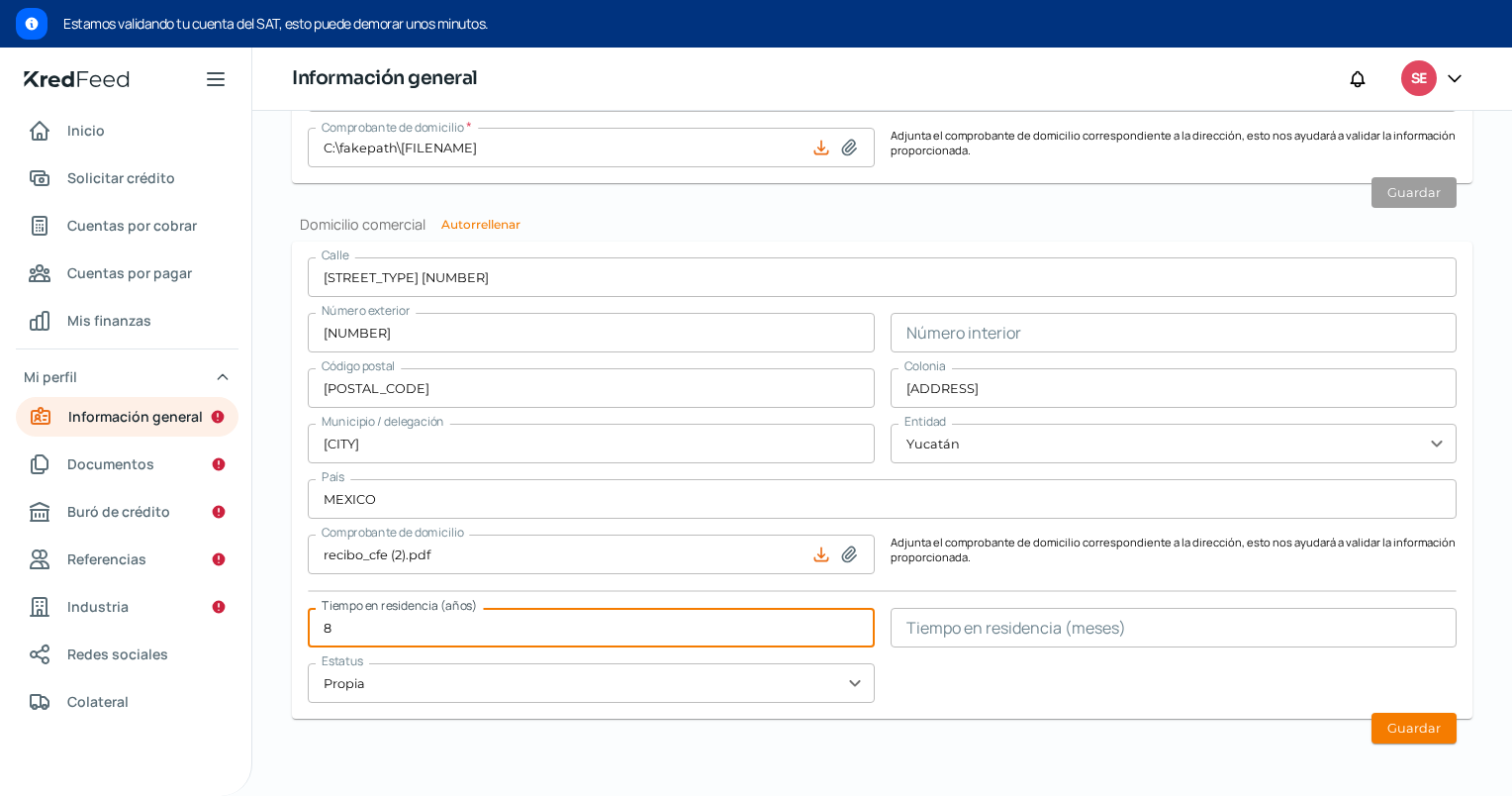 type on "8" 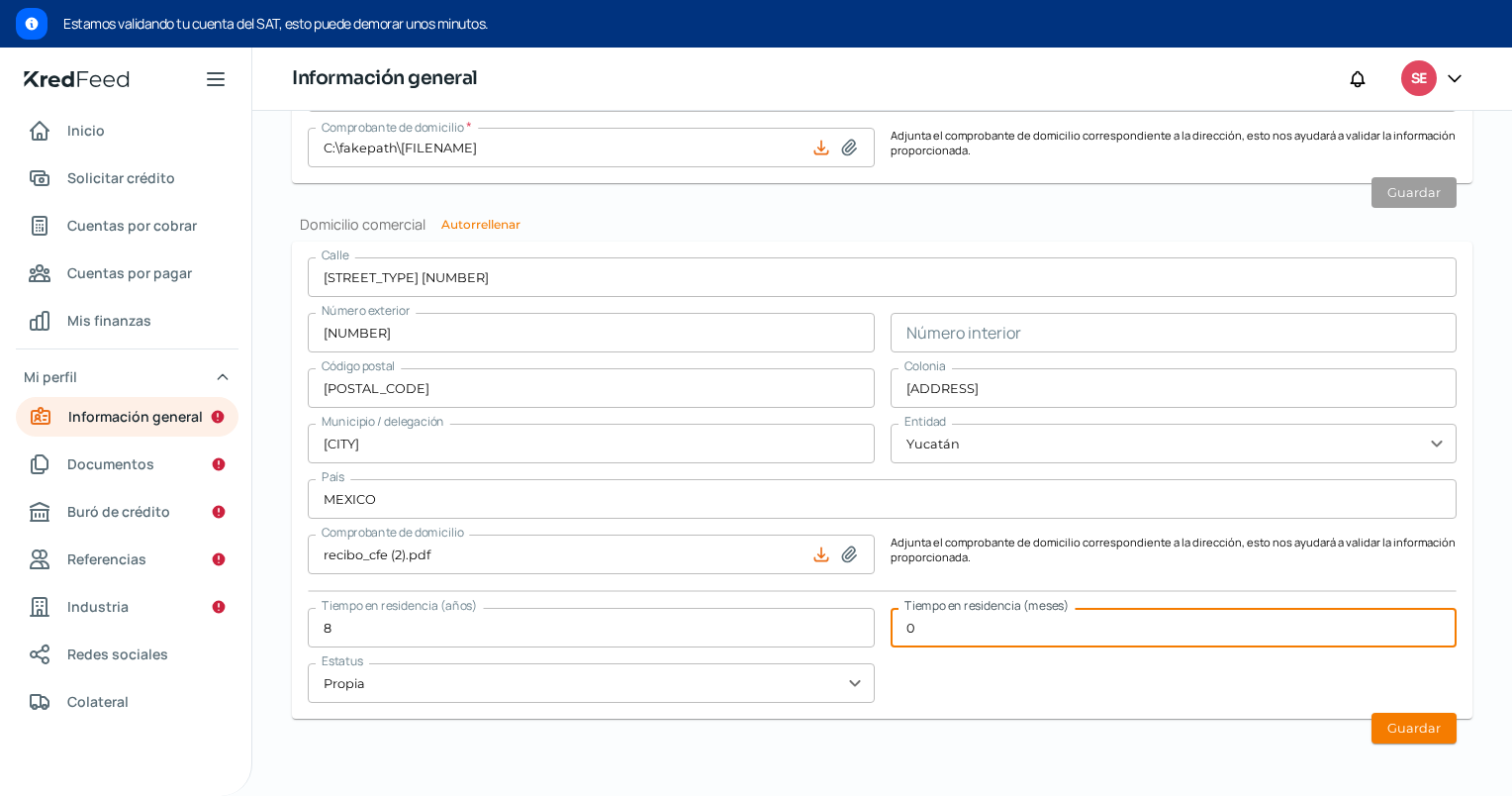 type on "0" 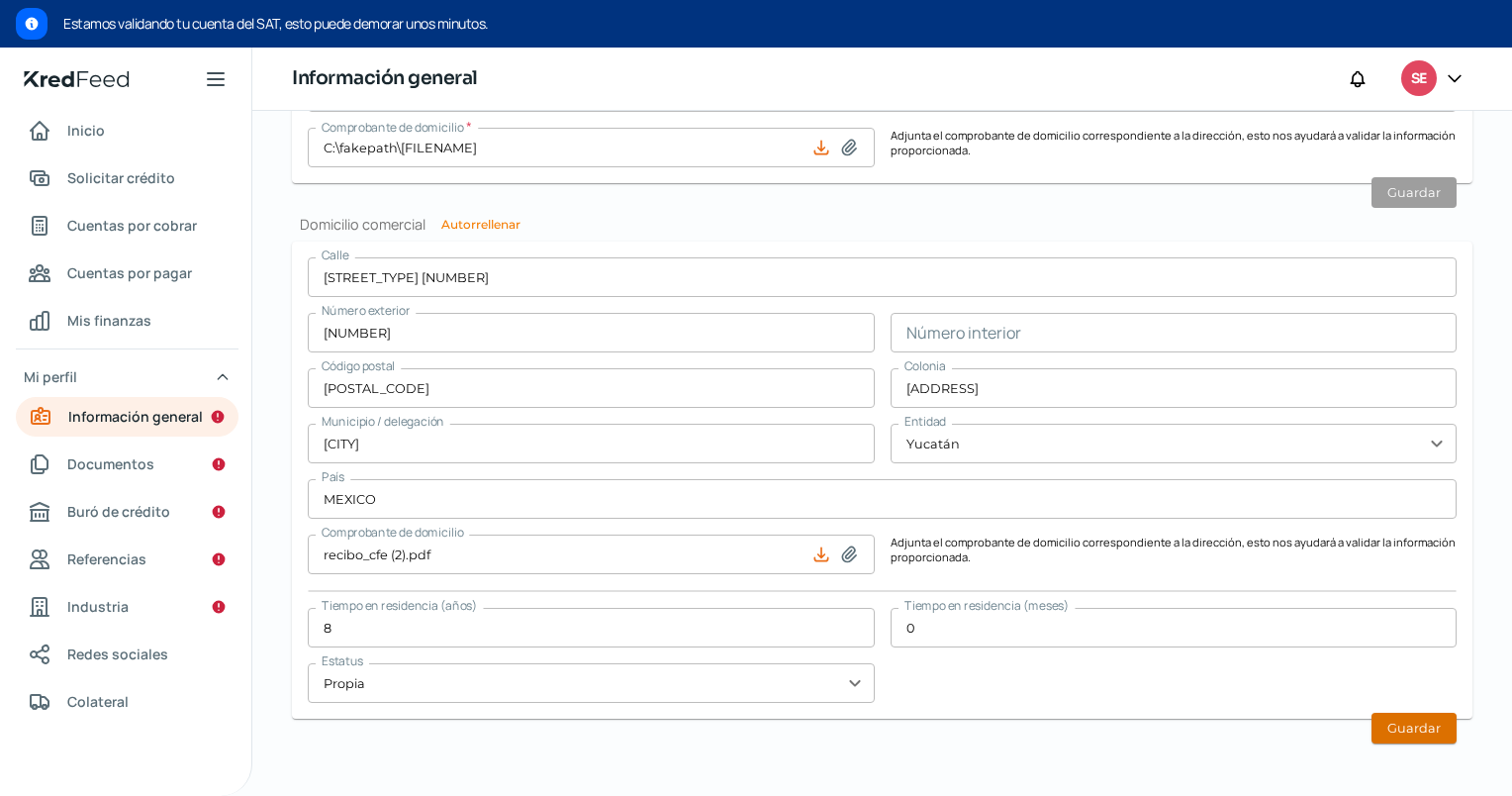 click on "Guardar" at bounding box center [1414, 728] 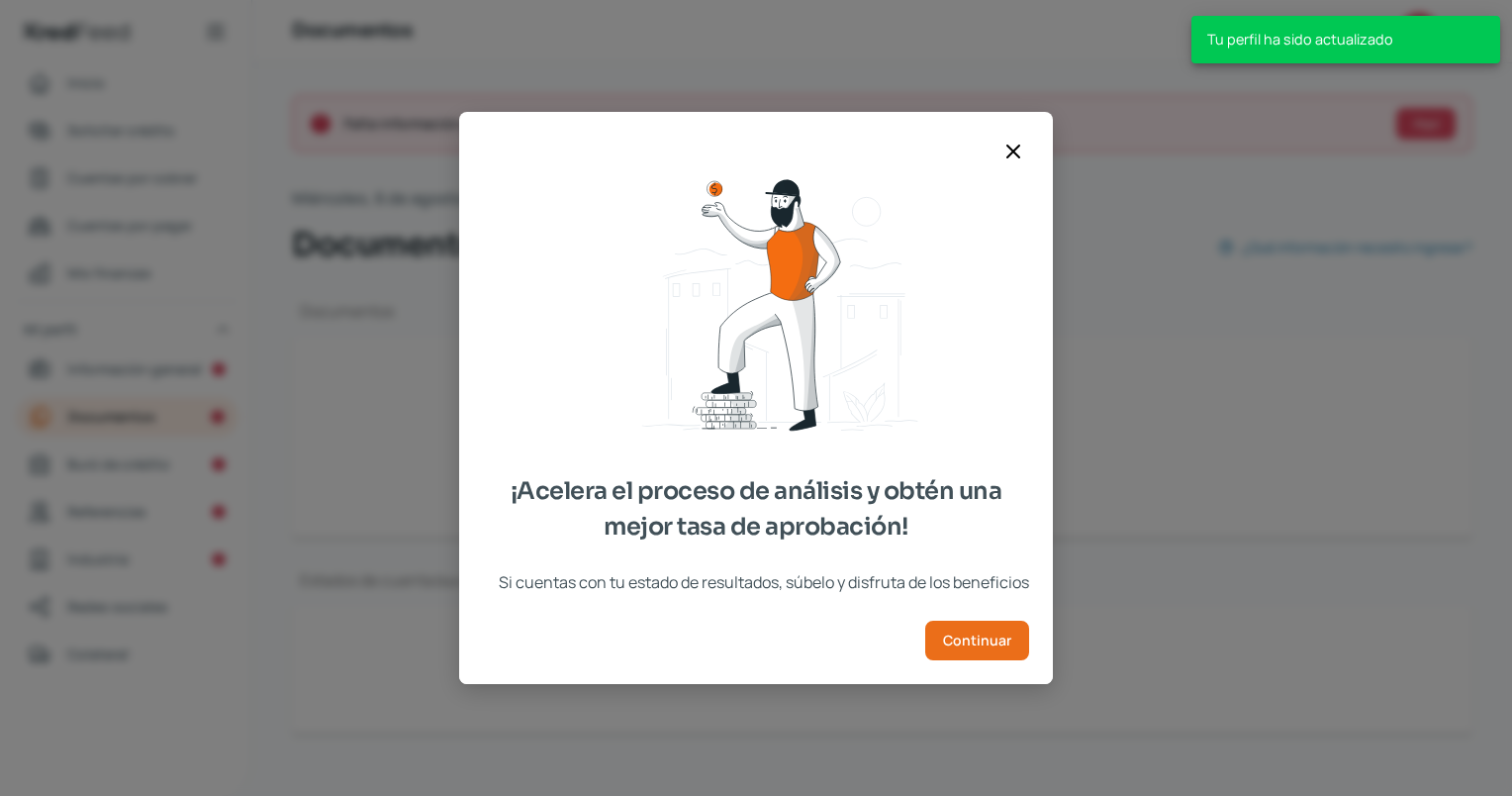 scroll, scrollTop: 15, scrollLeft: 0, axis: vertical 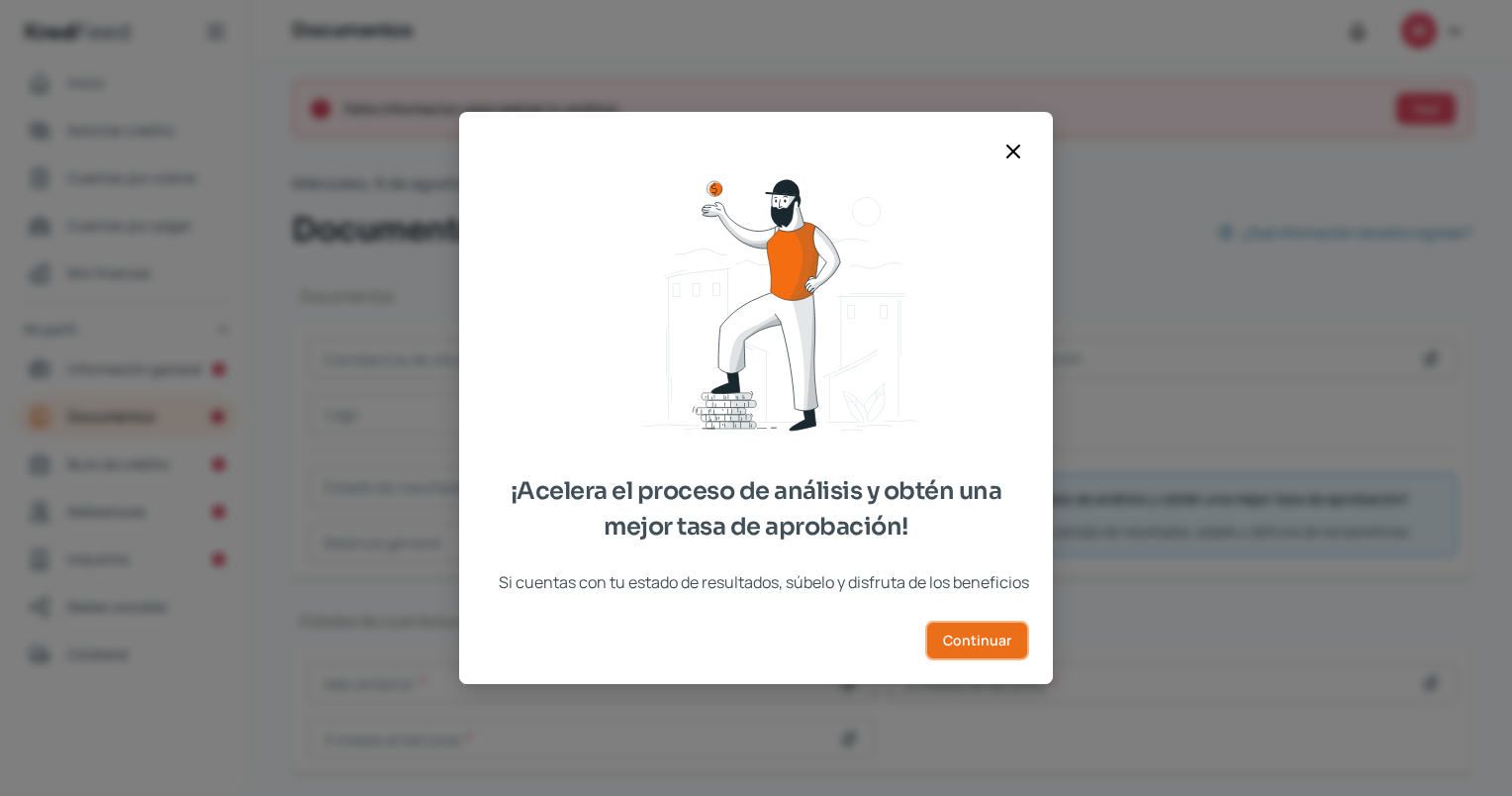 click on "Continuar" at bounding box center [977, 641] 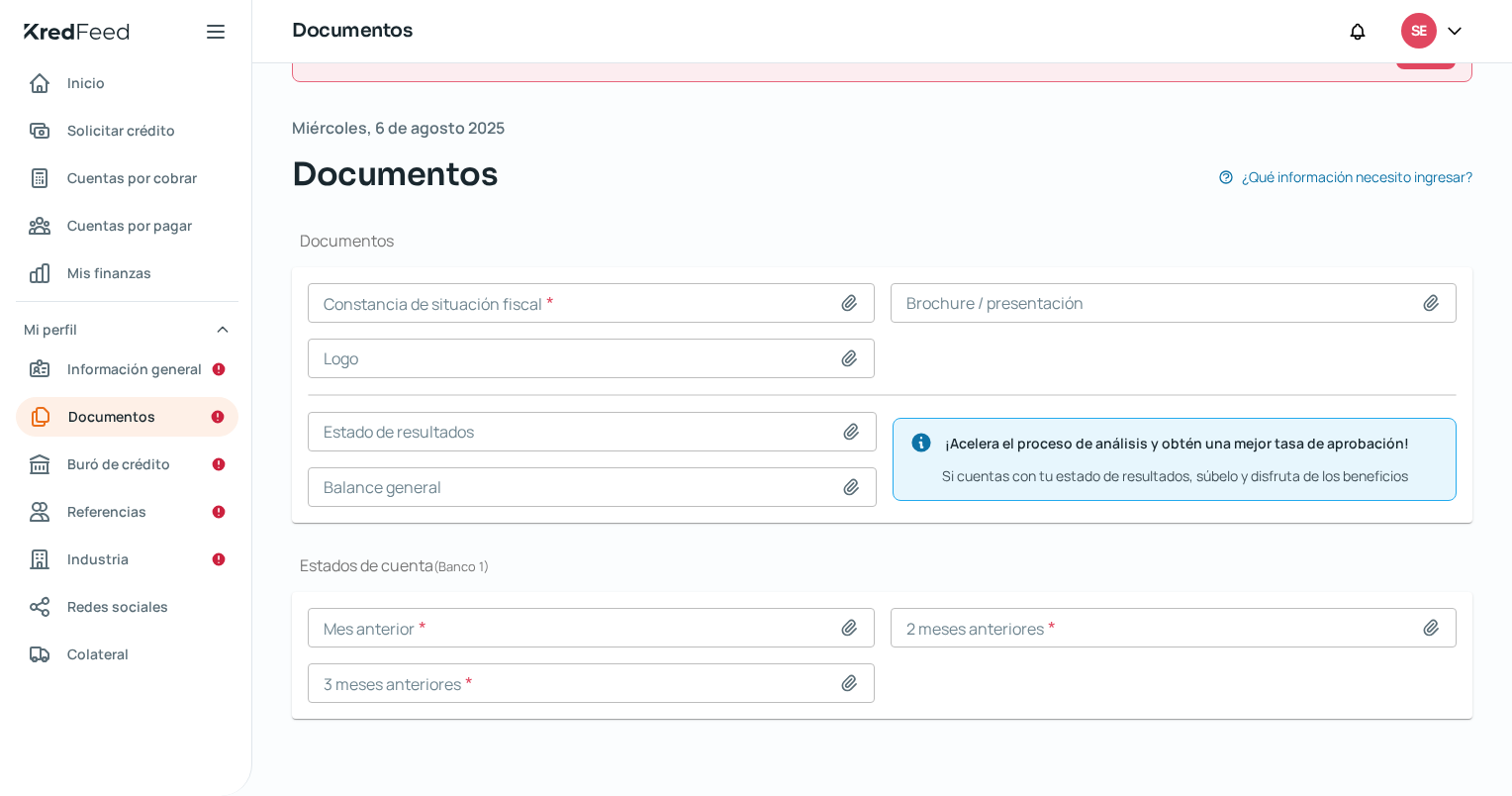 scroll, scrollTop: 0, scrollLeft: 0, axis: both 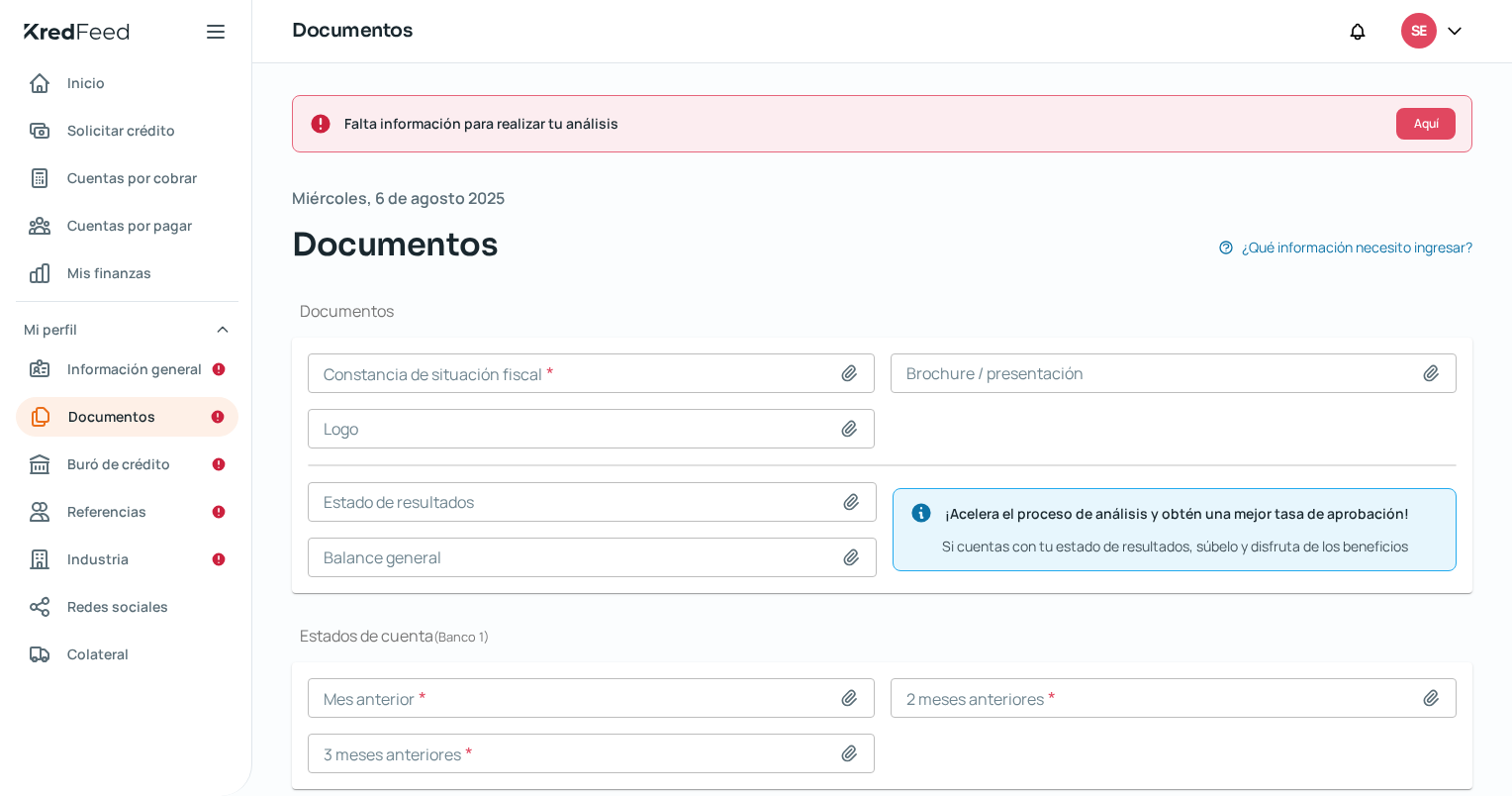 click on "Documentos" at bounding box center (882, 311) 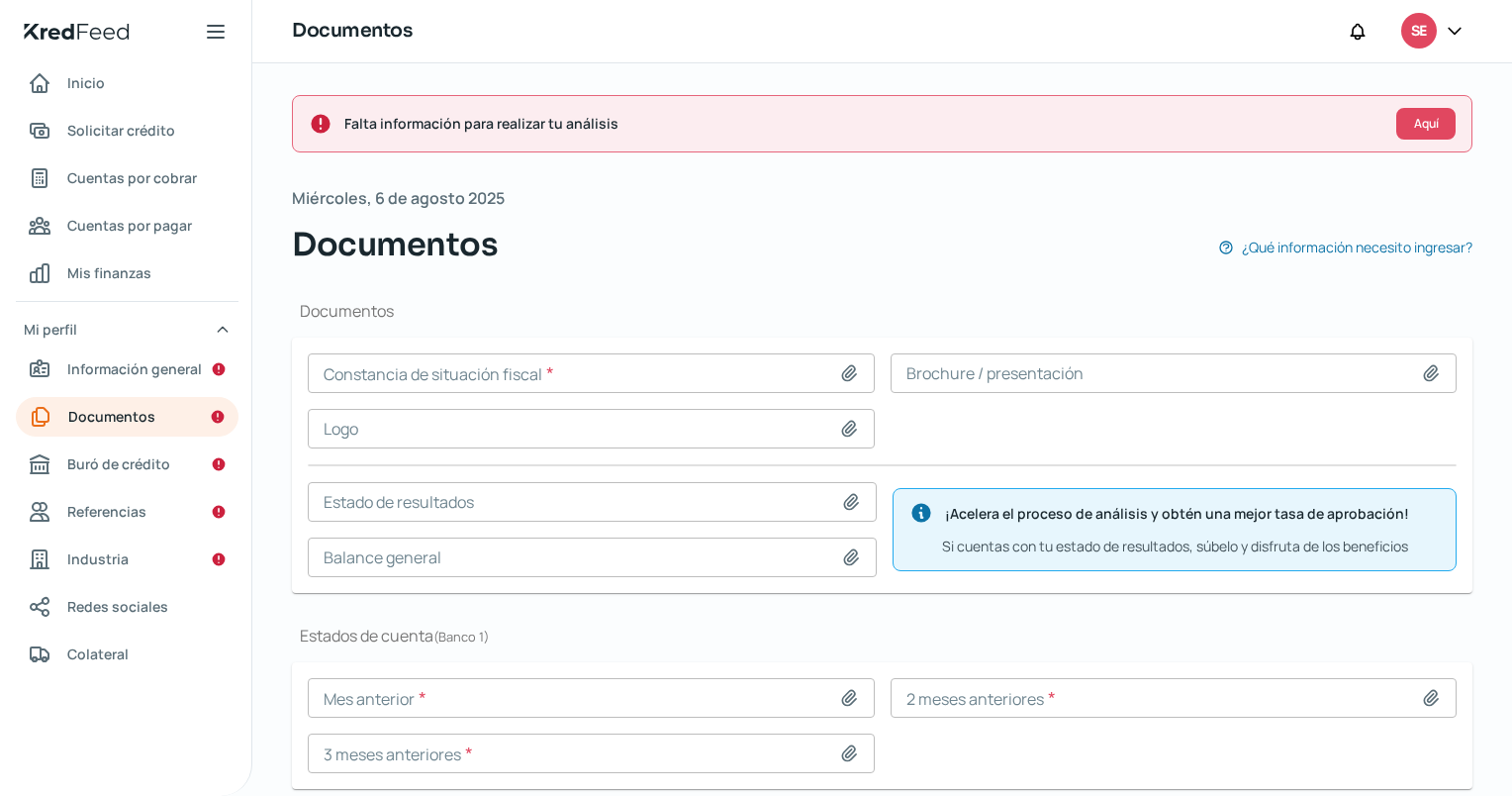 click at bounding box center [591, 373] 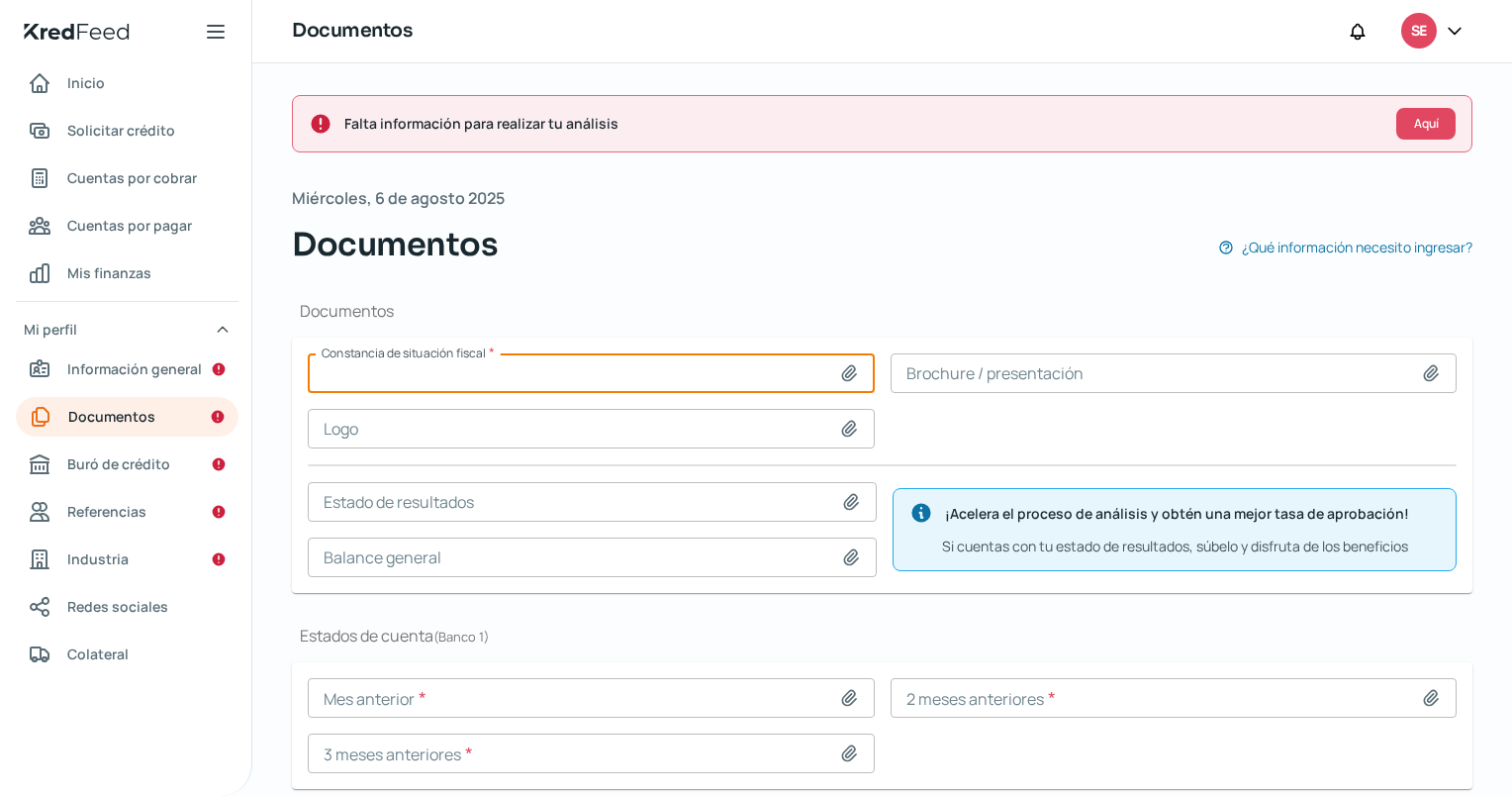 type on "C:\fakepath\[FILENAME]" 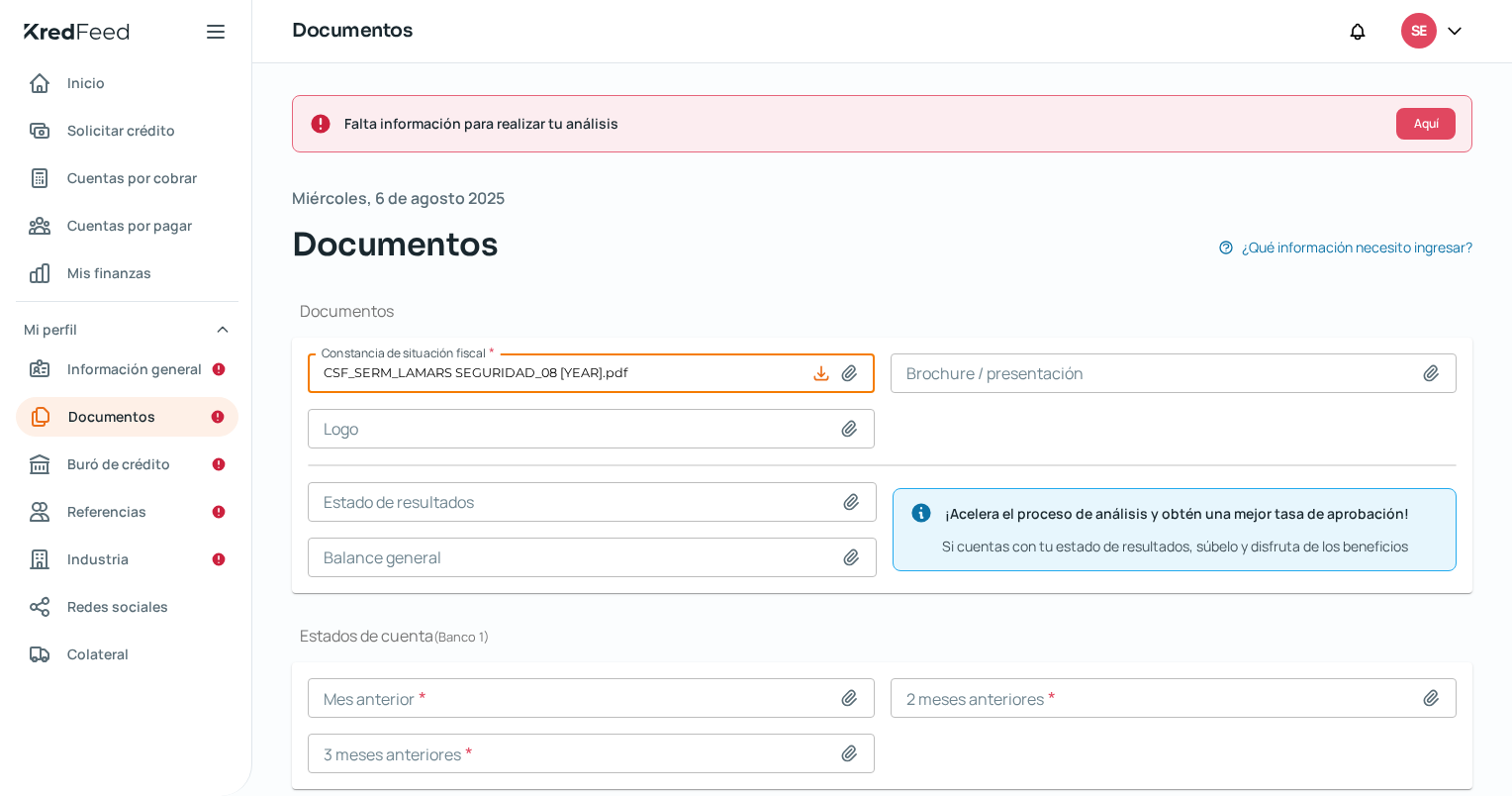 scroll, scrollTop: 70, scrollLeft: 0, axis: vertical 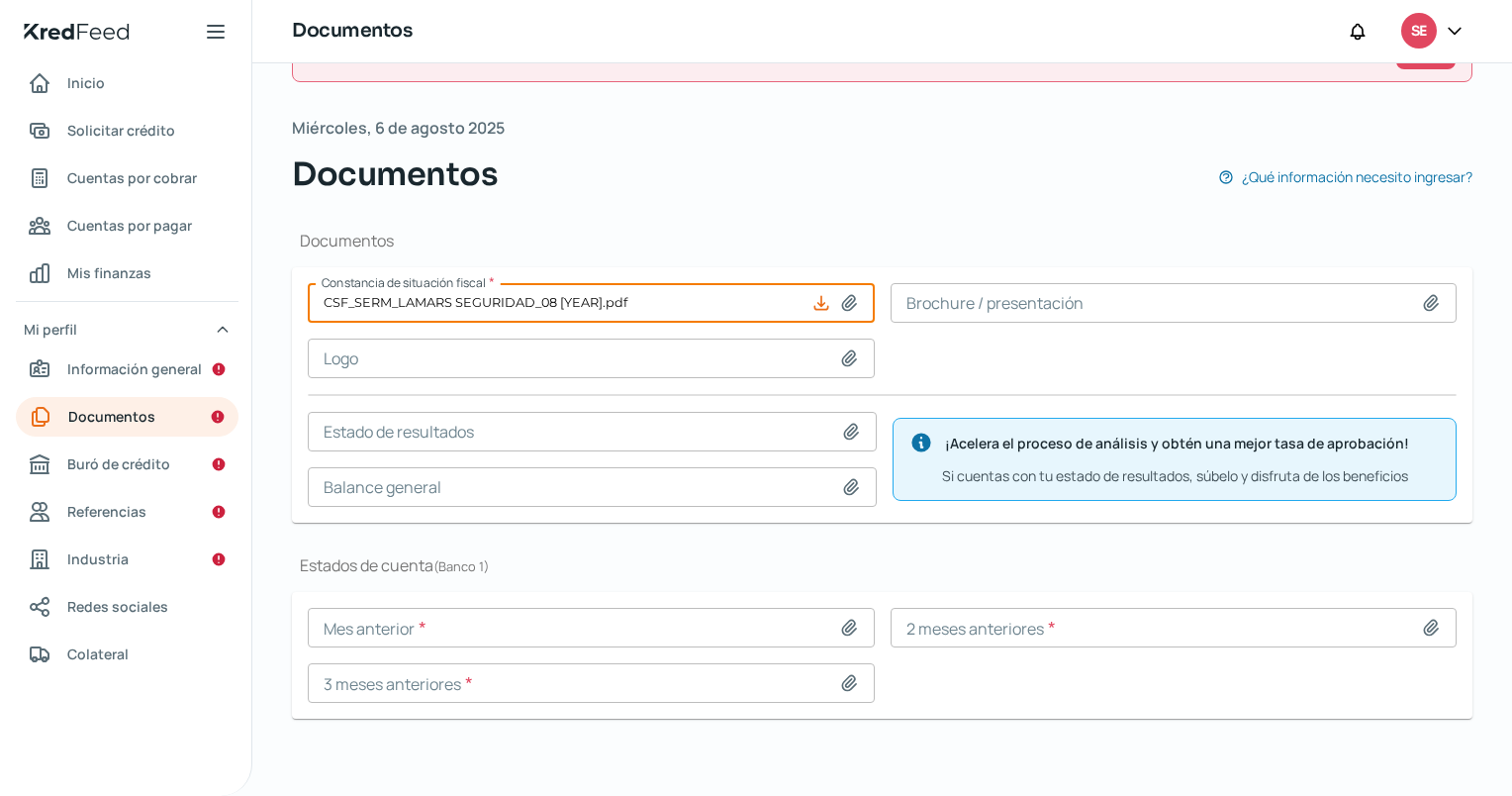 click on "[FILENAME] Brochure / presentación Logo Estado de resultados Balance general ¡Acelera el proceso de análisis y obtén una mejor tasa de aprobación! Si cuentas con tu estado de resultados, súbelo y disfruta de los beneficios" at bounding box center (882, 395) 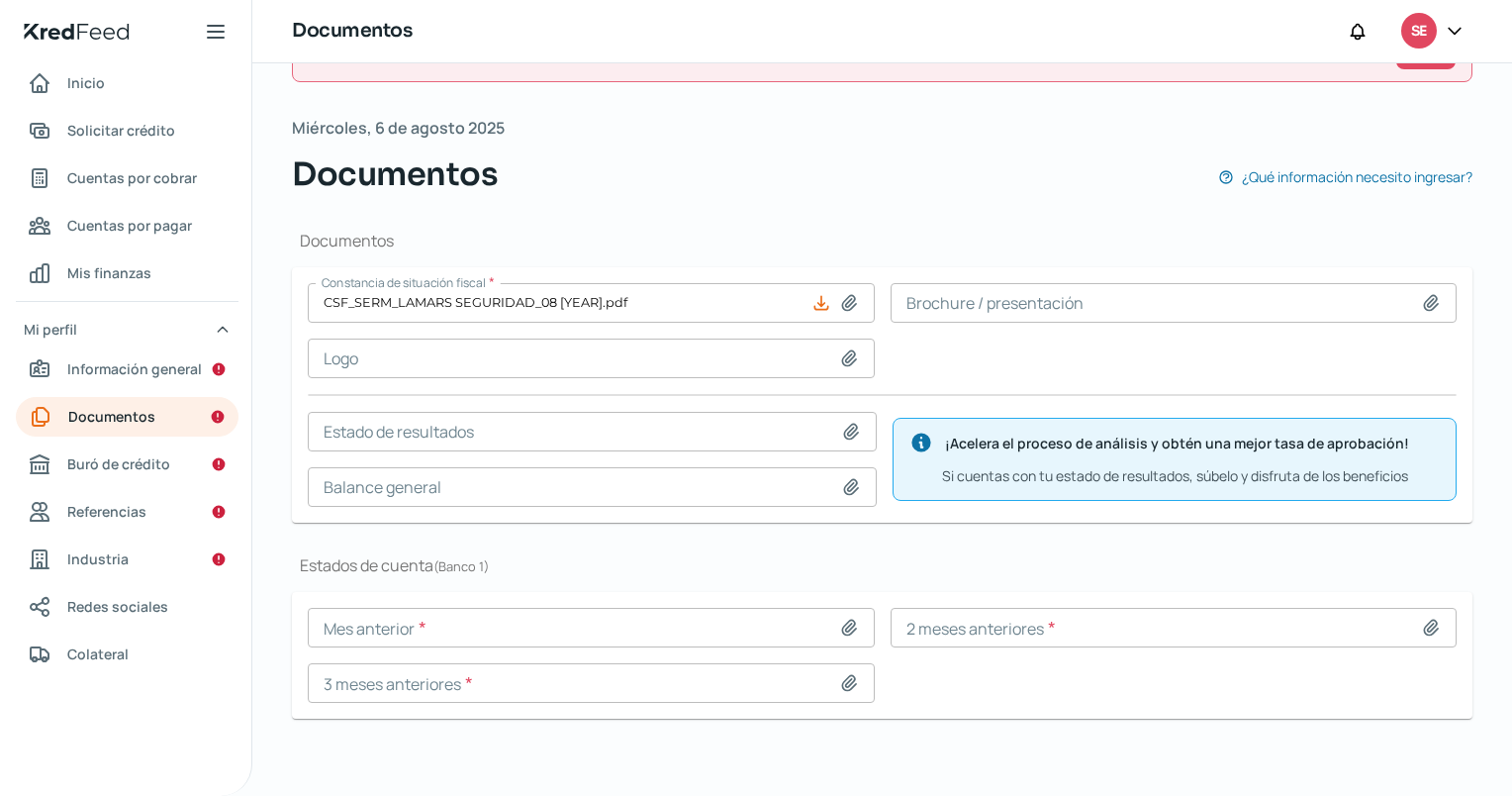 click at bounding box center [591, 628] 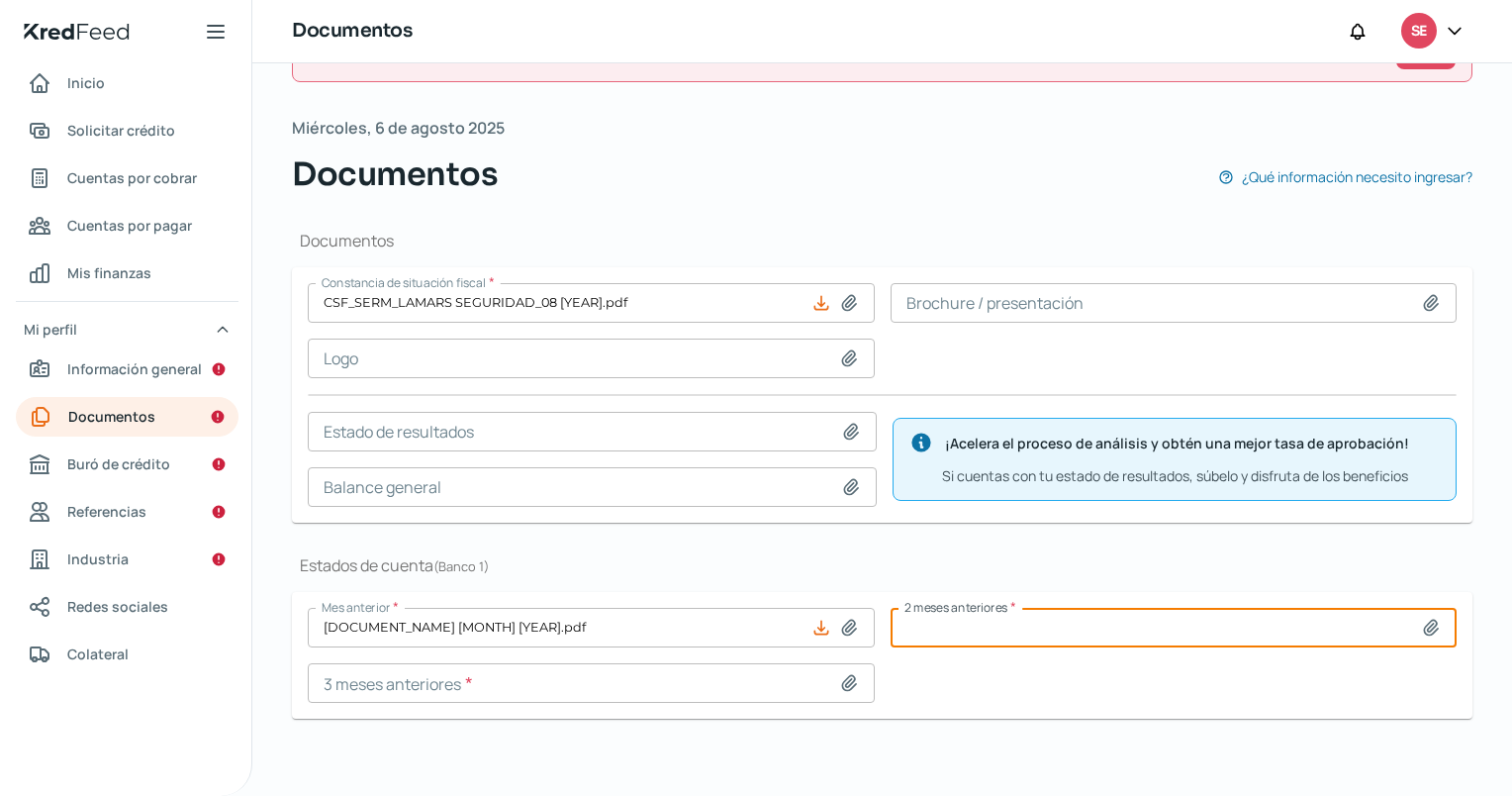 click at bounding box center (1174, 628) 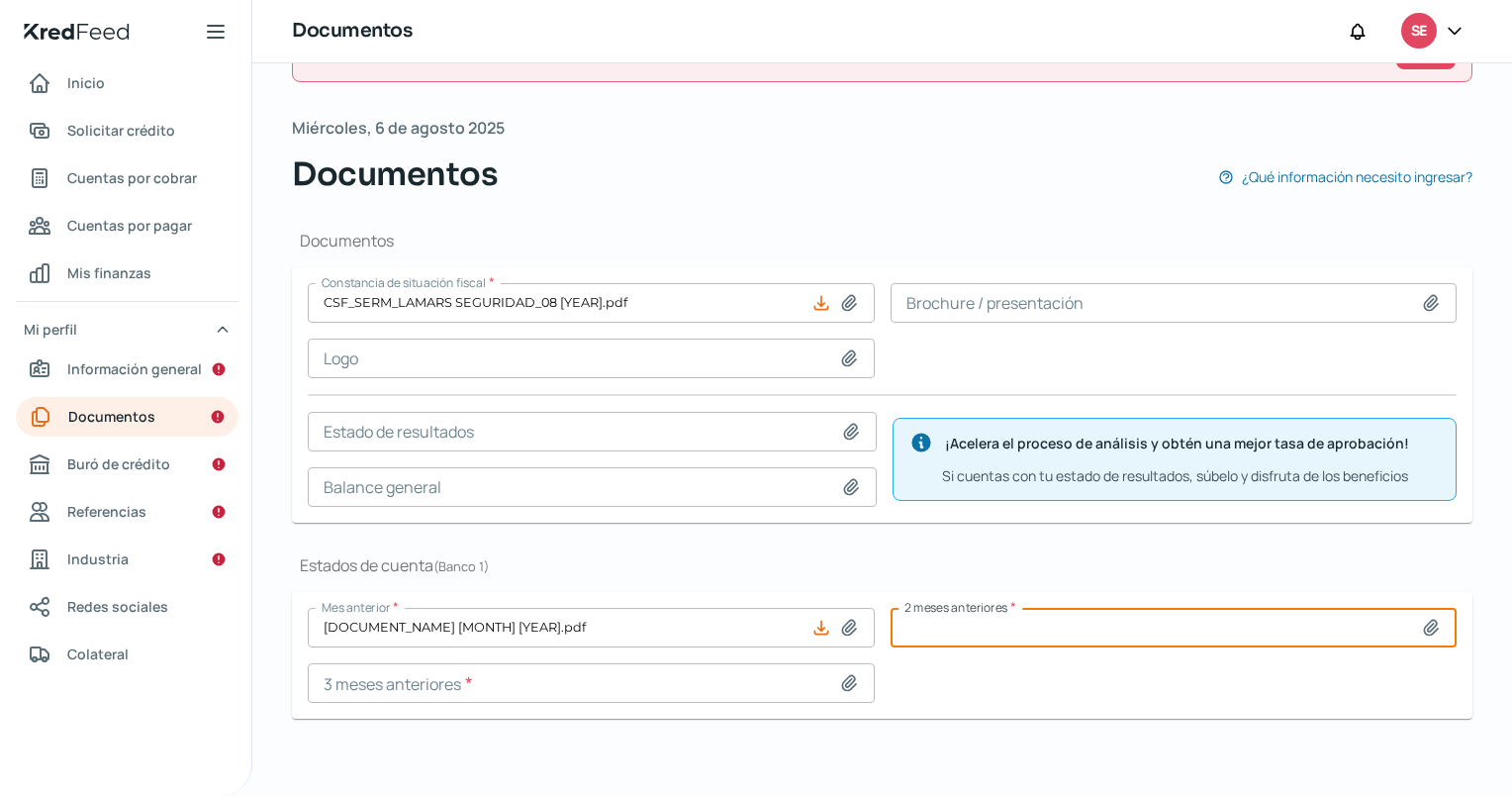 type on "C:\fakepath\[DOCUMENT_NAME] [MONTH] [YEAR].pdf" 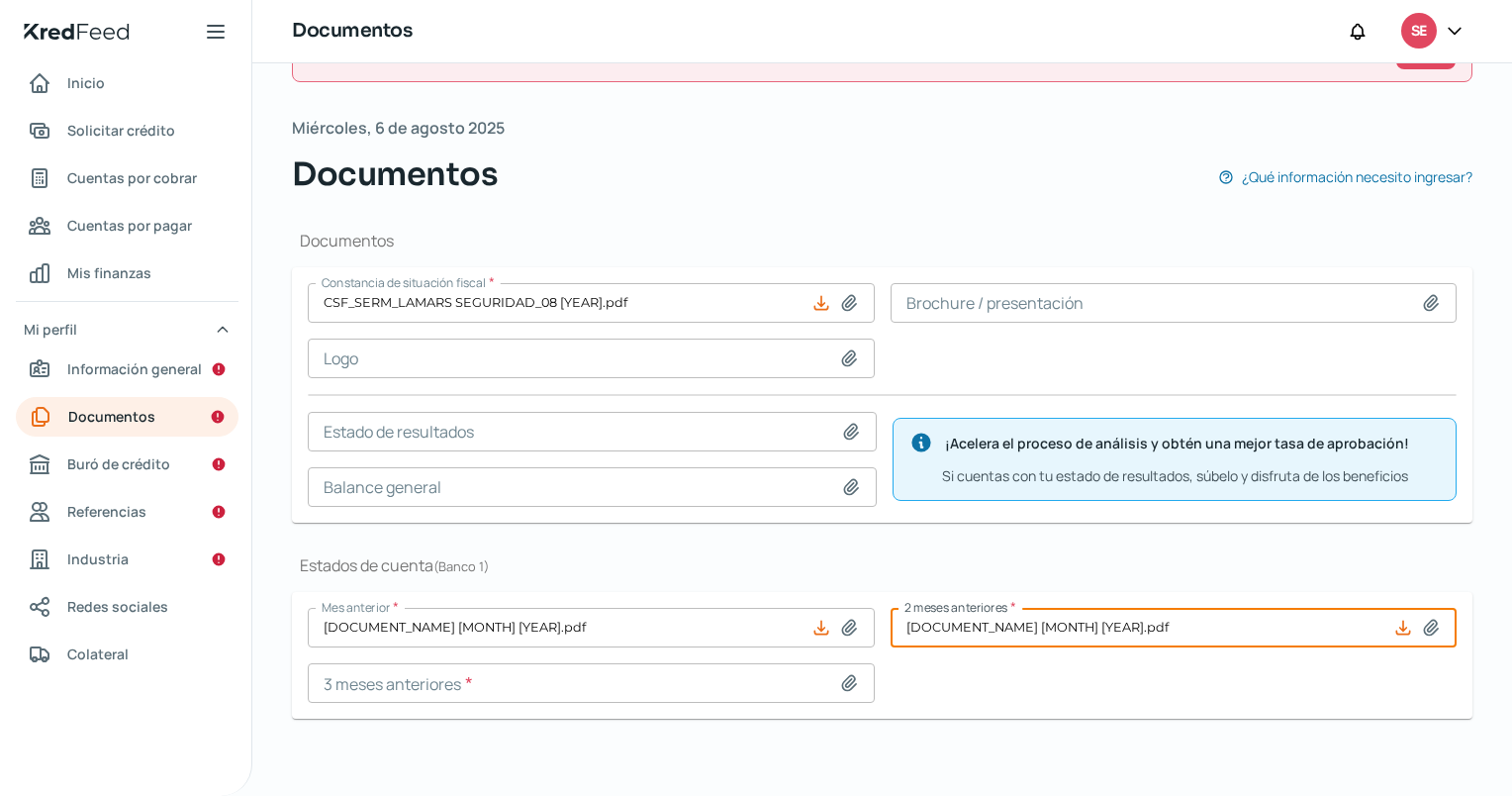 click at bounding box center (591, 683) 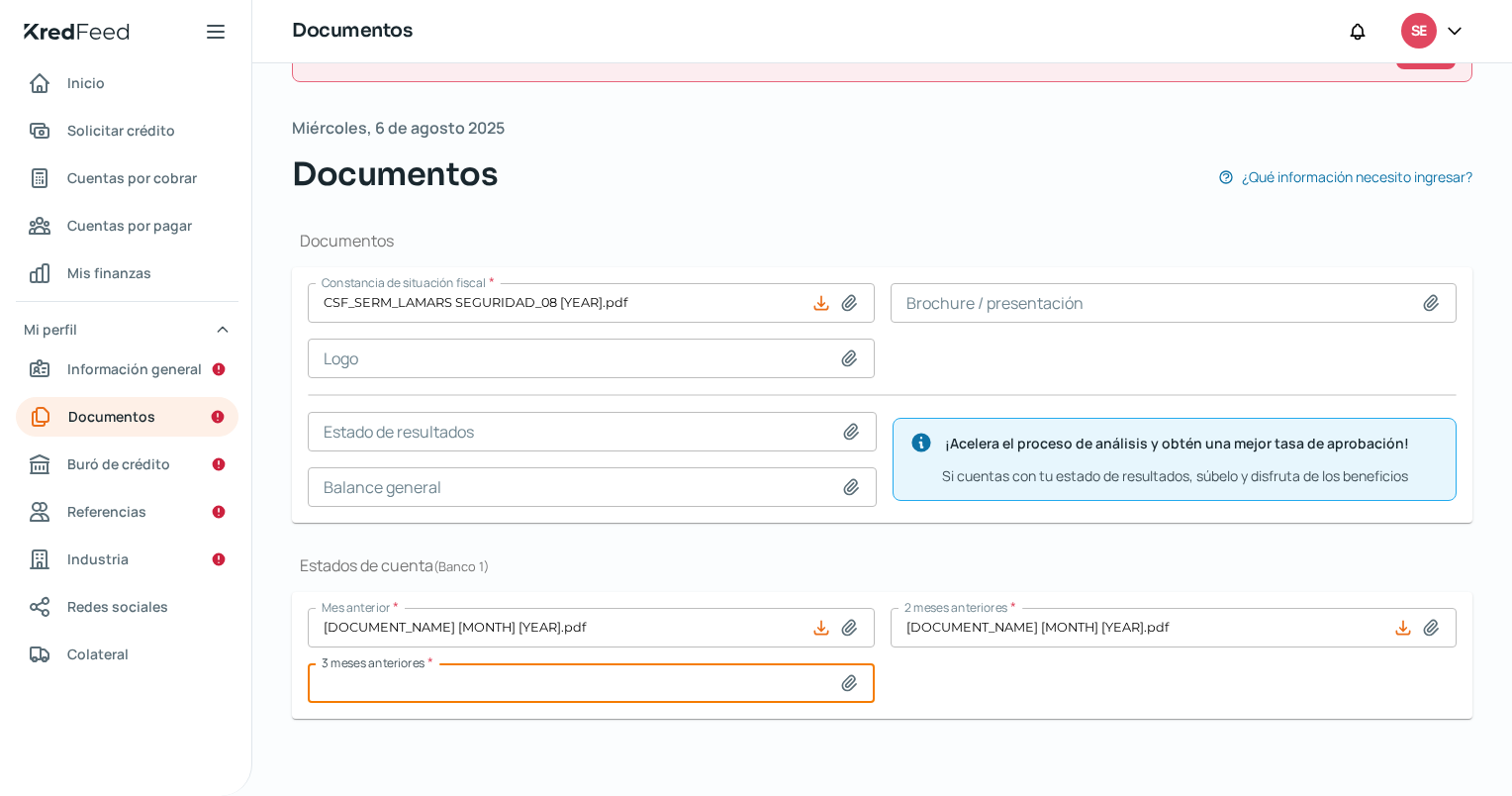 type on "C:\fakepath\[FILENAME] [MONTH] [YEAR].pdf" 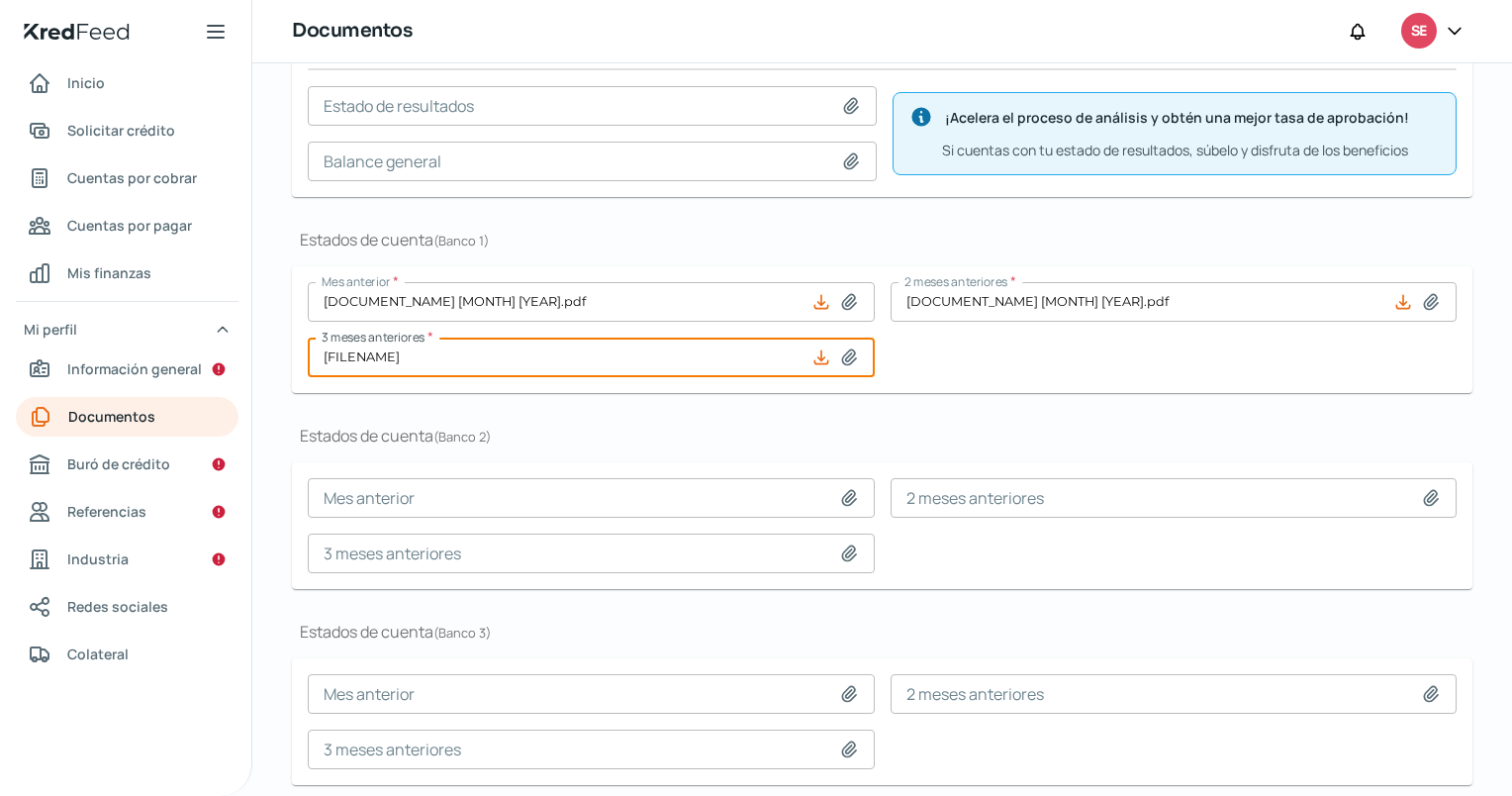 scroll, scrollTop: 305, scrollLeft: 0, axis: vertical 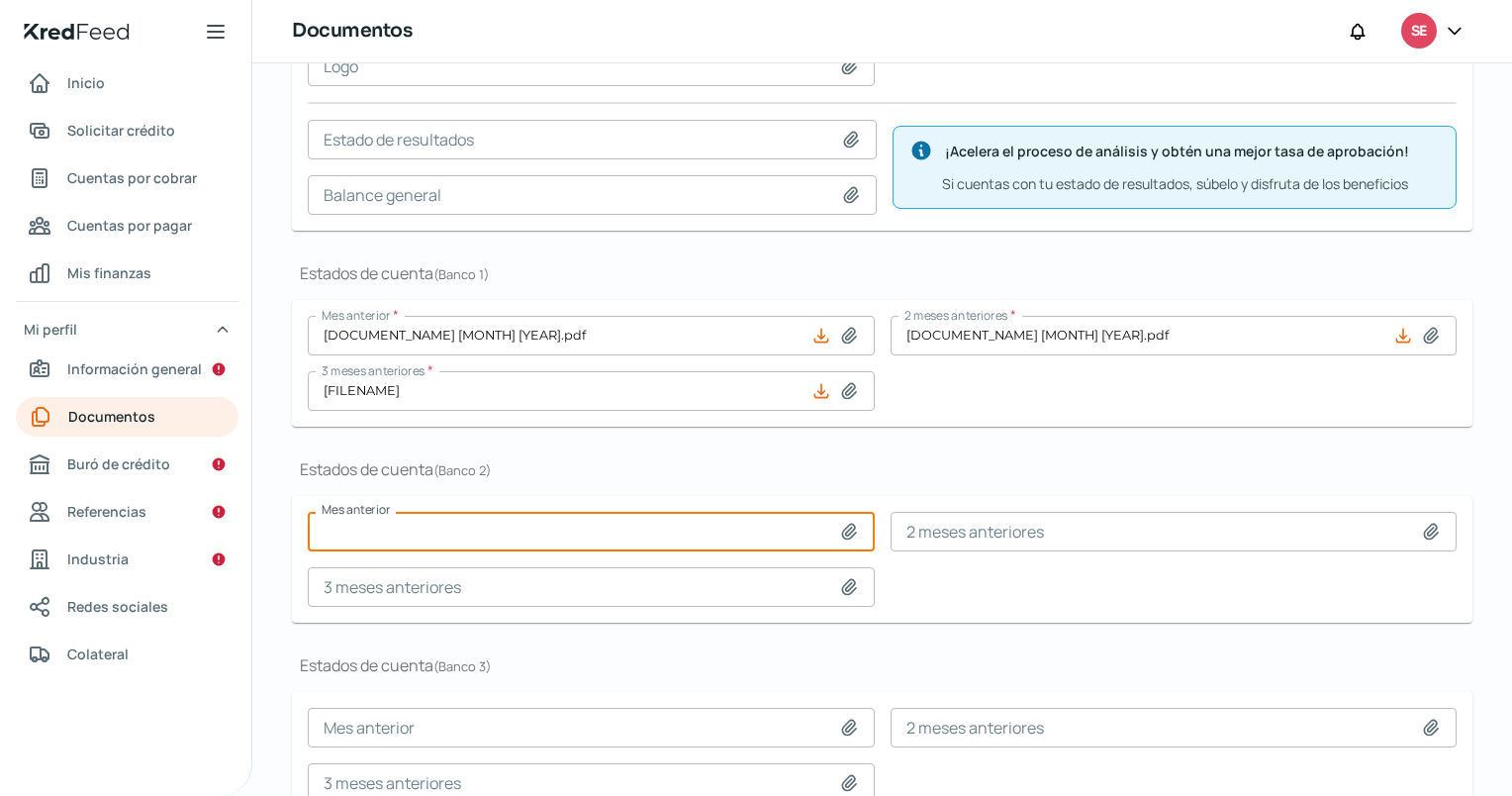 click at bounding box center [591, 532] 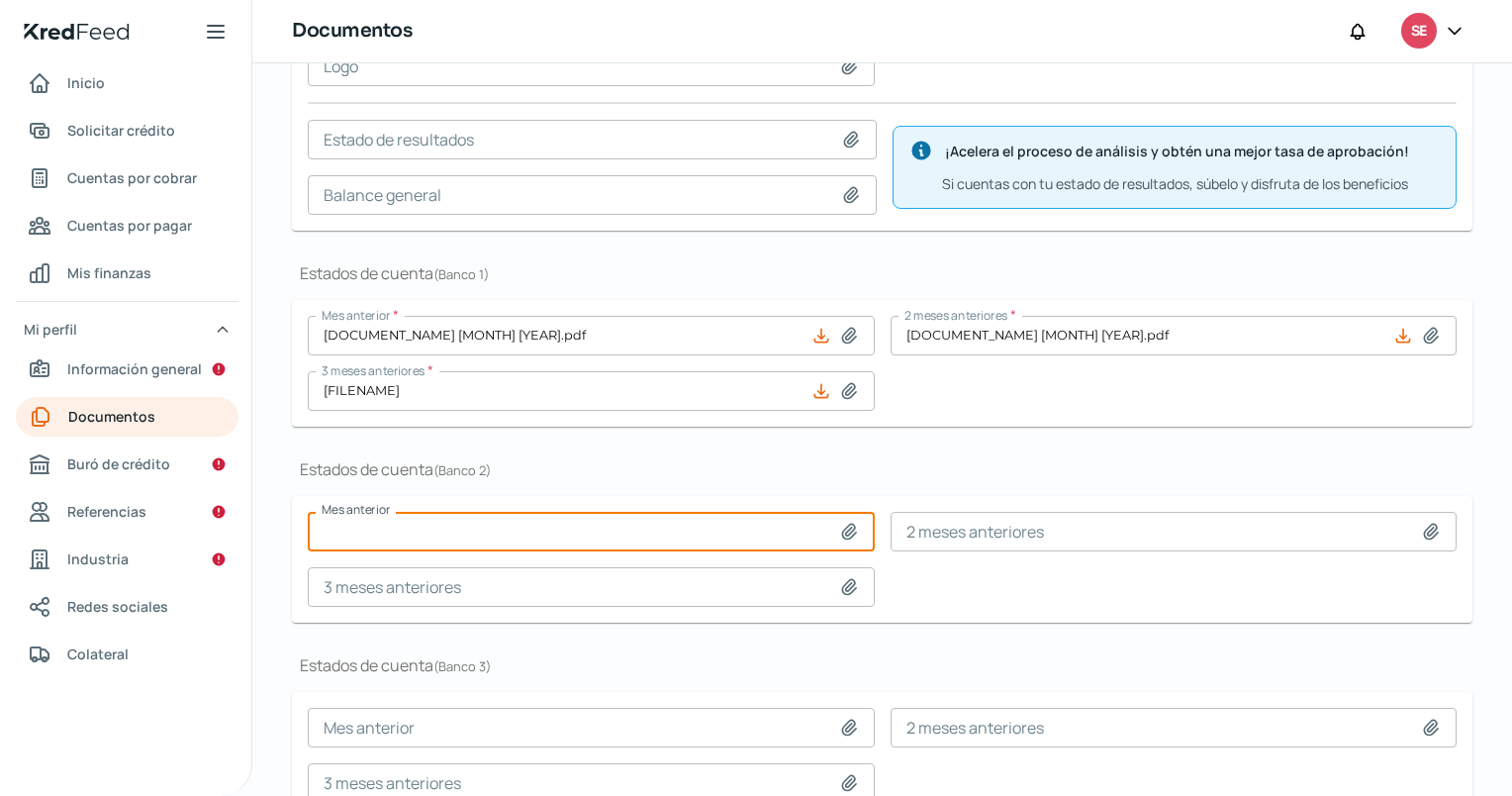 type on "C:\fakepath\[DOCUMENT_NAME] [MONTH] [YEAR].pdf" 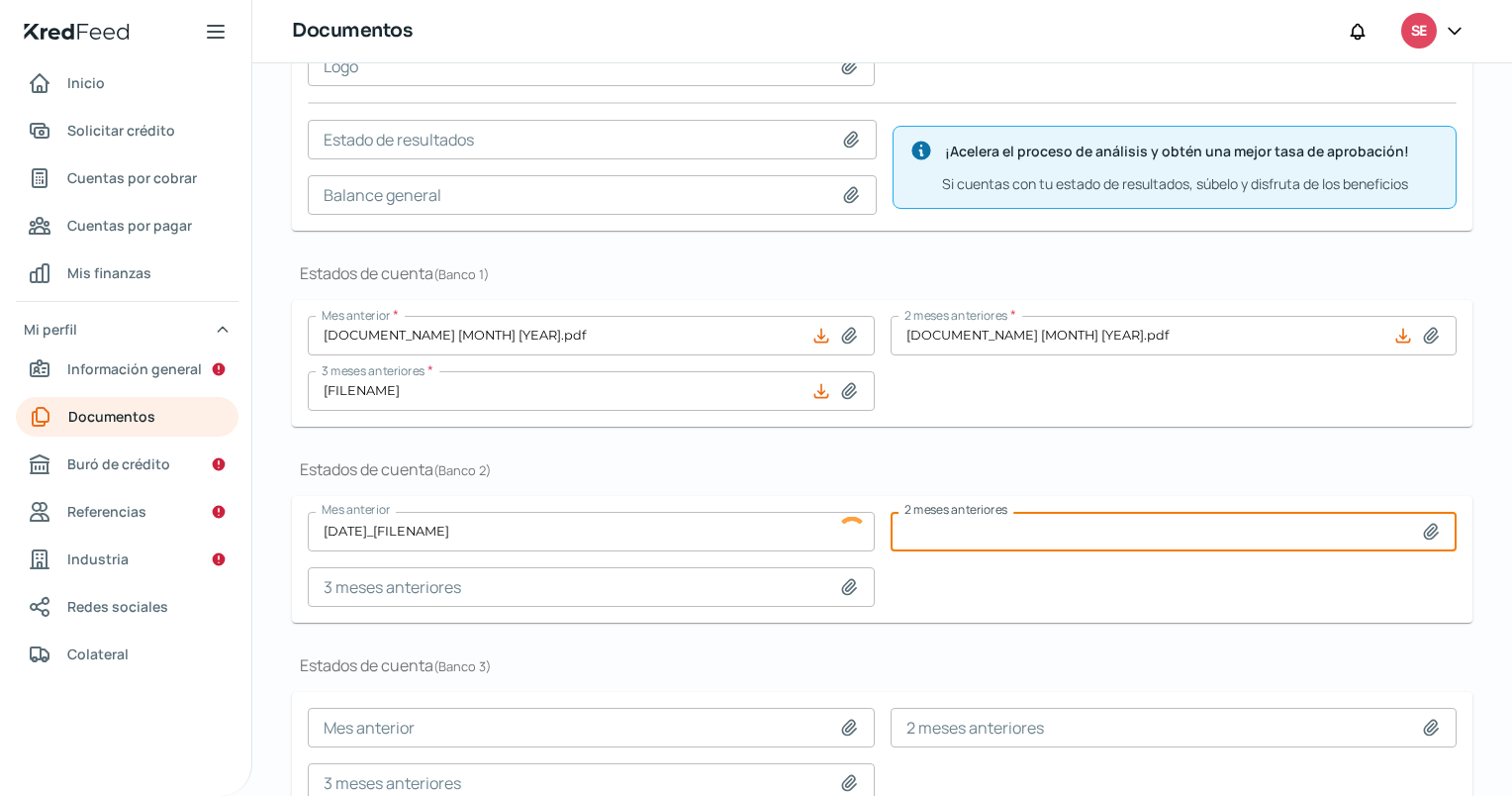 click at bounding box center (1174, 532) 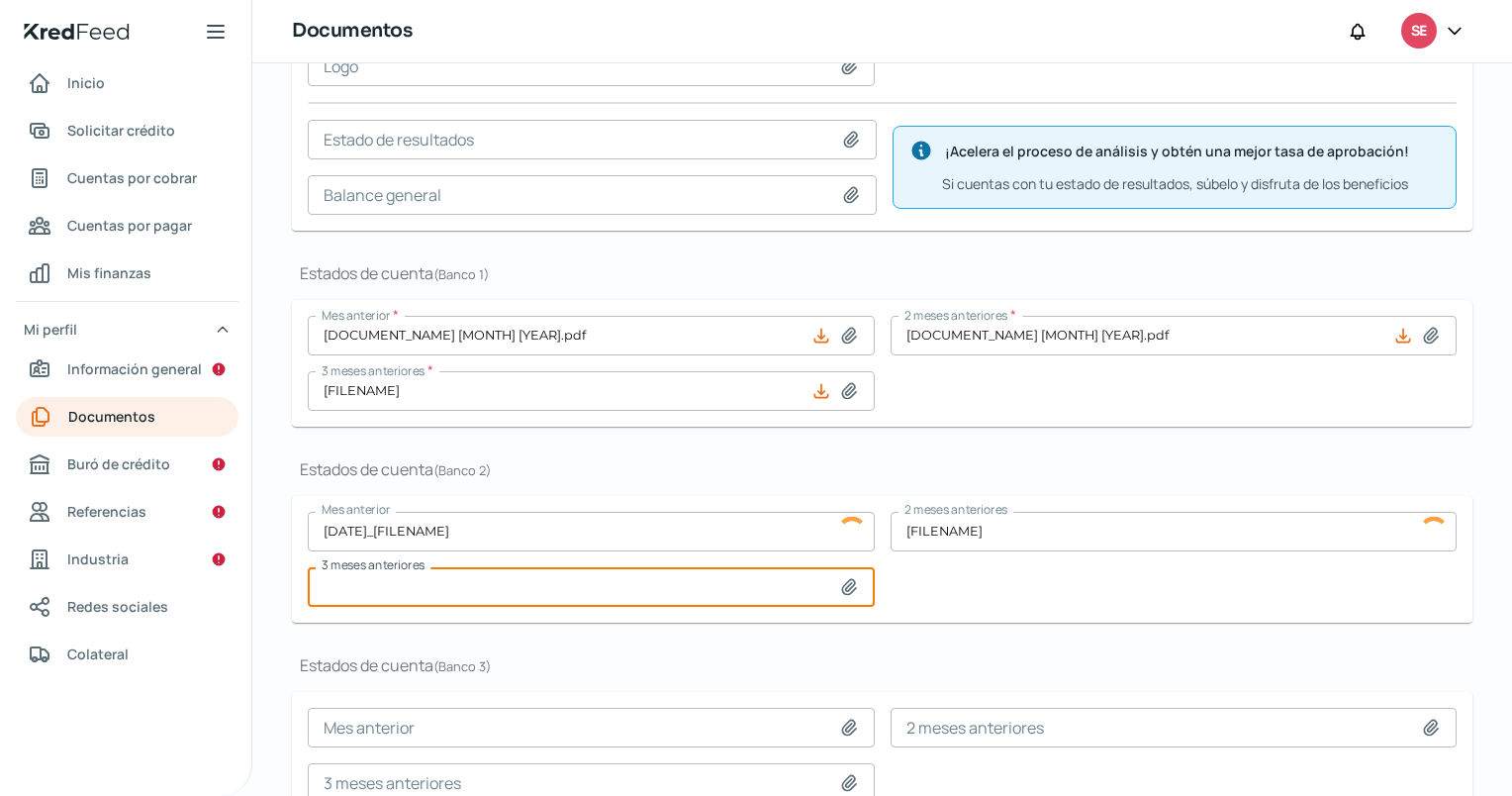 click at bounding box center (591, 587) 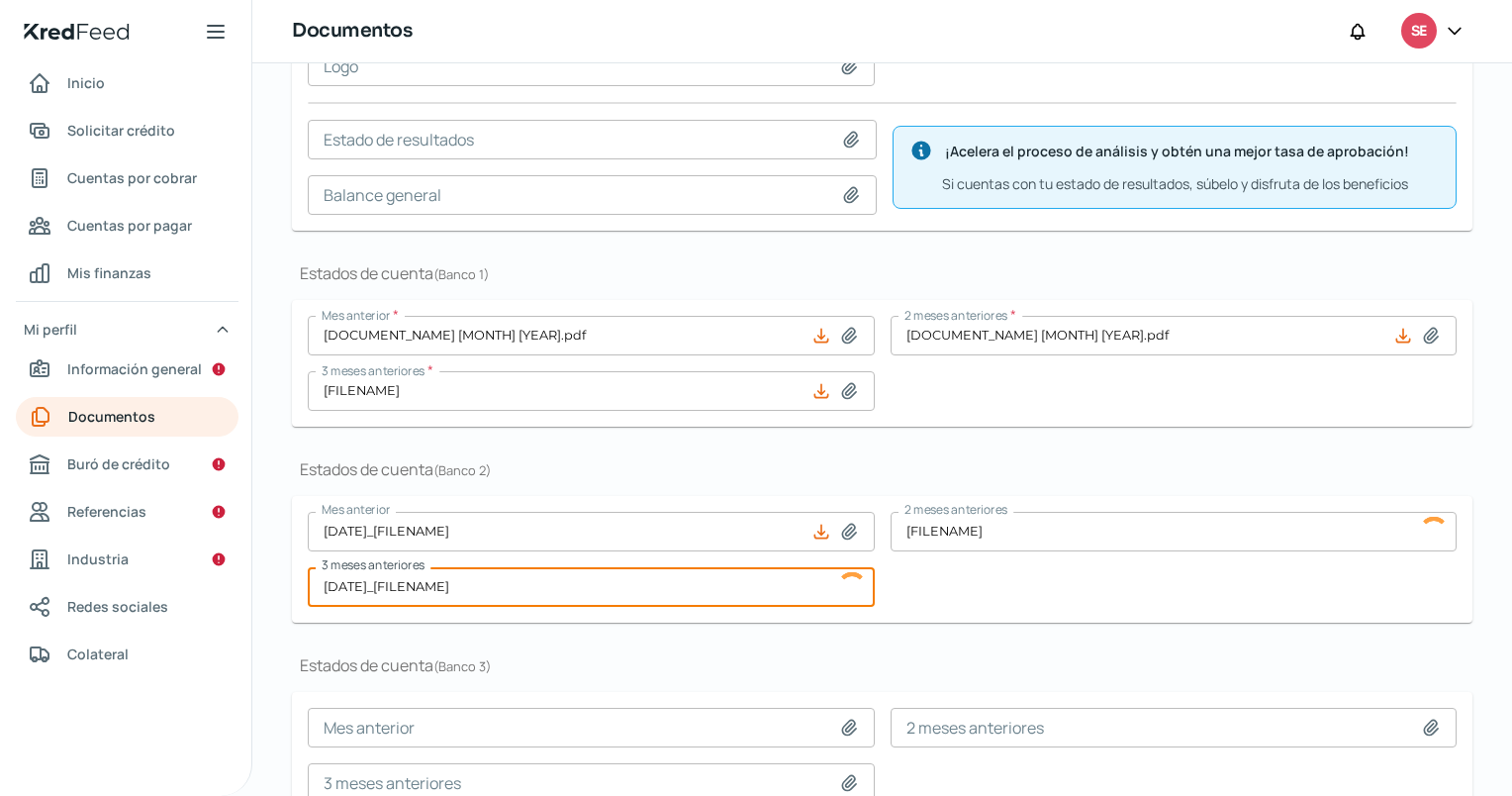 scroll, scrollTop: 404, scrollLeft: 0, axis: vertical 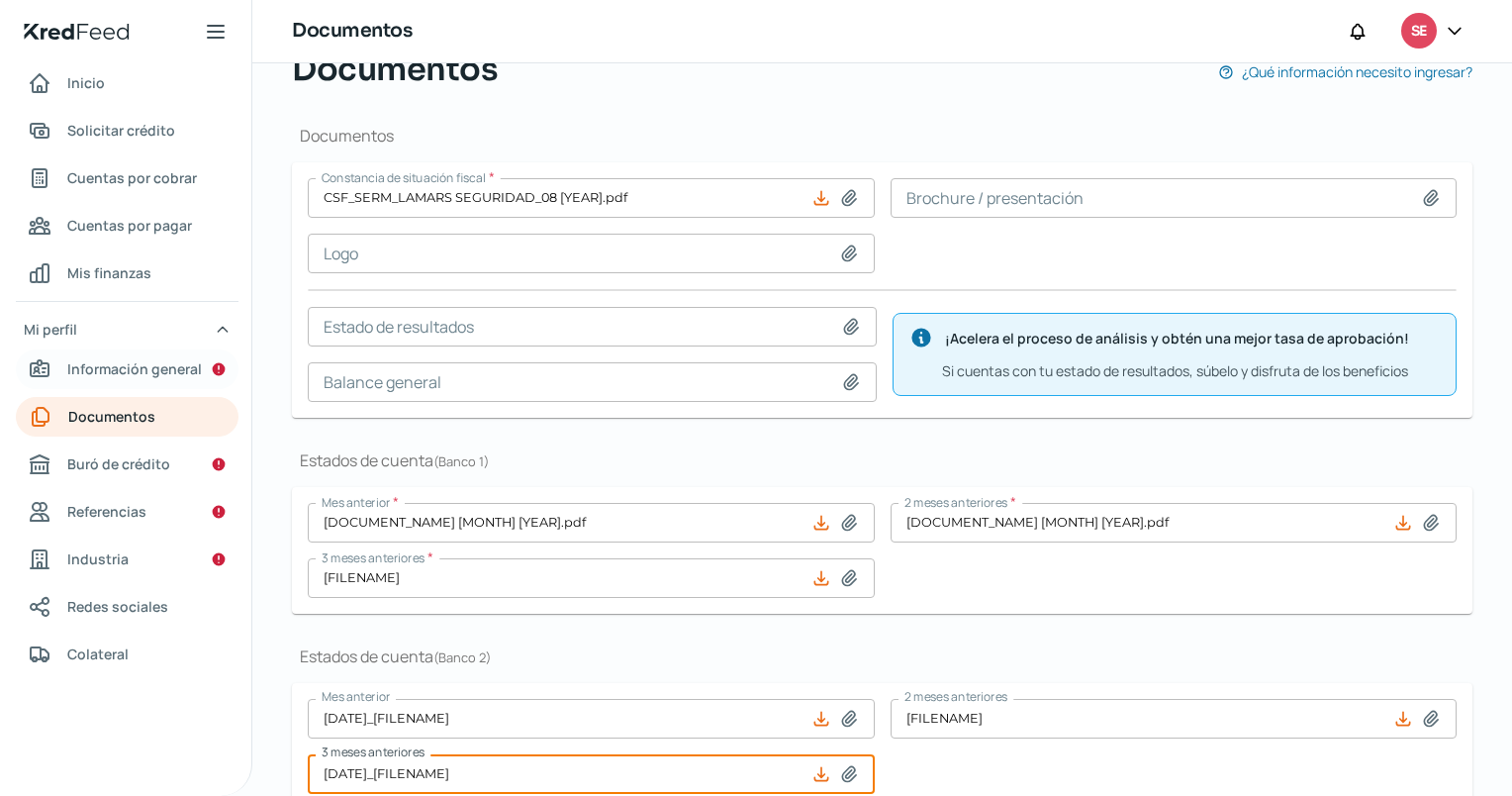 click on "Información general" at bounding box center [135, 368] 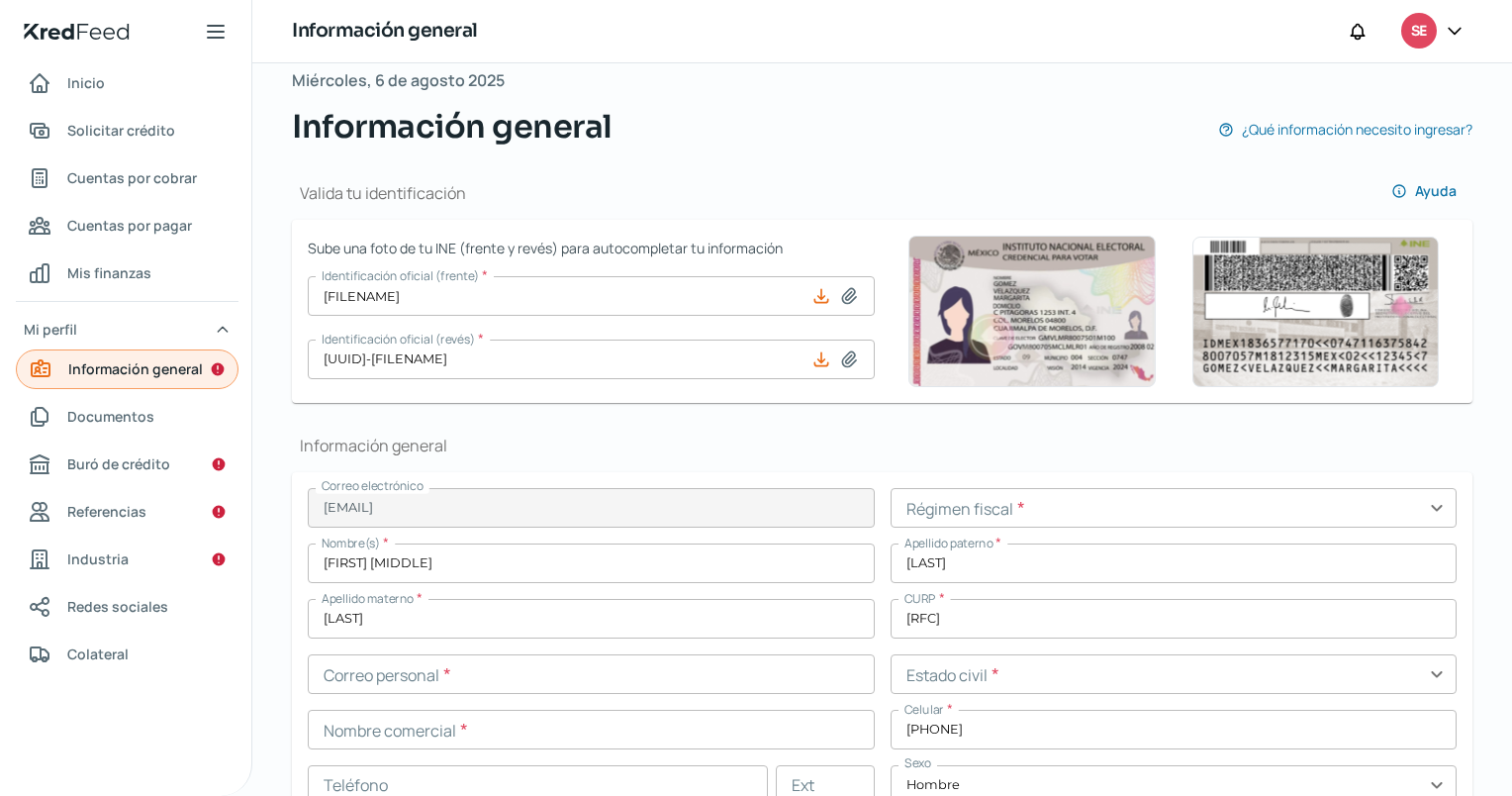 scroll, scrollTop: 0, scrollLeft: 0, axis: both 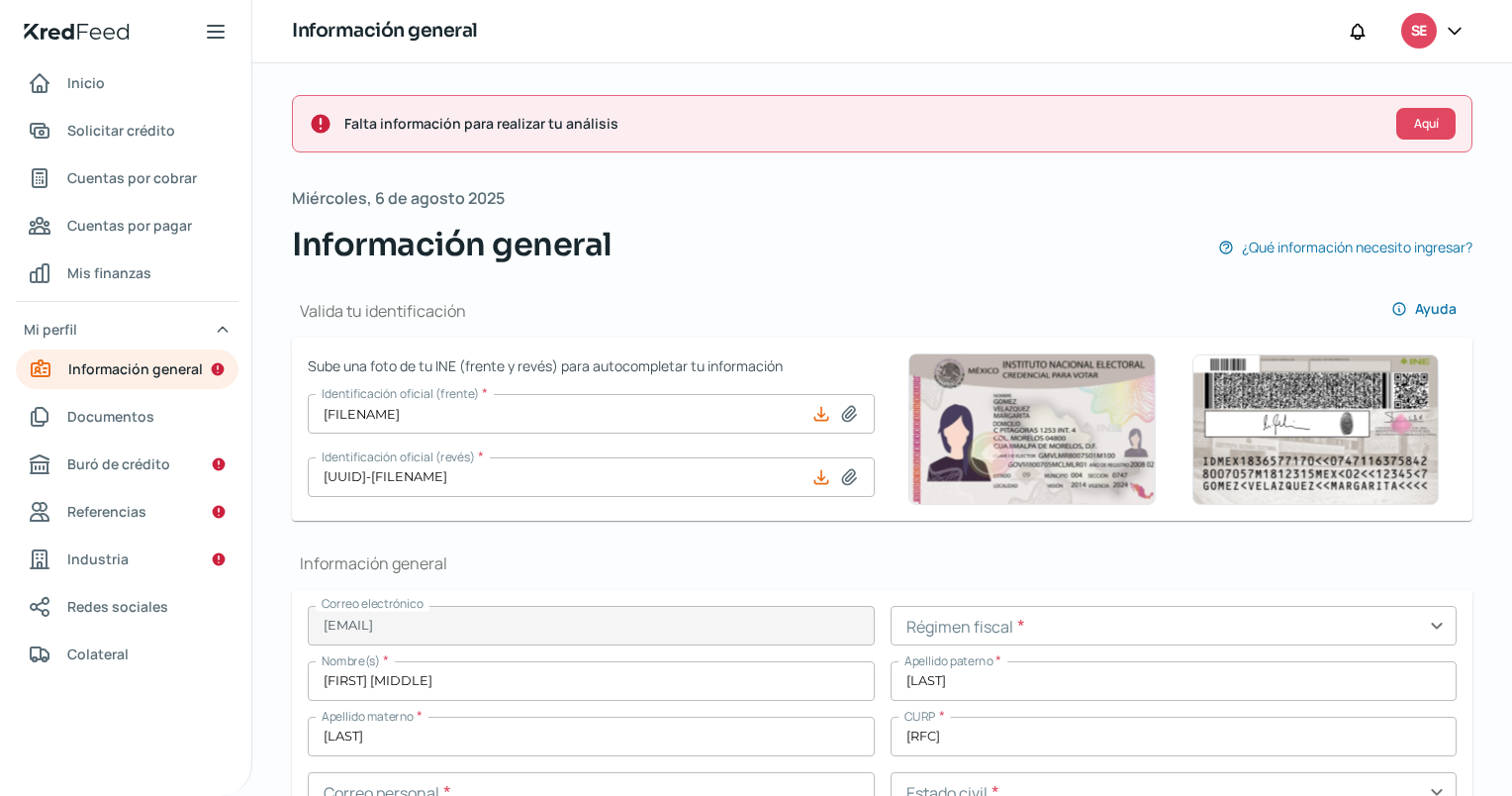type on "[RFC]" 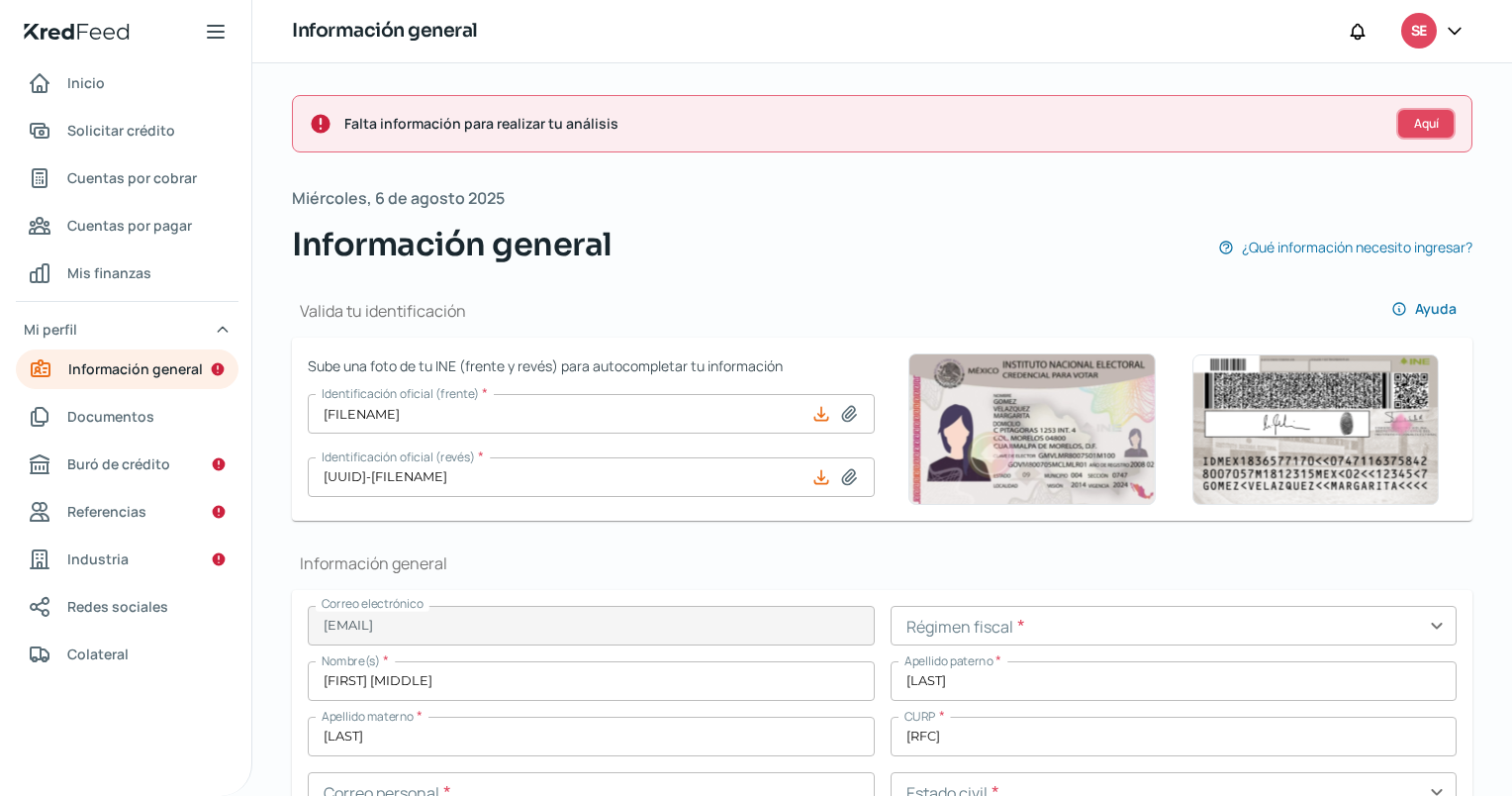 click on "Aquí" at bounding box center (1426, 124) 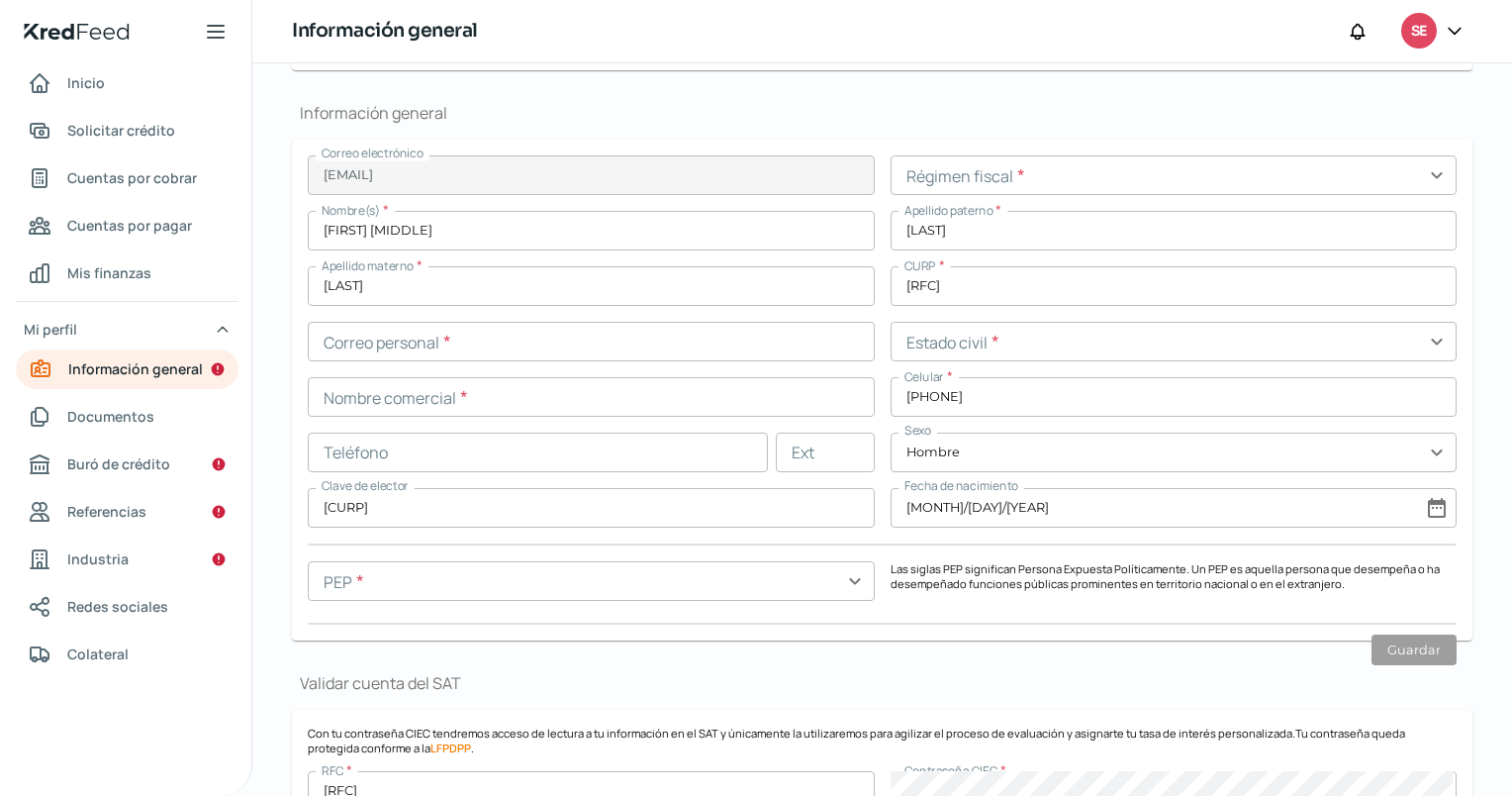 scroll, scrollTop: 487, scrollLeft: 0, axis: vertical 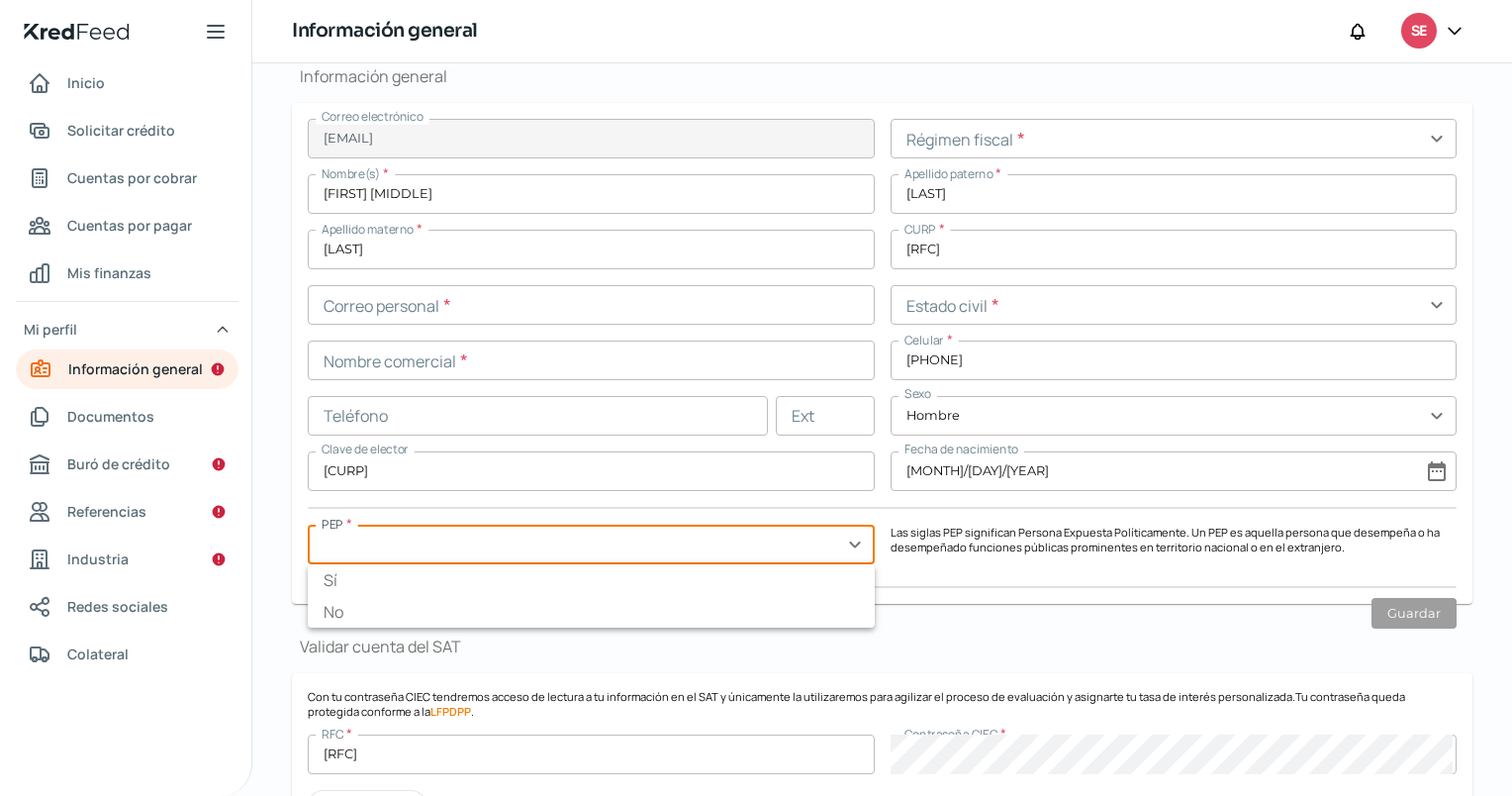 click at bounding box center [591, 545] 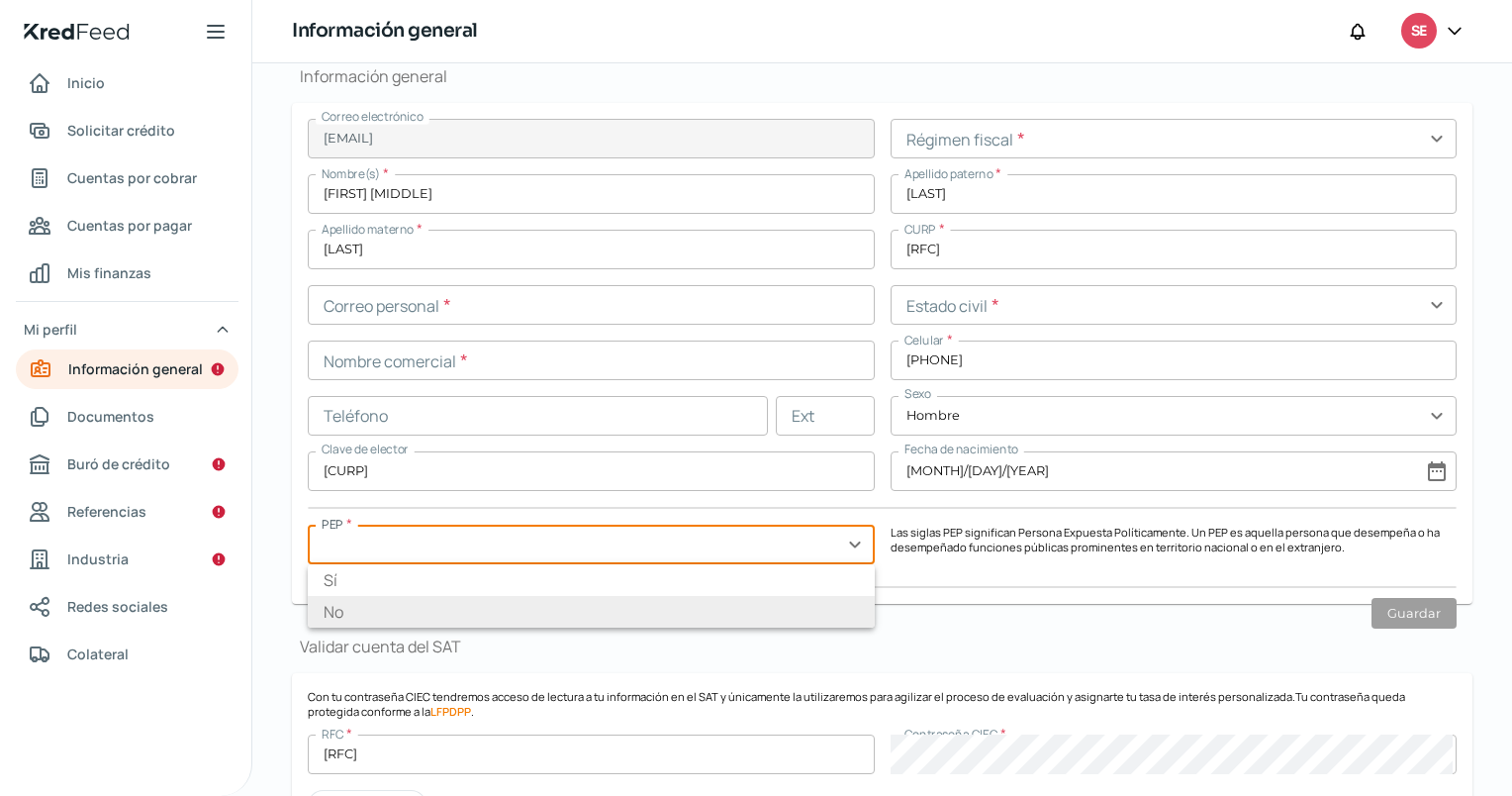click on "No" at bounding box center [591, 612] 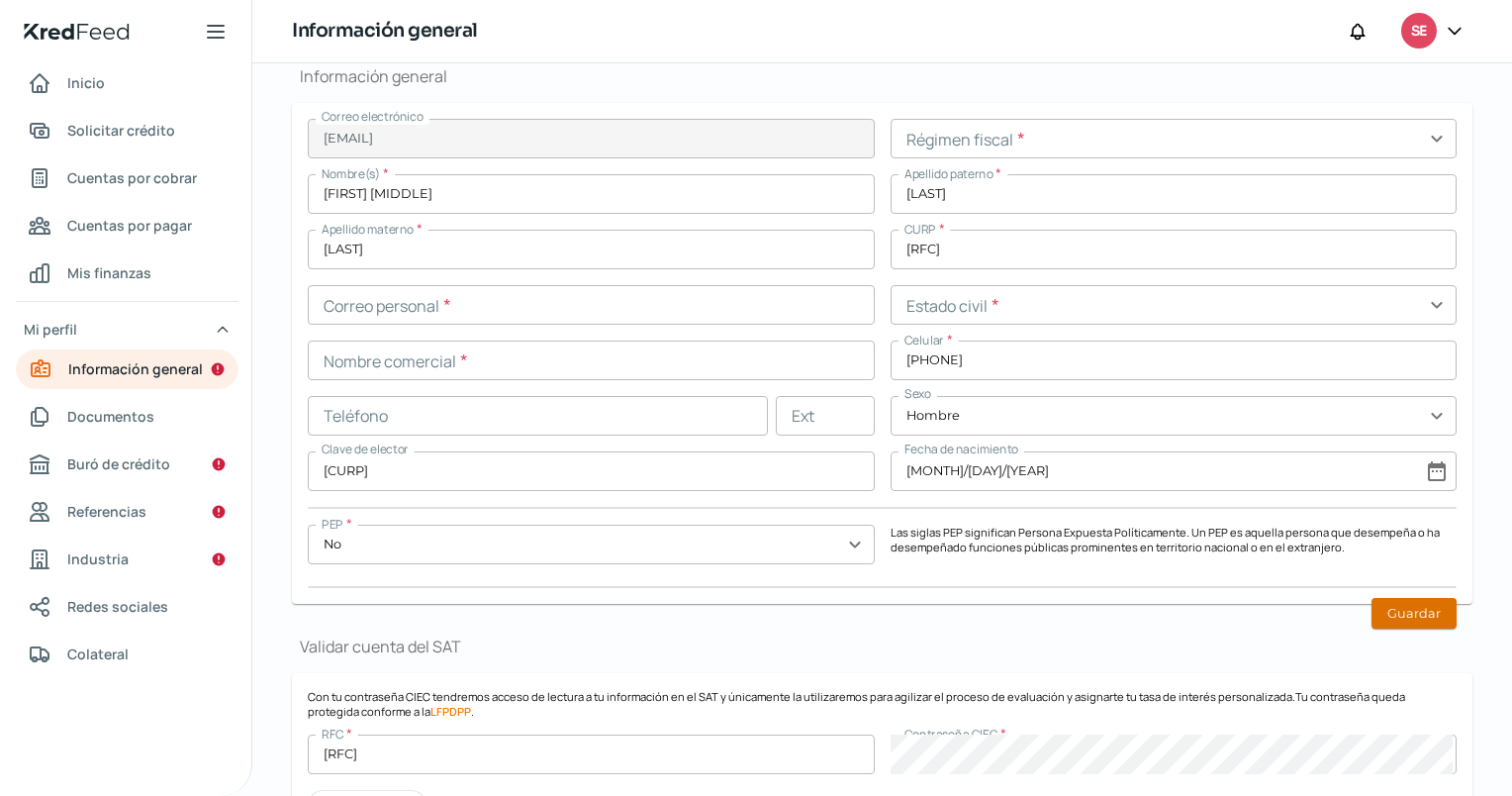 click on "Guardar" at bounding box center (1414, 613) 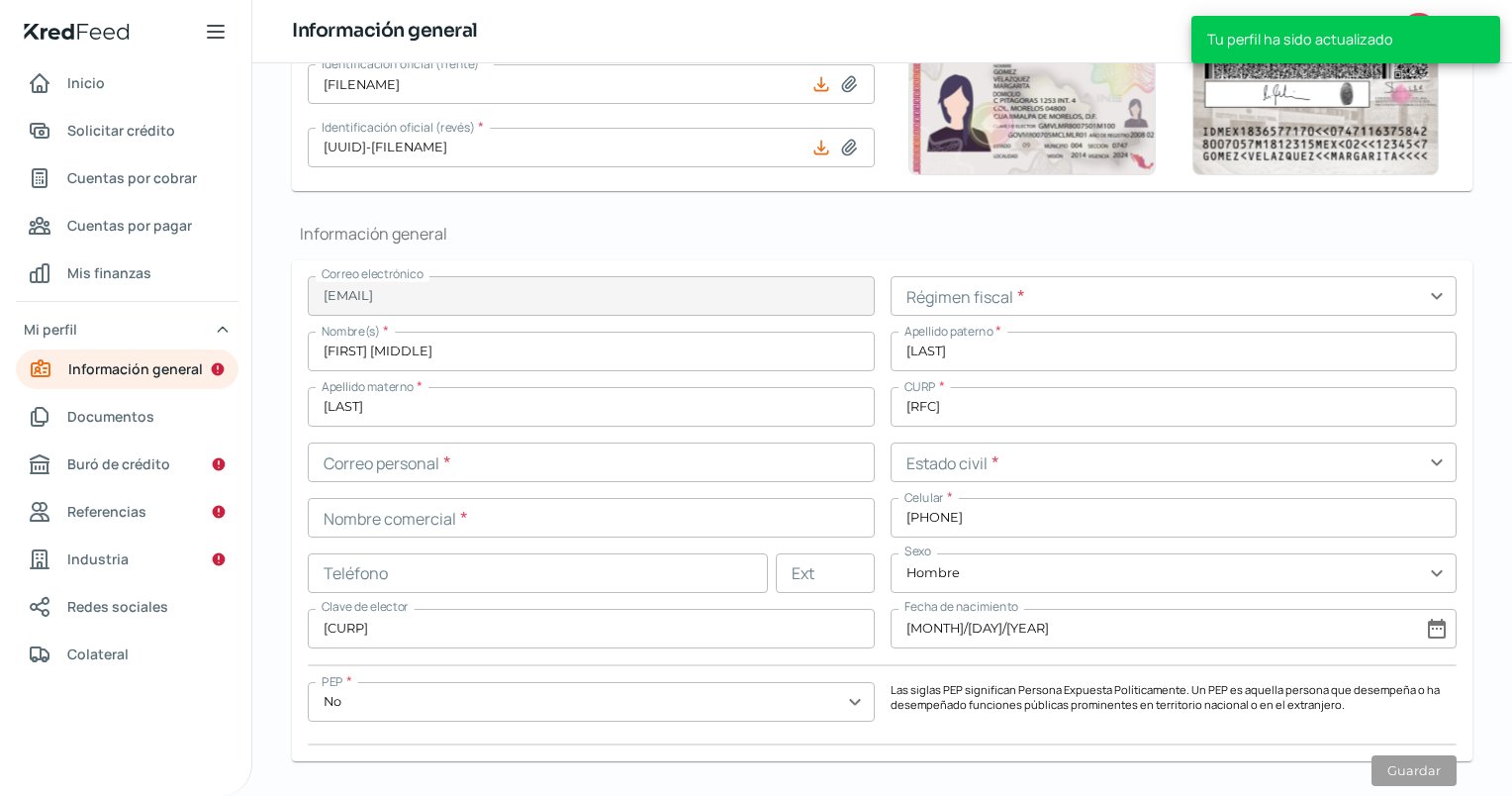 scroll, scrollTop: 322, scrollLeft: 0, axis: vertical 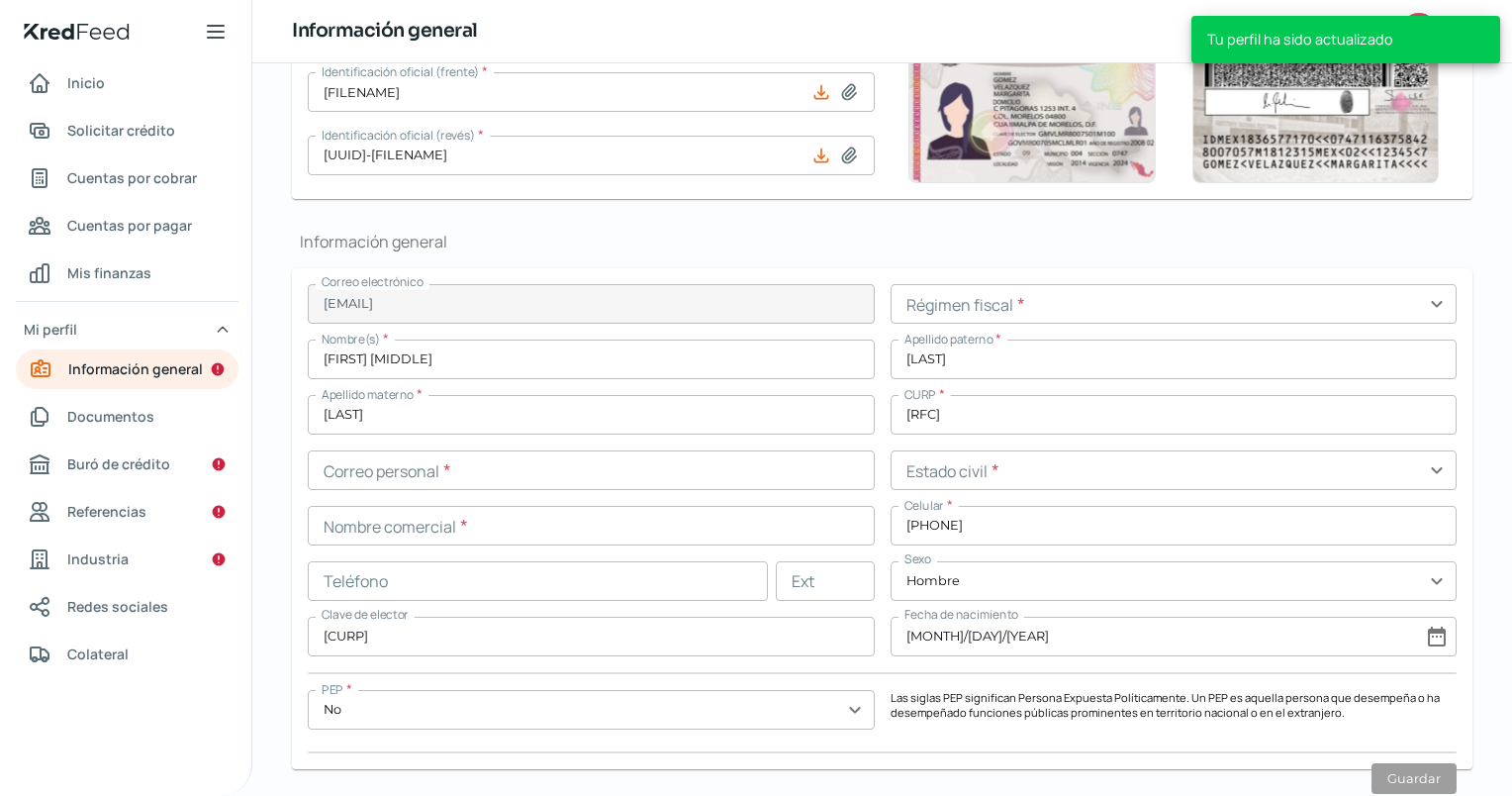 click at bounding box center (591, 470) 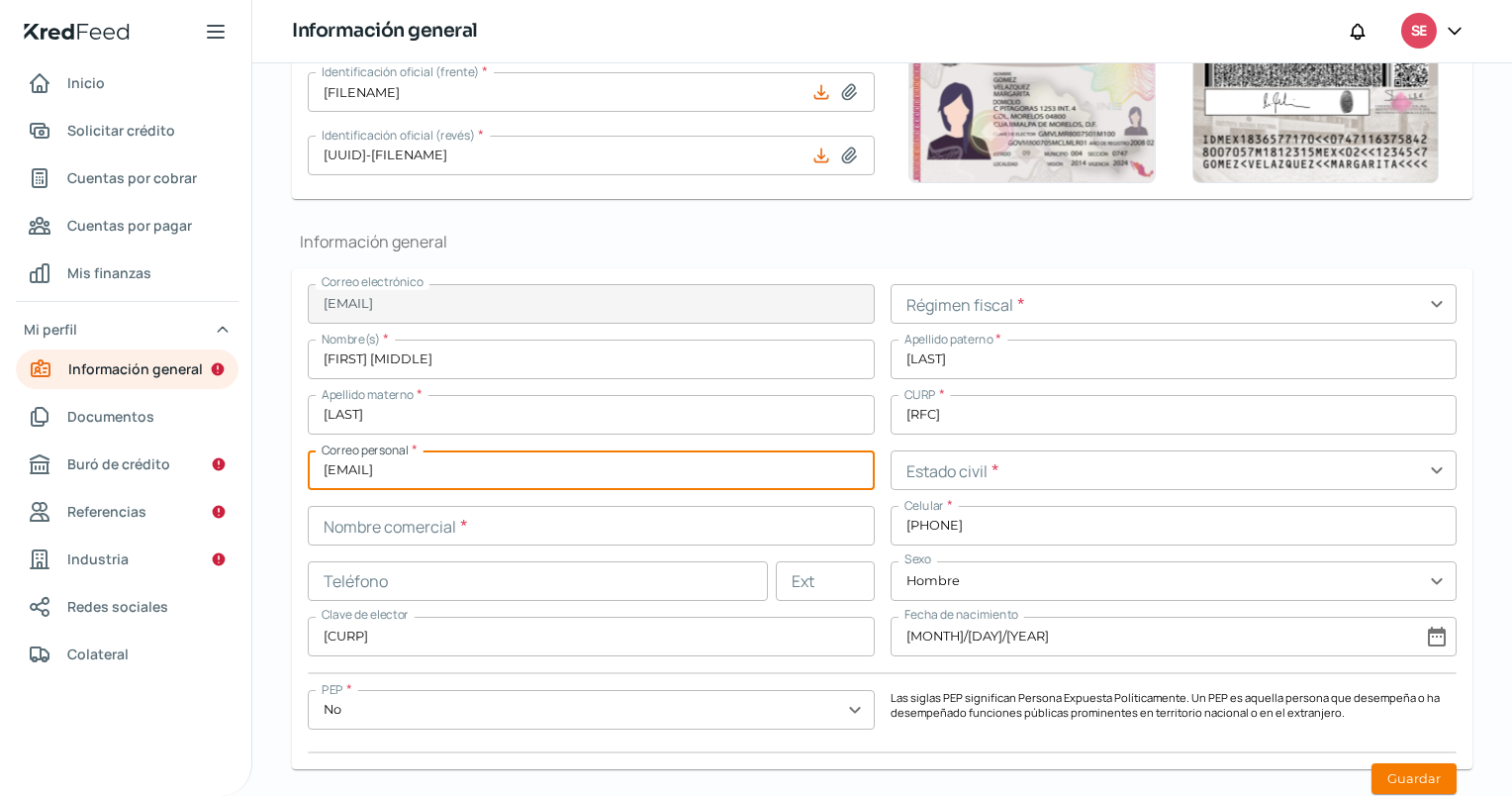 type on "[EMAIL]" 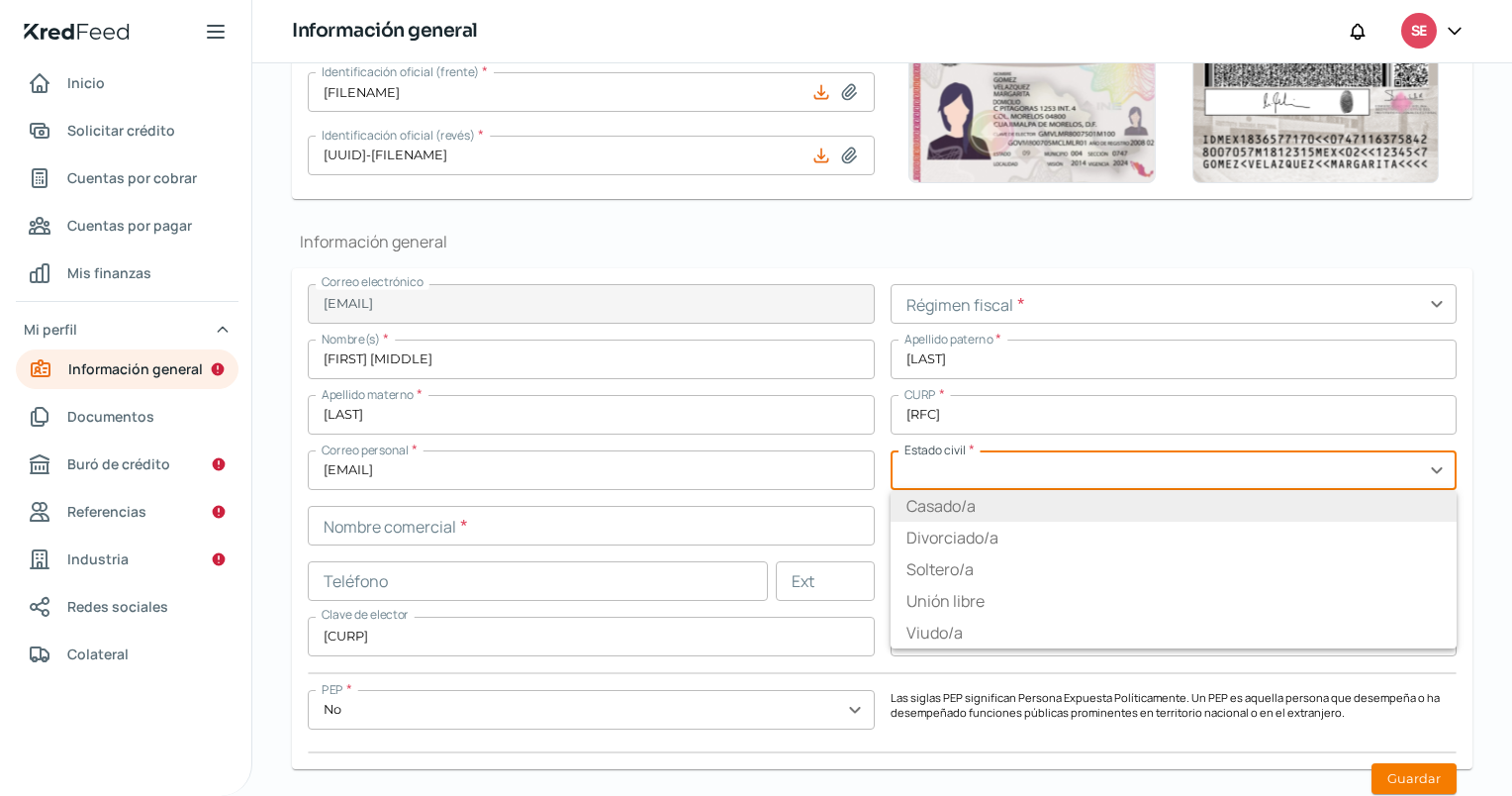 click on "Casado/a" at bounding box center (1174, 506) 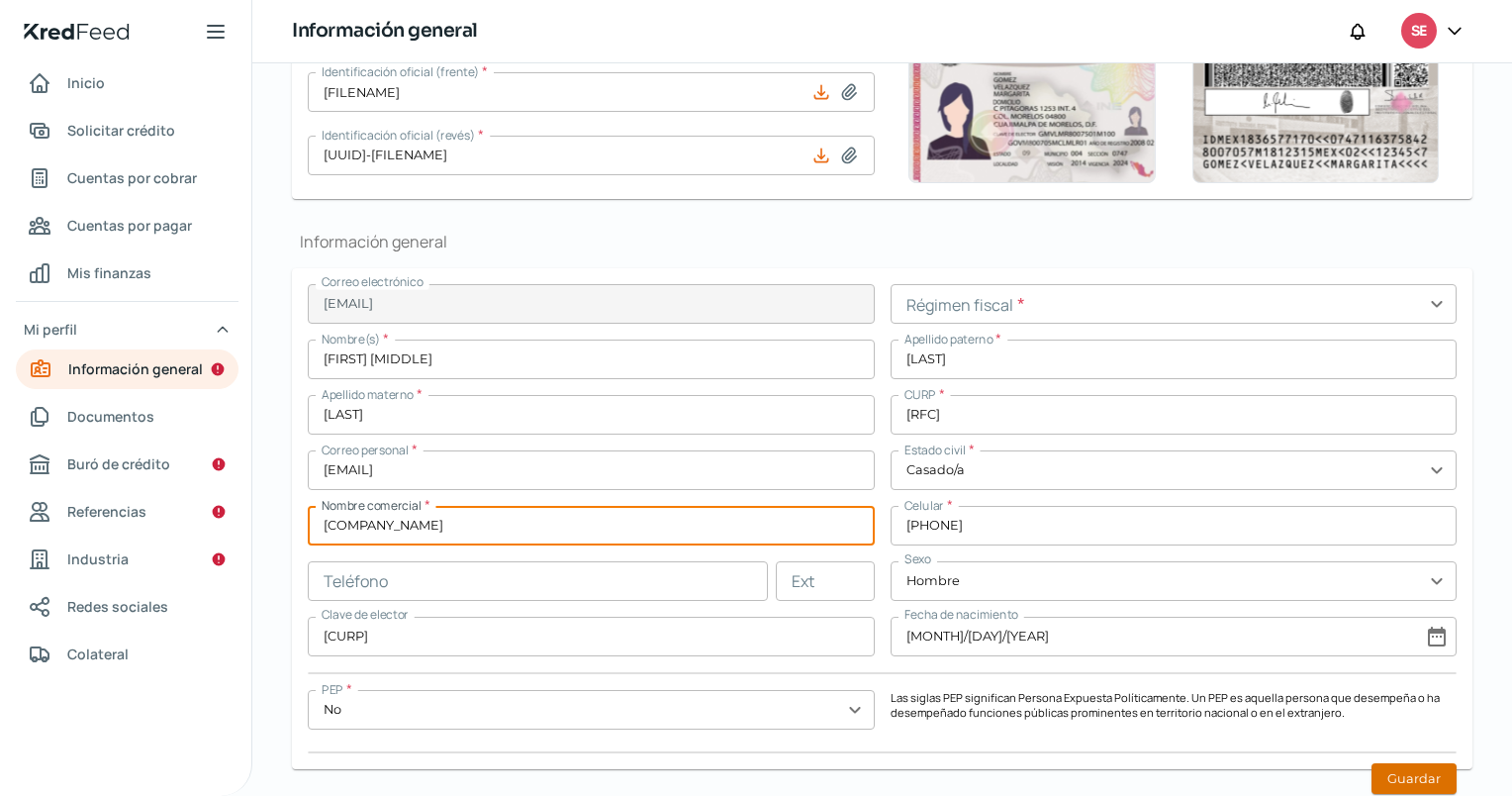 type on "[COMPANY_NAME]" 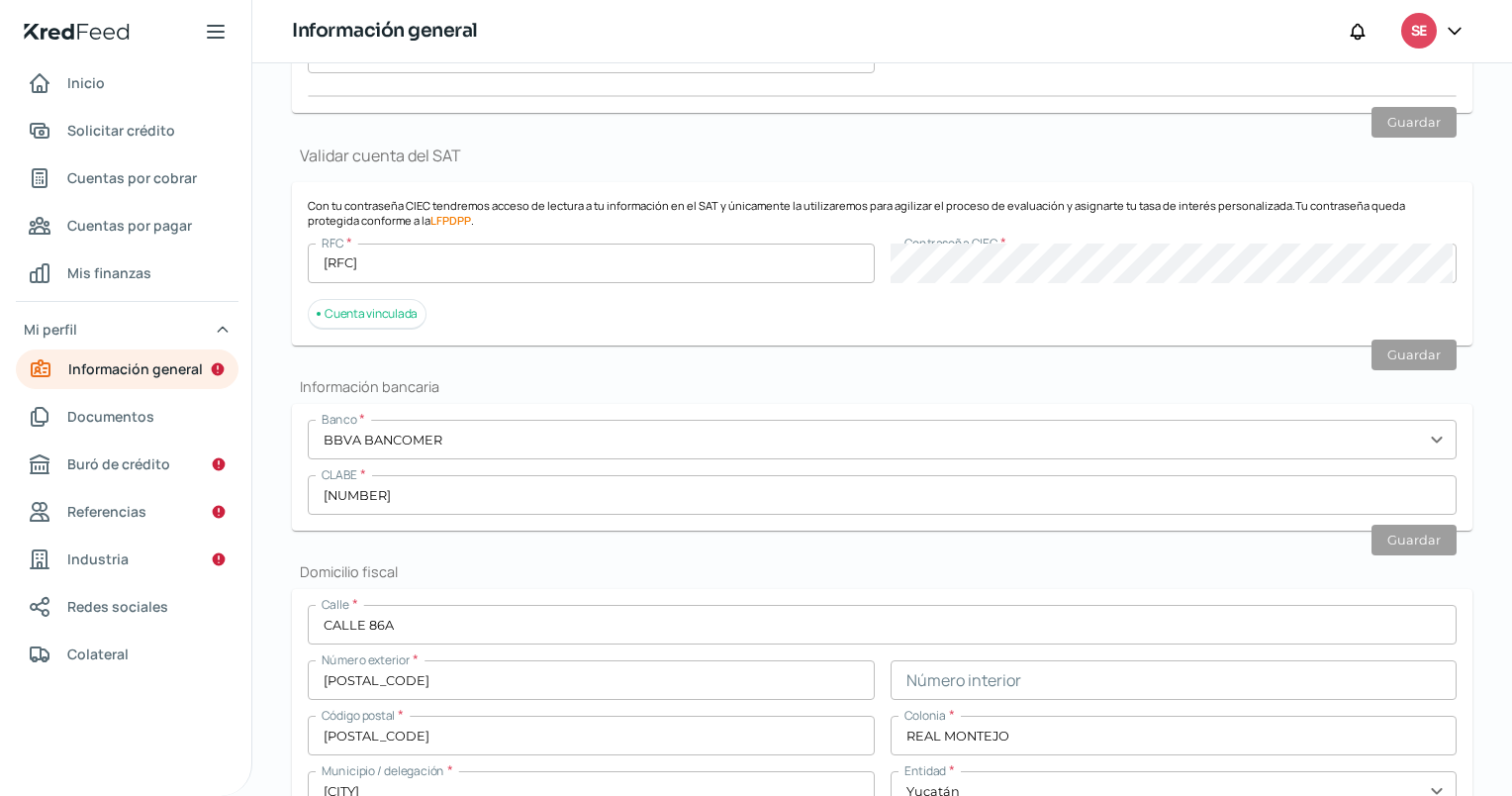 scroll, scrollTop: 290, scrollLeft: 0, axis: vertical 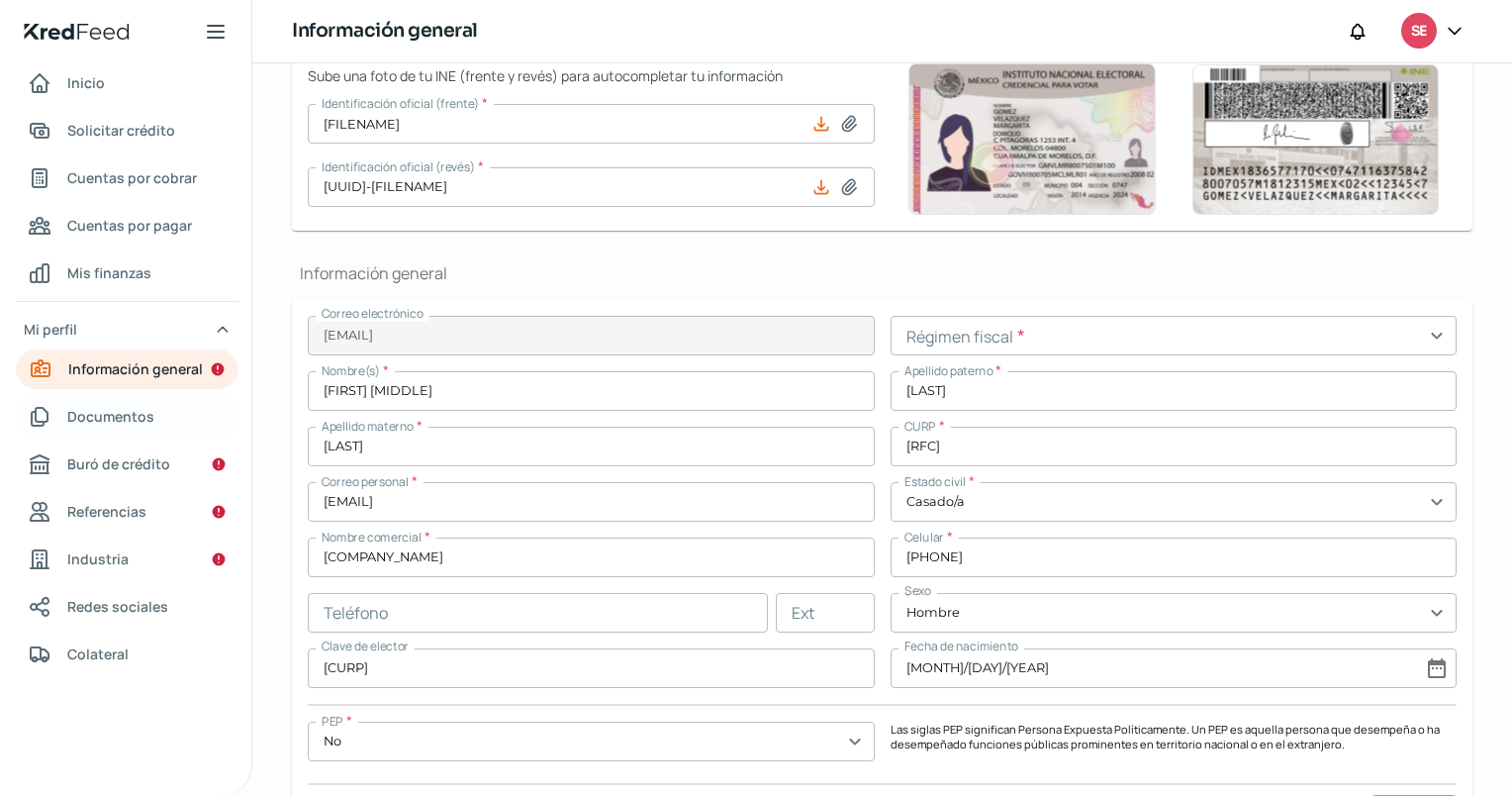 click on "Documentos" at bounding box center (127, 417) 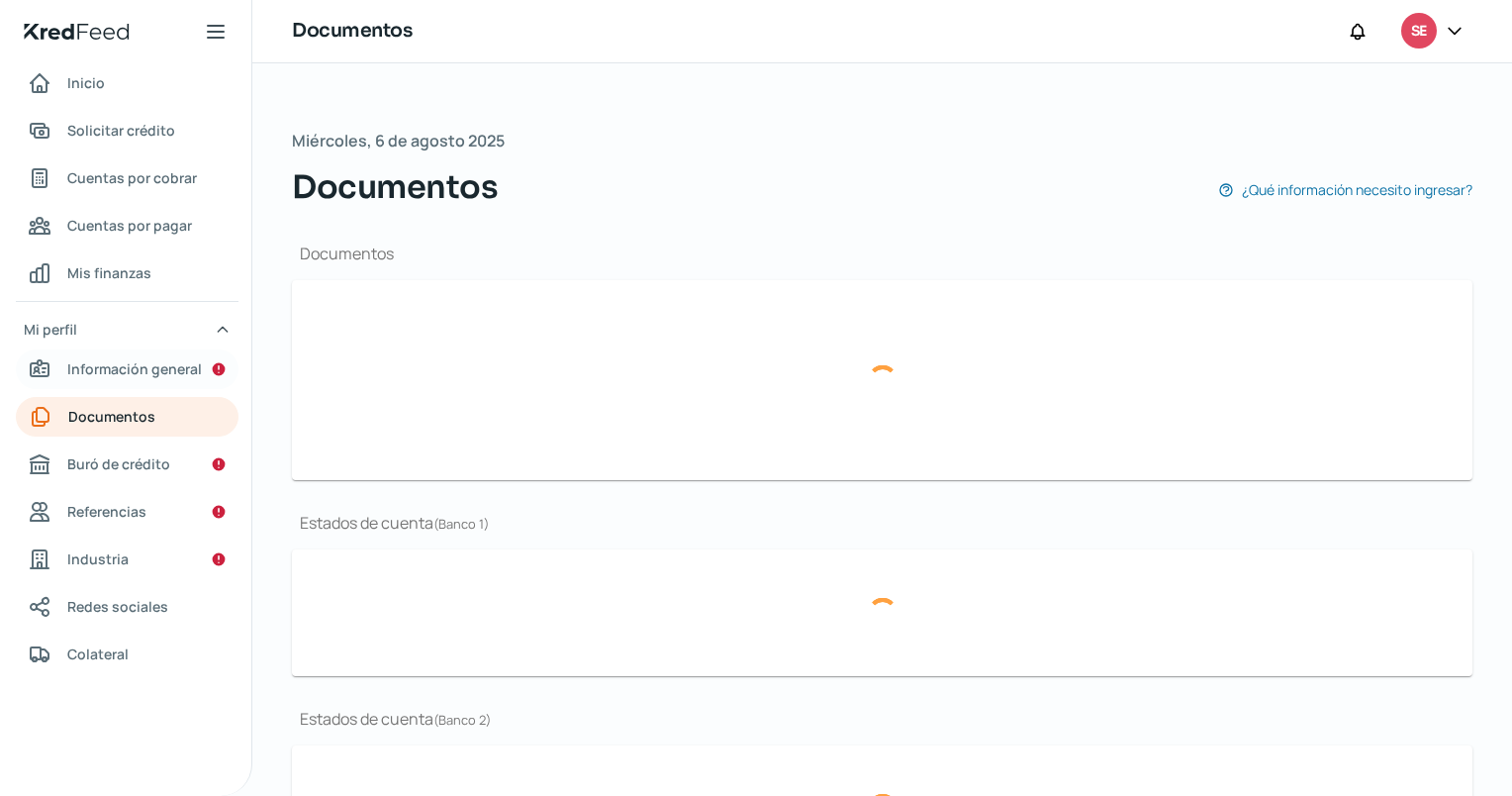 type on "CSF_SERM_LAMARS SEGURIDAD_08 [YEAR].pdf" 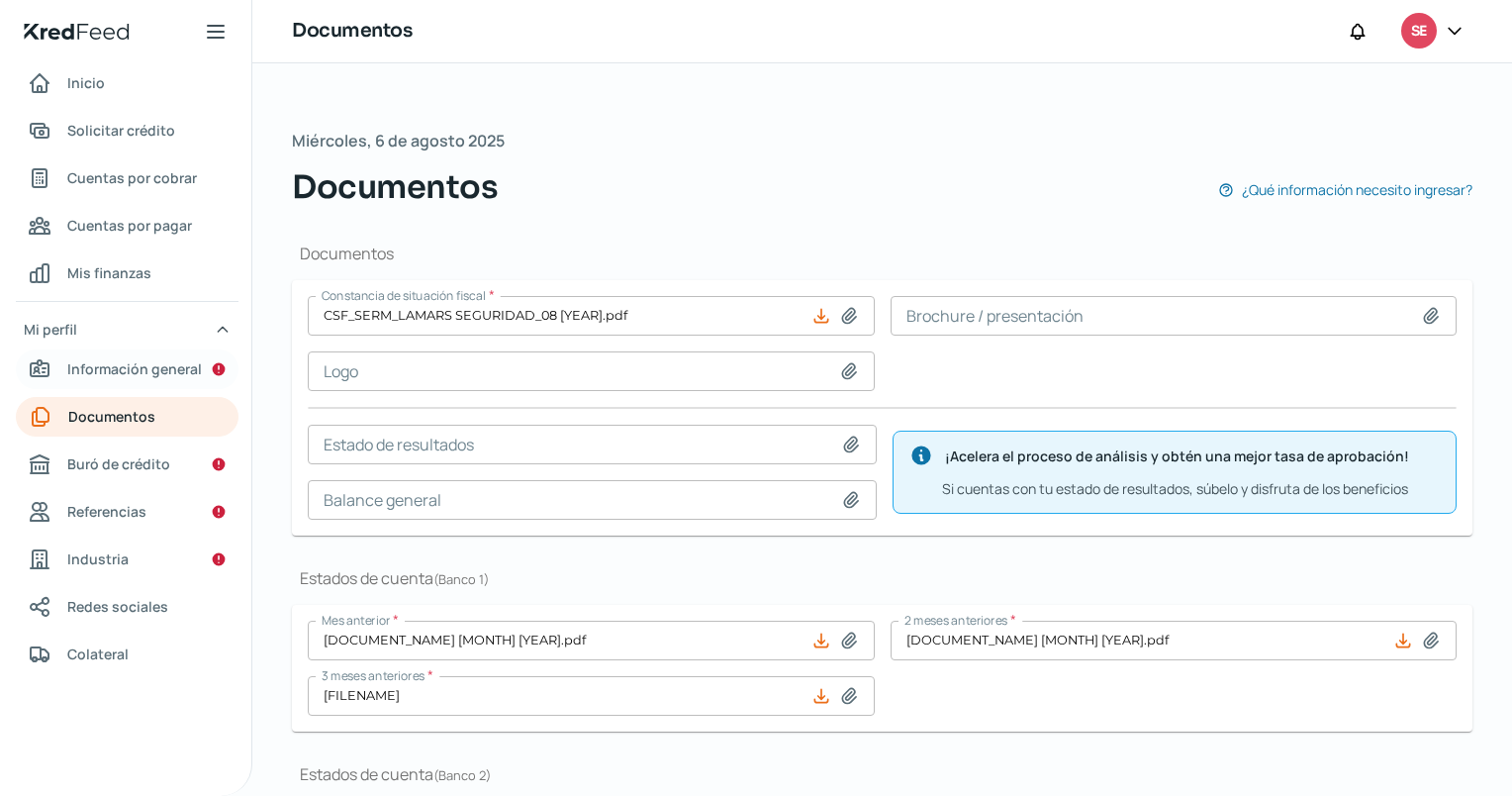 click on "Información general" at bounding box center [135, 368] 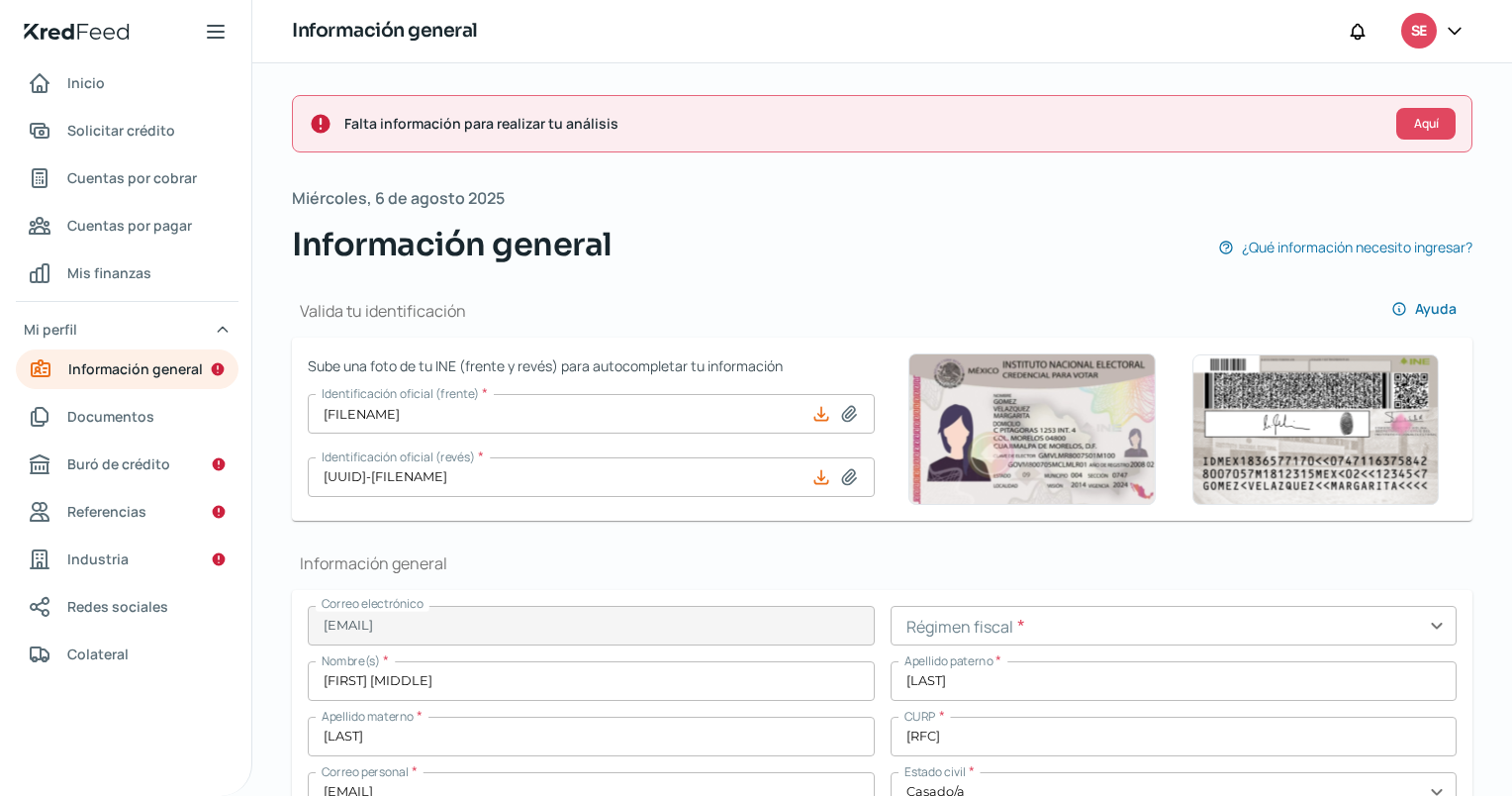 type on "[RFC]" 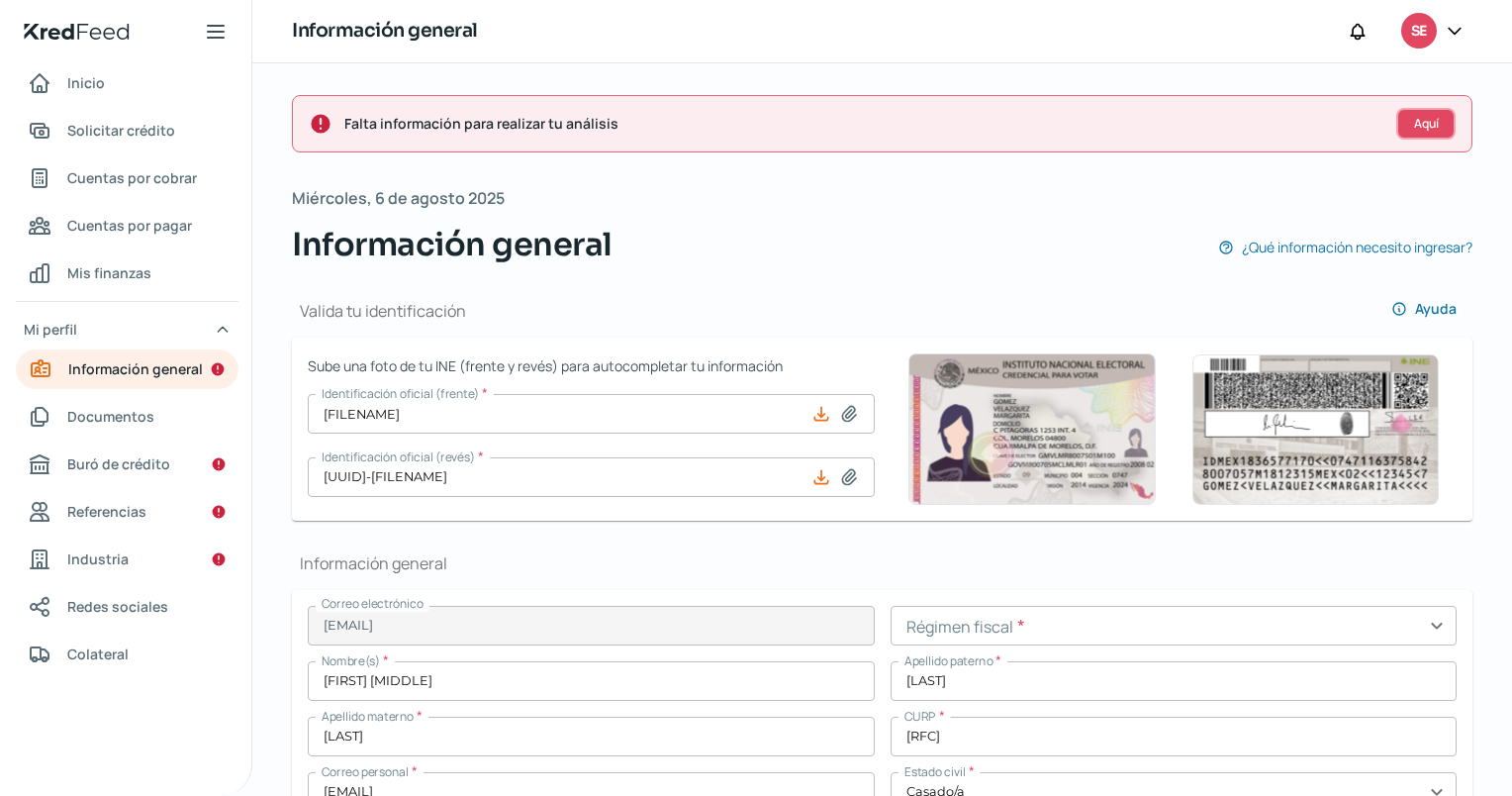 click on "Aquí" at bounding box center (1426, 124) 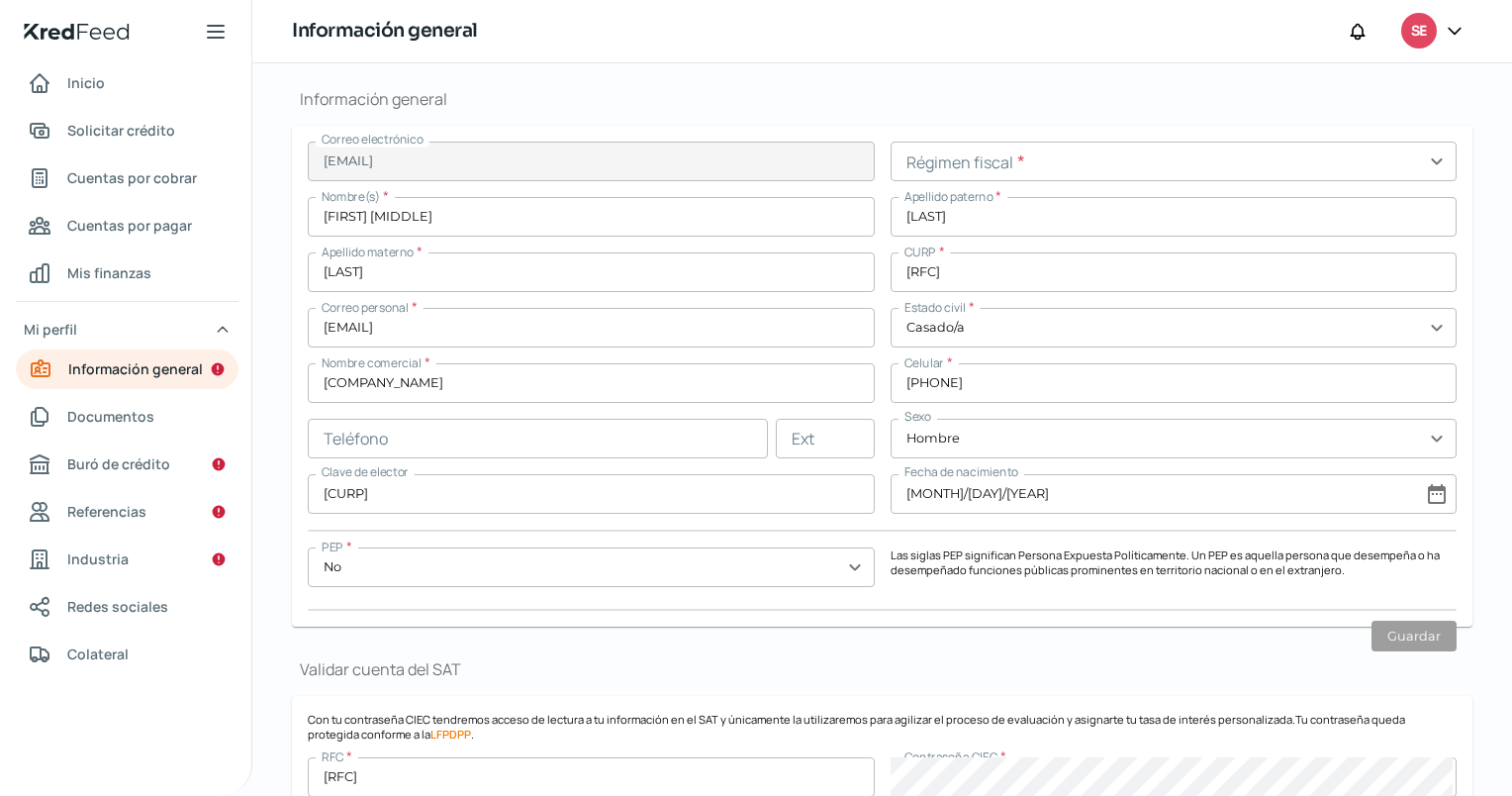 scroll, scrollTop: 487, scrollLeft: 0, axis: vertical 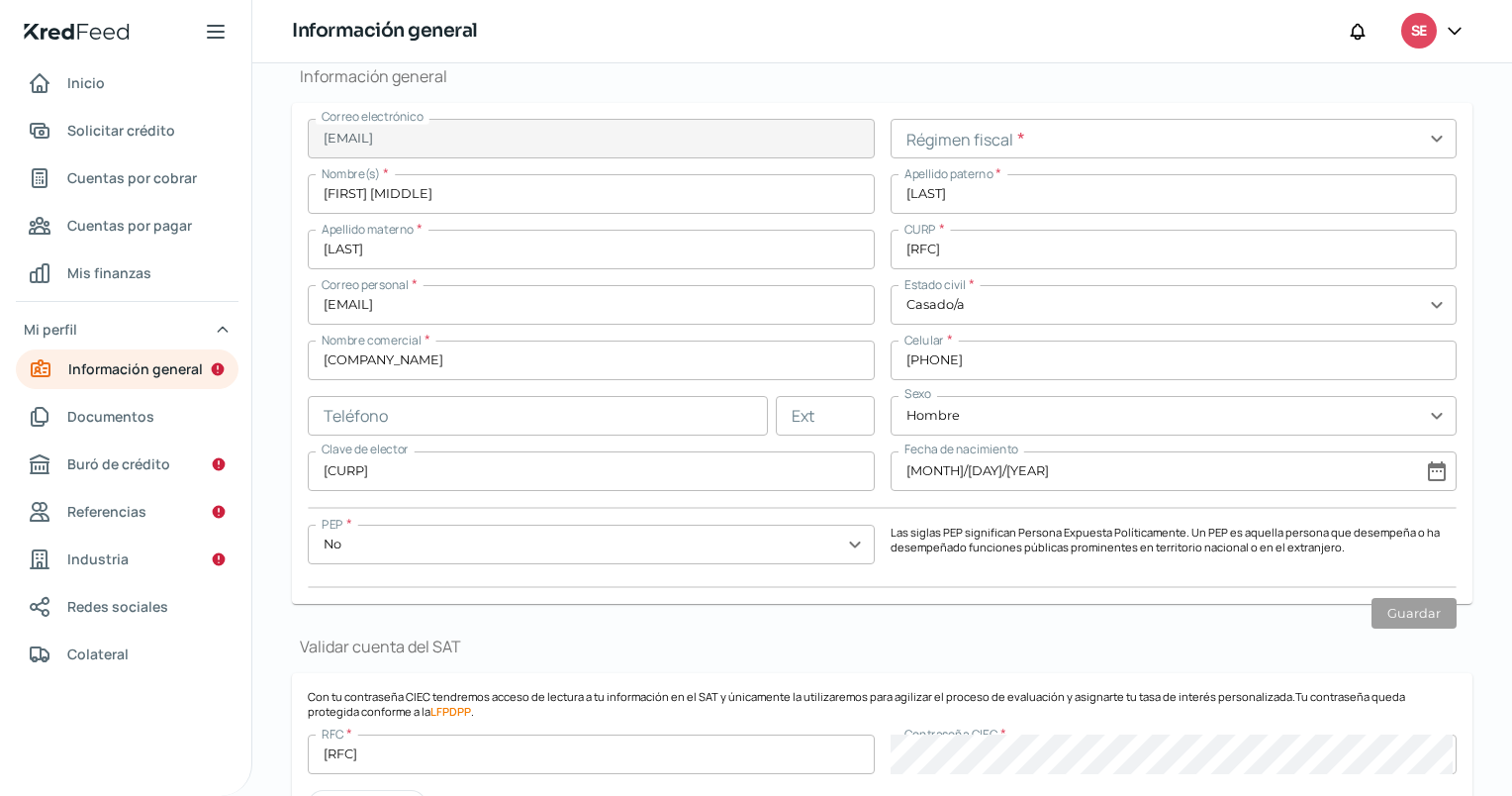 click at bounding box center (1174, 139) 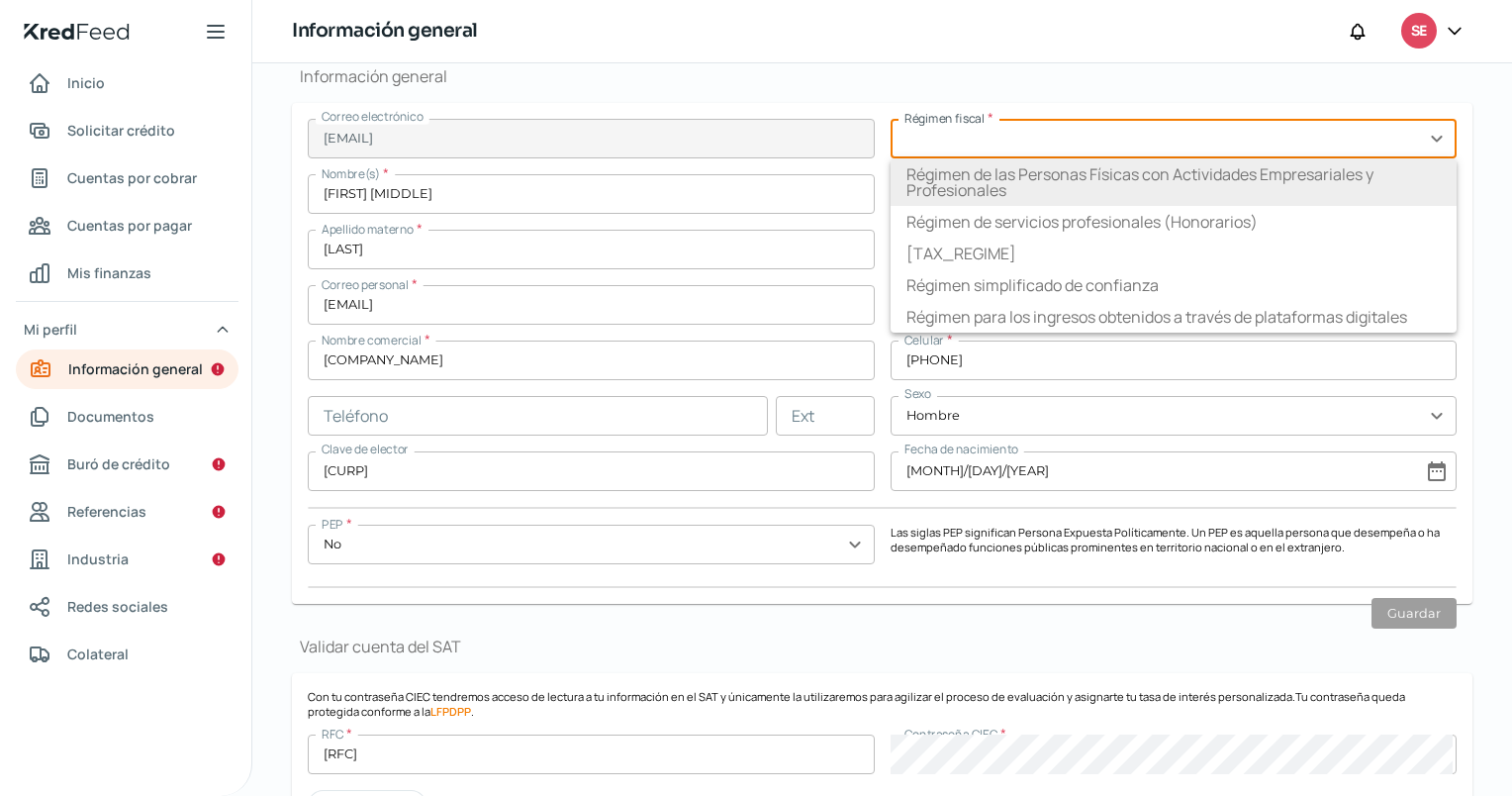 click on "Régimen de las Personas Físicas con Actividades Empresariales y Profesionales" at bounding box center [1174, 182] 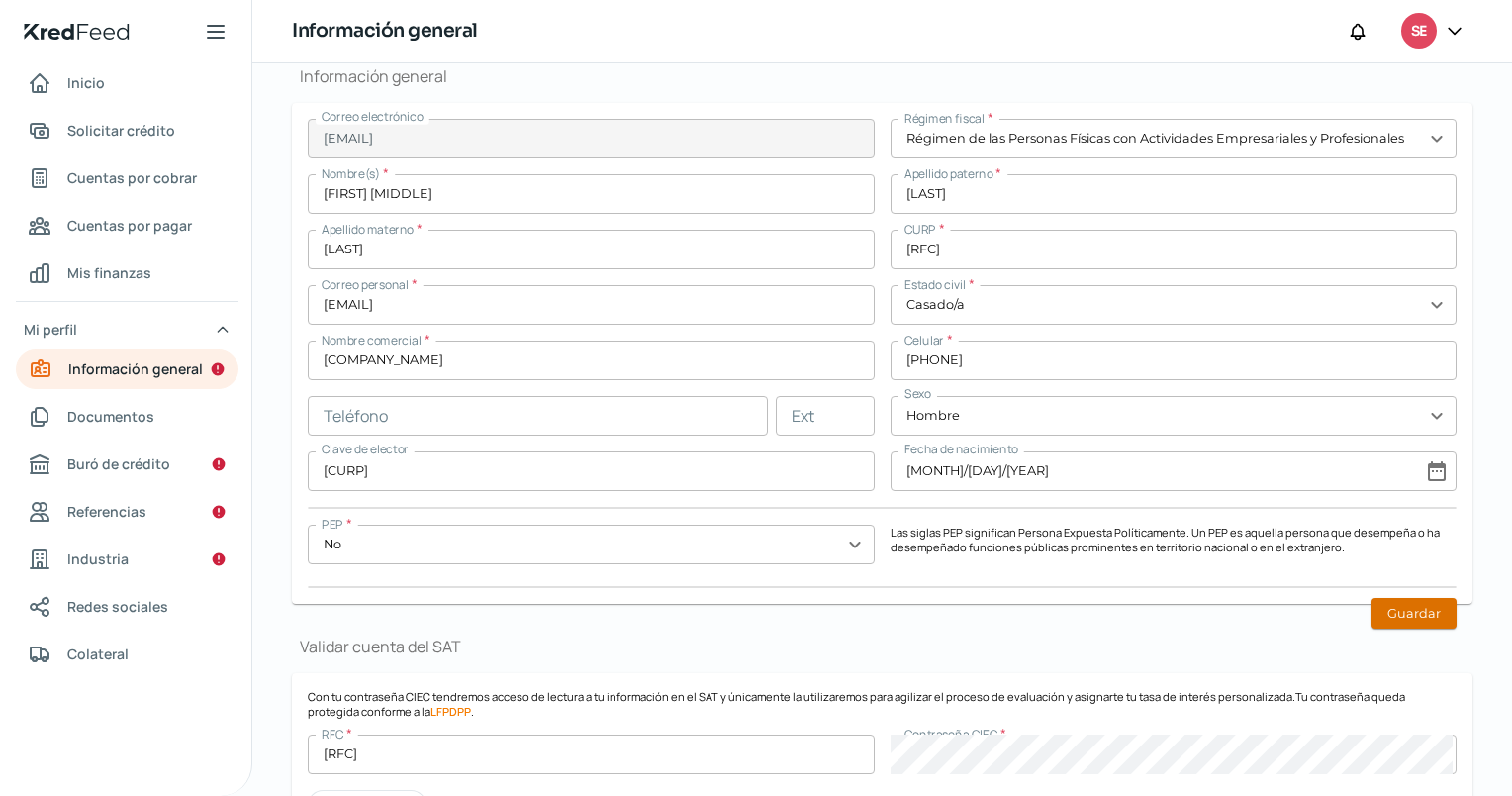 click on "Guardar" at bounding box center [1414, 613] 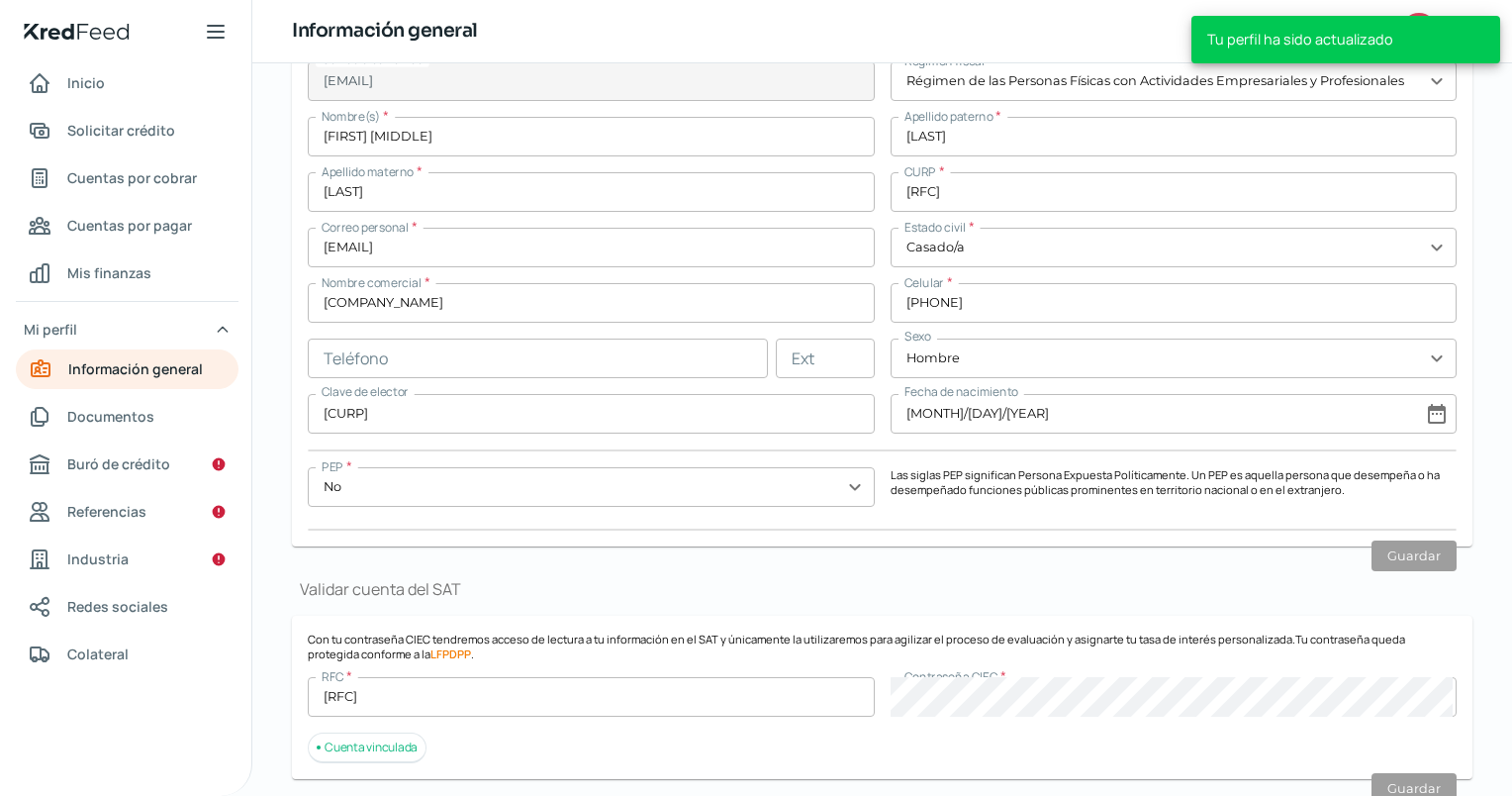 scroll, scrollTop: 431, scrollLeft: 0, axis: vertical 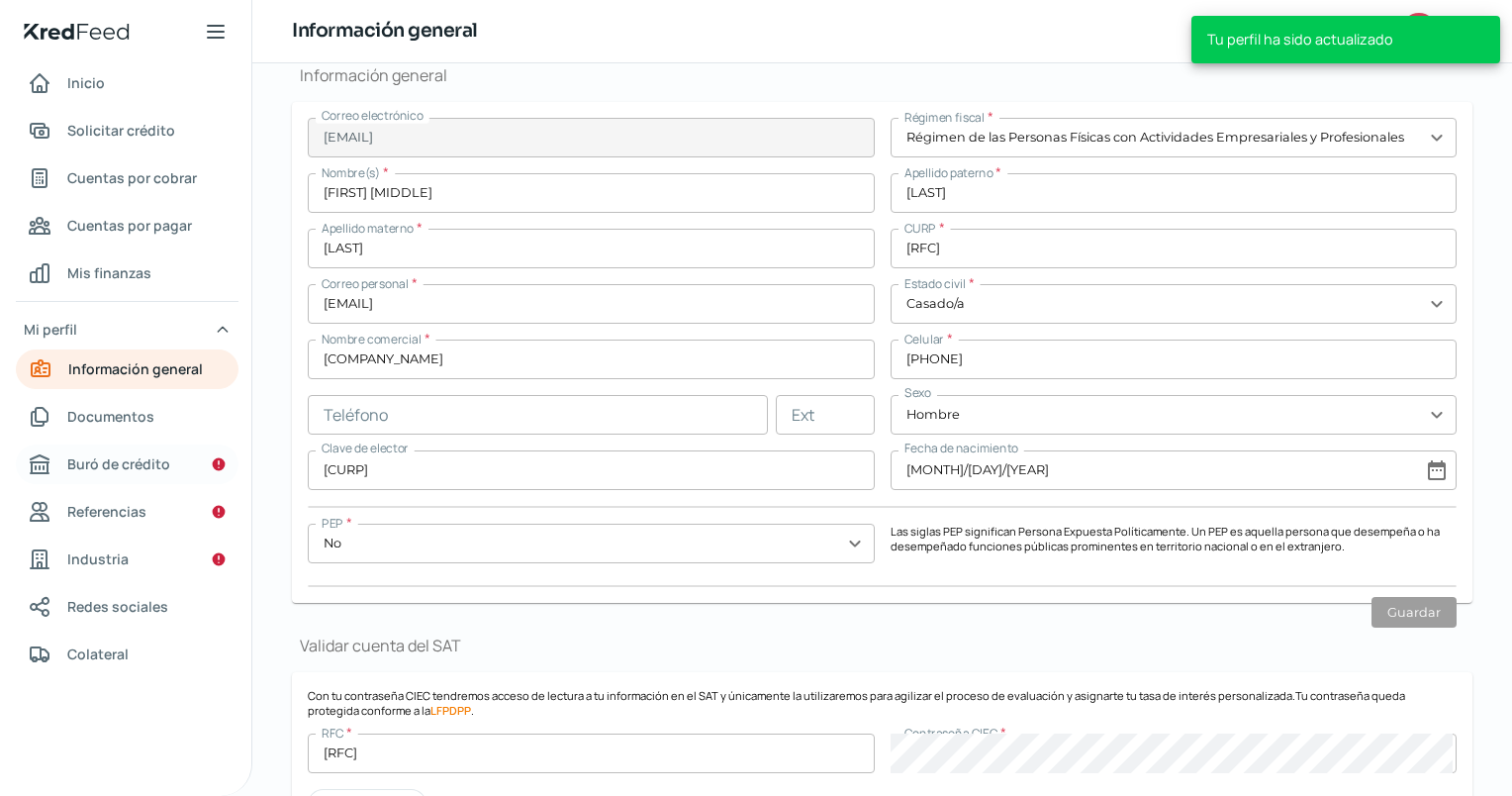 click on "Buró de crédito" at bounding box center [119, 463] 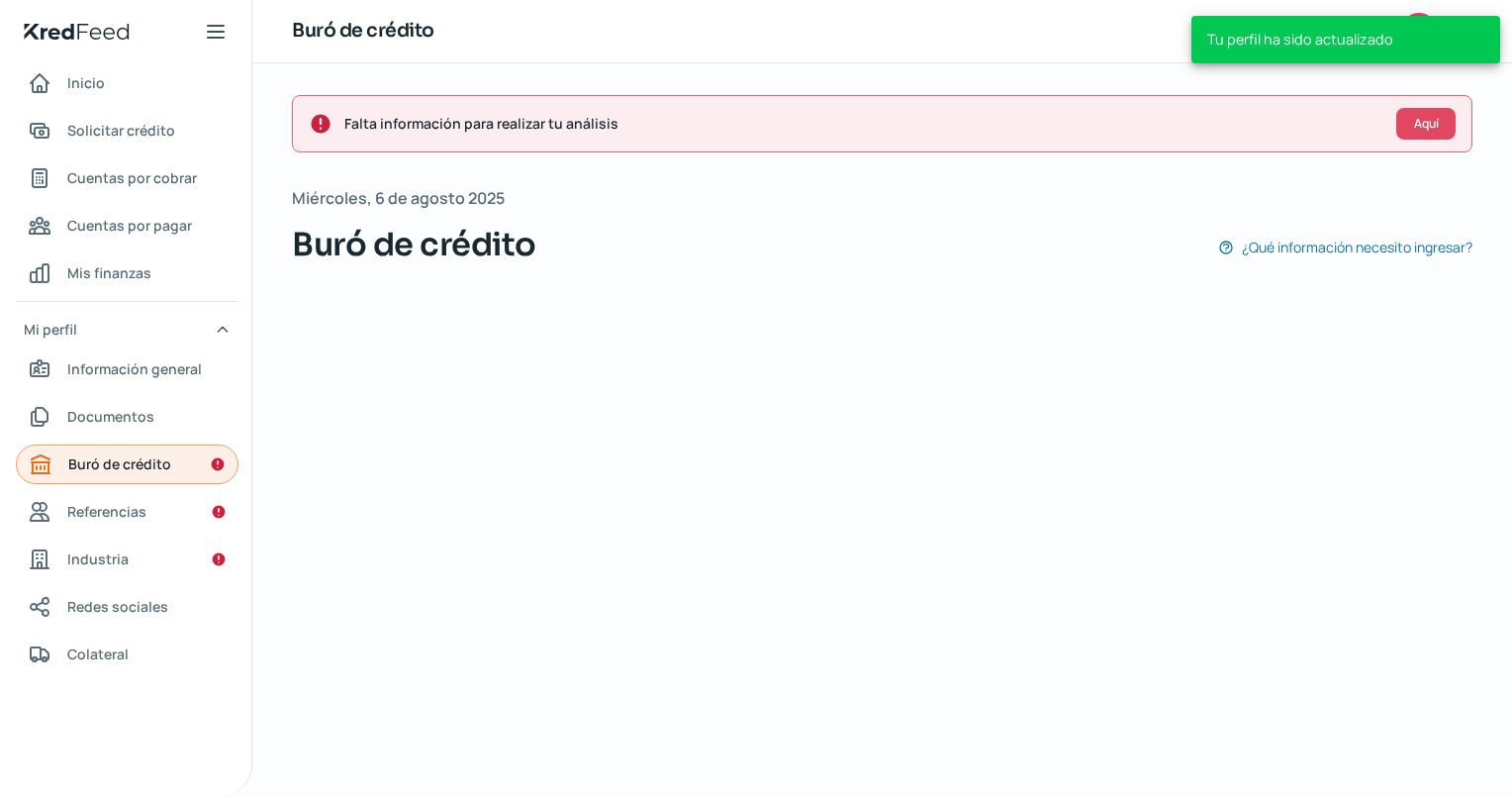 scroll, scrollTop: 0, scrollLeft: 0, axis: both 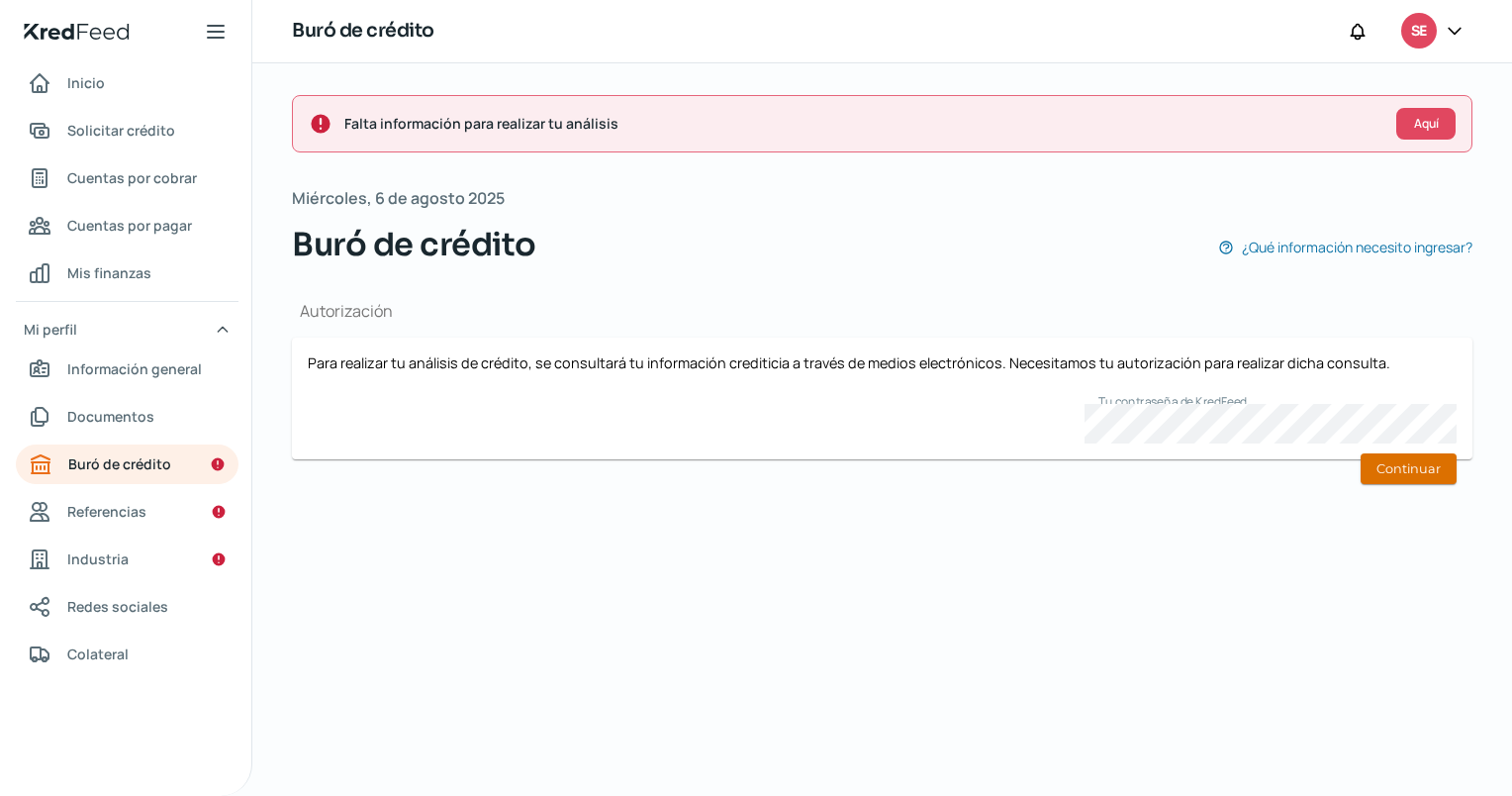 click on "Continuar" at bounding box center [1408, 468] 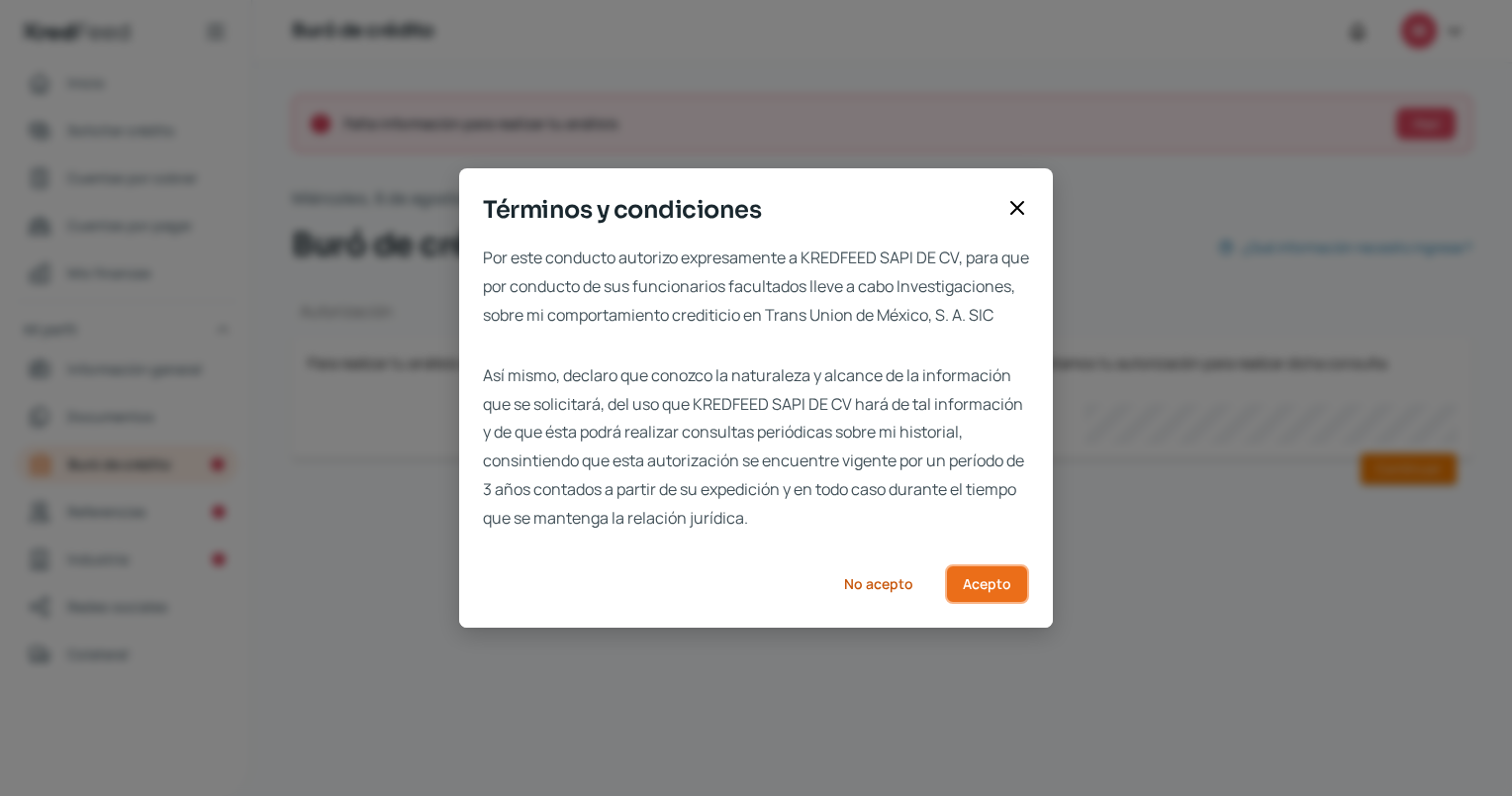 click on "Acepto" at bounding box center [987, 584] 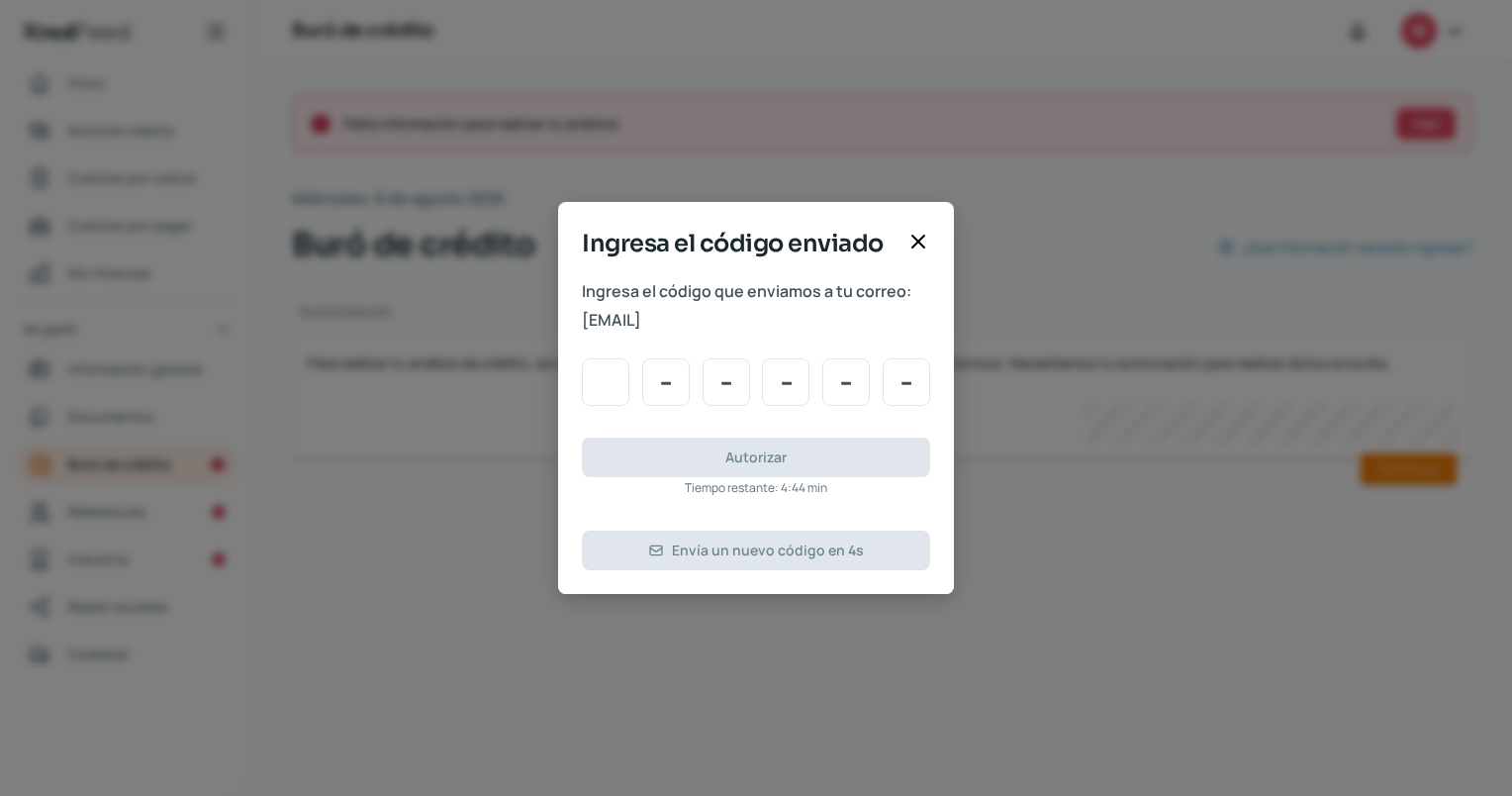 type on "4" 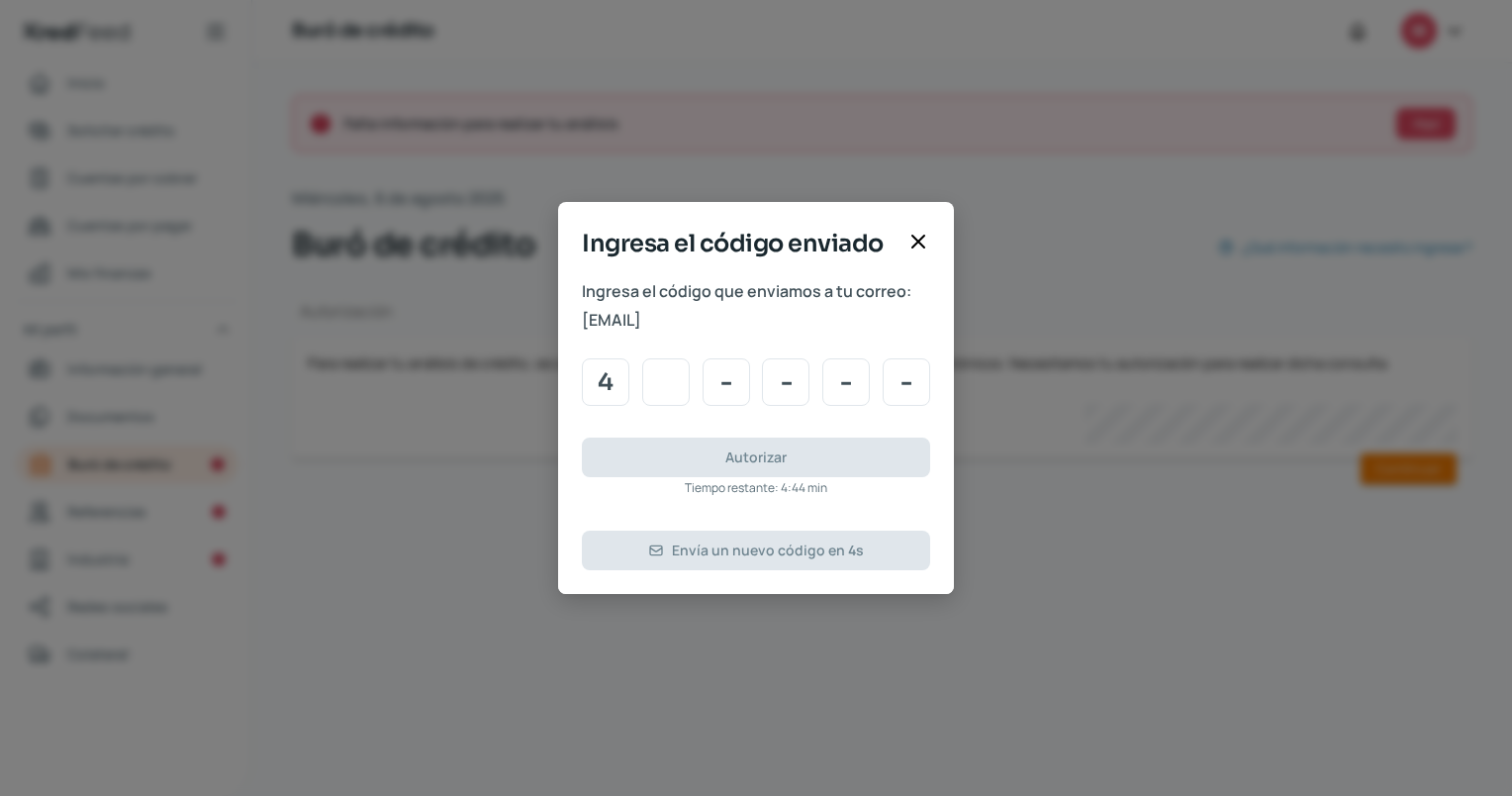 type on "4" 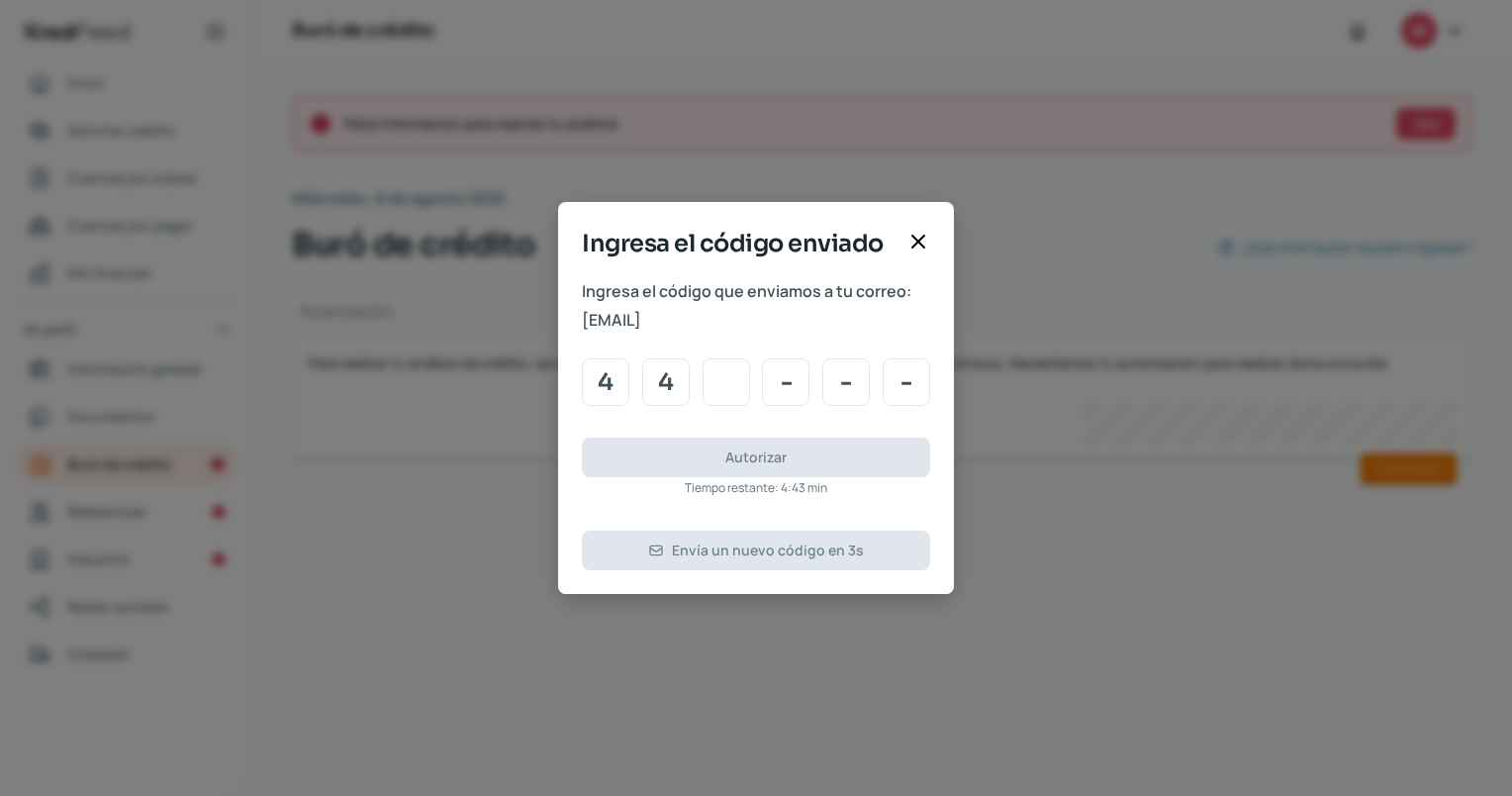 type on "8" 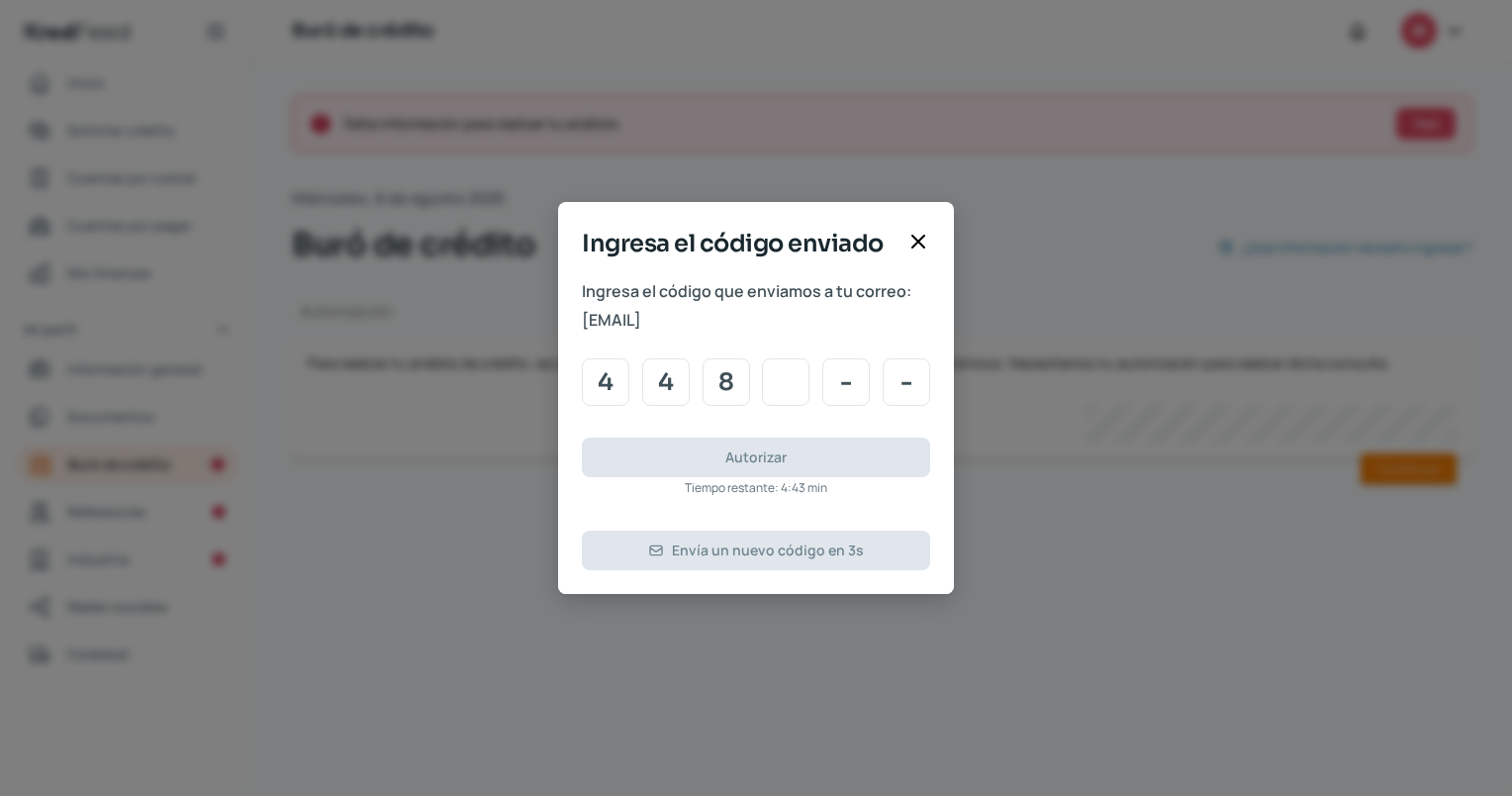 type on "4" 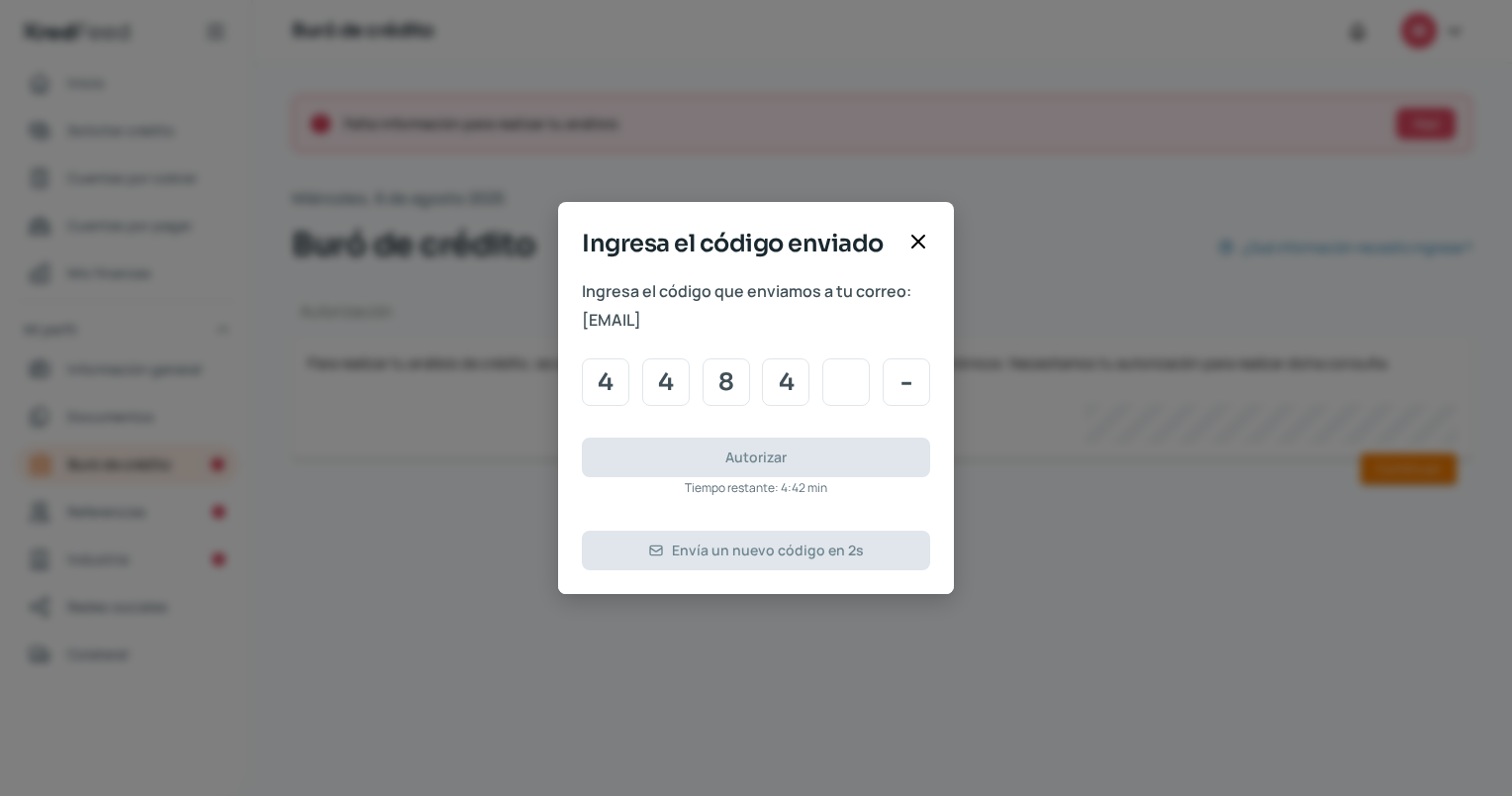 type on "9" 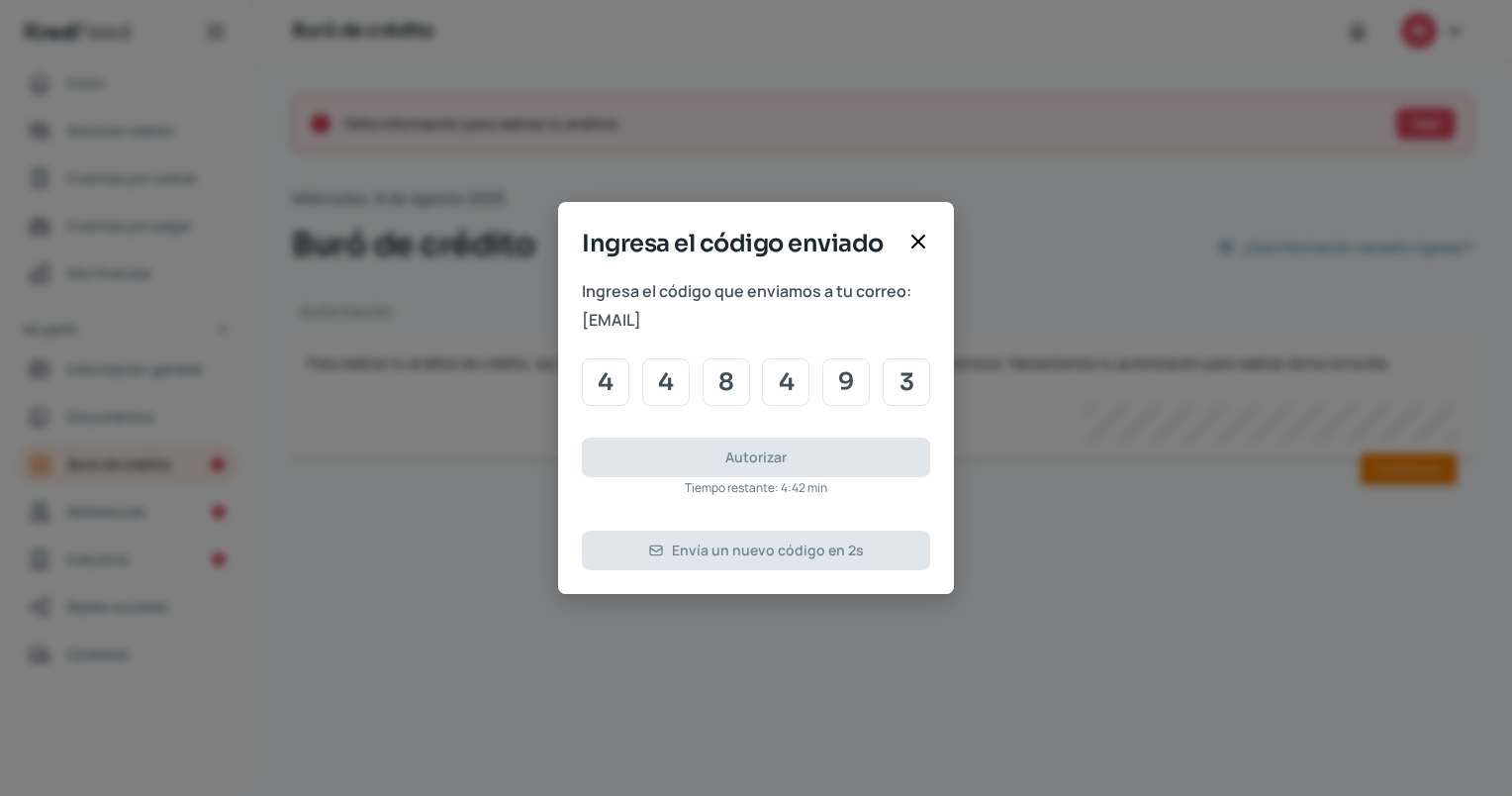 type on "3" 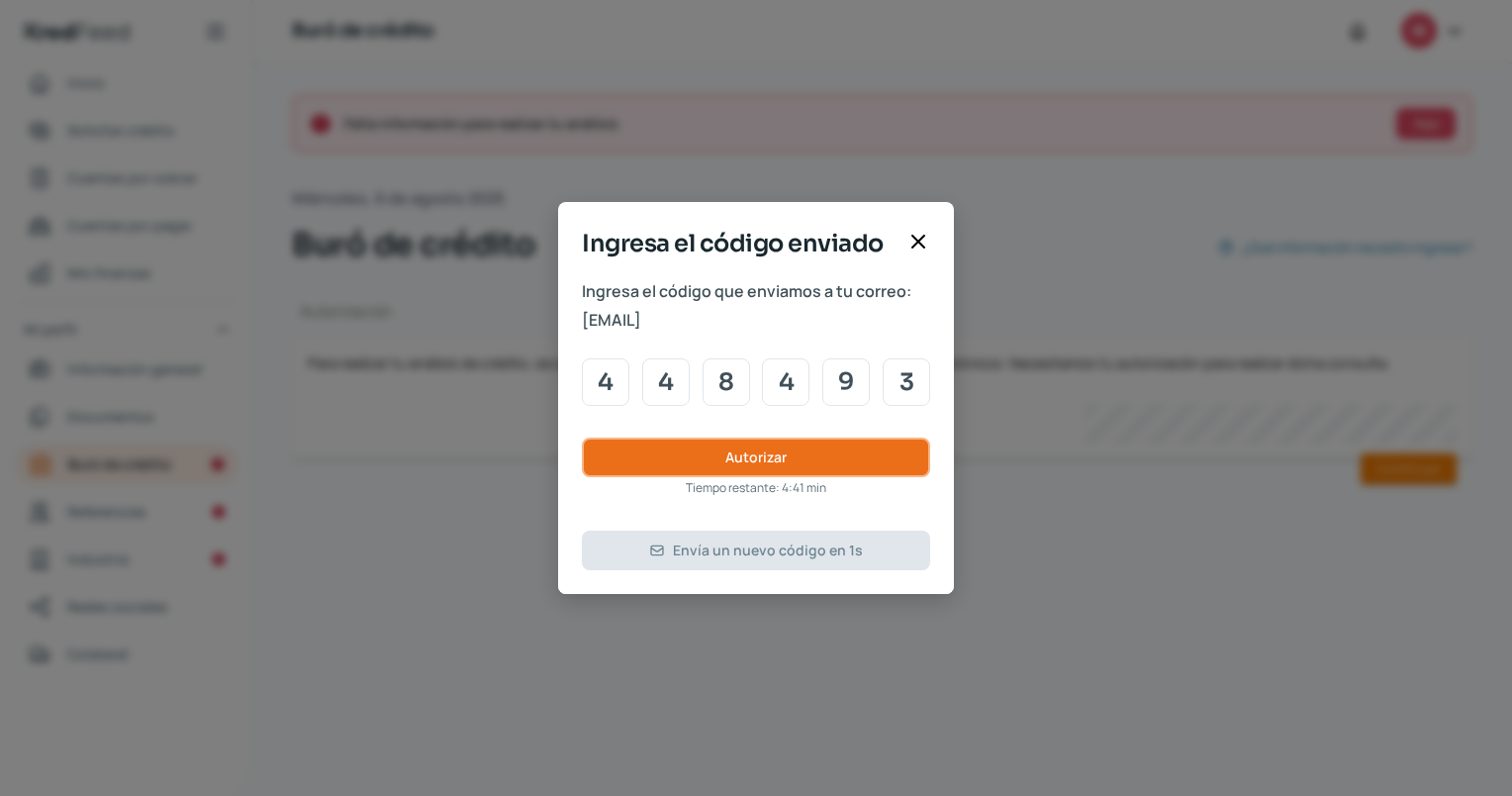 click on "Autorizar" at bounding box center [756, 457] 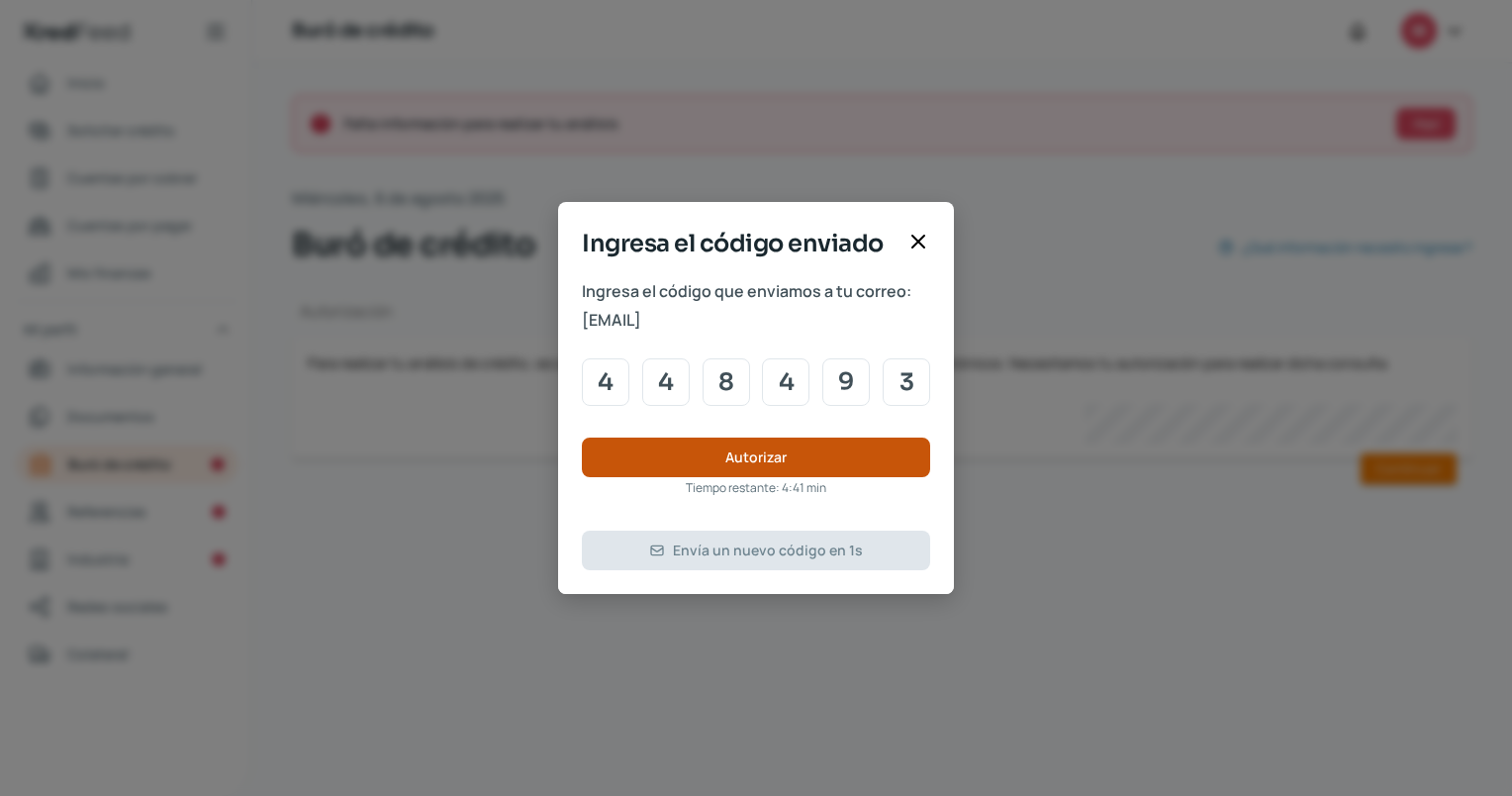 type 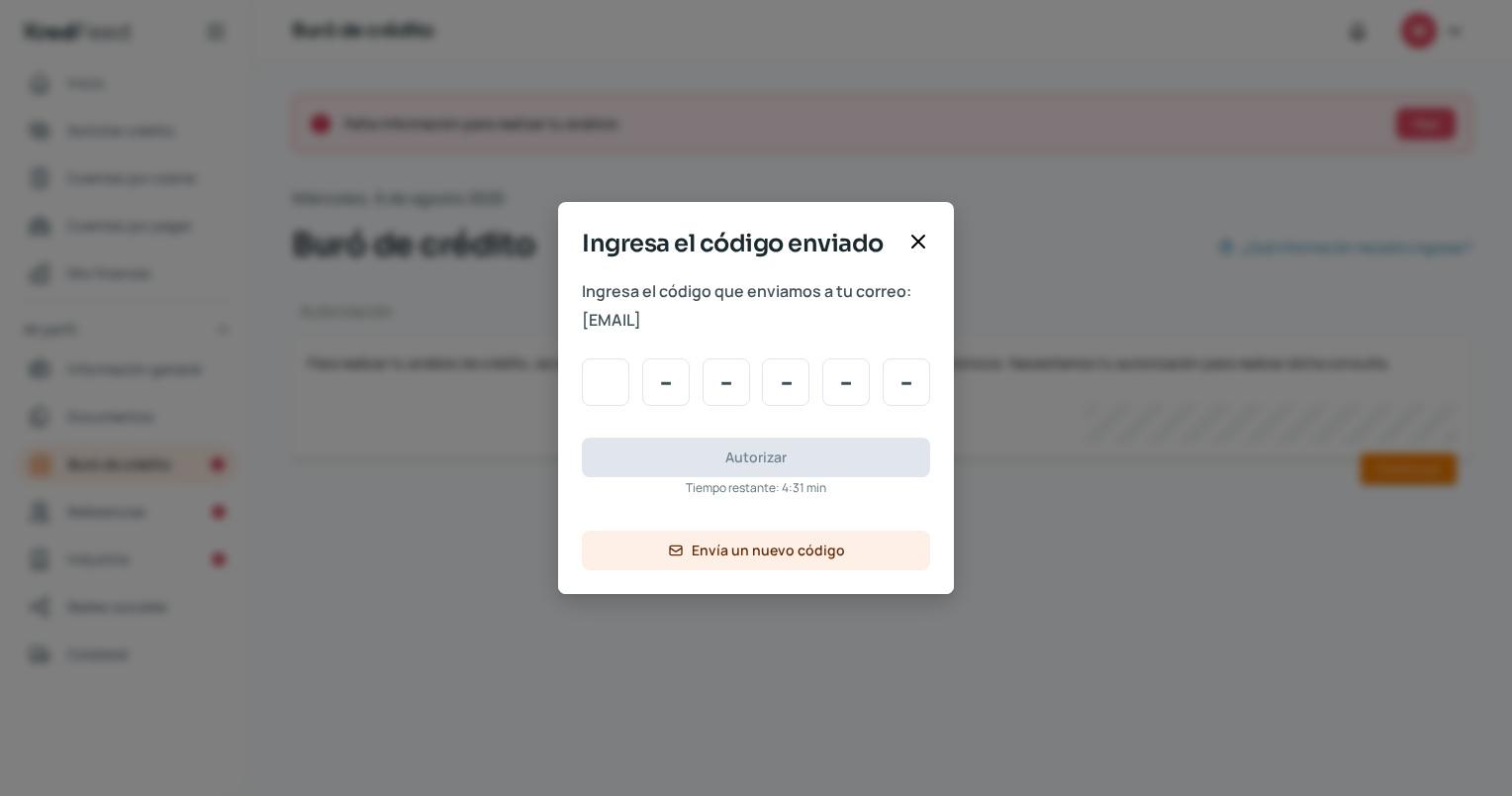 click at bounding box center [606, 382] 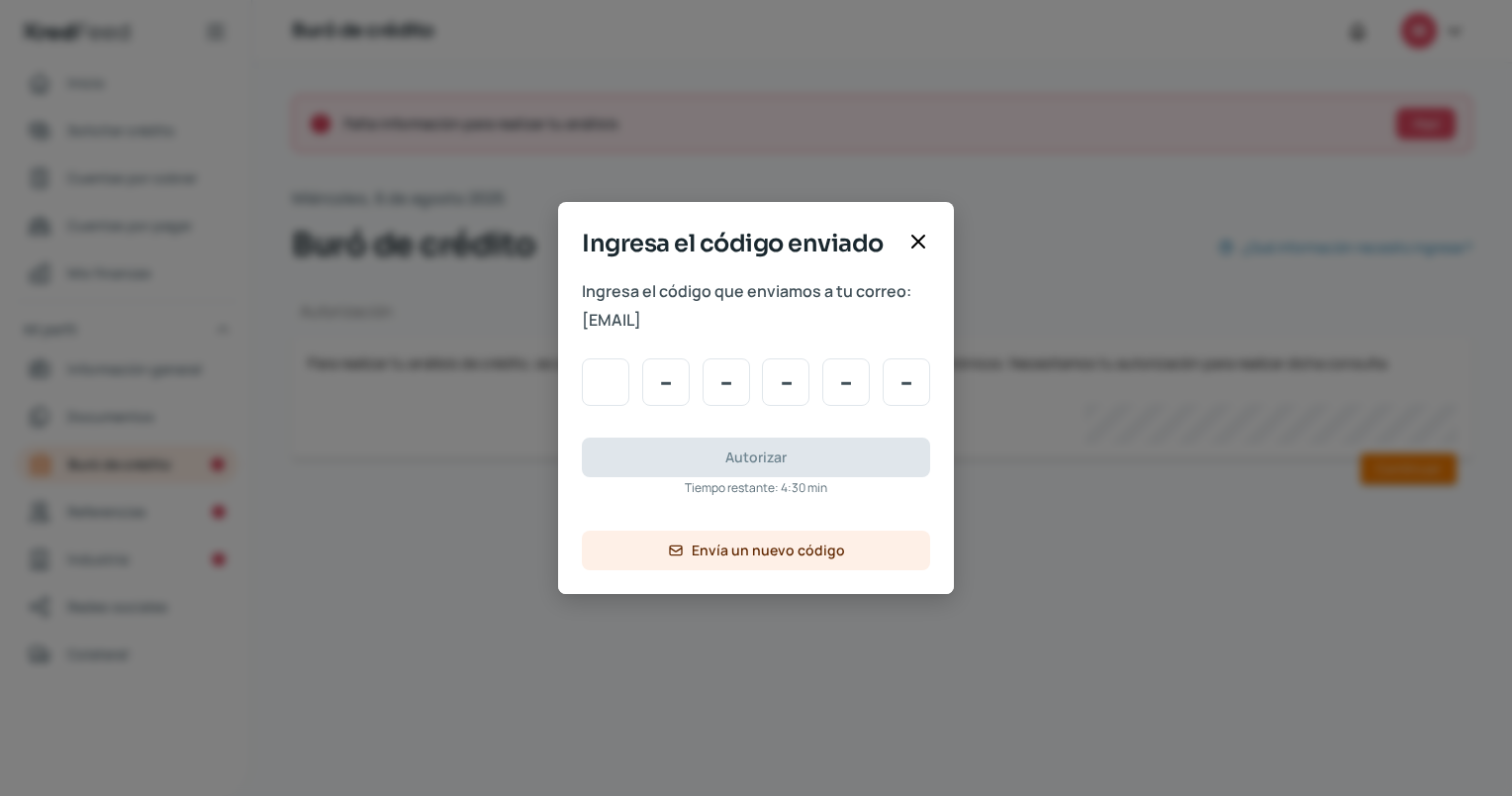 type on "4" 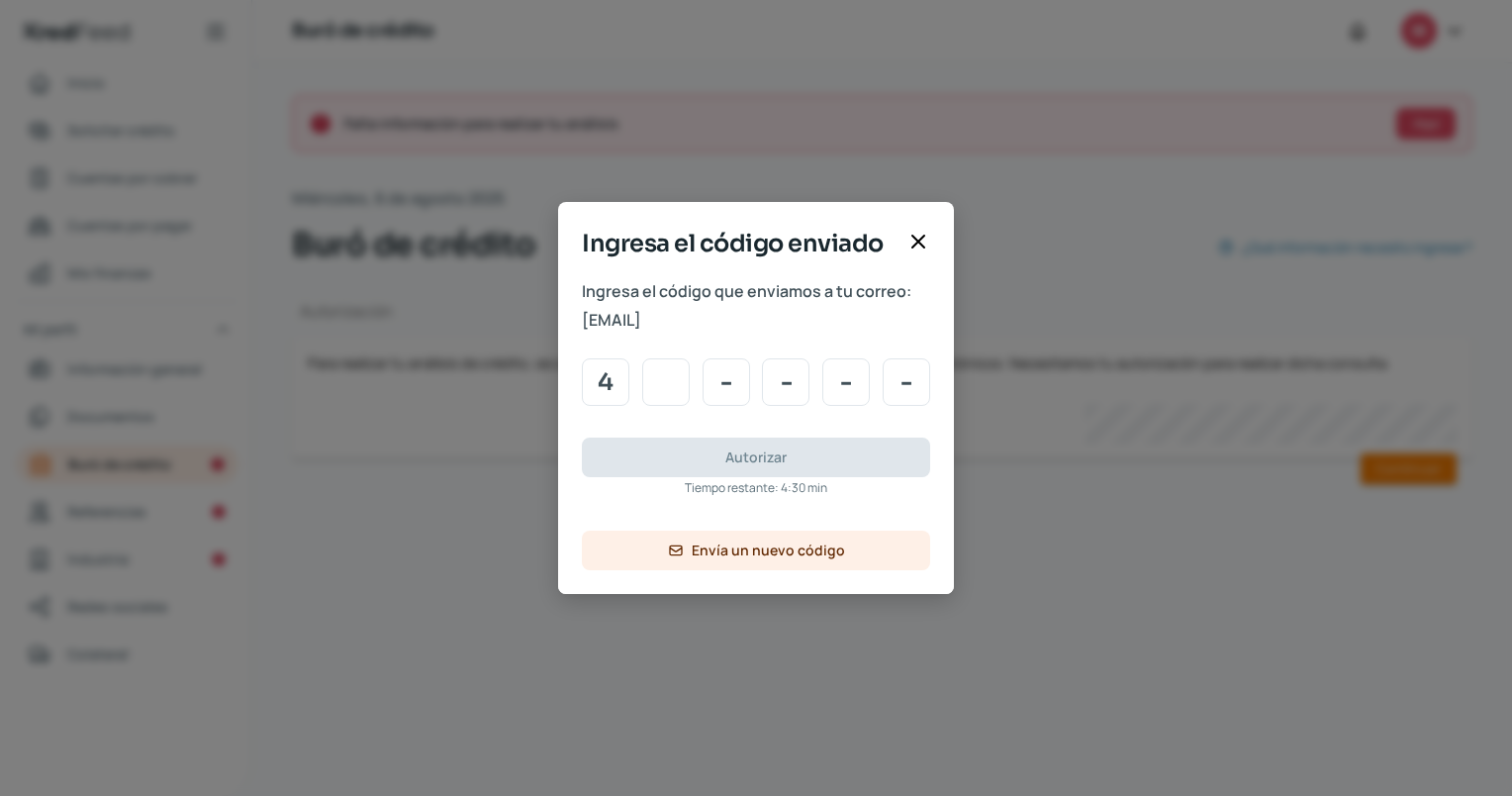 type on "4" 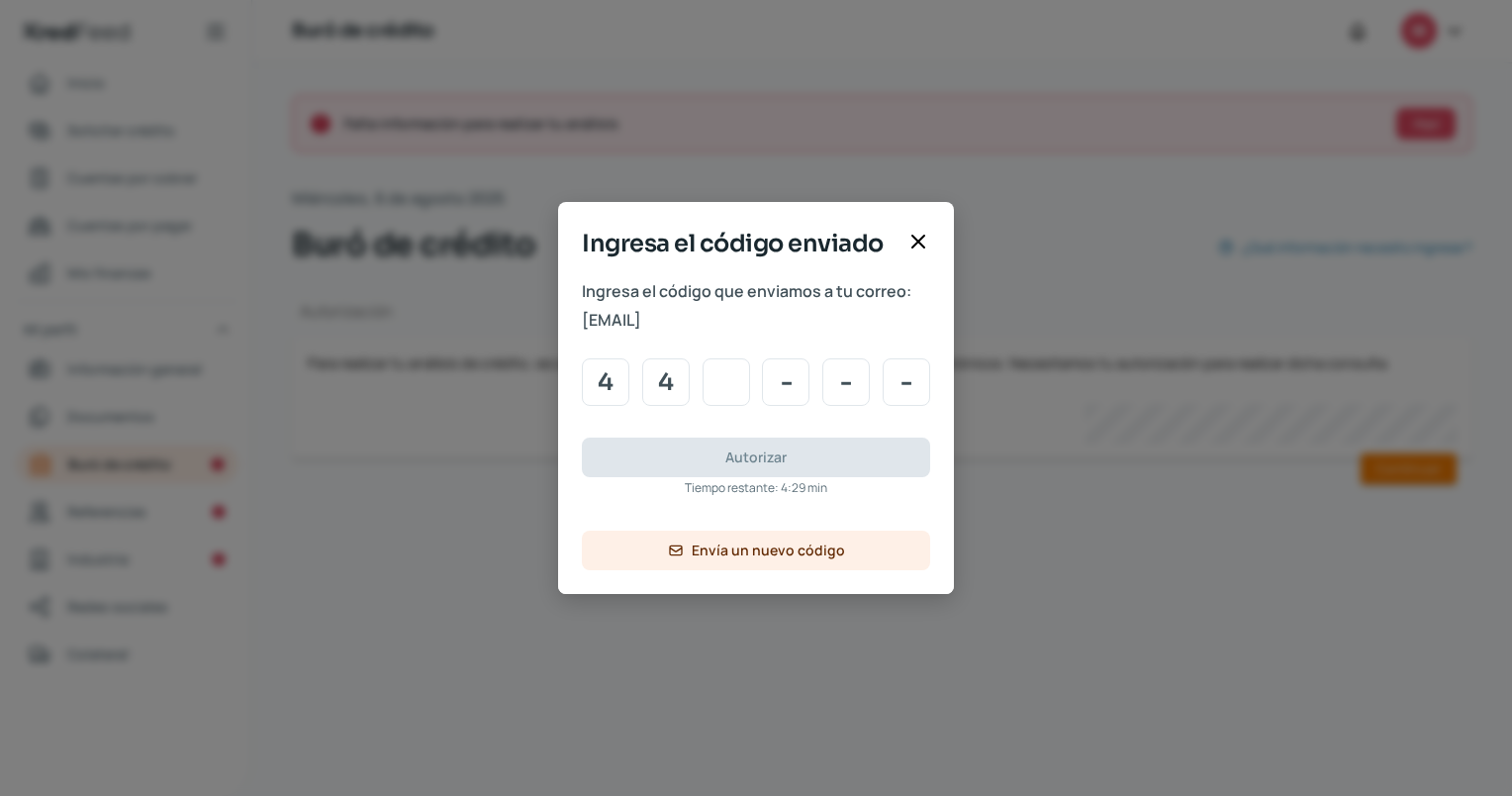 type on "8" 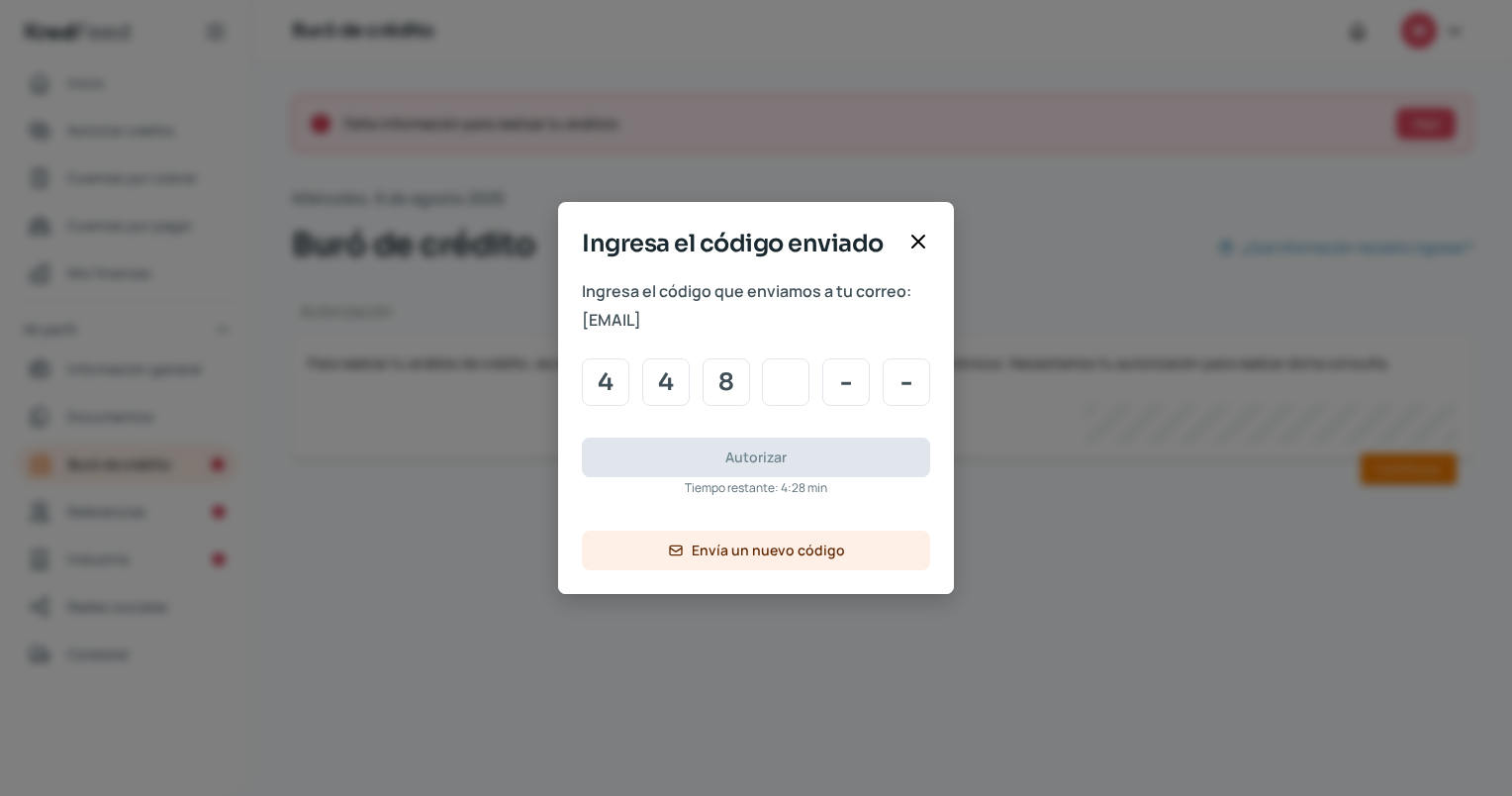 type on "4" 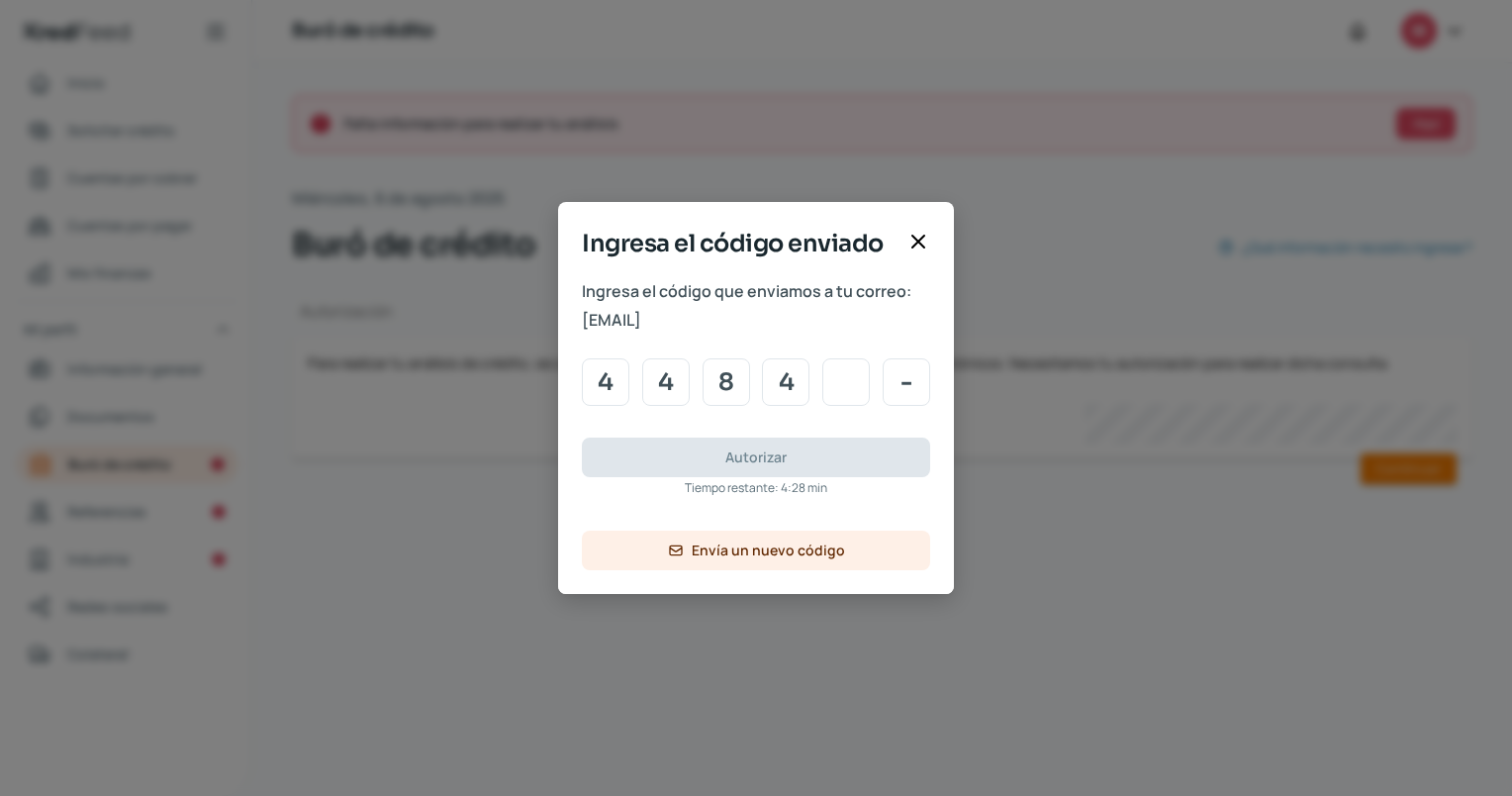 type on "9" 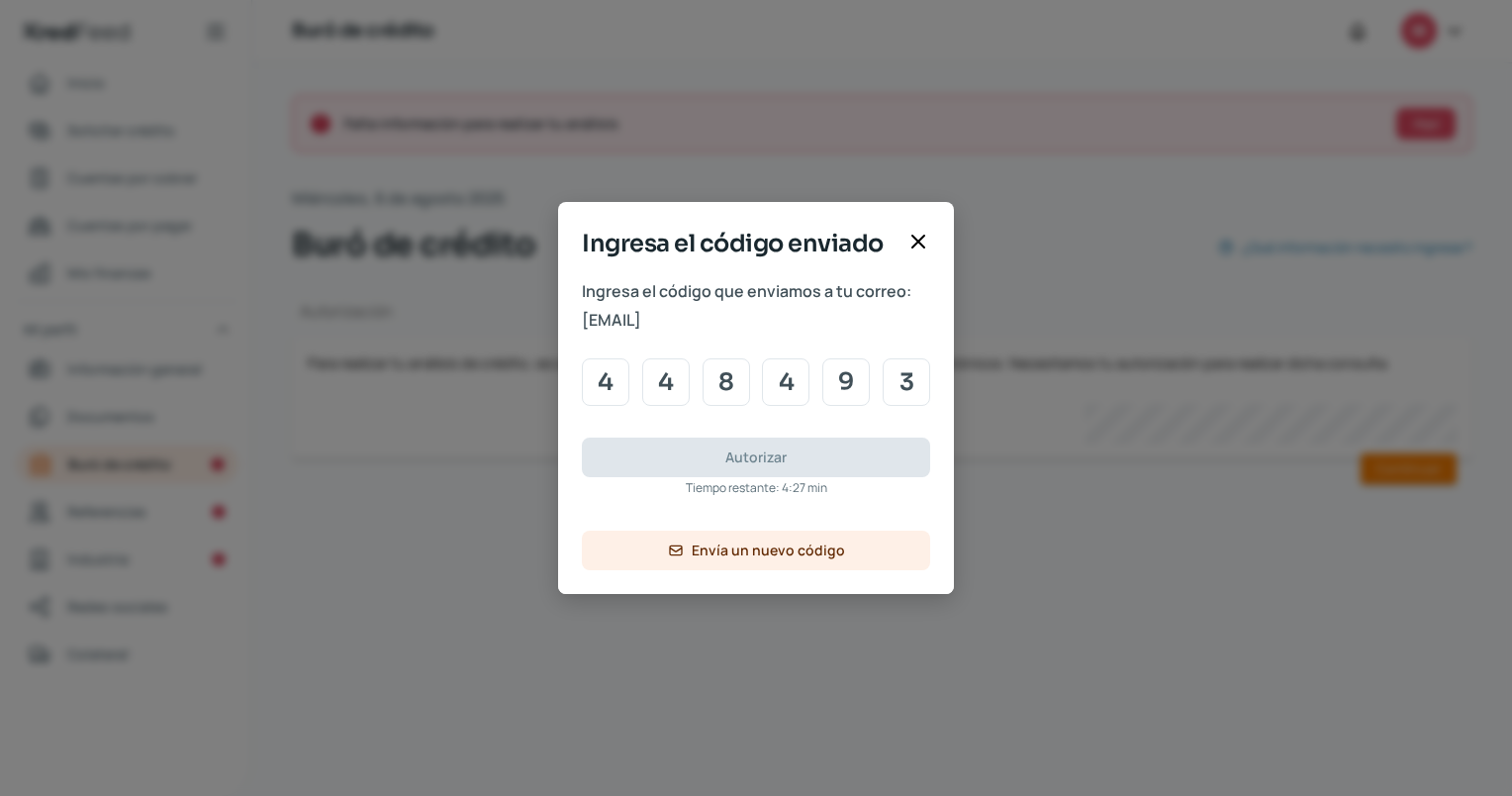 type on "3" 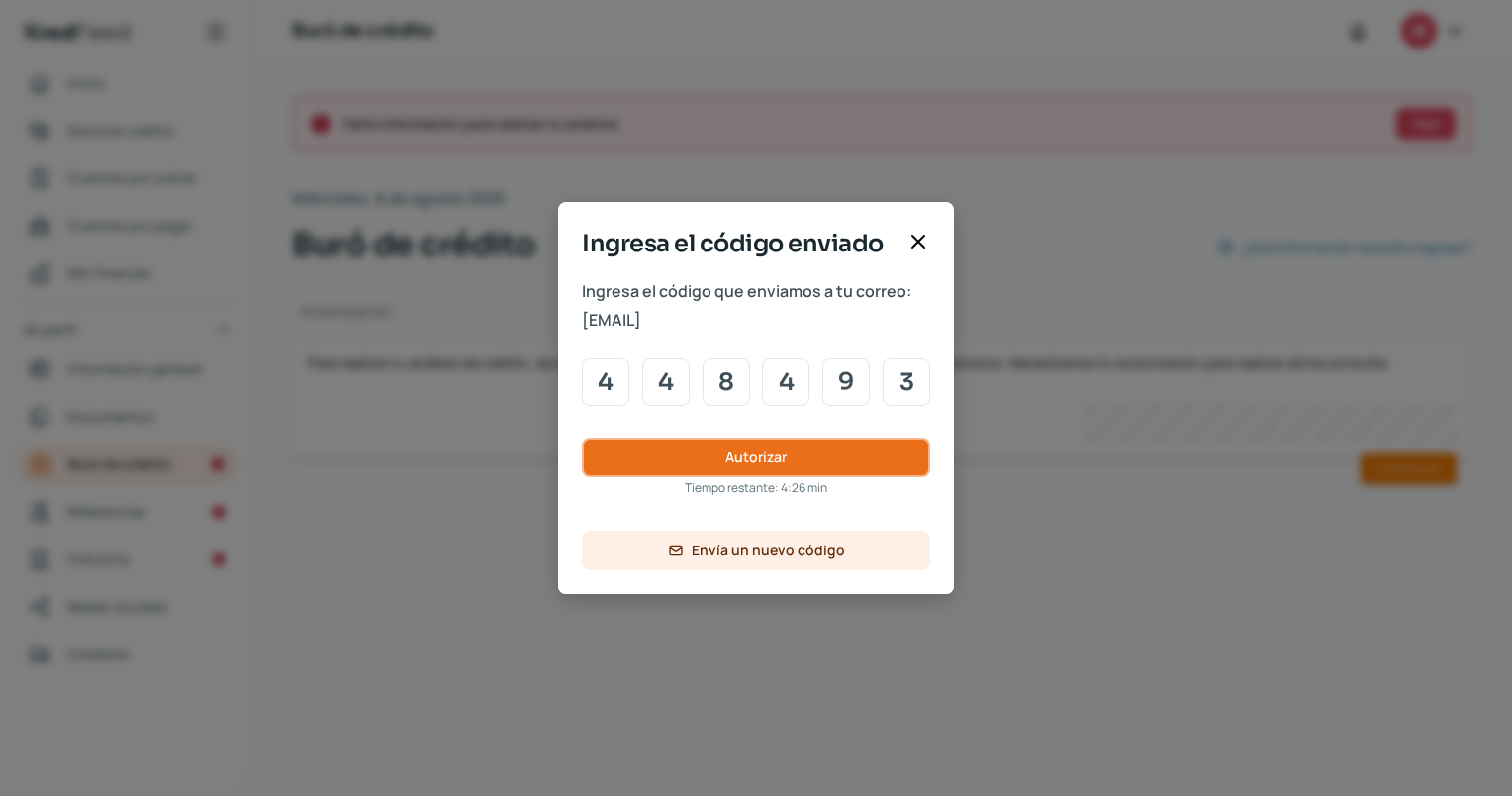 click on "Autorizar" at bounding box center (756, 457) 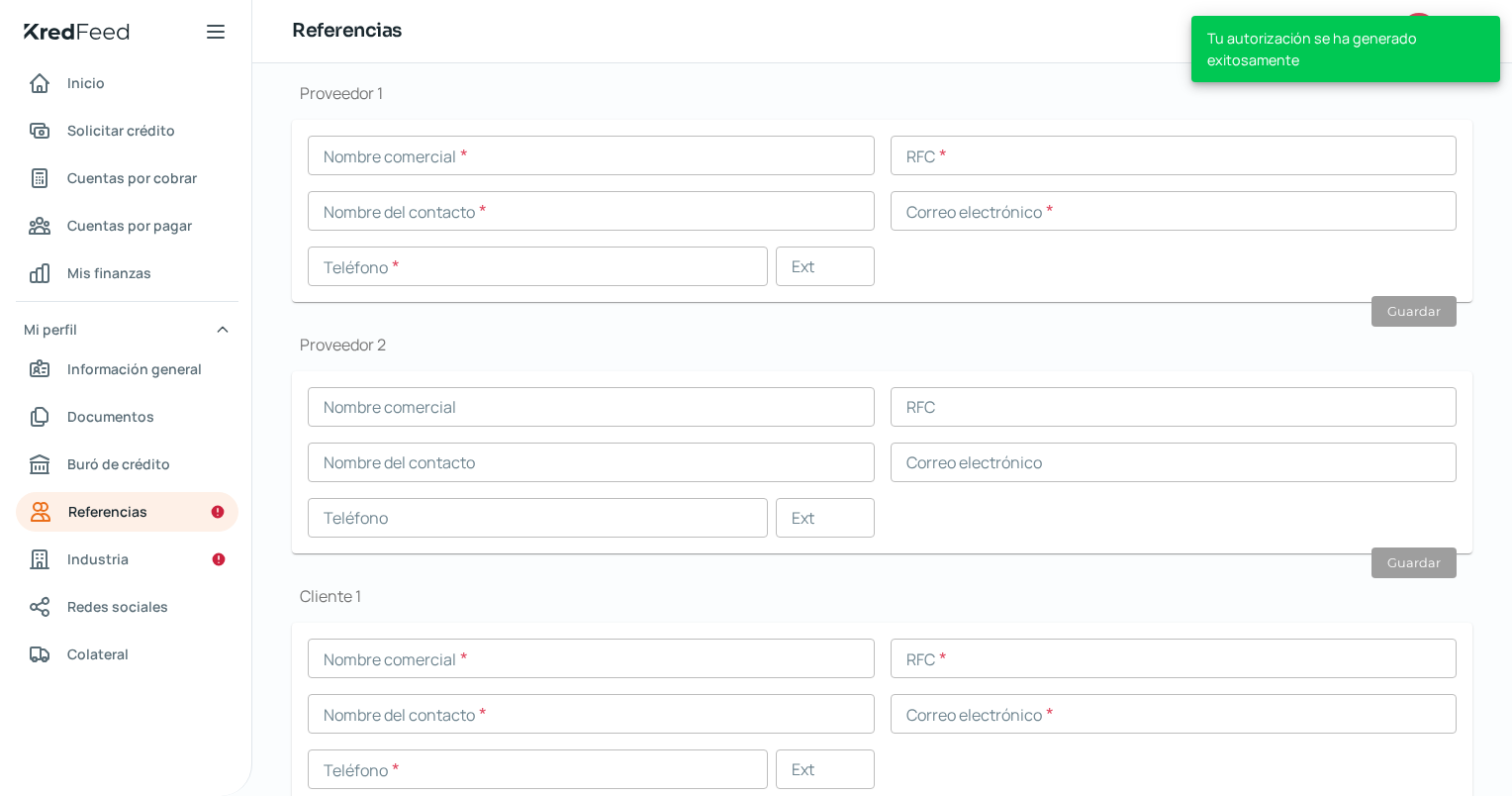 scroll, scrollTop: 236, scrollLeft: 0, axis: vertical 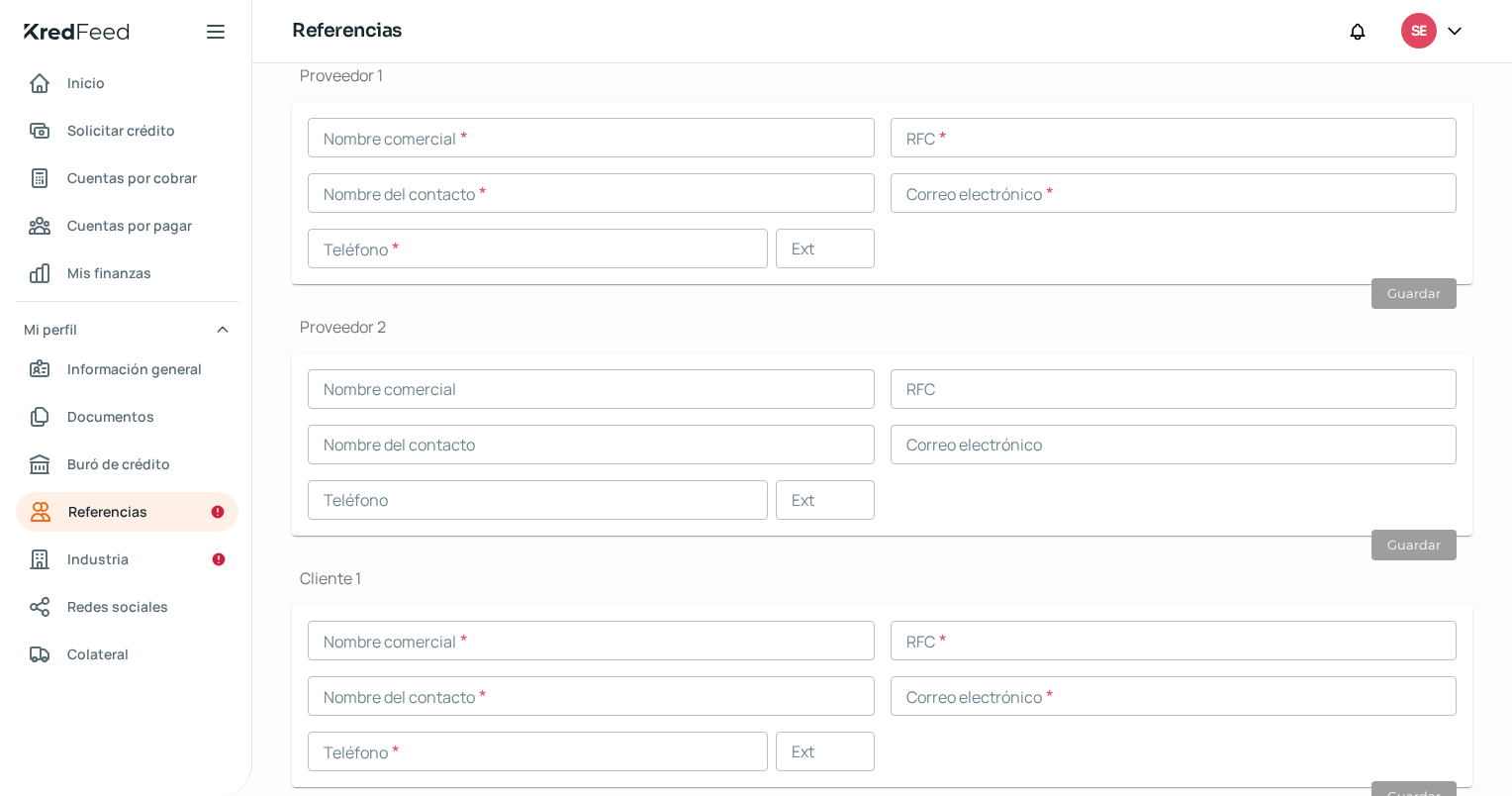 click at bounding box center [591, 138] 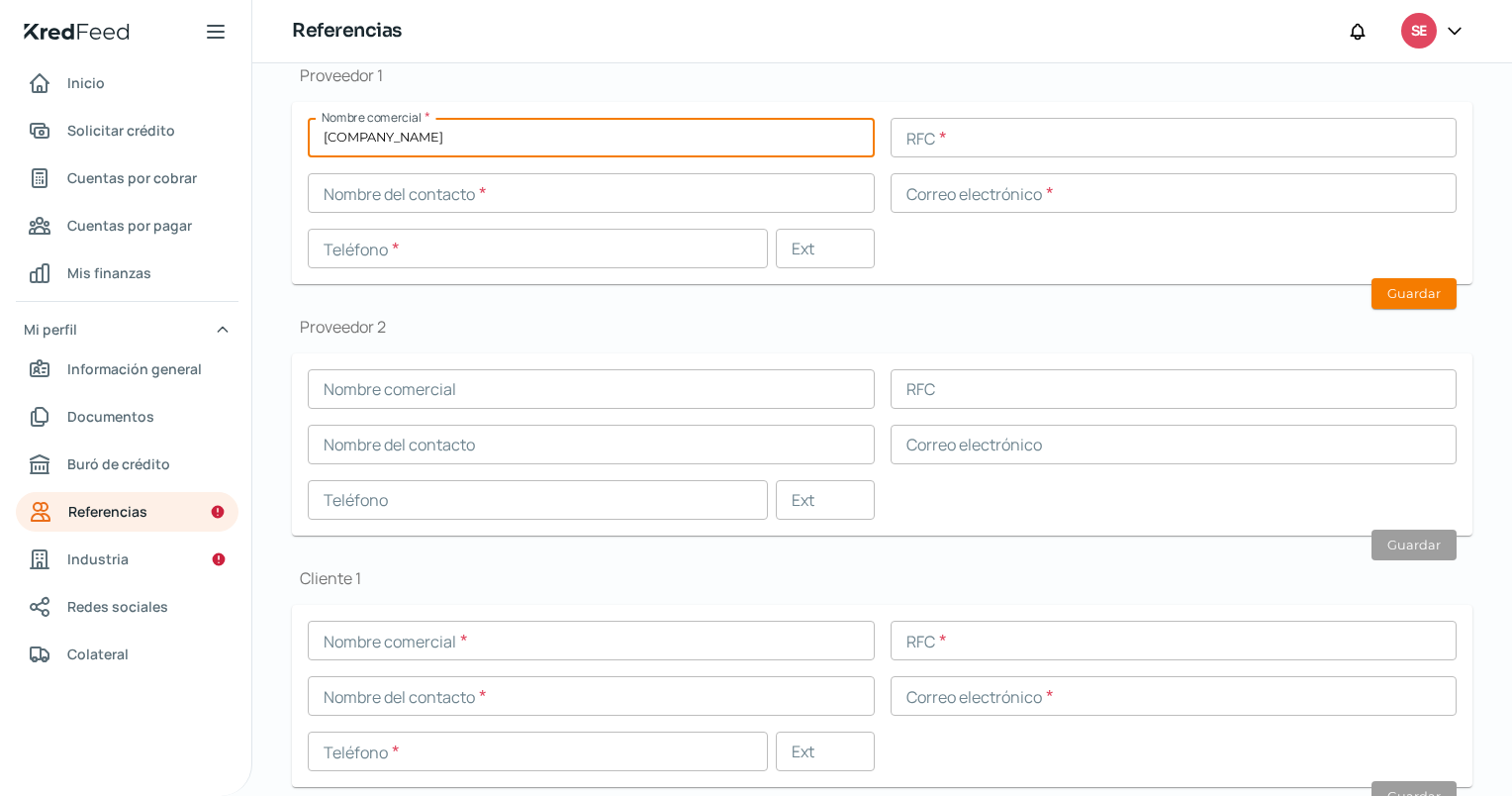 type on "[COMPANY_NAME]" 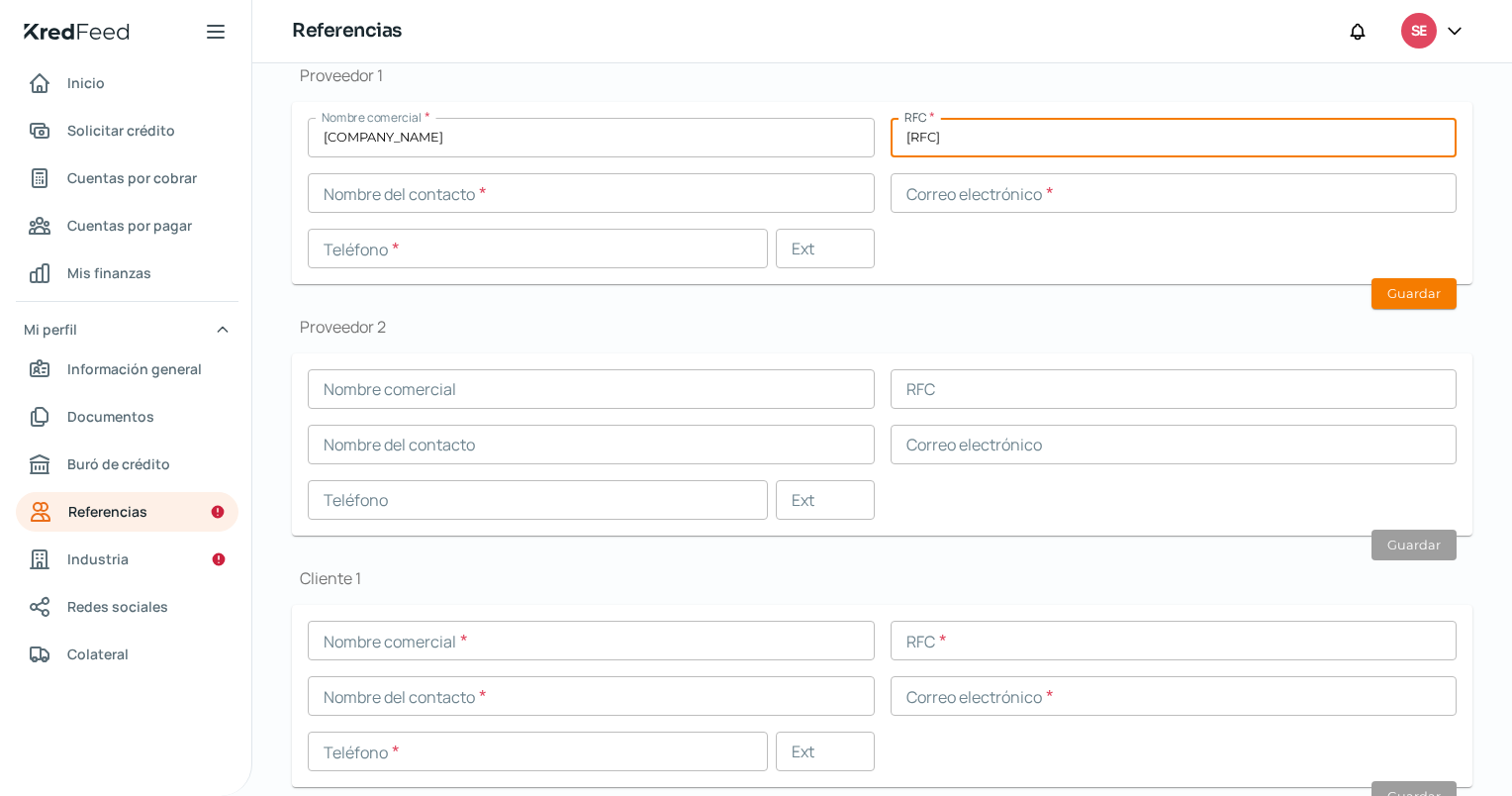 type on "[RFC]" 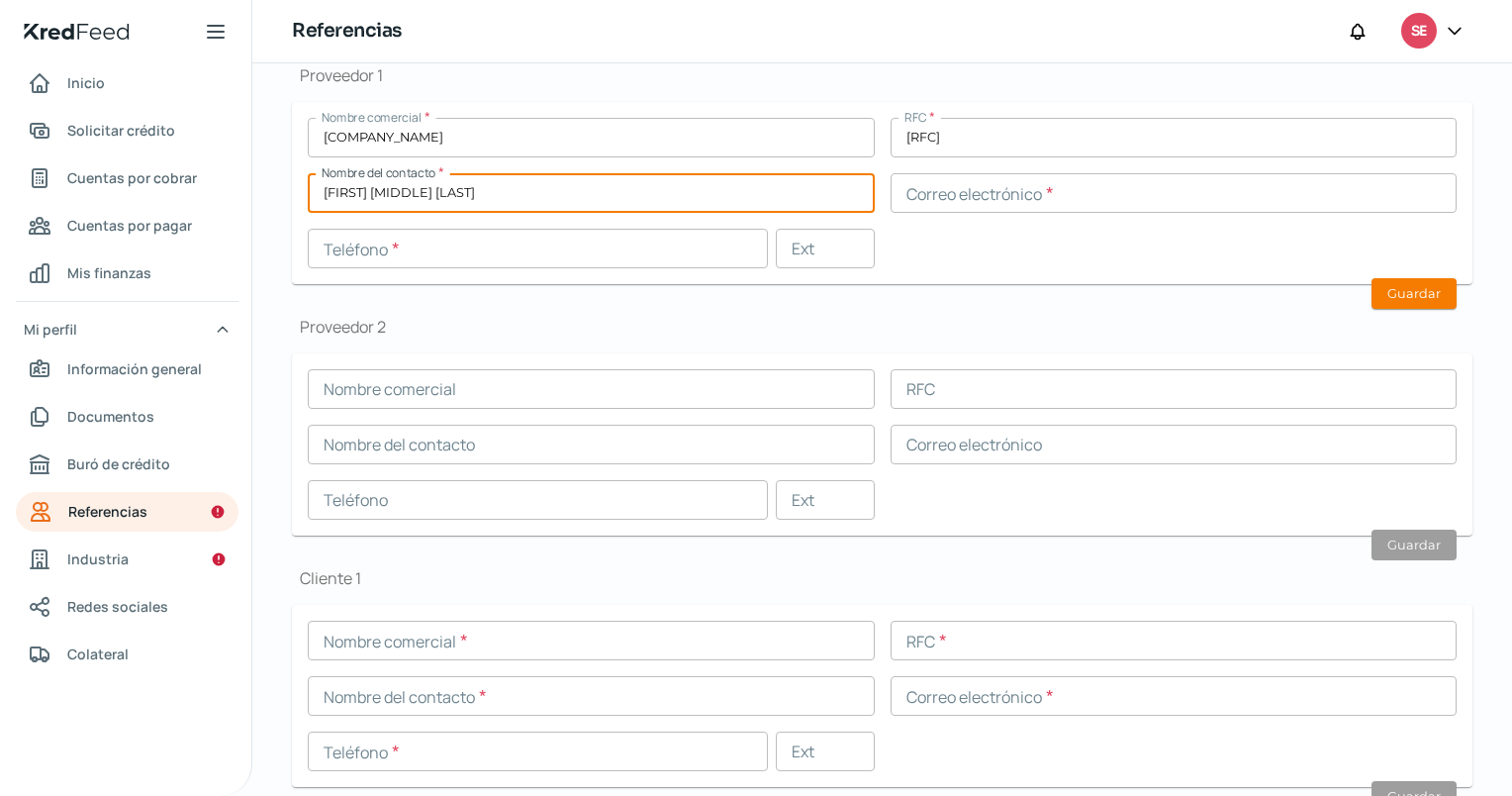 type on "[FIRST] [MIDDLE] [LAST]" 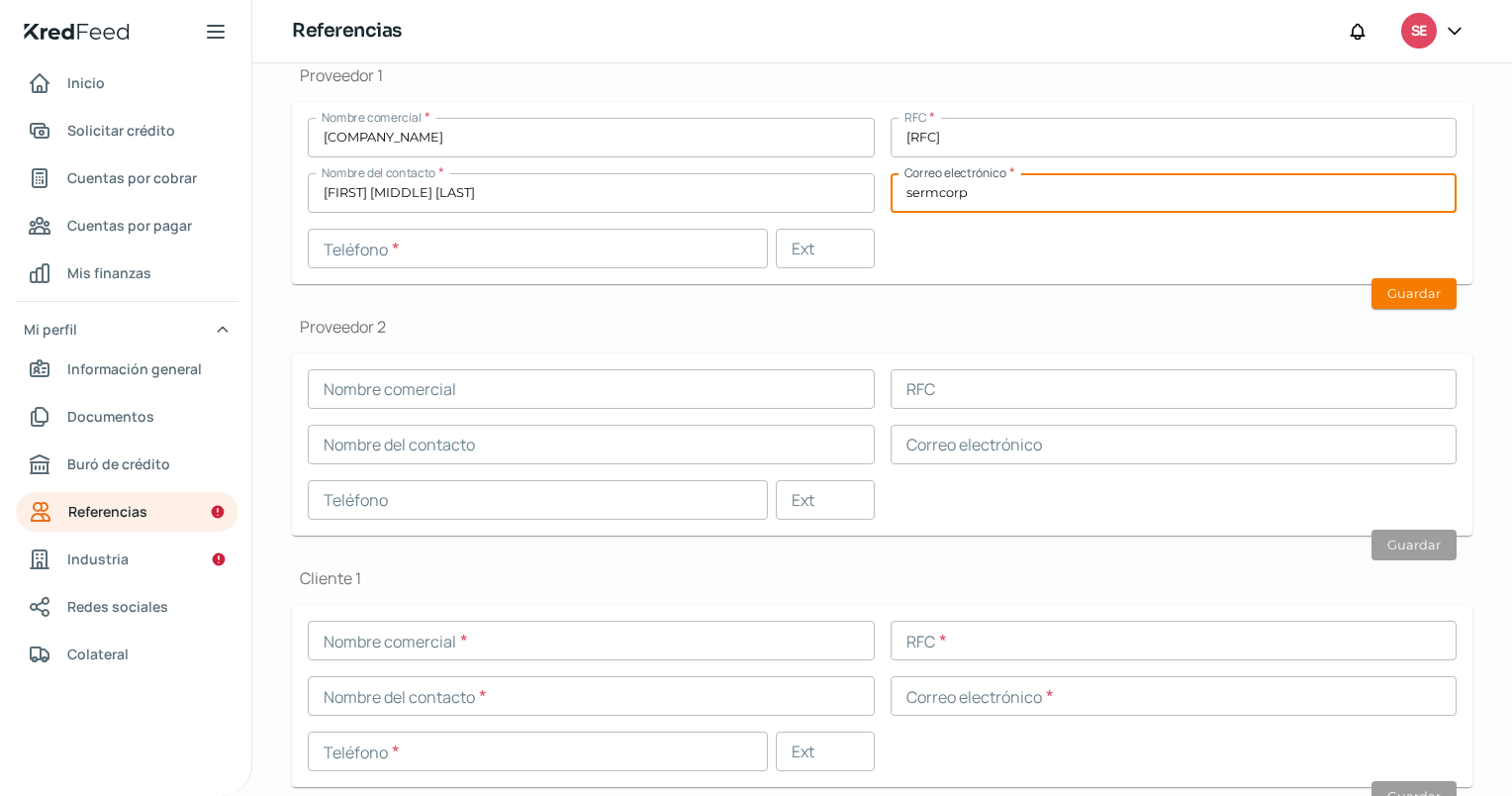 click on "Guardar" at bounding box center (1414, 293) 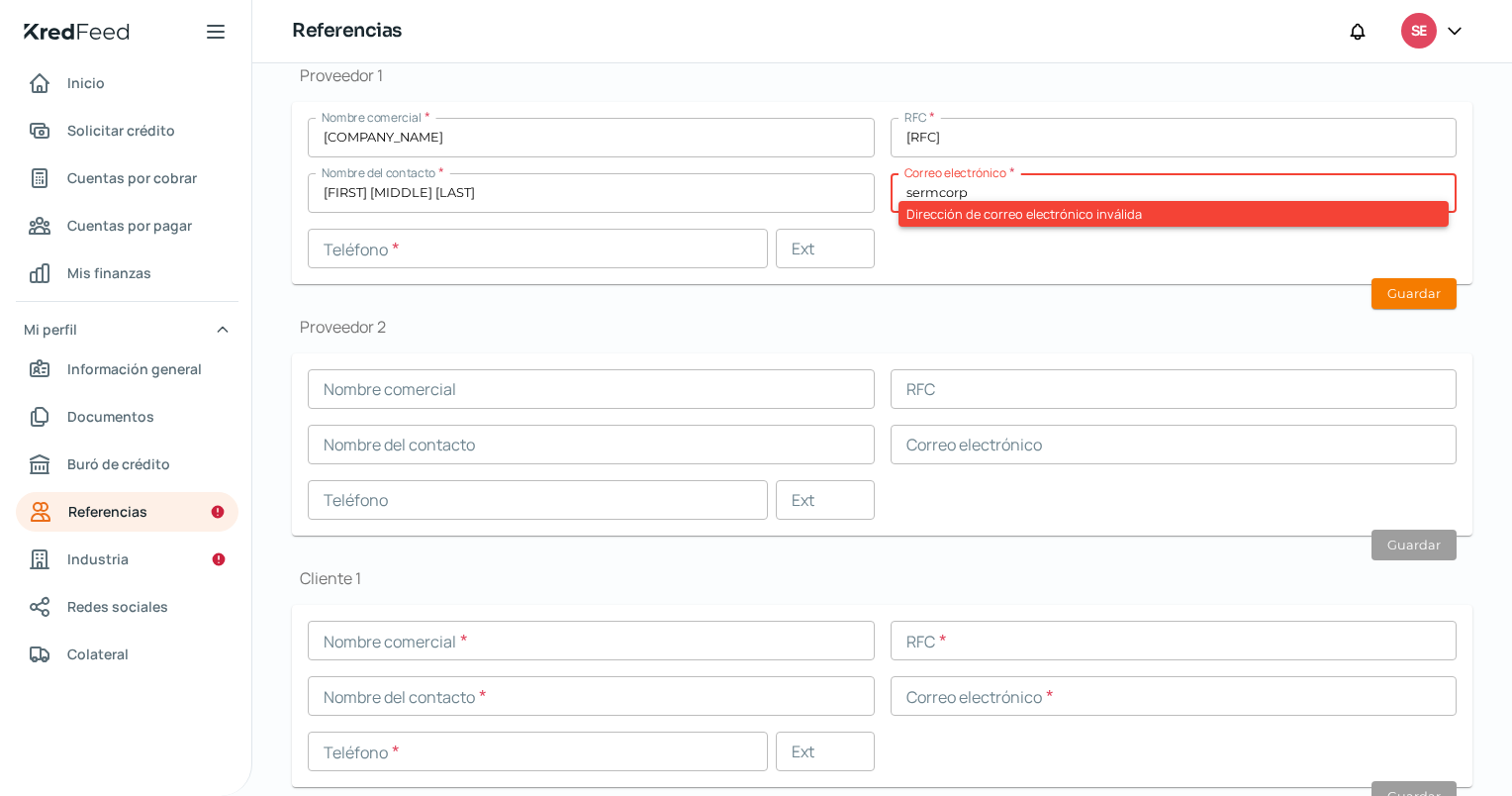 type on "[EMAIL]" 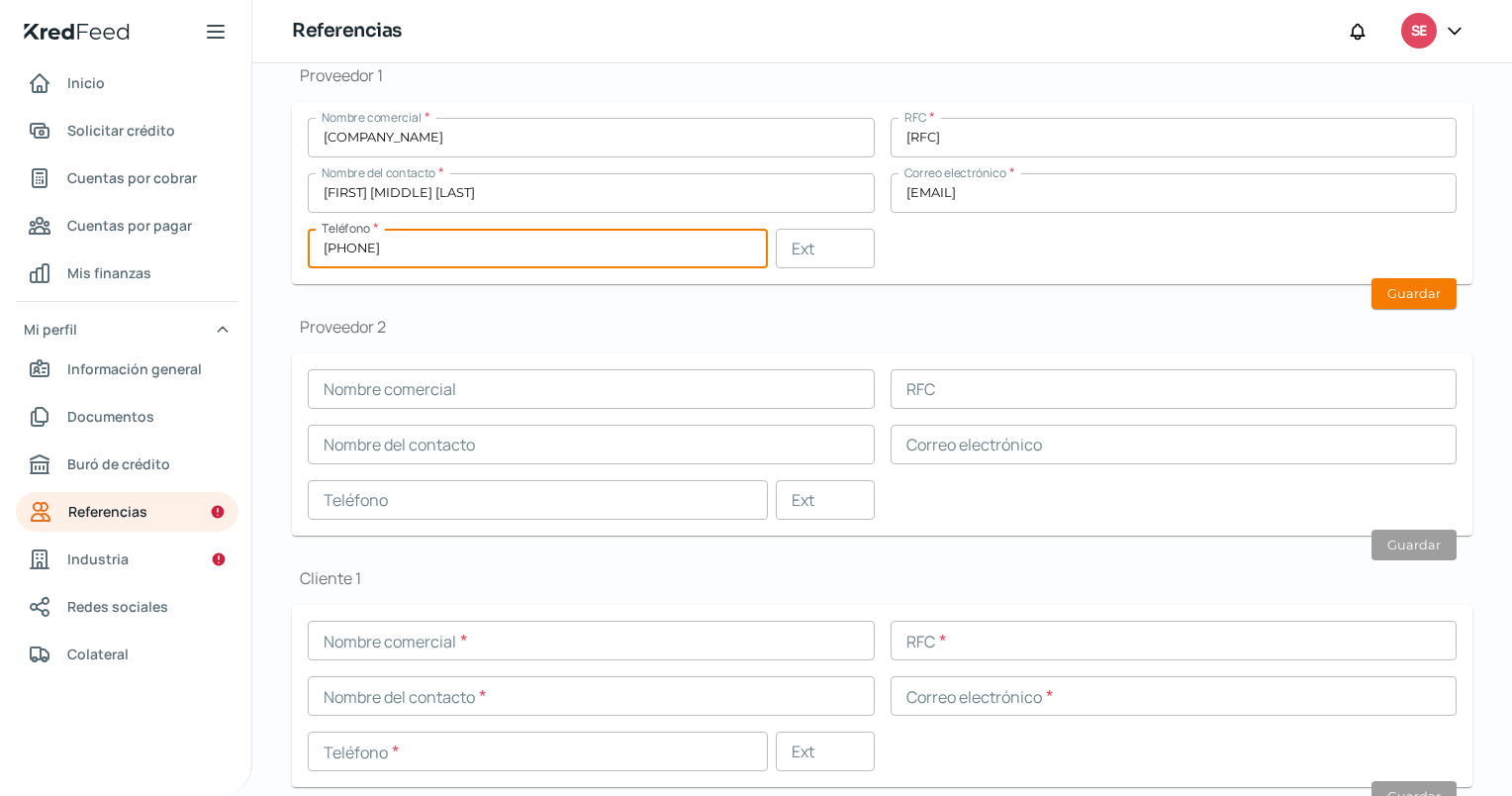 type on "[PHONE]" 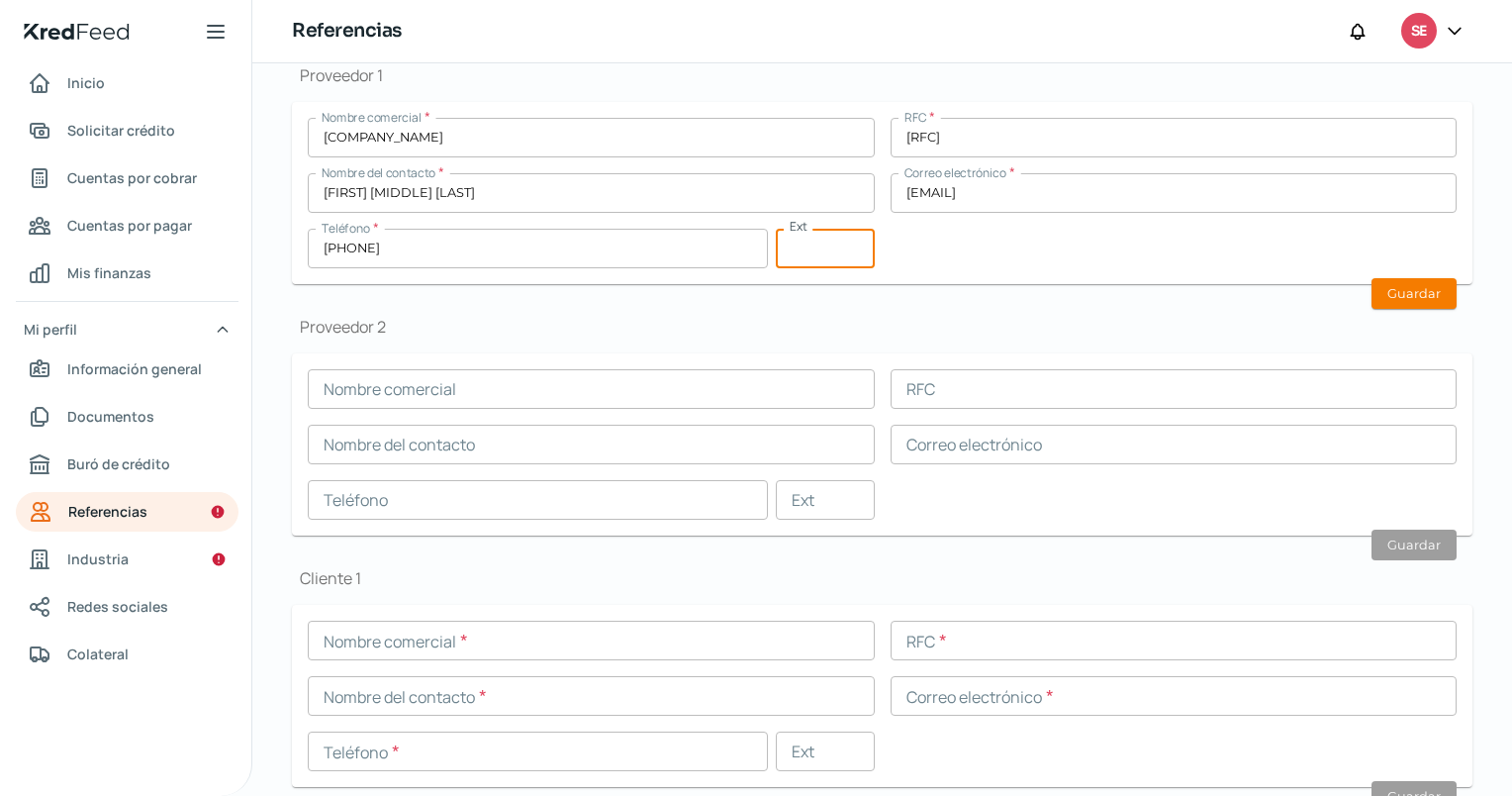 click on "[COMPANY_NAME] [RFC] [FIRST] [MIDDLE] [LAST] [EMAIL] [PHONE]" at bounding box center (882, 193) 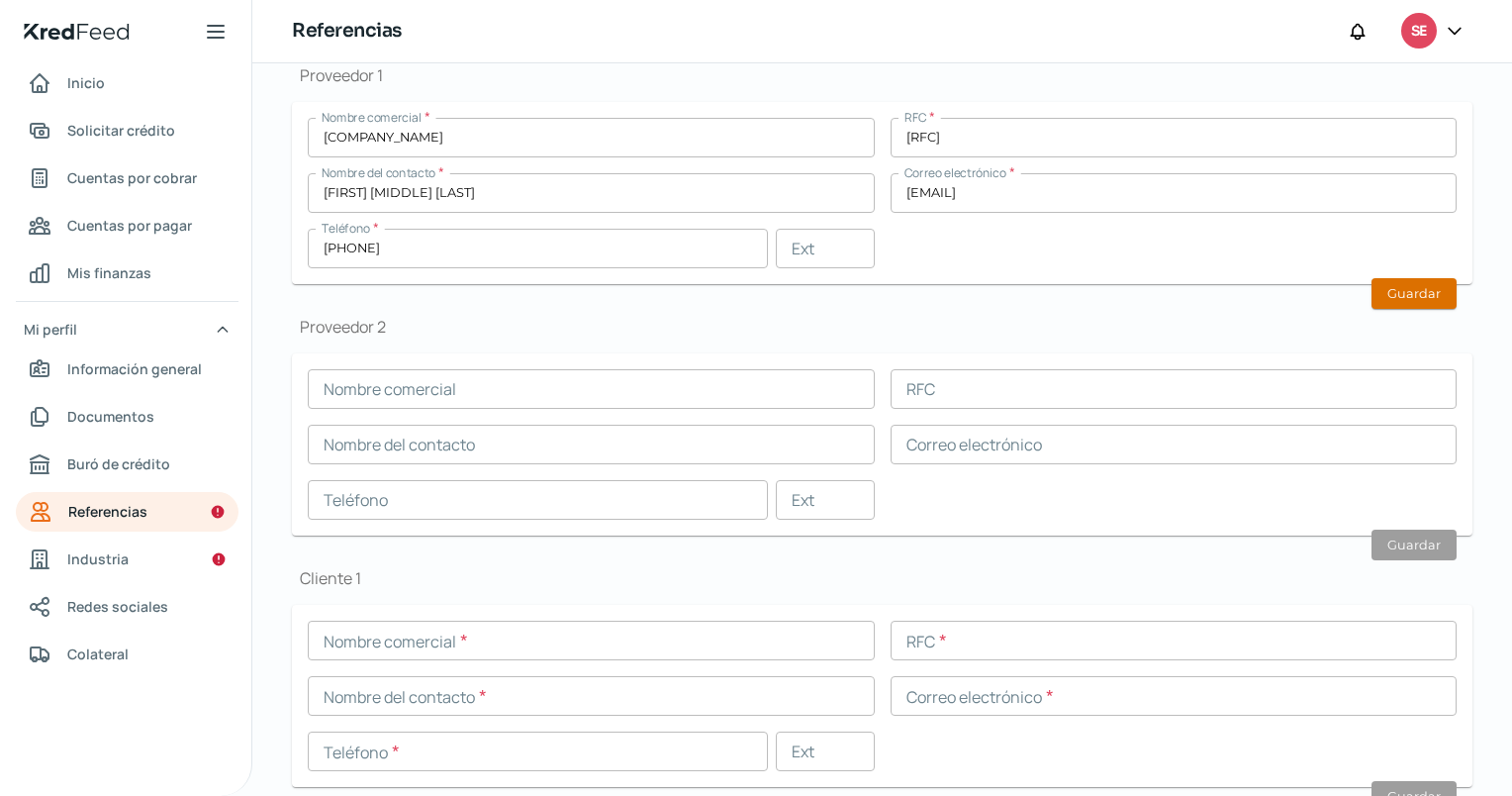 click on "Guardar" at bounding box center [1414, 293] 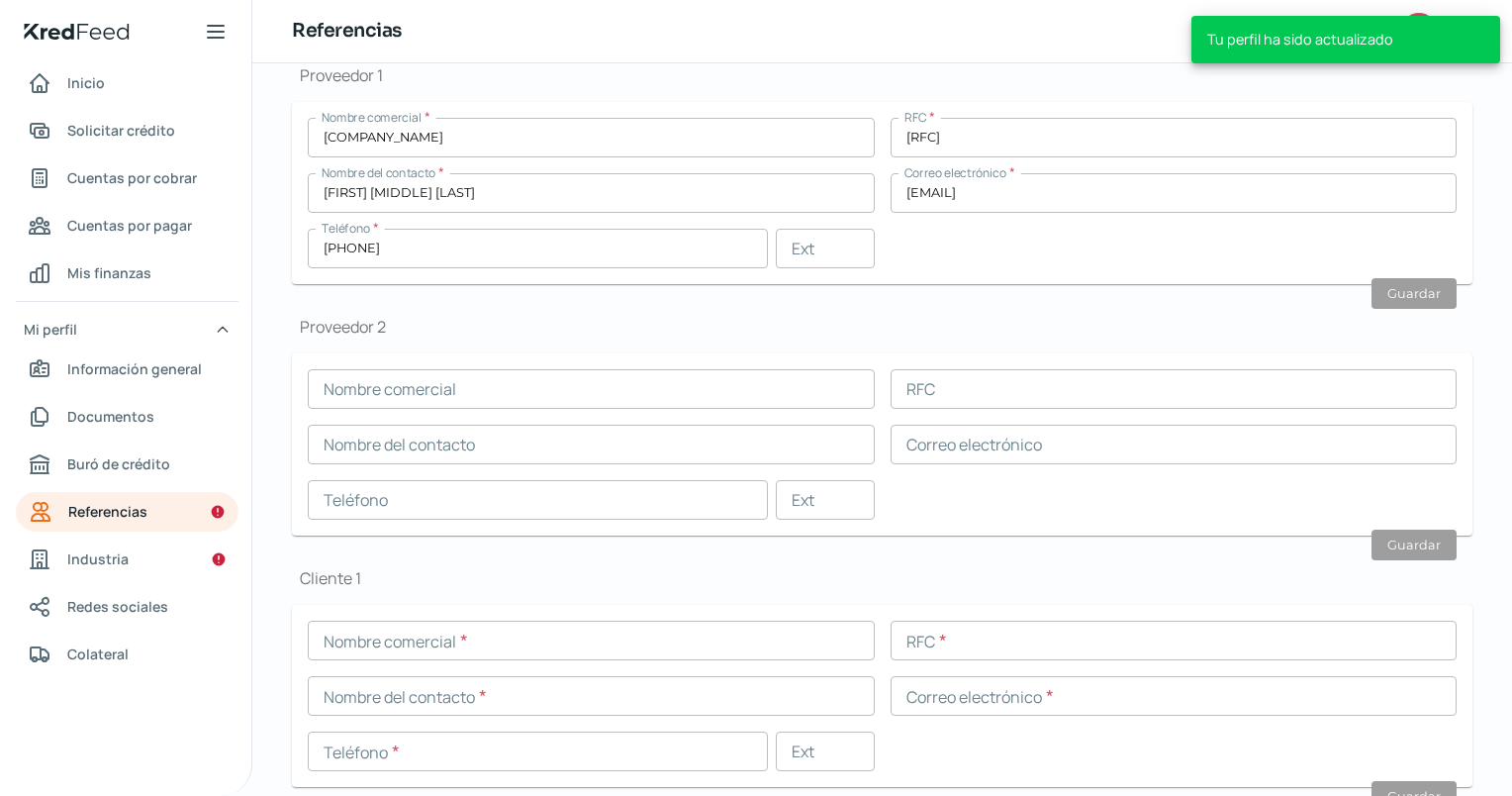click at bounding box center (591, 389) 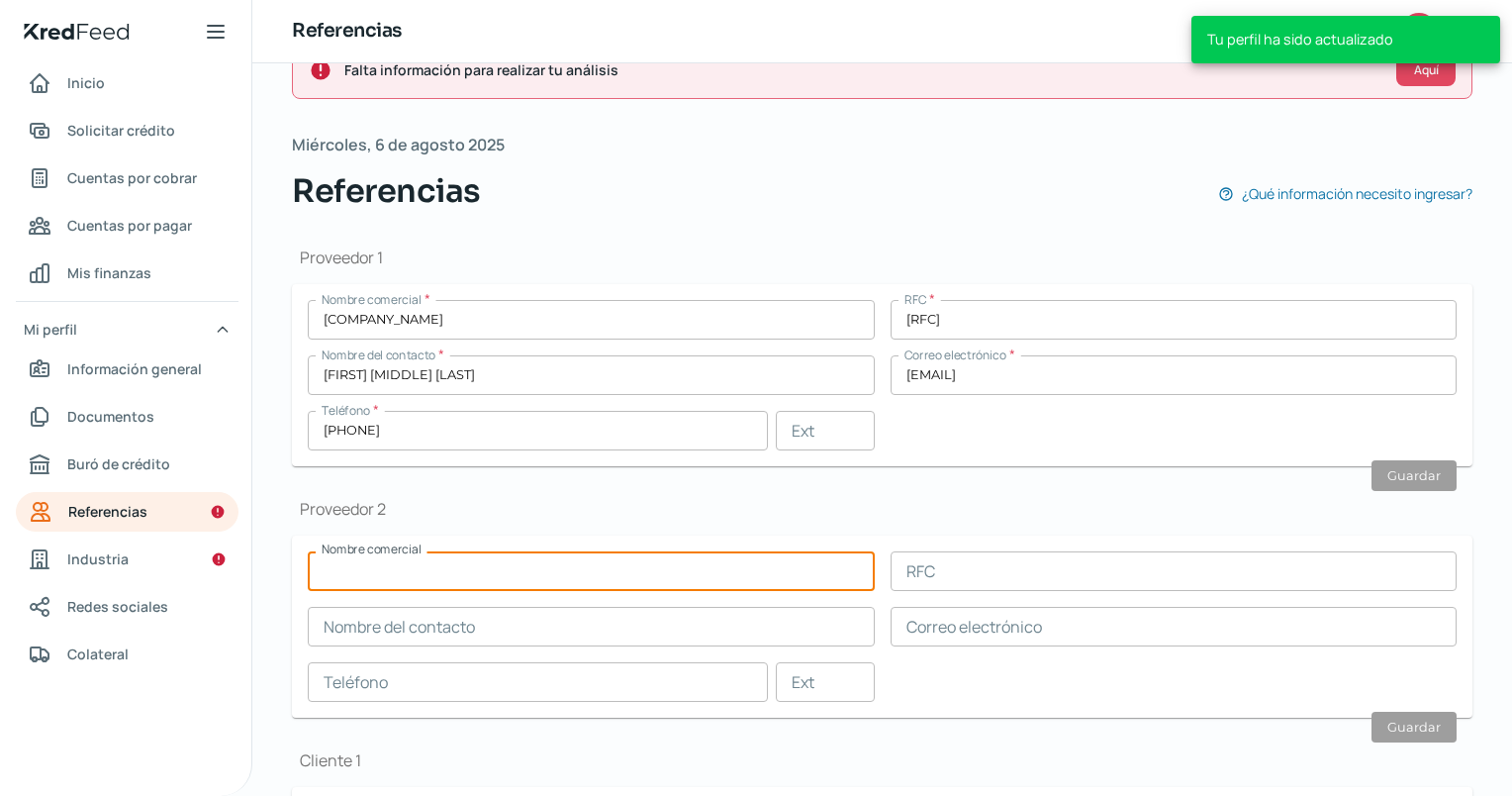 scroll, scrollTop: 99, scrollLeft: 0, axis: vertical 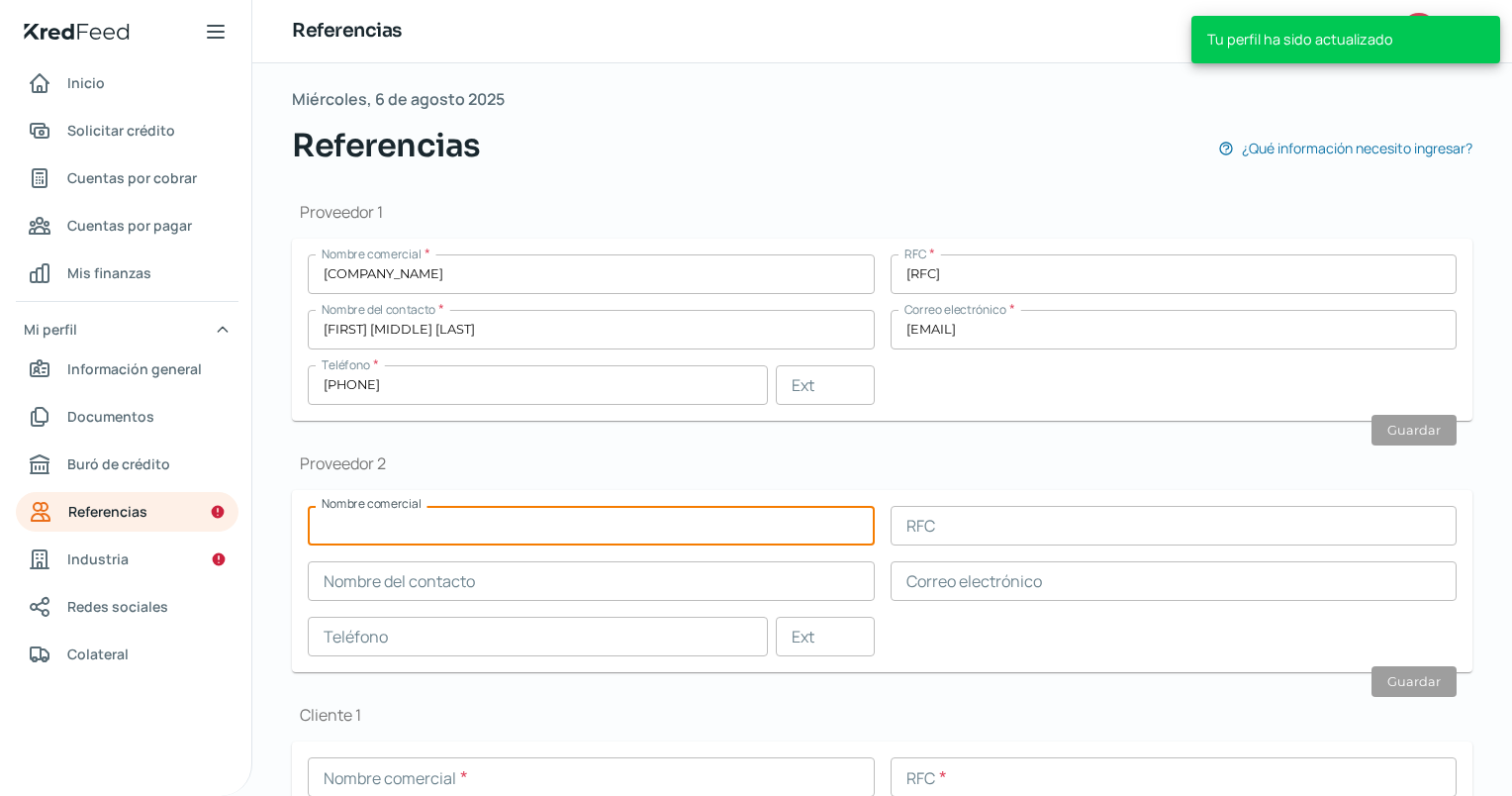 drag, startPoint x: 243, startPoint y: 253, endPoint x: 95, endPoint y: 249, distance: 148.05404 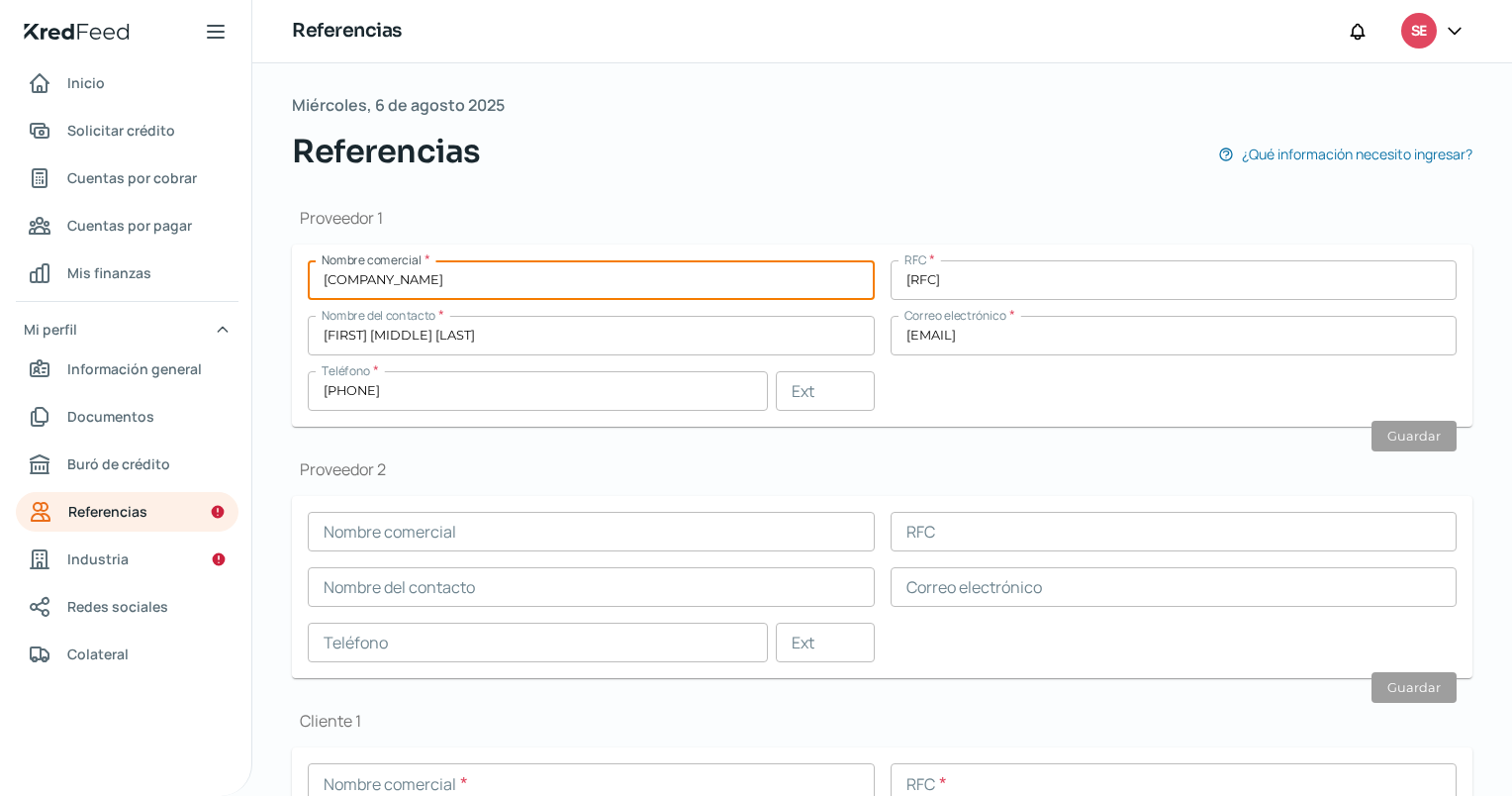 scroll, scrollTop: 198, scrollLeft: 0, axis: vertical 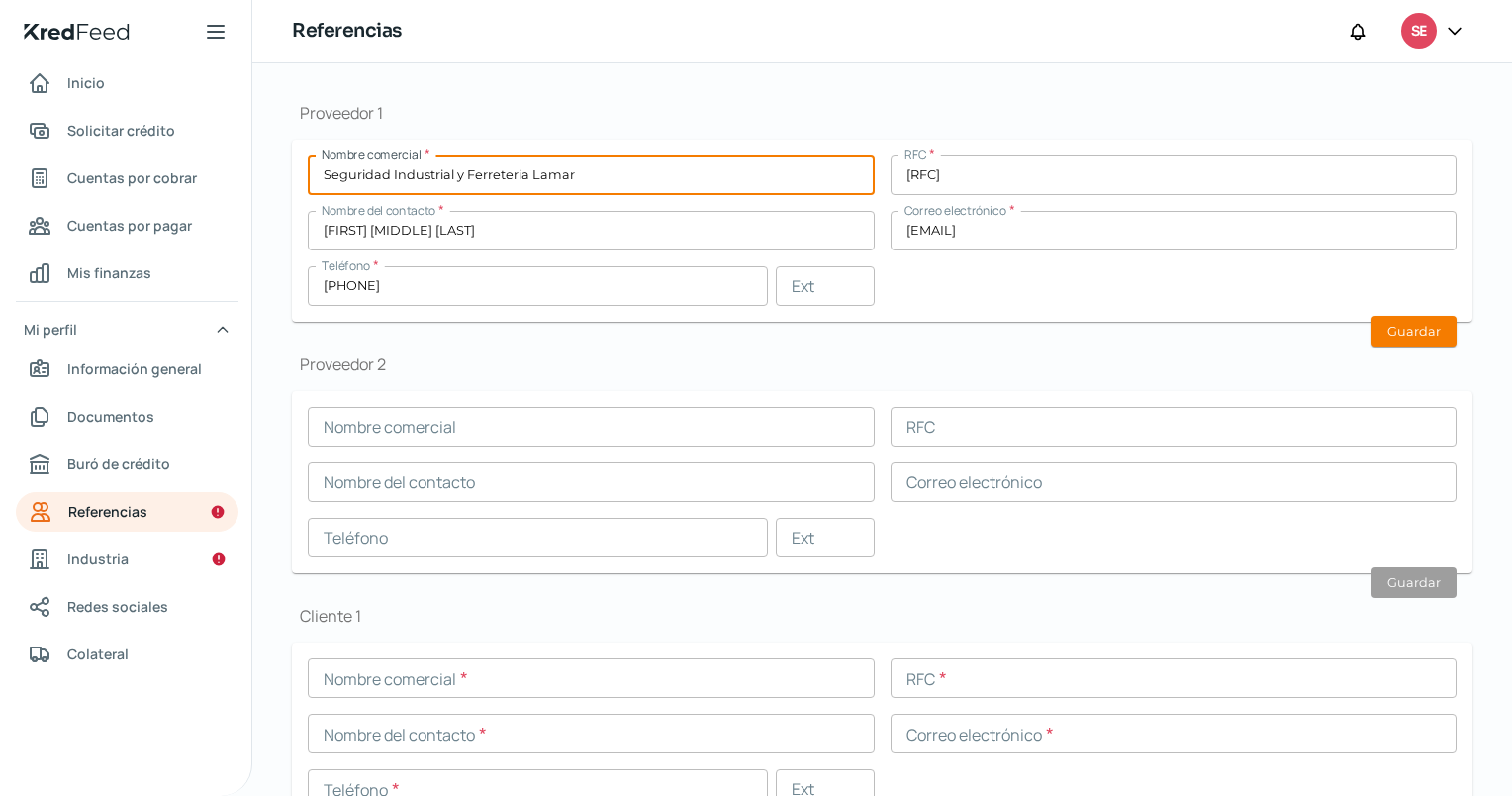type on "Seguridad Industrial y Ferreteria Lamar" 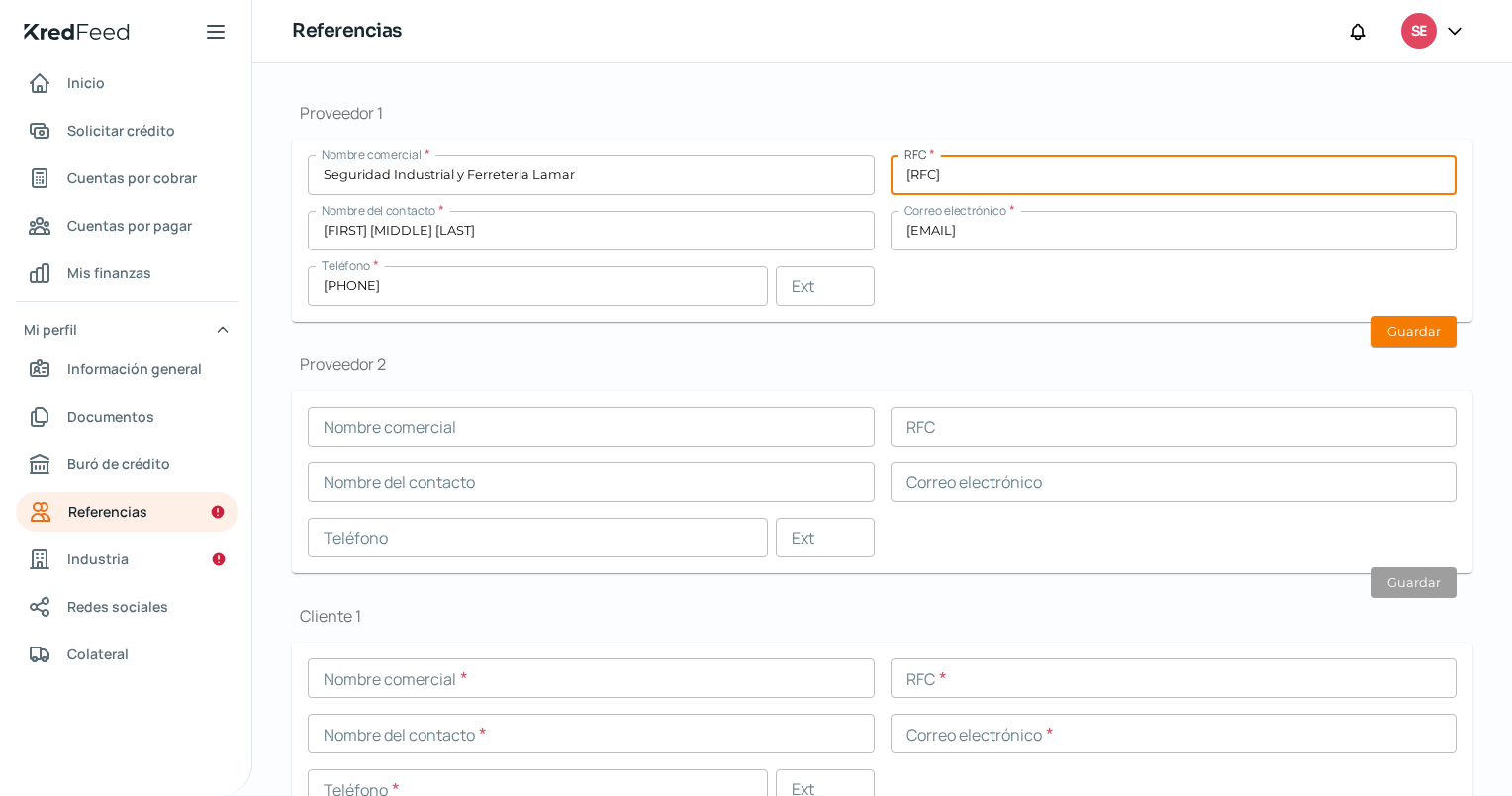 type on "[RFC]" 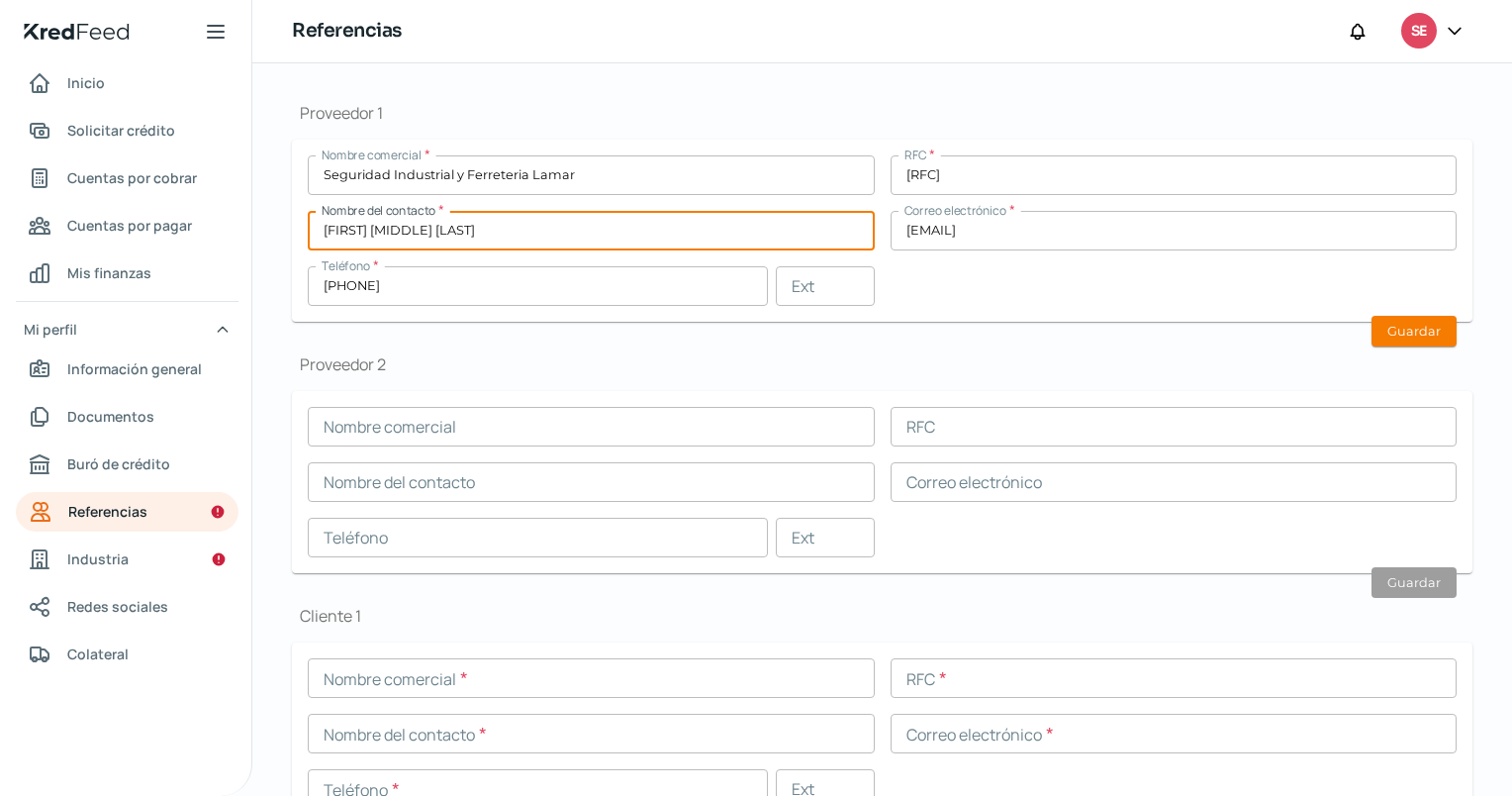 type on "[FIRST] [MIDDLE] [LAST]" 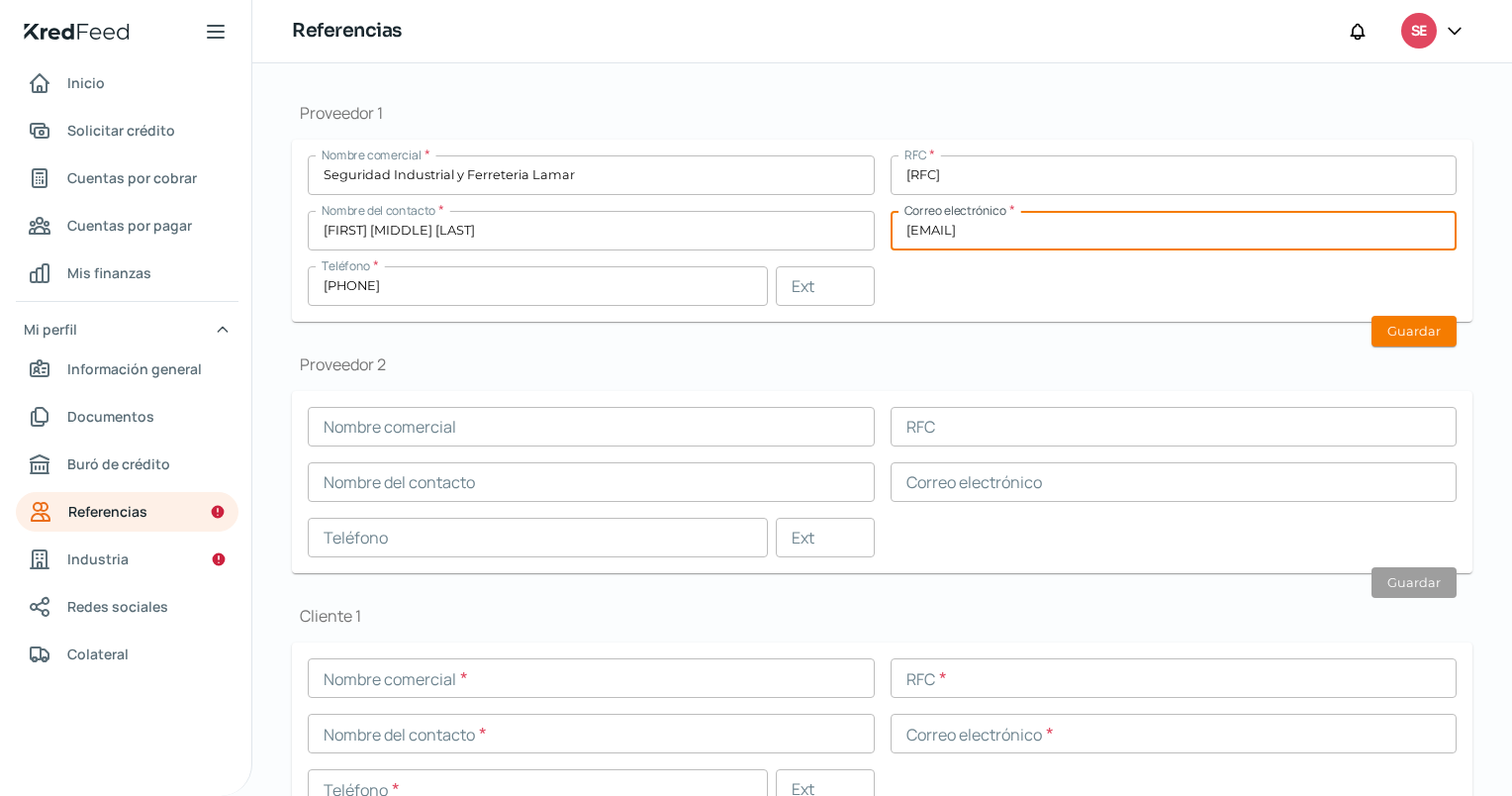 type on "[EMAIL]" 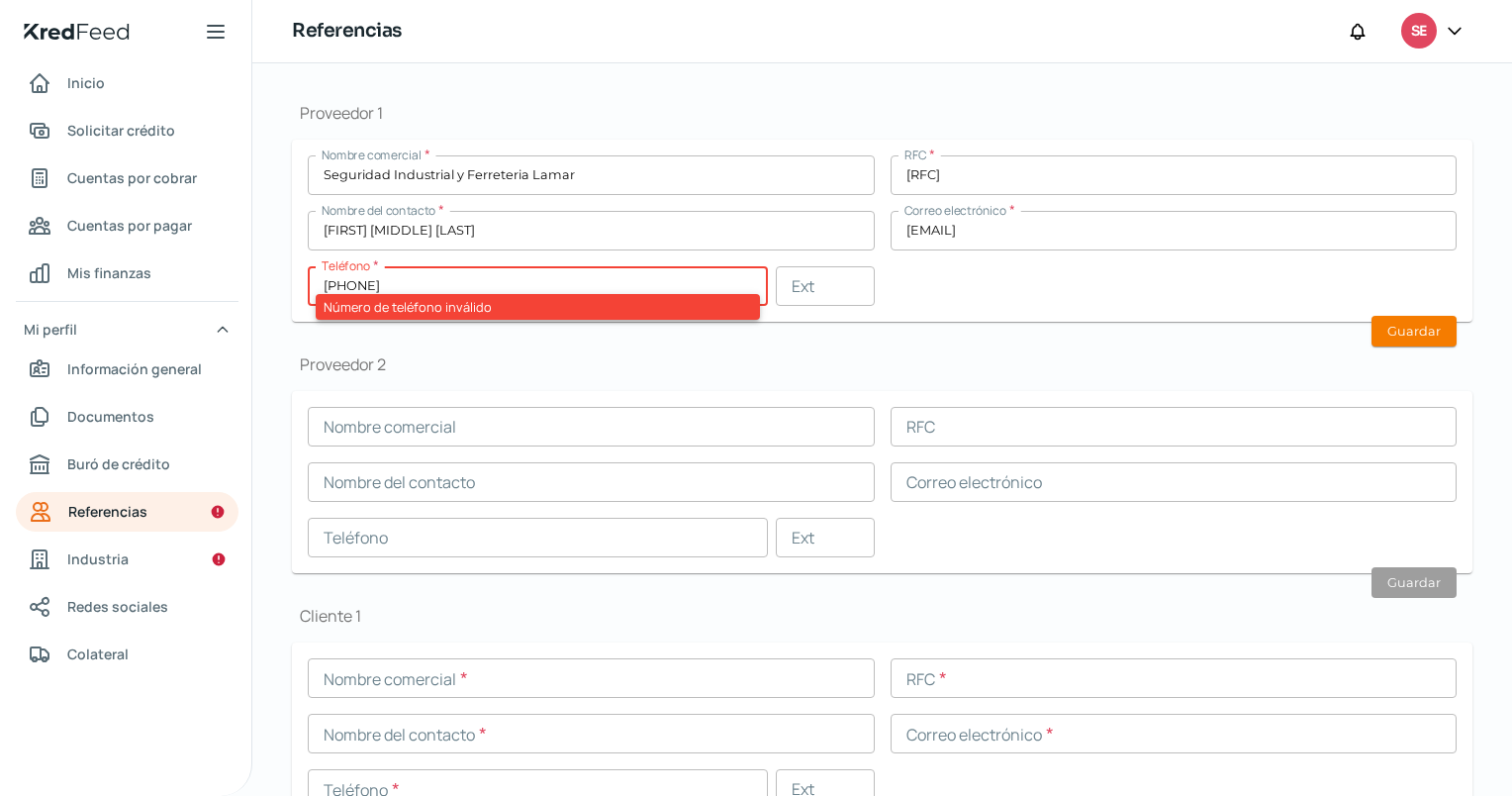 type on "9" 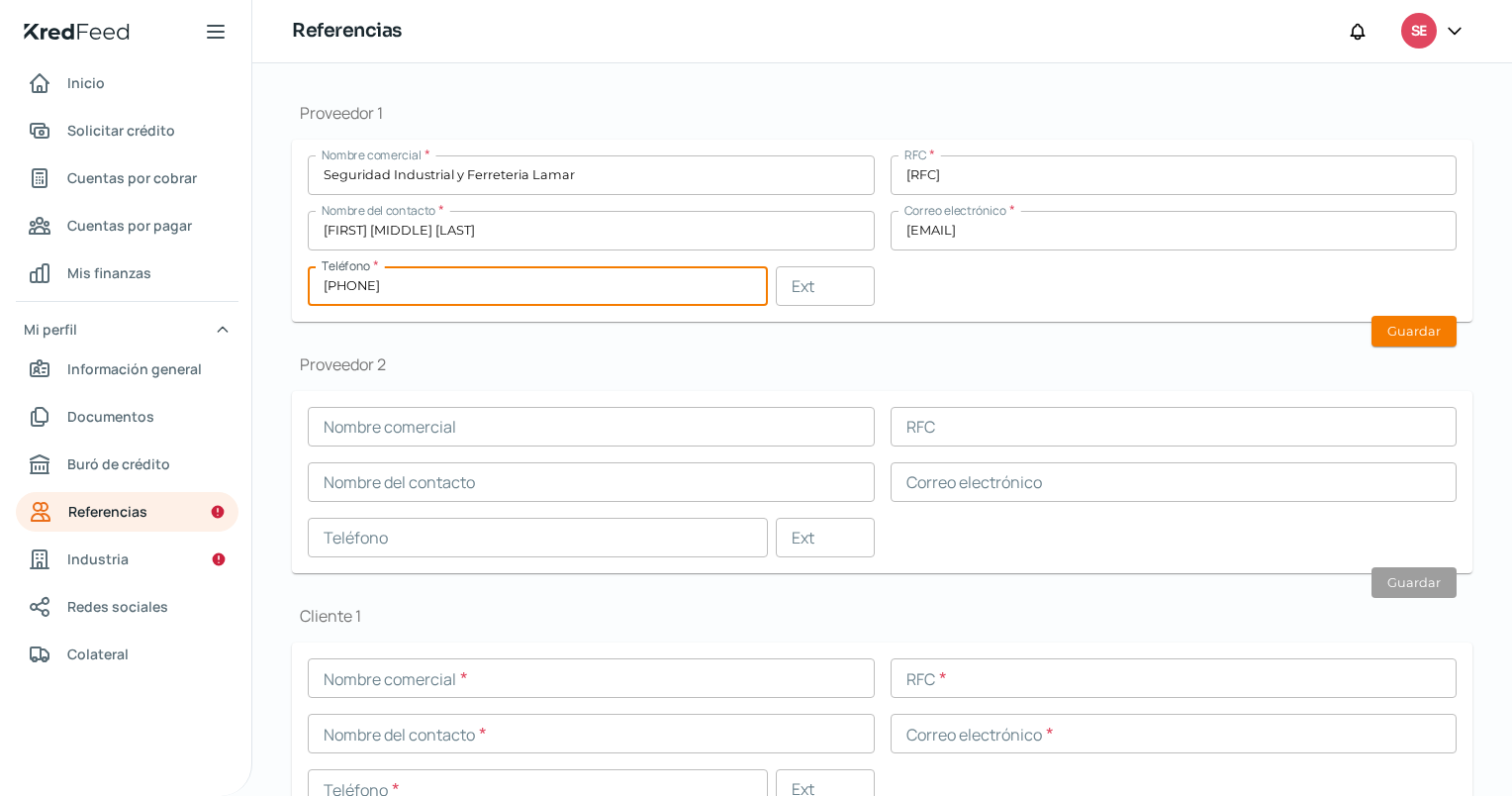 type on "[PHONE]" 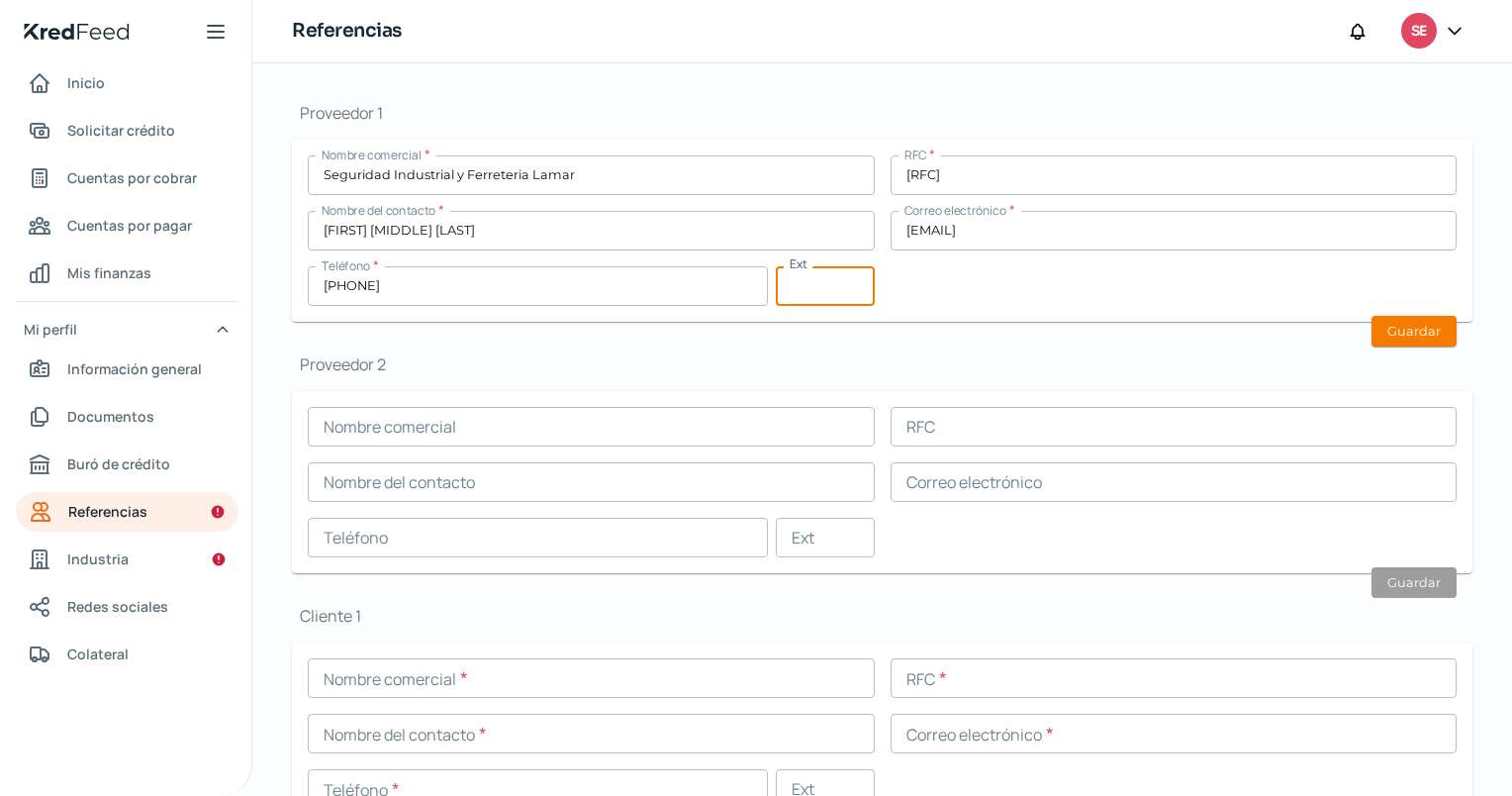 type 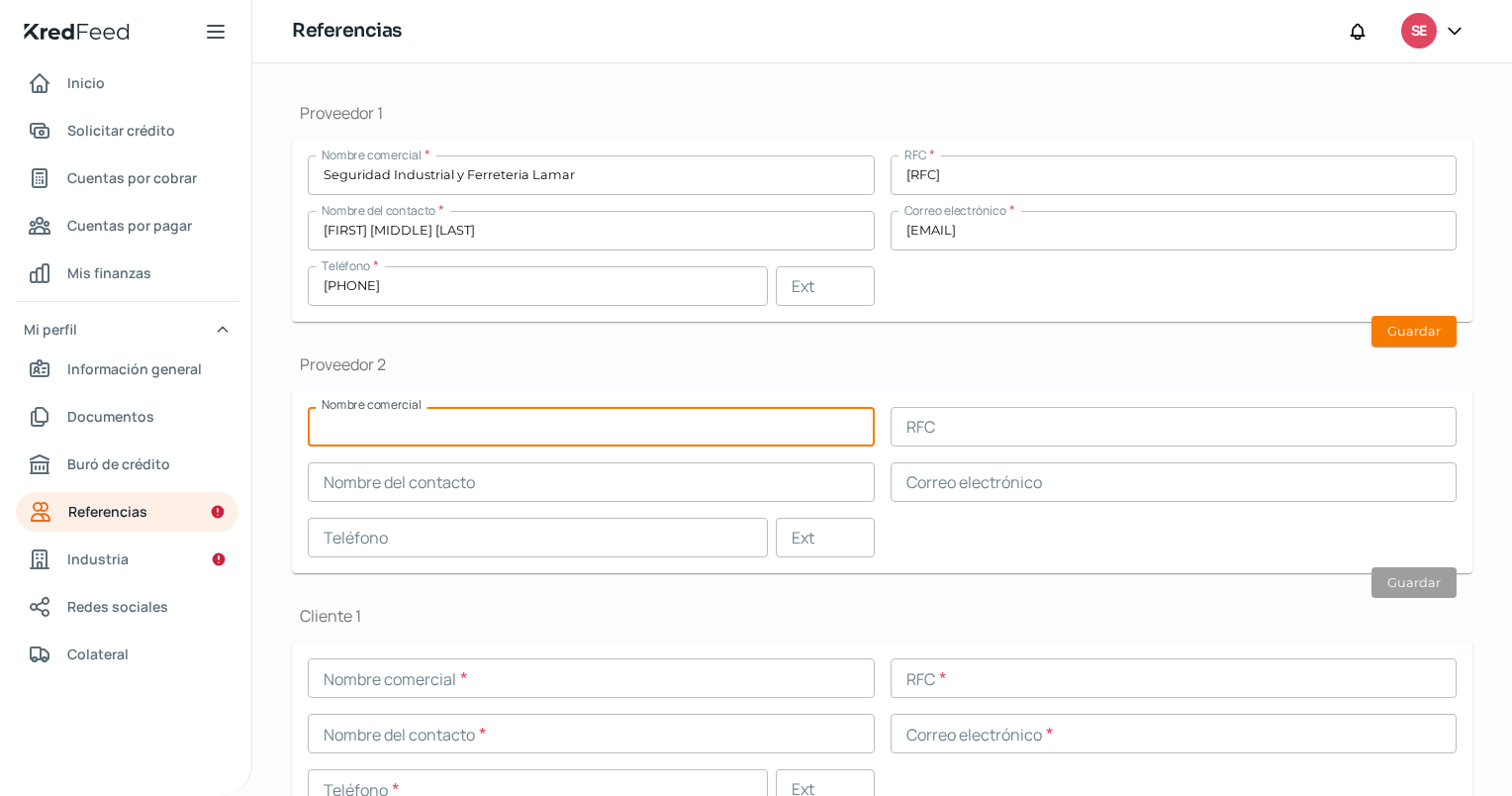 click on "Seguridad Industrial y Ferreteria Lamar" at bounding box center (591, 175) 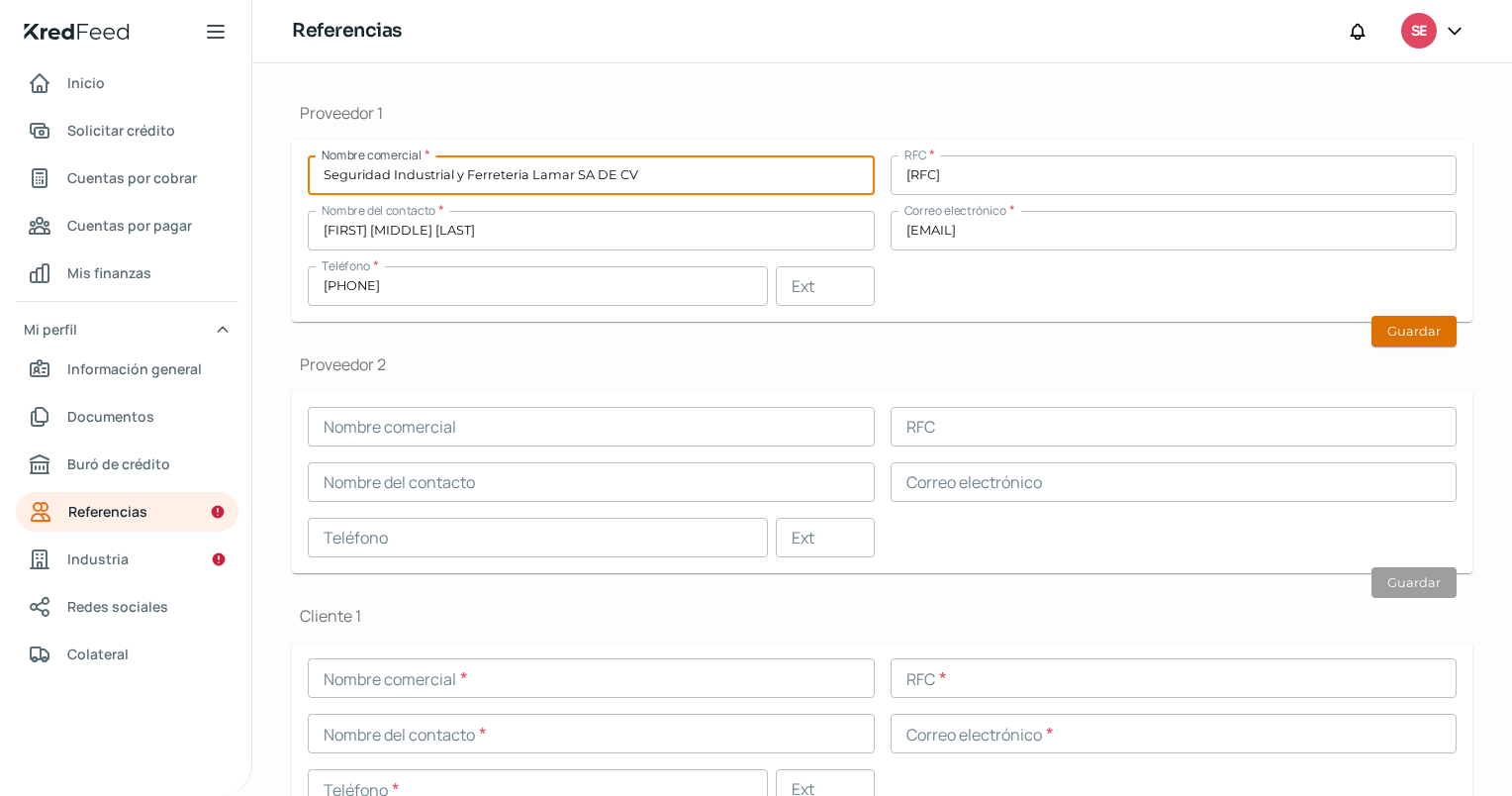 type on "Seguridad Industrial y Ferreteria Lamar SA DE CV" 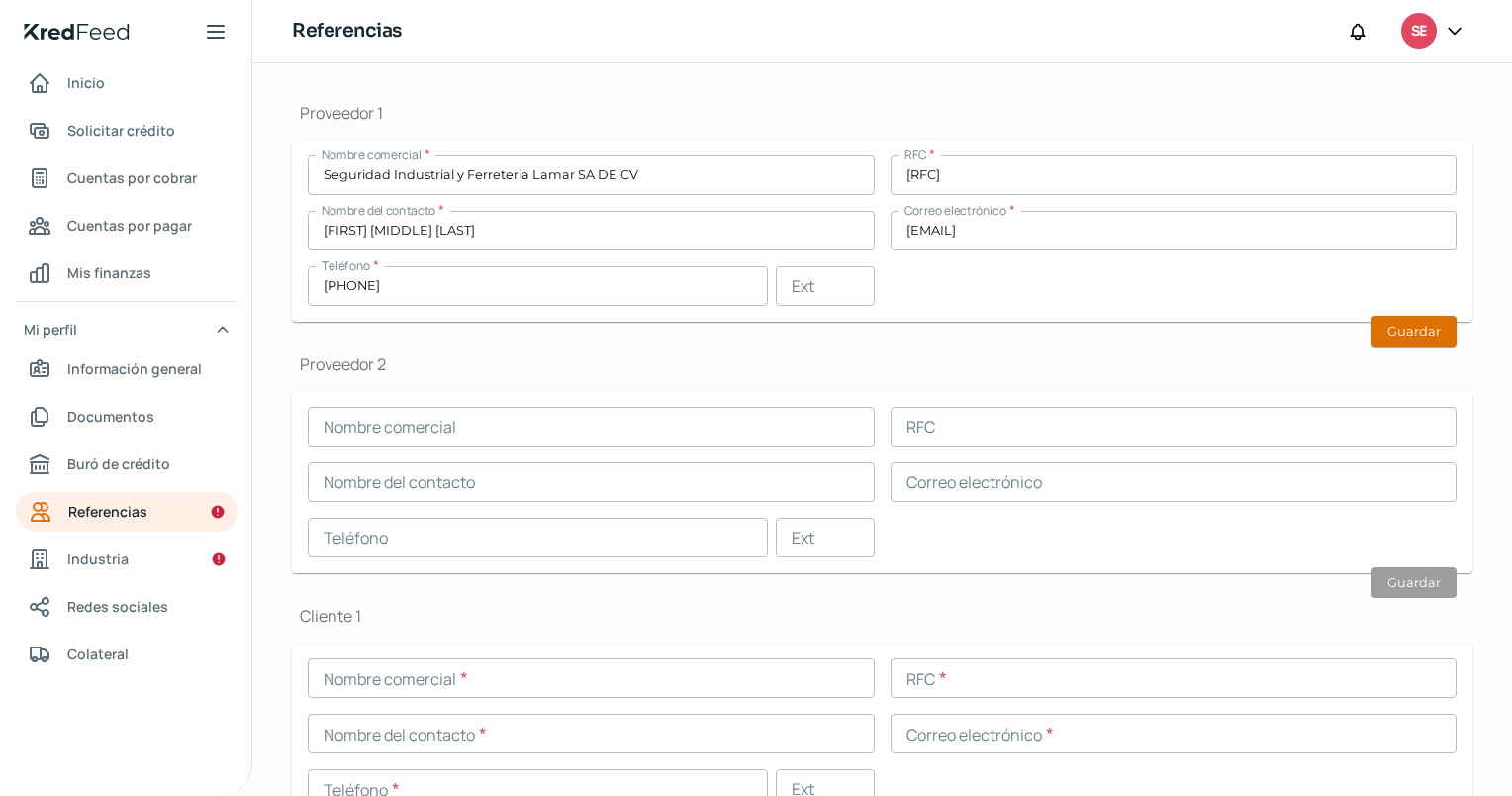 click on "Guardar" at bounding box center (1414, 331) 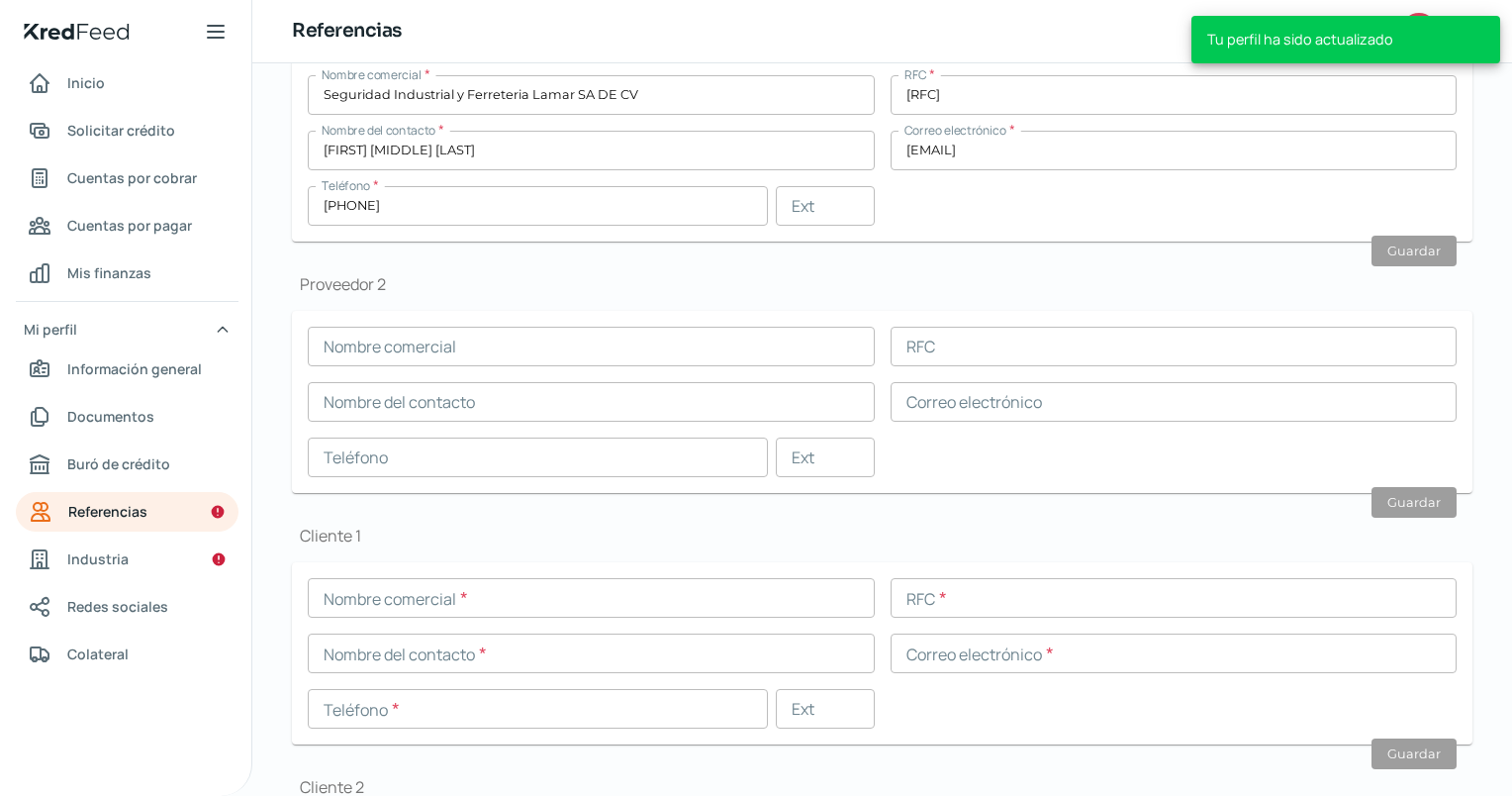 scroll, scrollTop: 487, scrollLeft: 0, axis: vertical 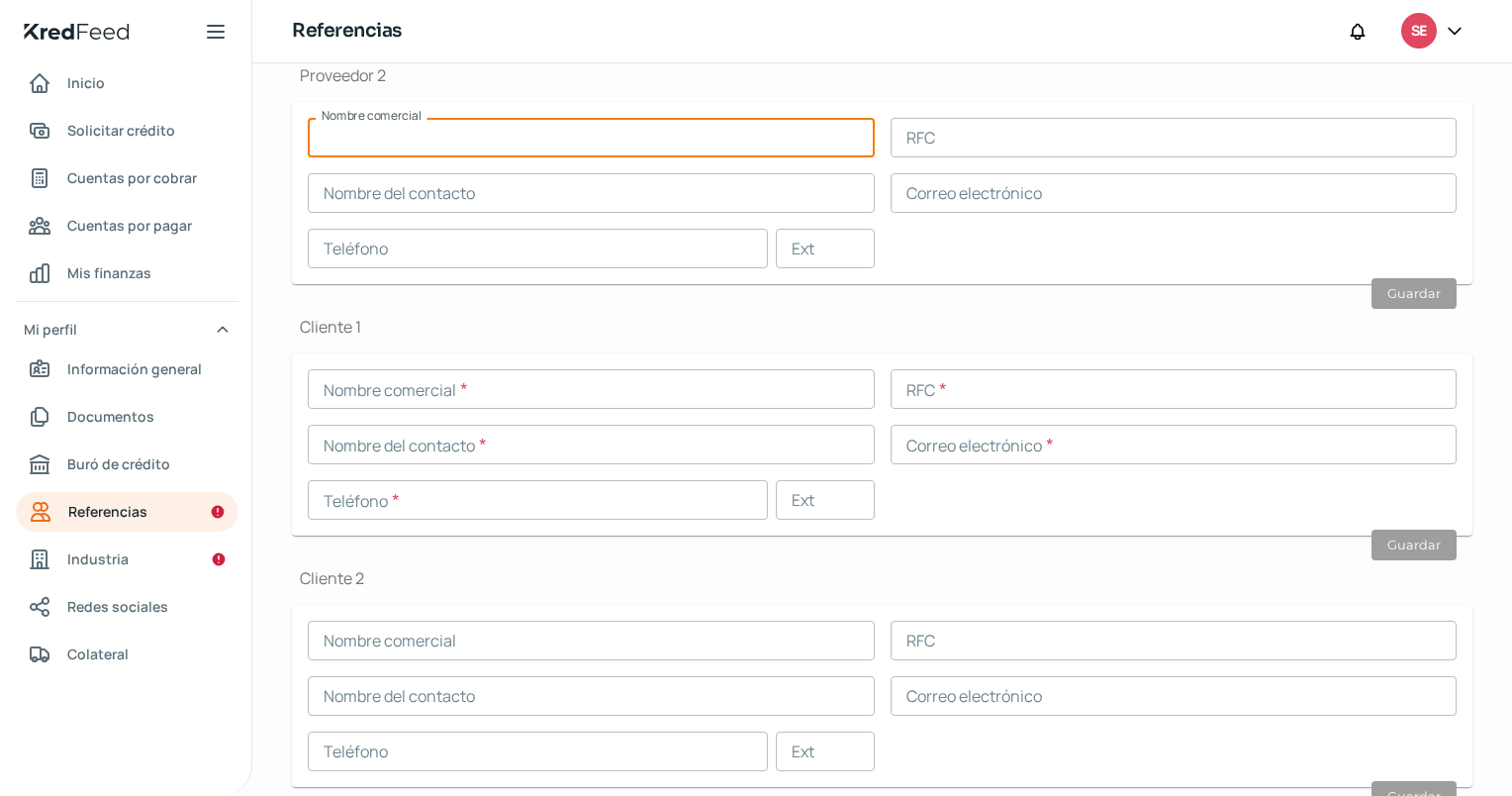 click at bounding box center [591, 138] 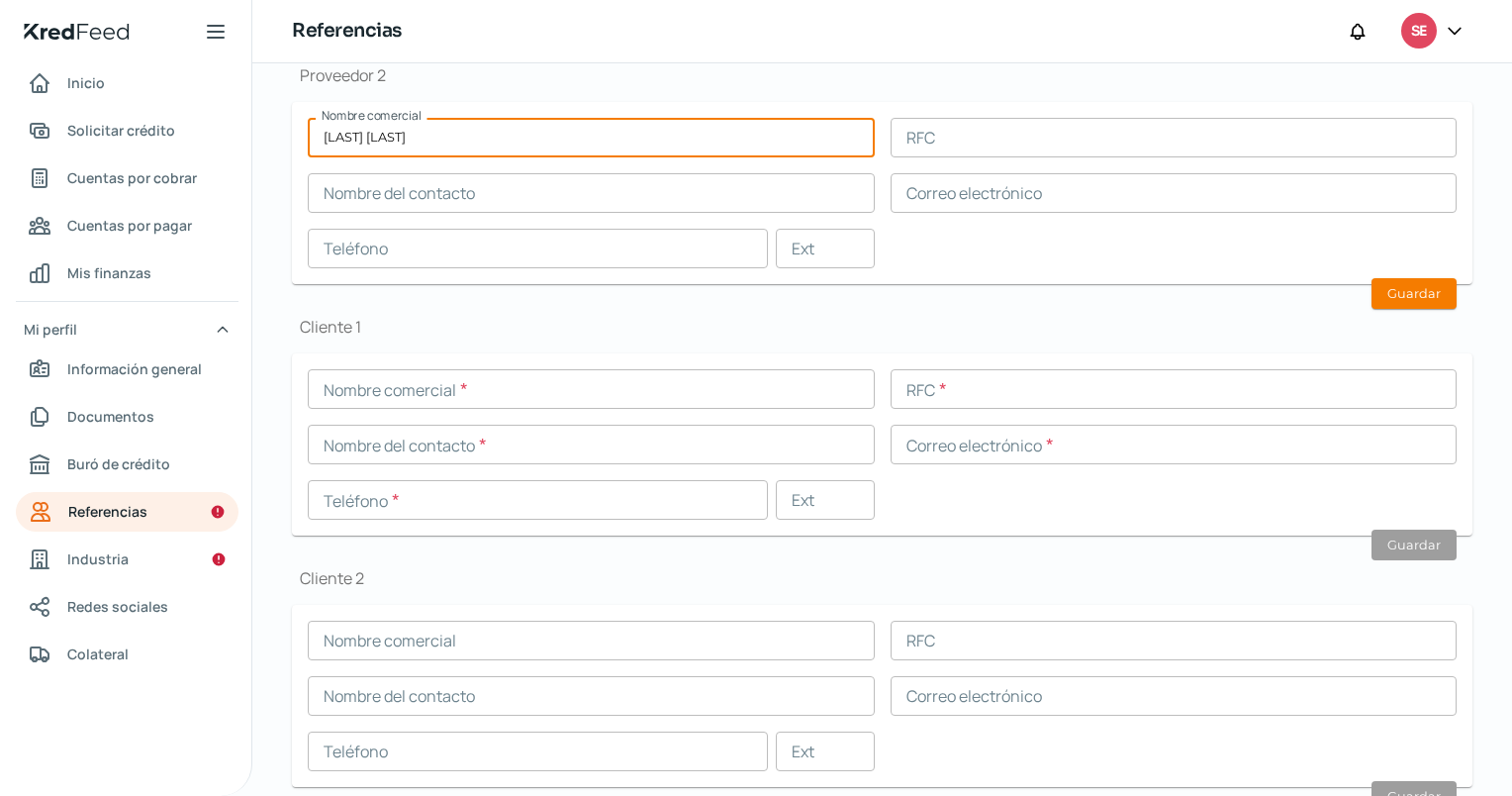 type on "[LAST] [LAST]" 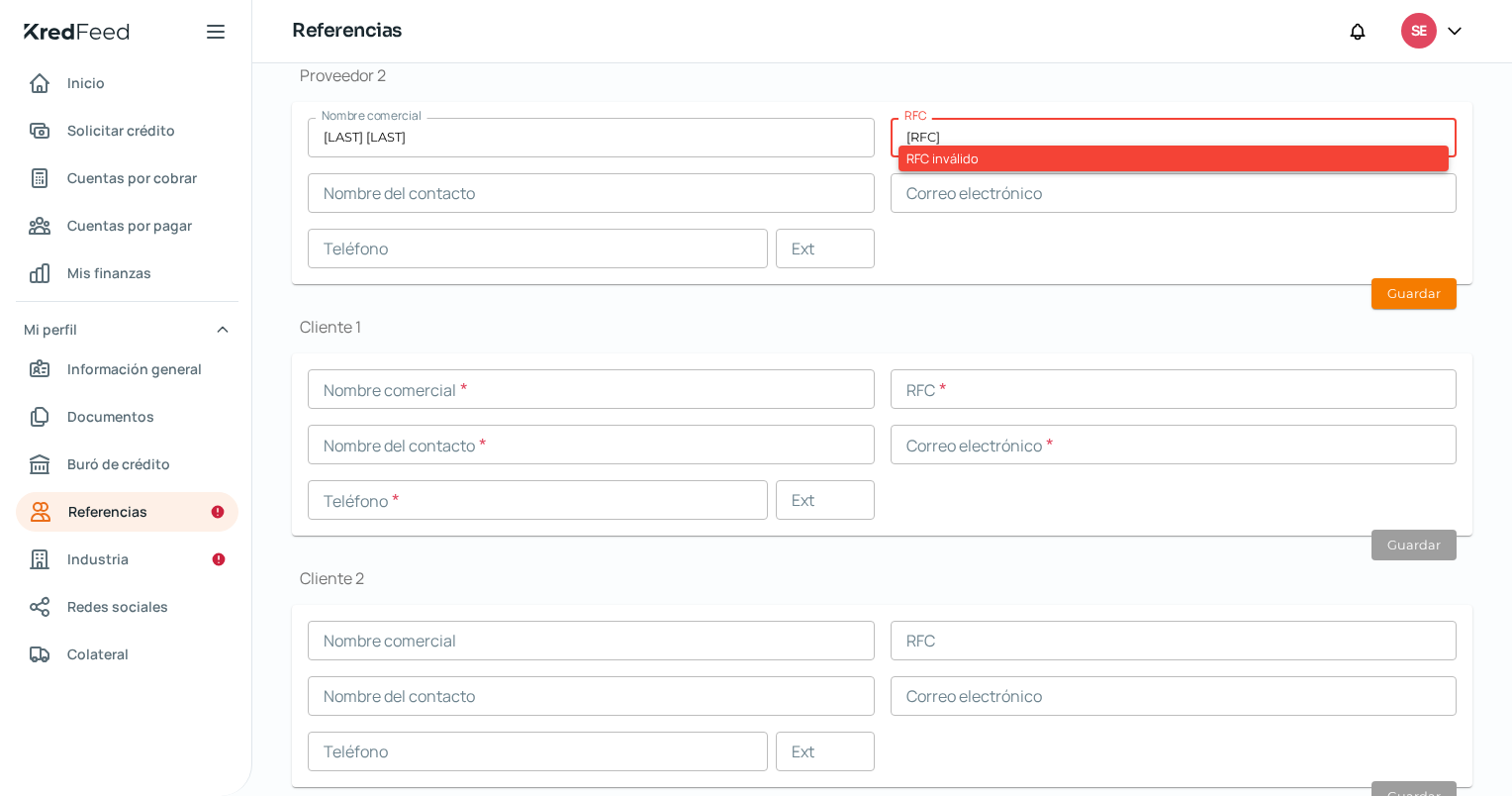 type on "[RFC]" 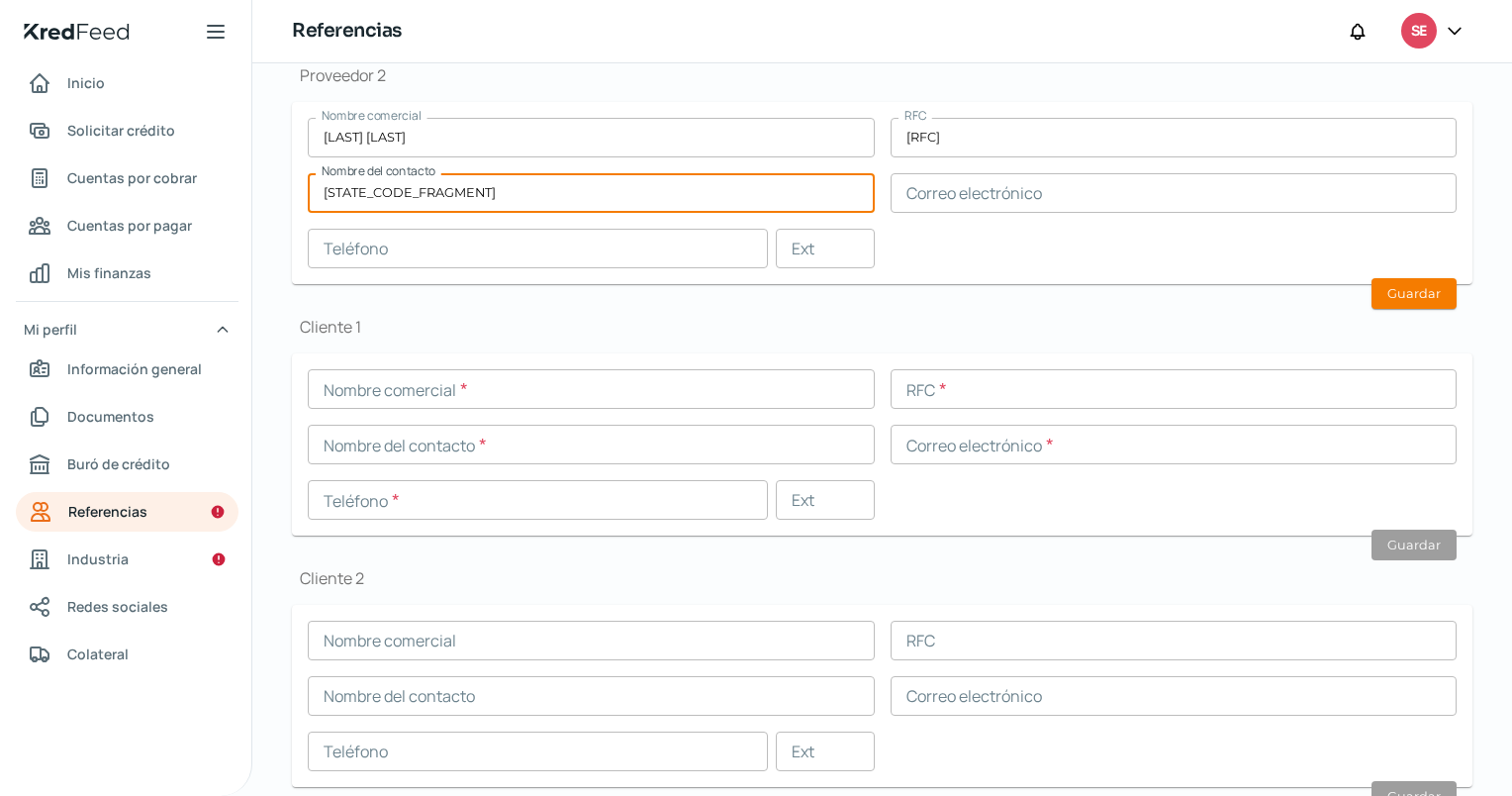 type on "c" 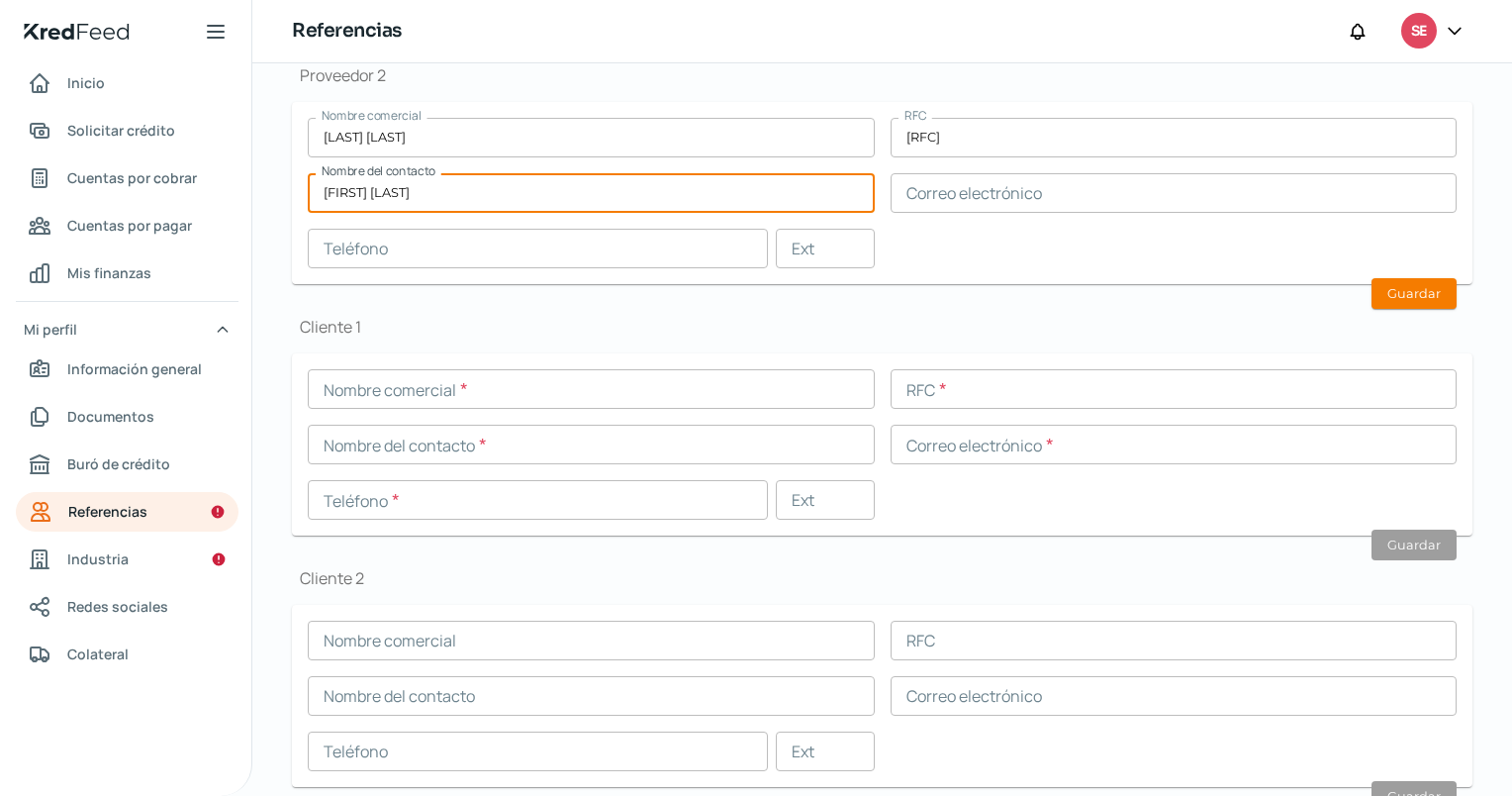 type on "[FIRST] [LAST]" 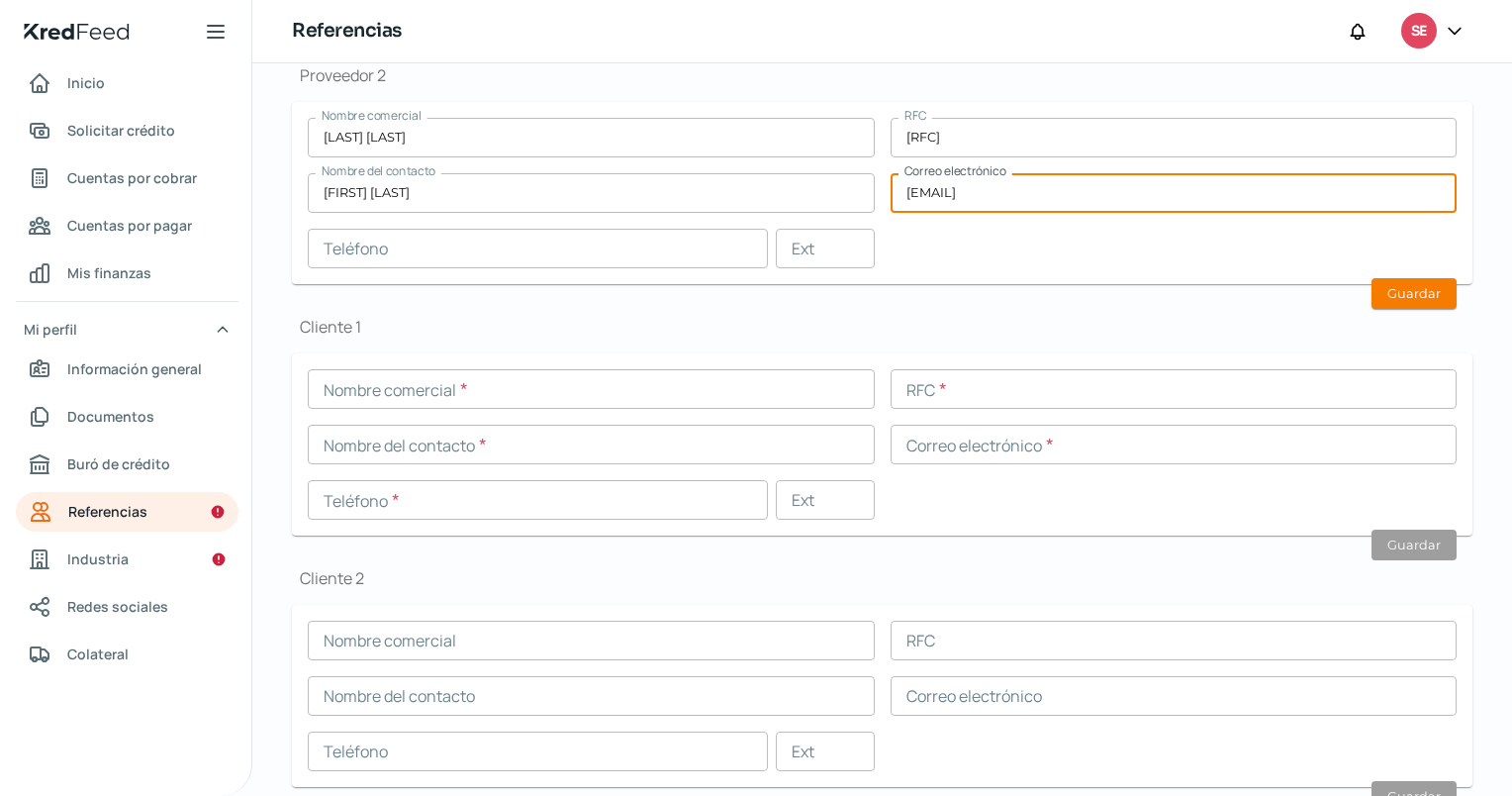 type on "[EMAIL]" 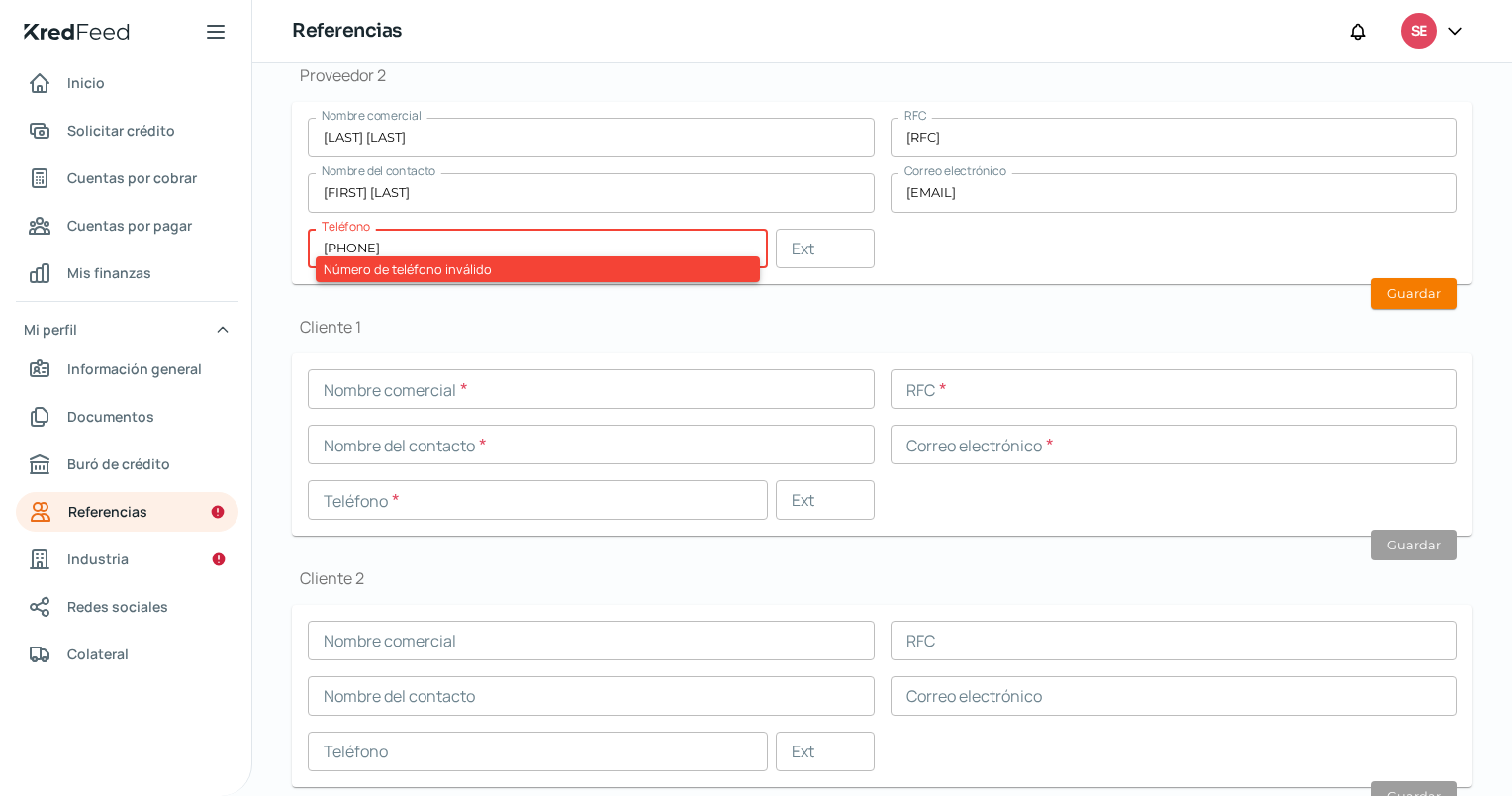 type on "[PHONE]" 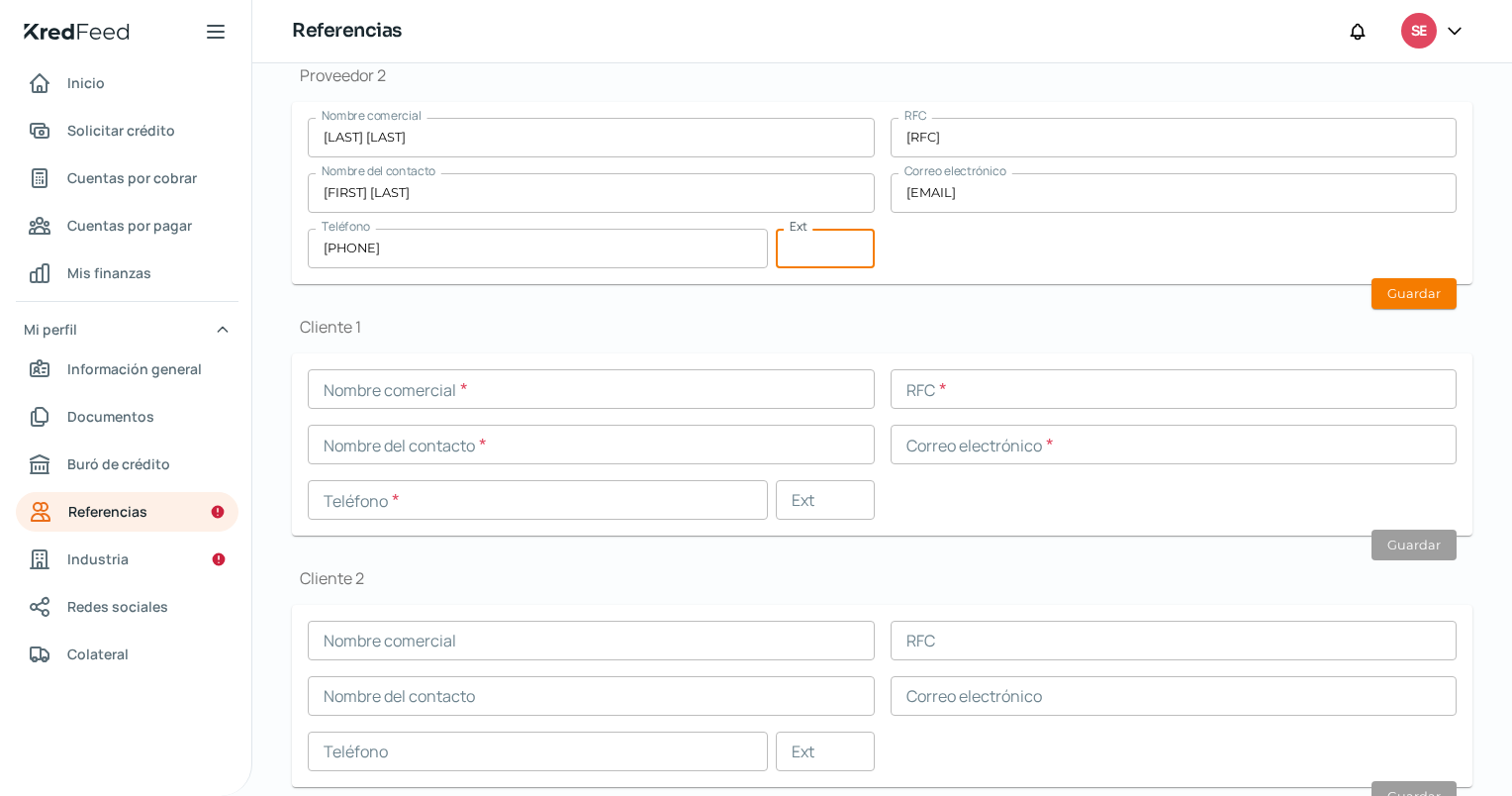 click on "Nombre comercial Ramos Toscano RFC [RFC] Nombre del contacto [FIRST] [LAST] [LAST] Correo electrónico [EMAIL] Teléfono [PHONE] Ext Guardar" at bounding box center (882, 193) 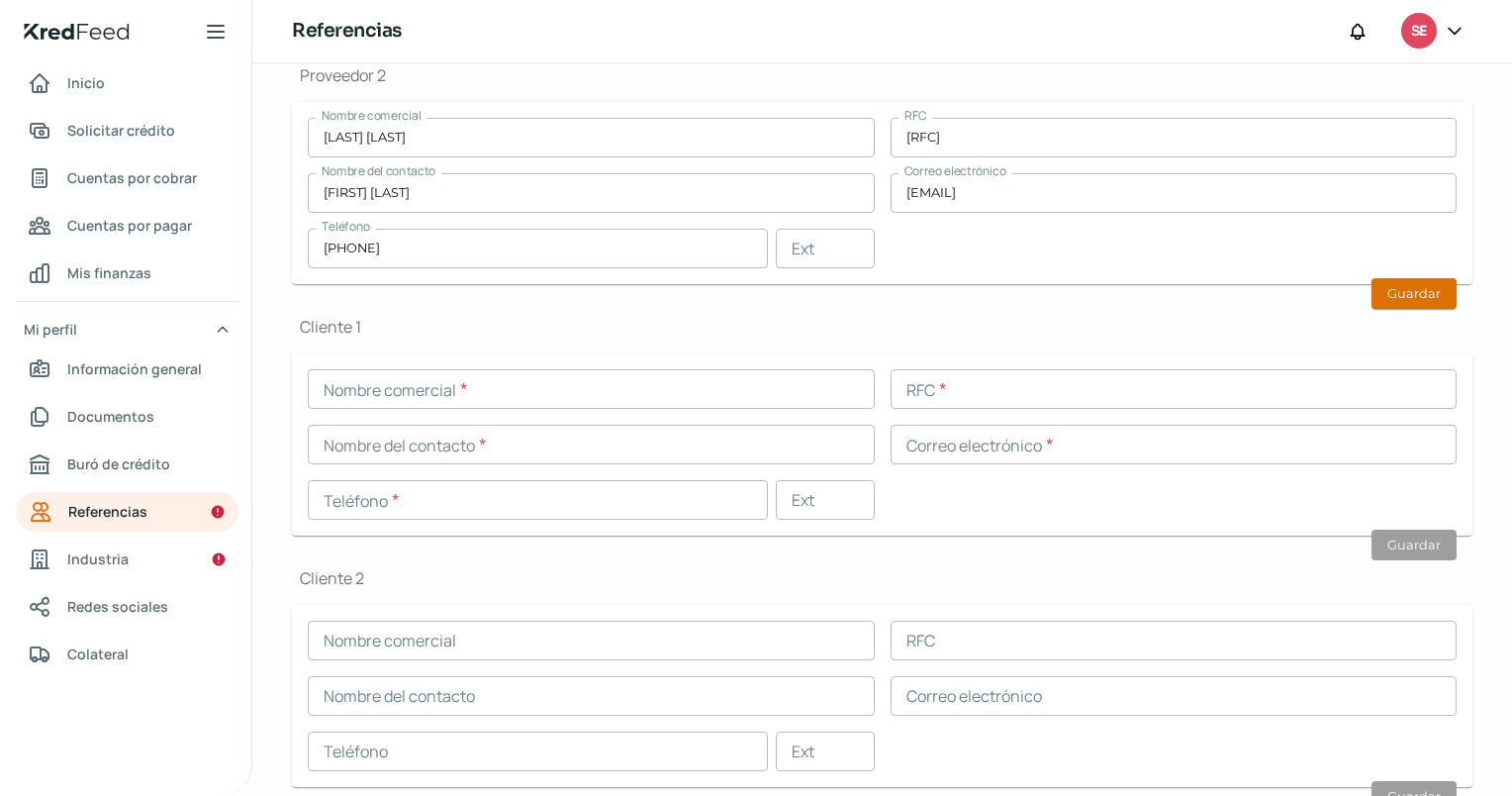 click on "Guardar" at bounding box center (1414, 293) 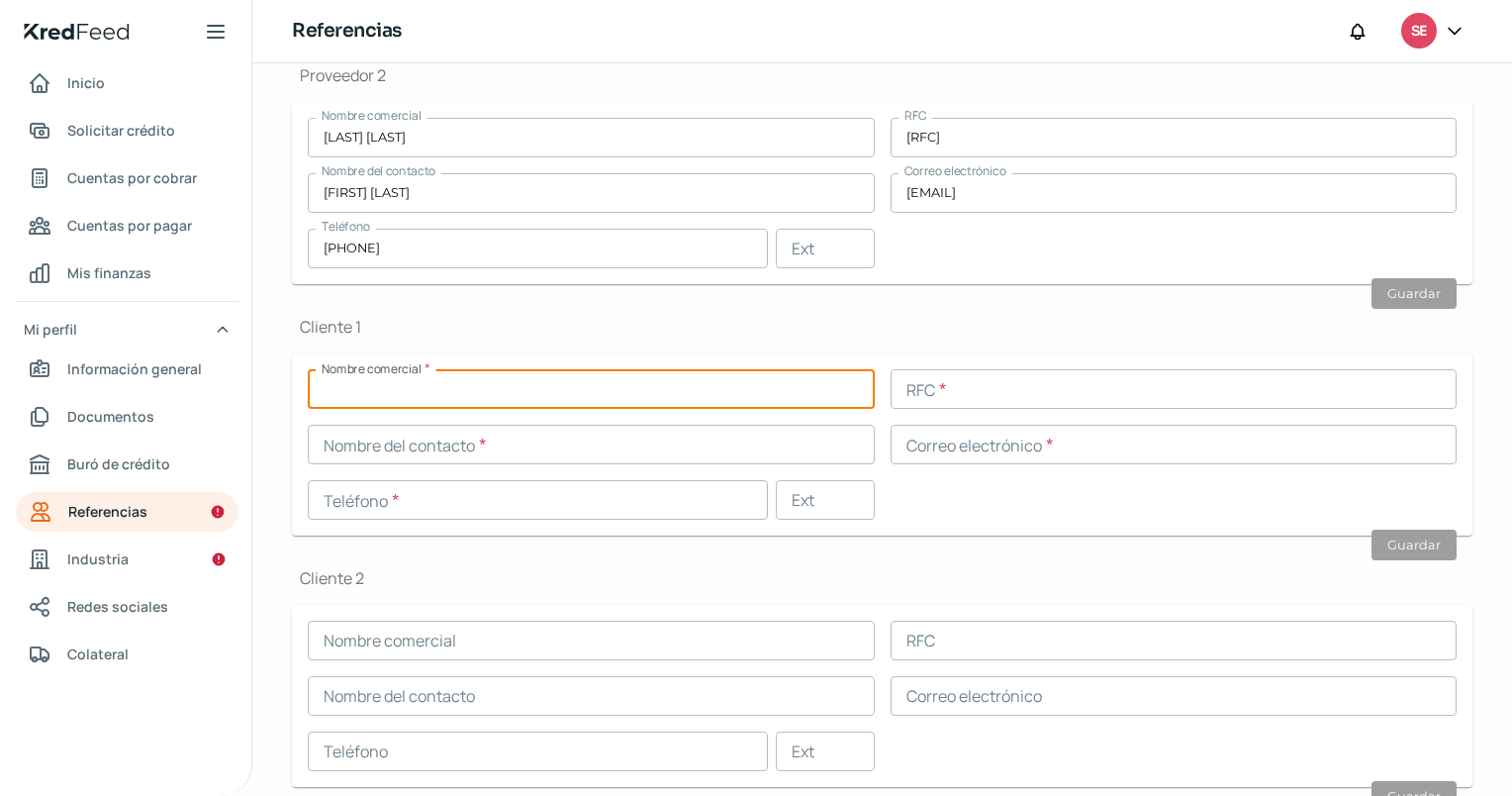 click at bounding box center [591, 389] 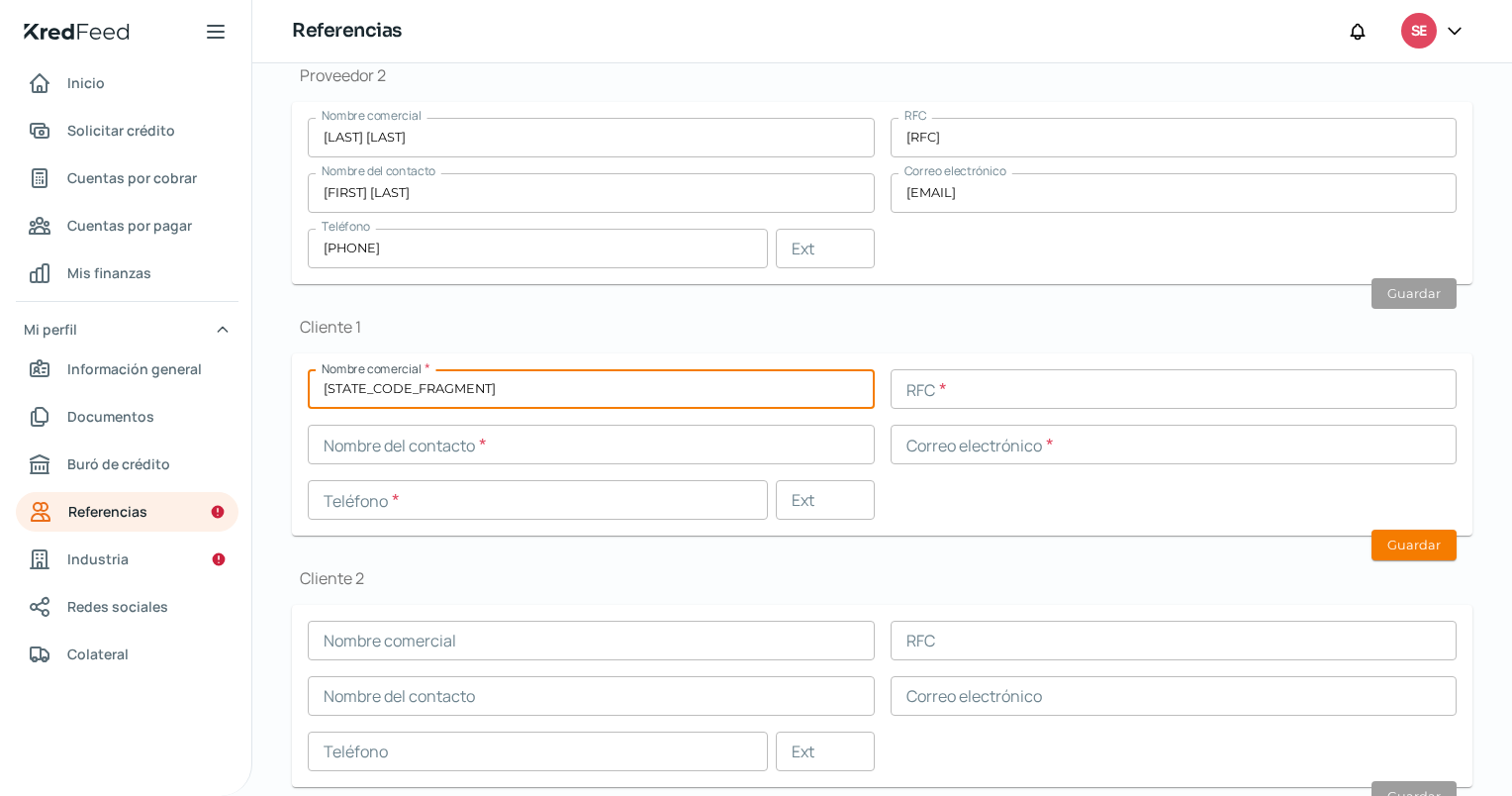 type on "c" 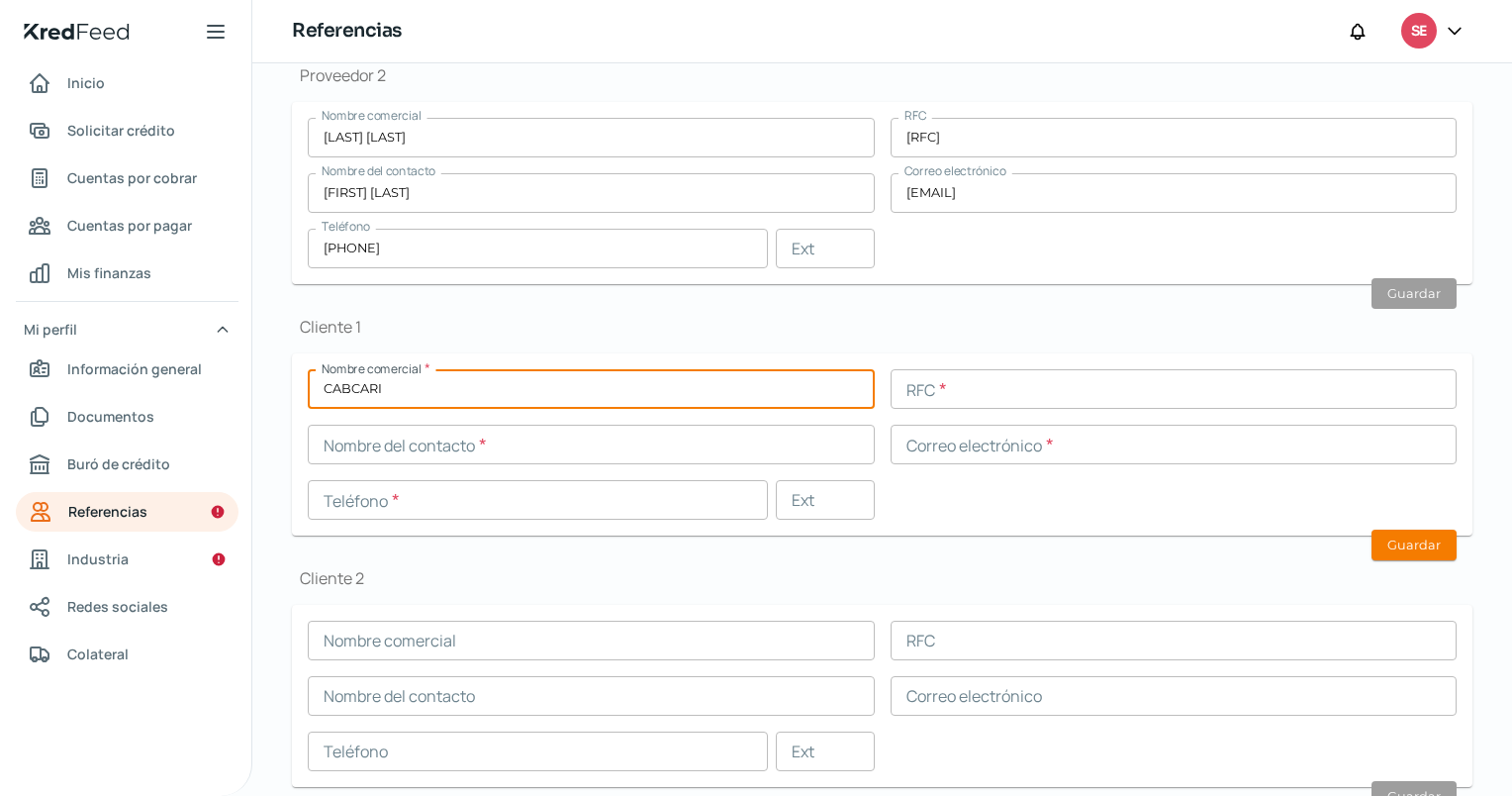type on "CABCARI" 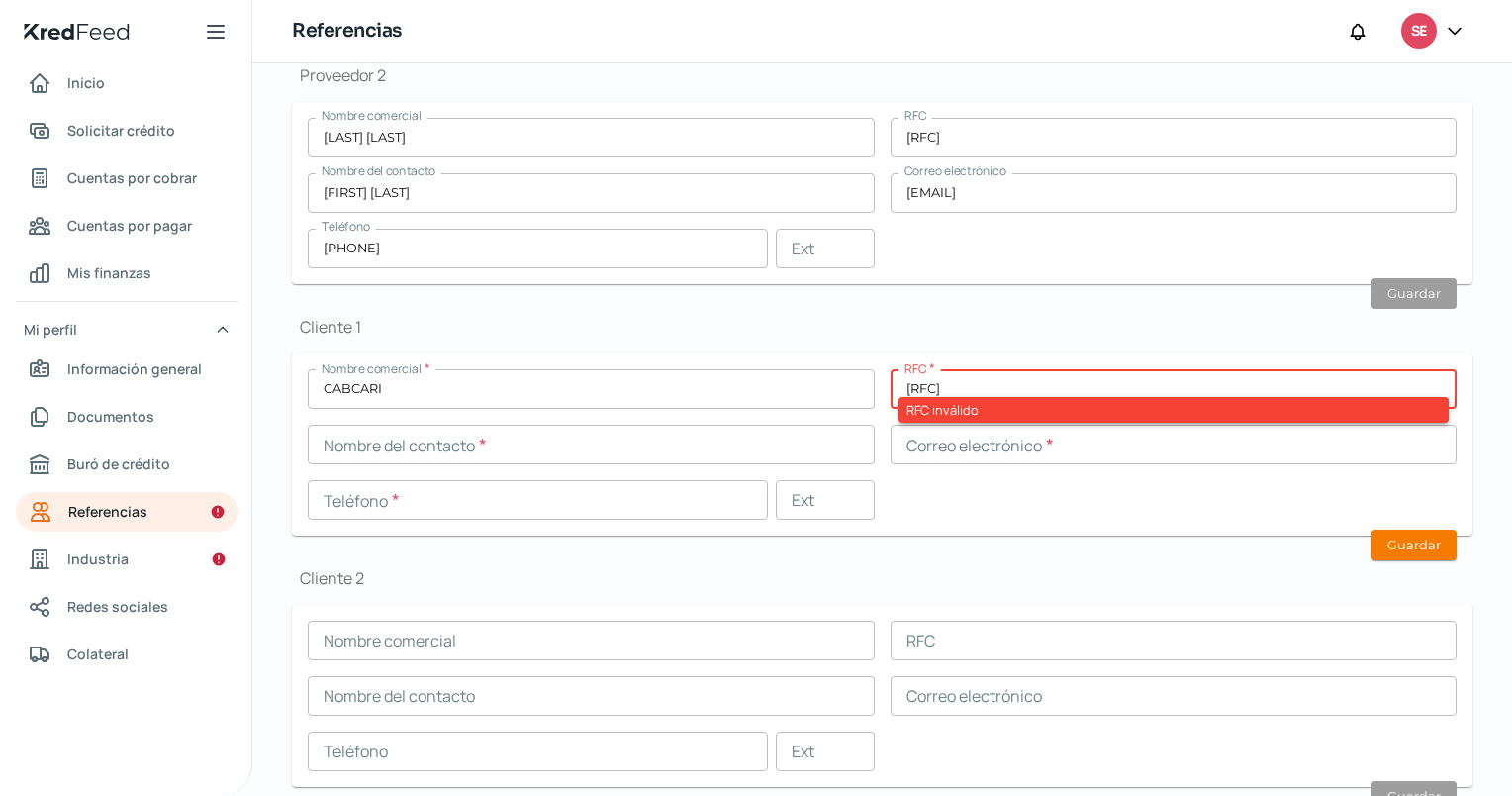 type on "[RFC]" 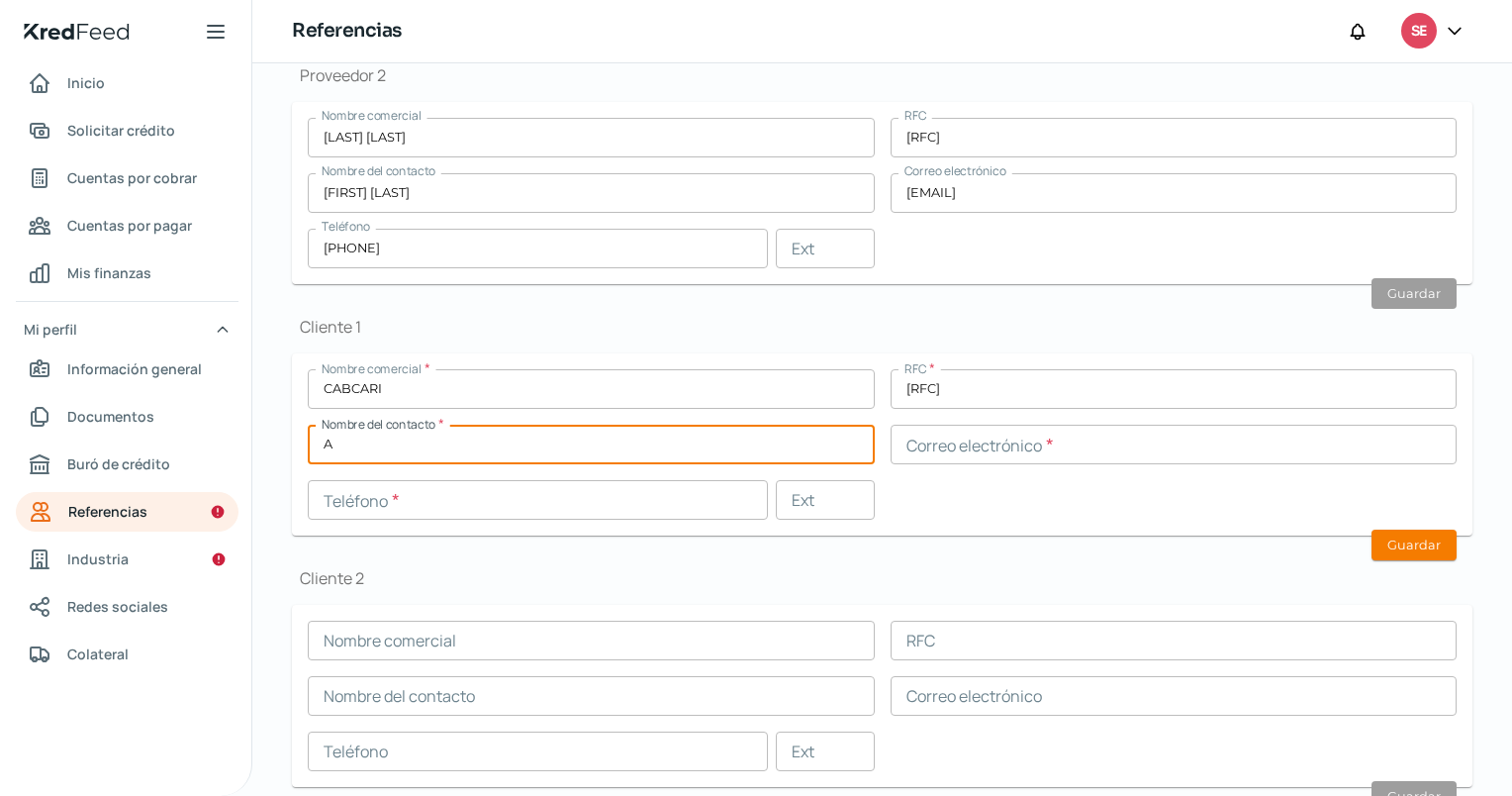 type on "A" 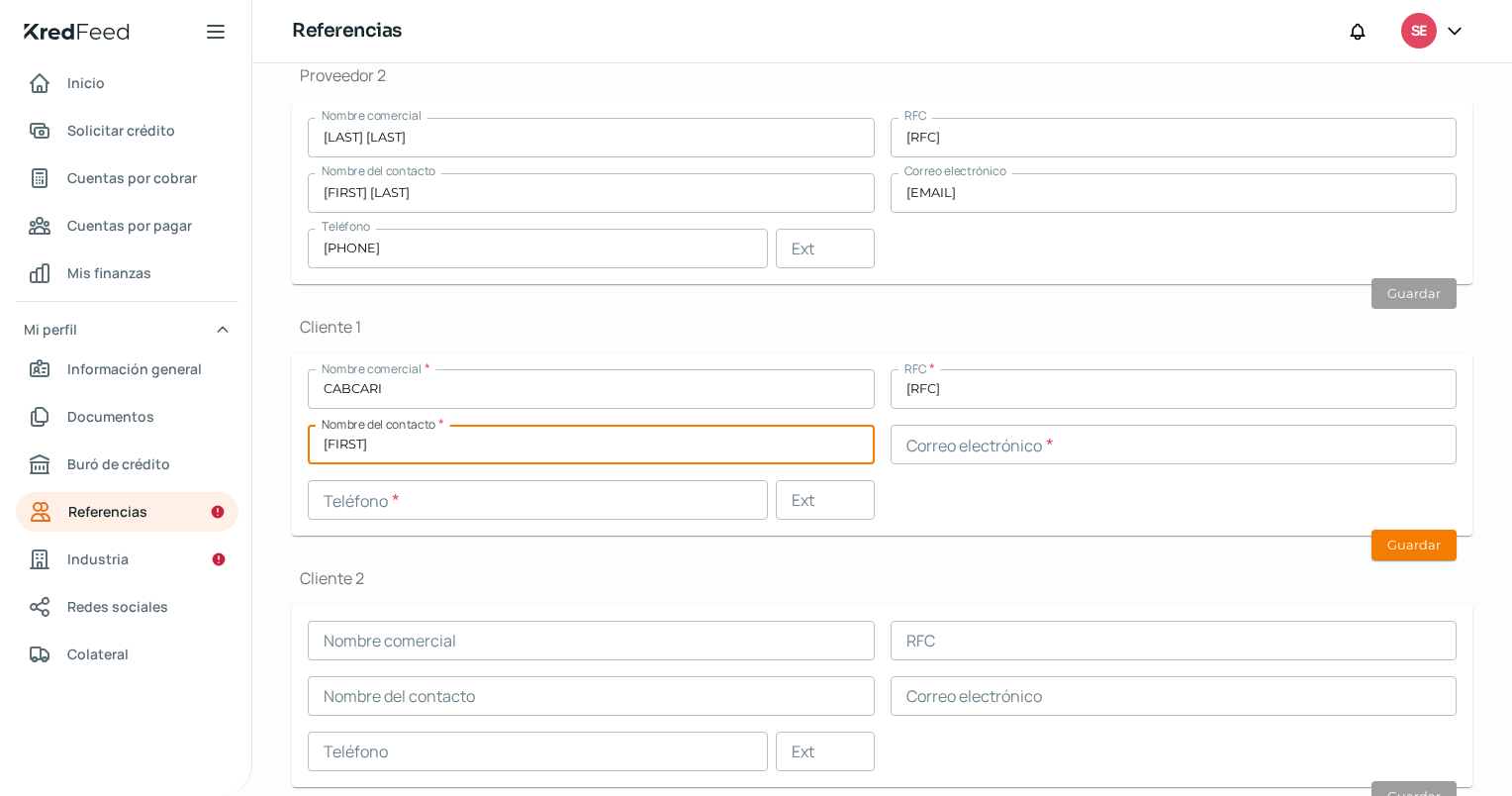 type on "[FIRST]" 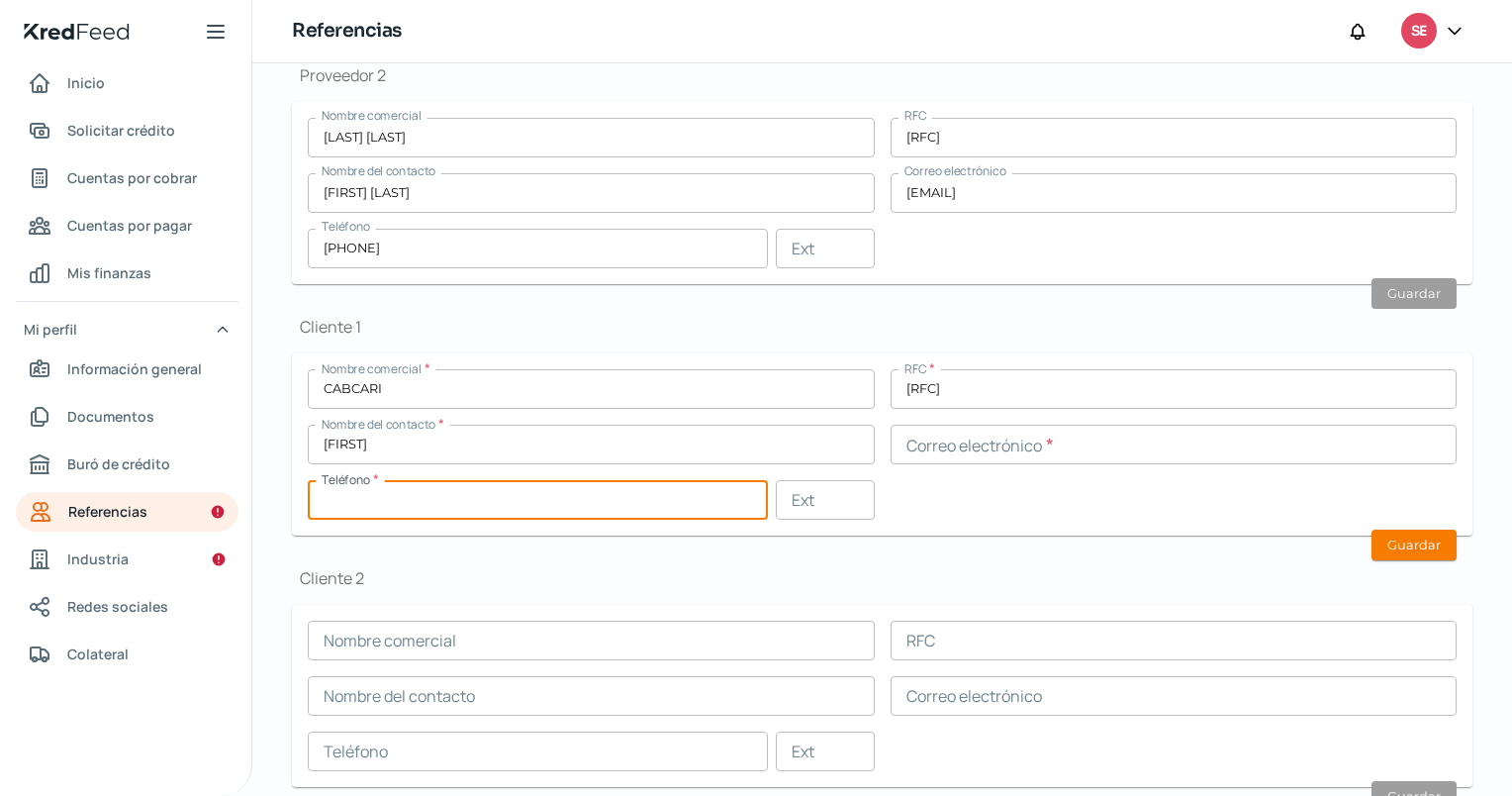 click at bounding box center (537, 500) 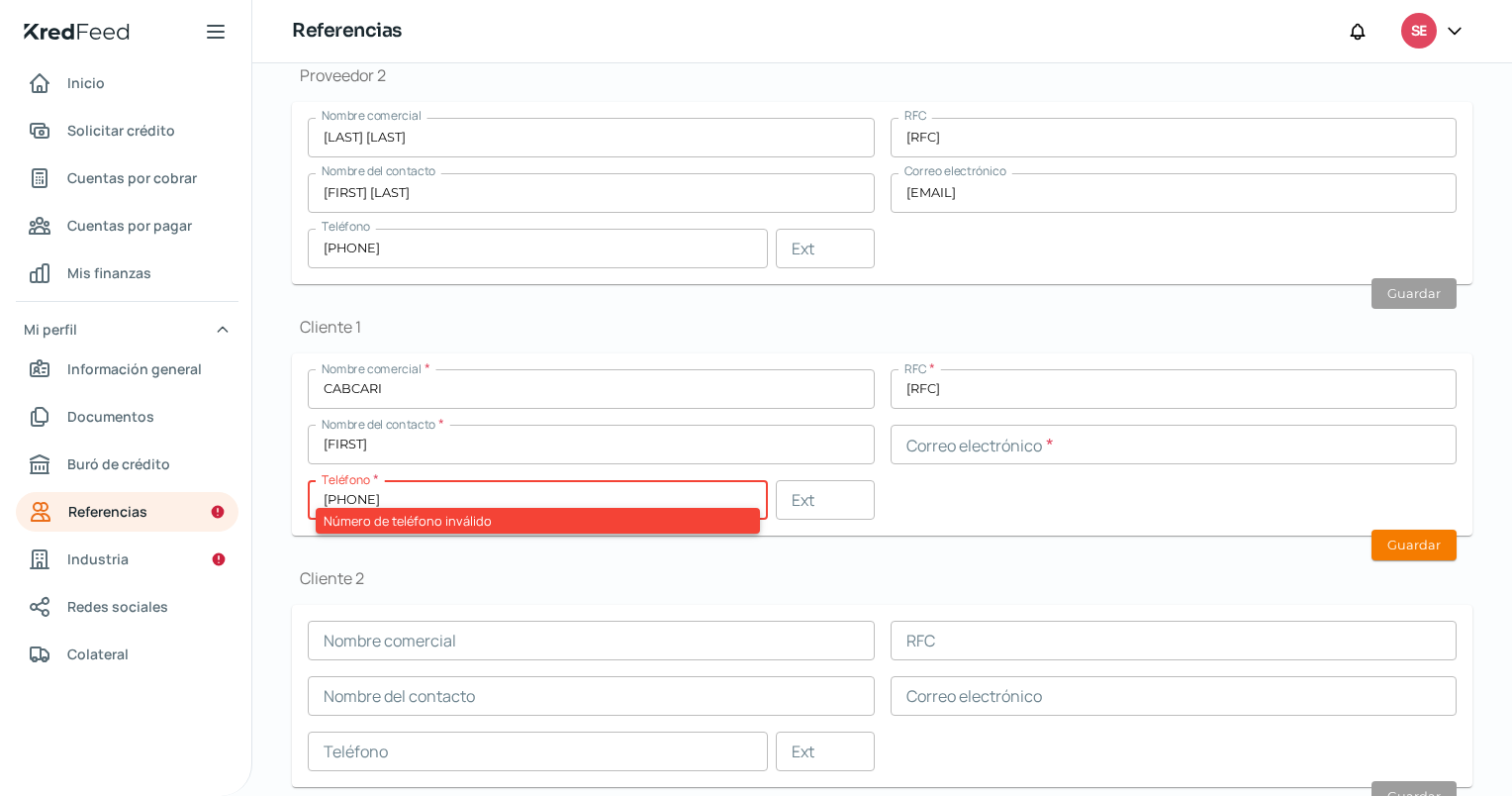 type on "[PHONE]" 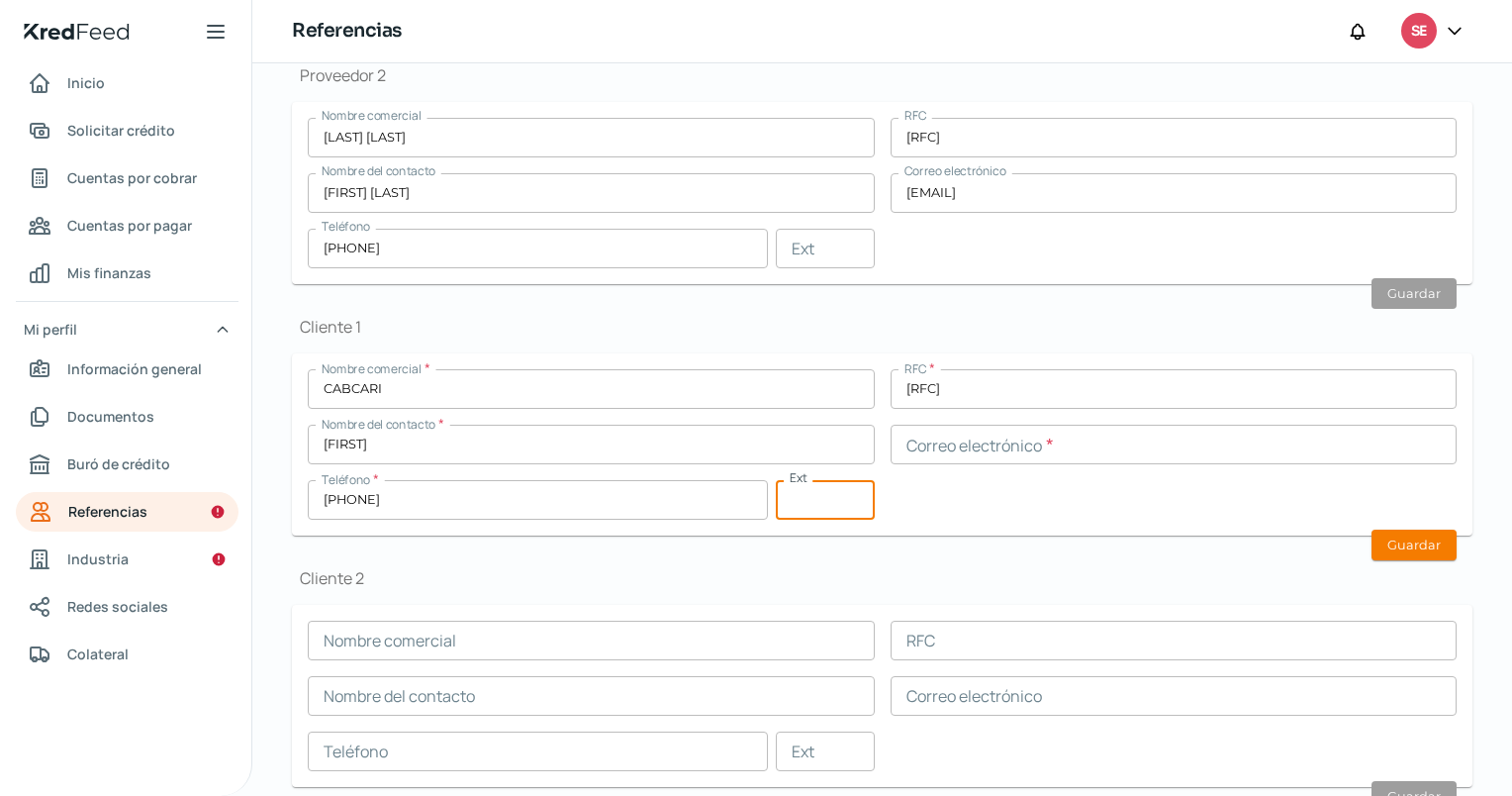 click on "[FIRST]" at bounding box center [591, 445] 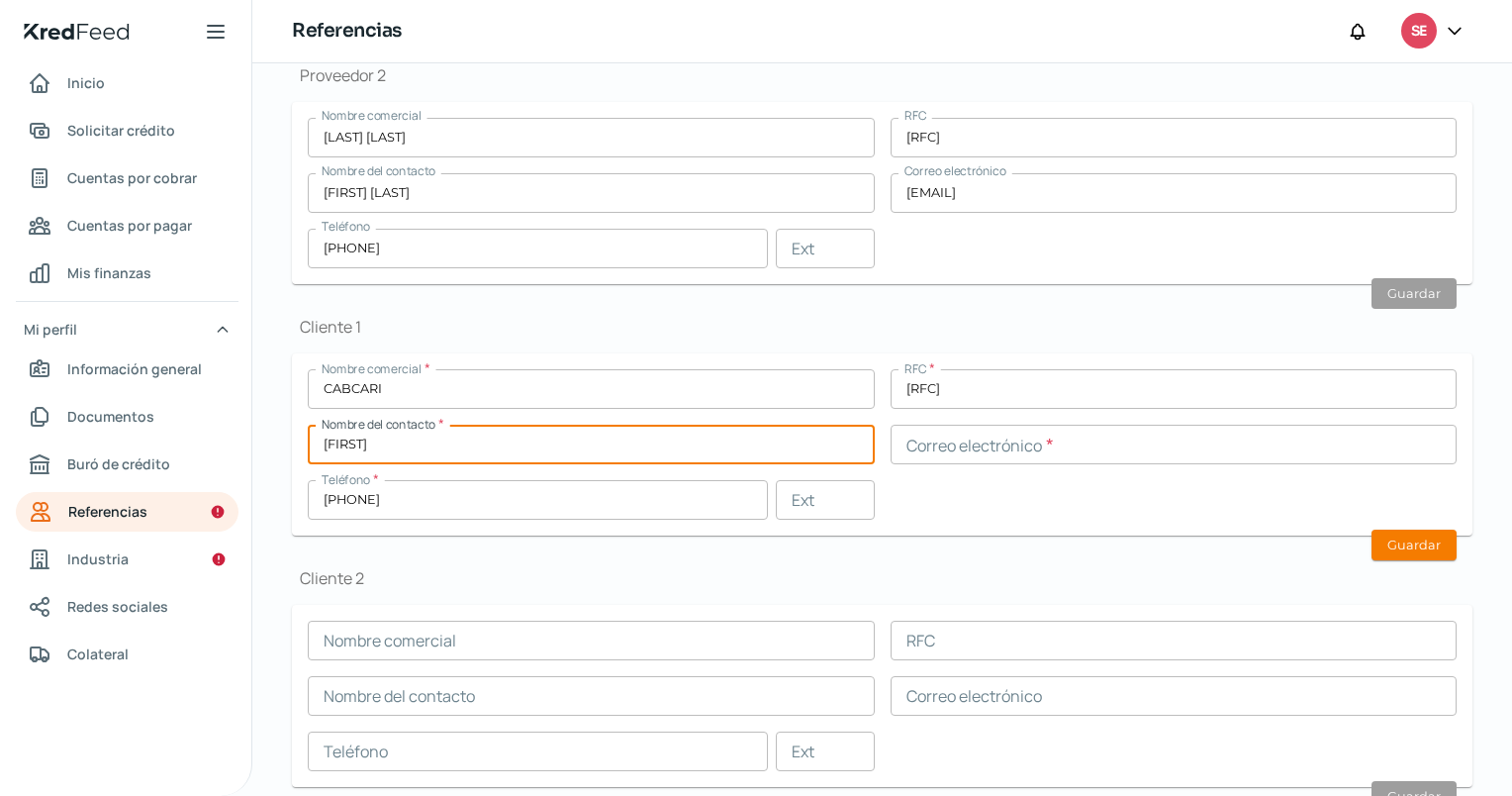 type on "[FIRST]" 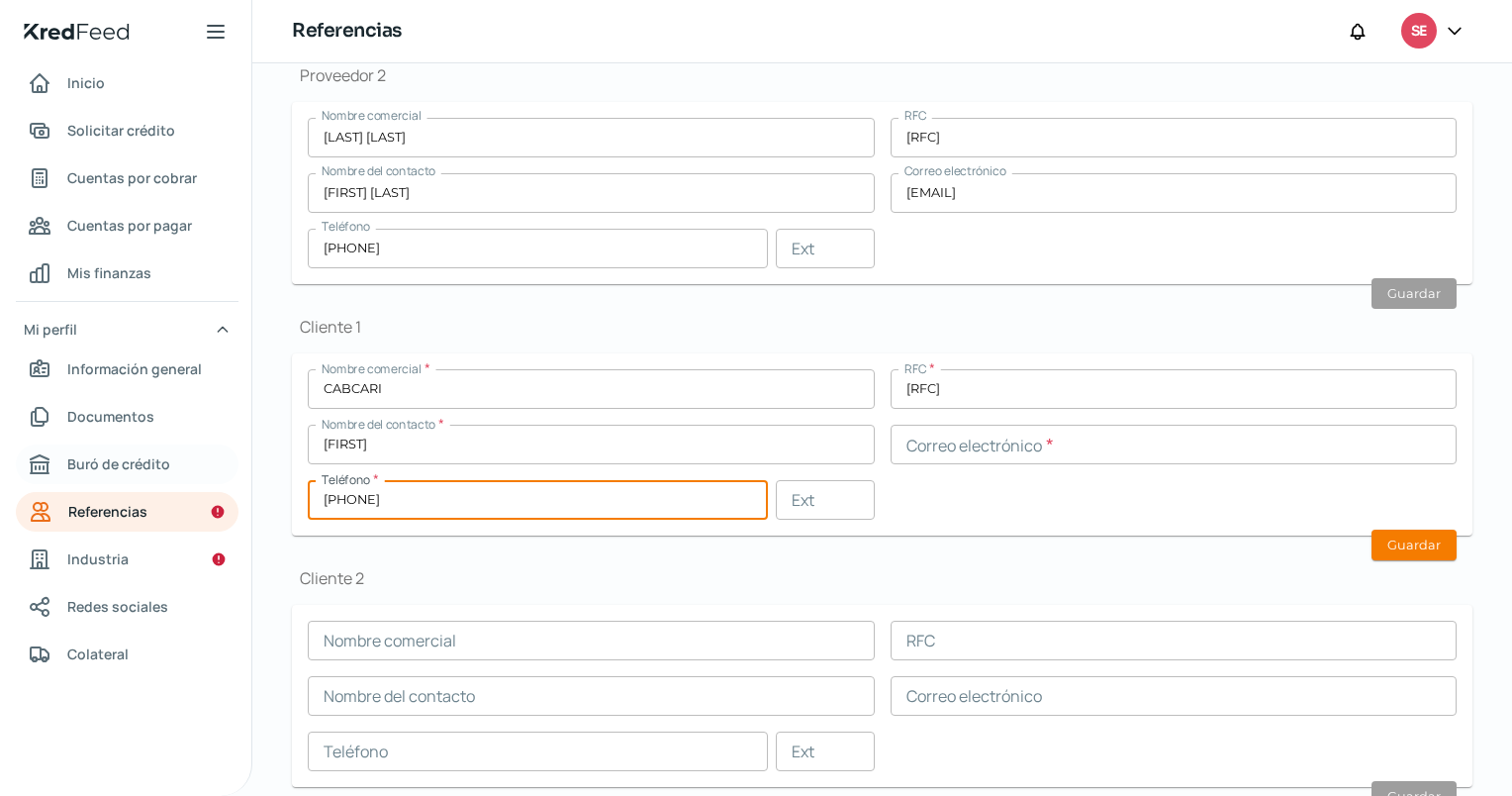 drag, startPoint x: 443, startPoint y: 501, endPoint x: 130, endPoint y: 474, distance: 314.16238 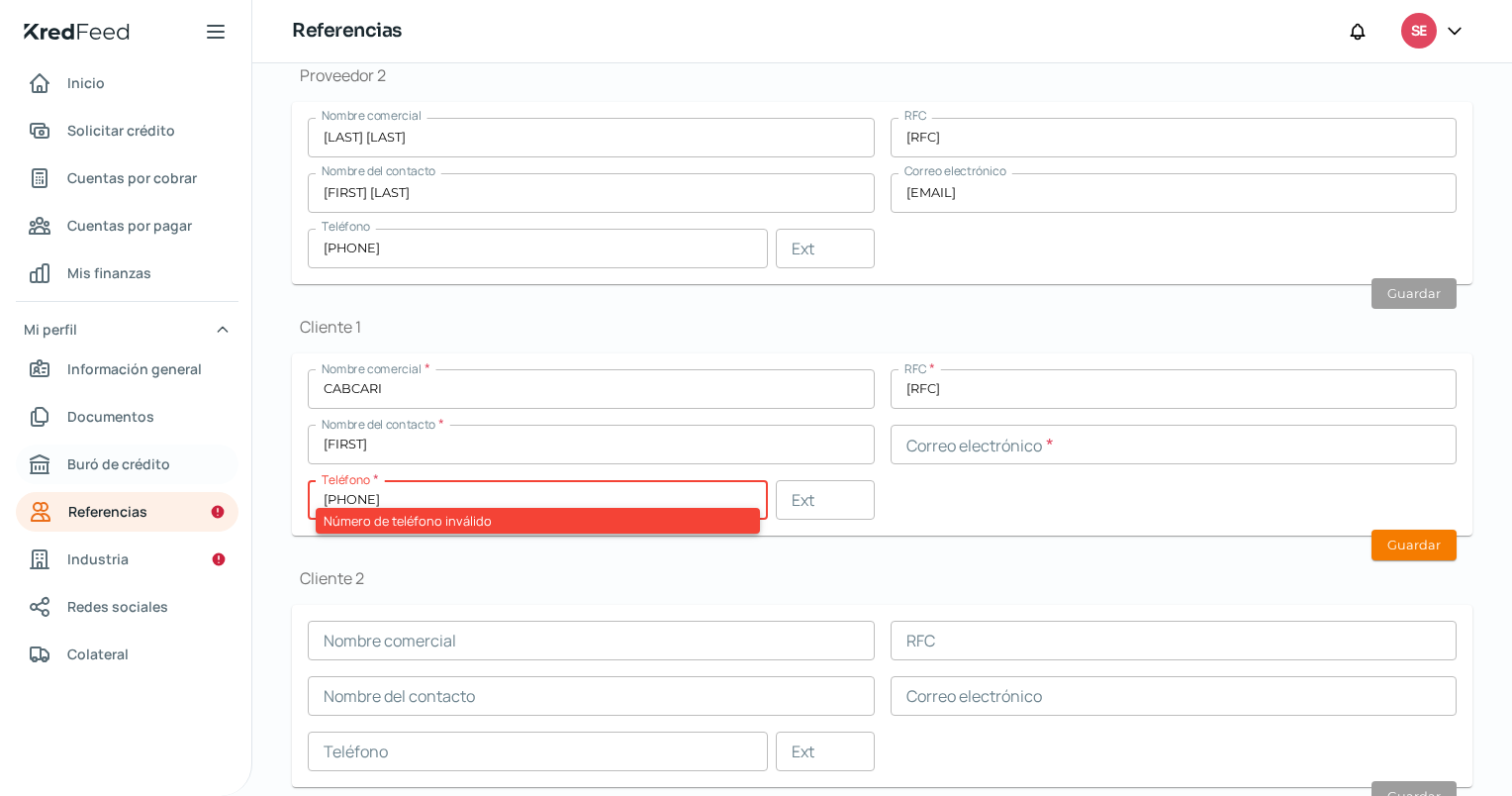 type on "[PHONE]" 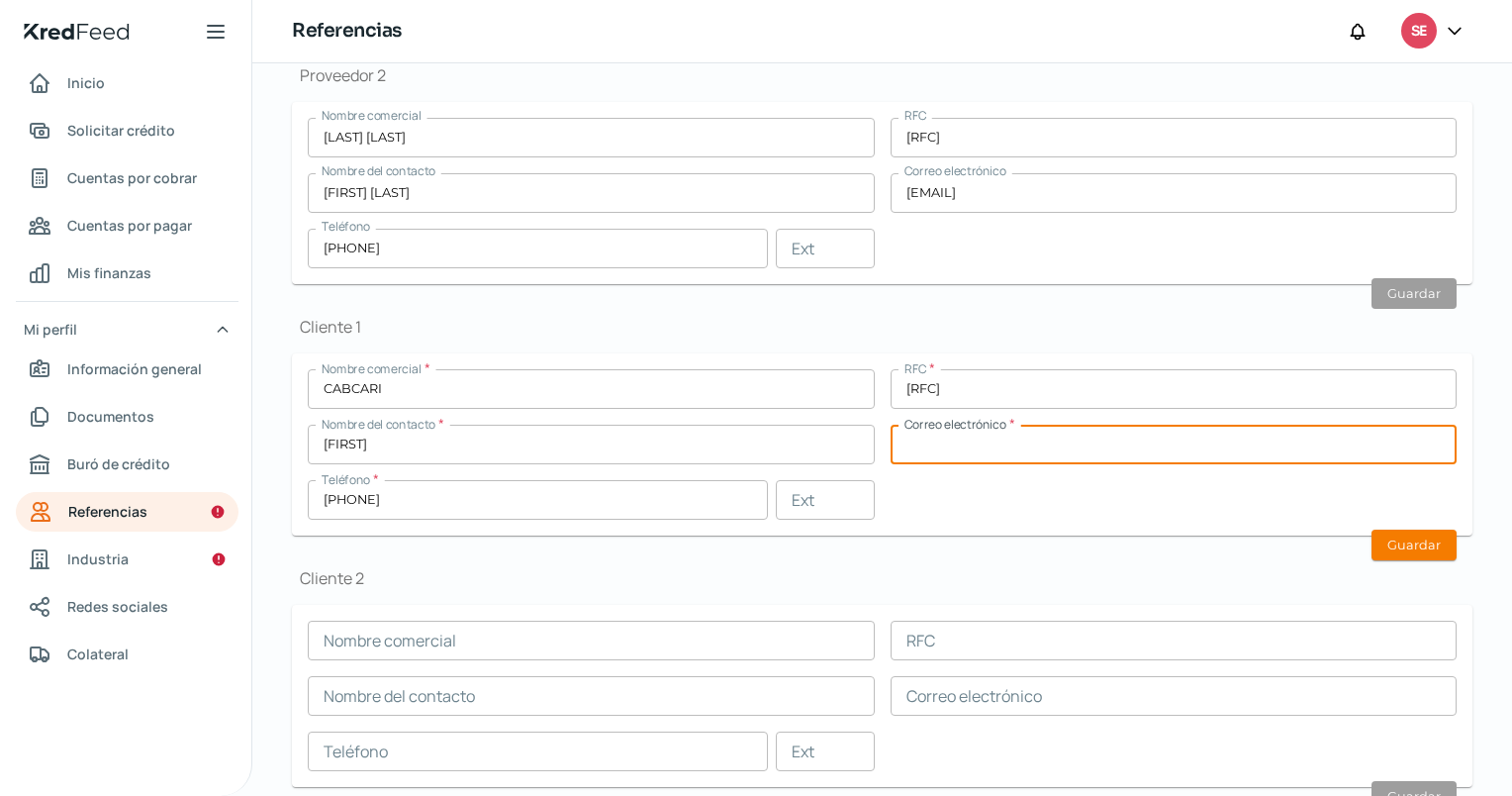 drag, startPoint x: 1027, startPoint y: 442, endPoint x: 1036, endPoint y: 437, distance: 10.29563 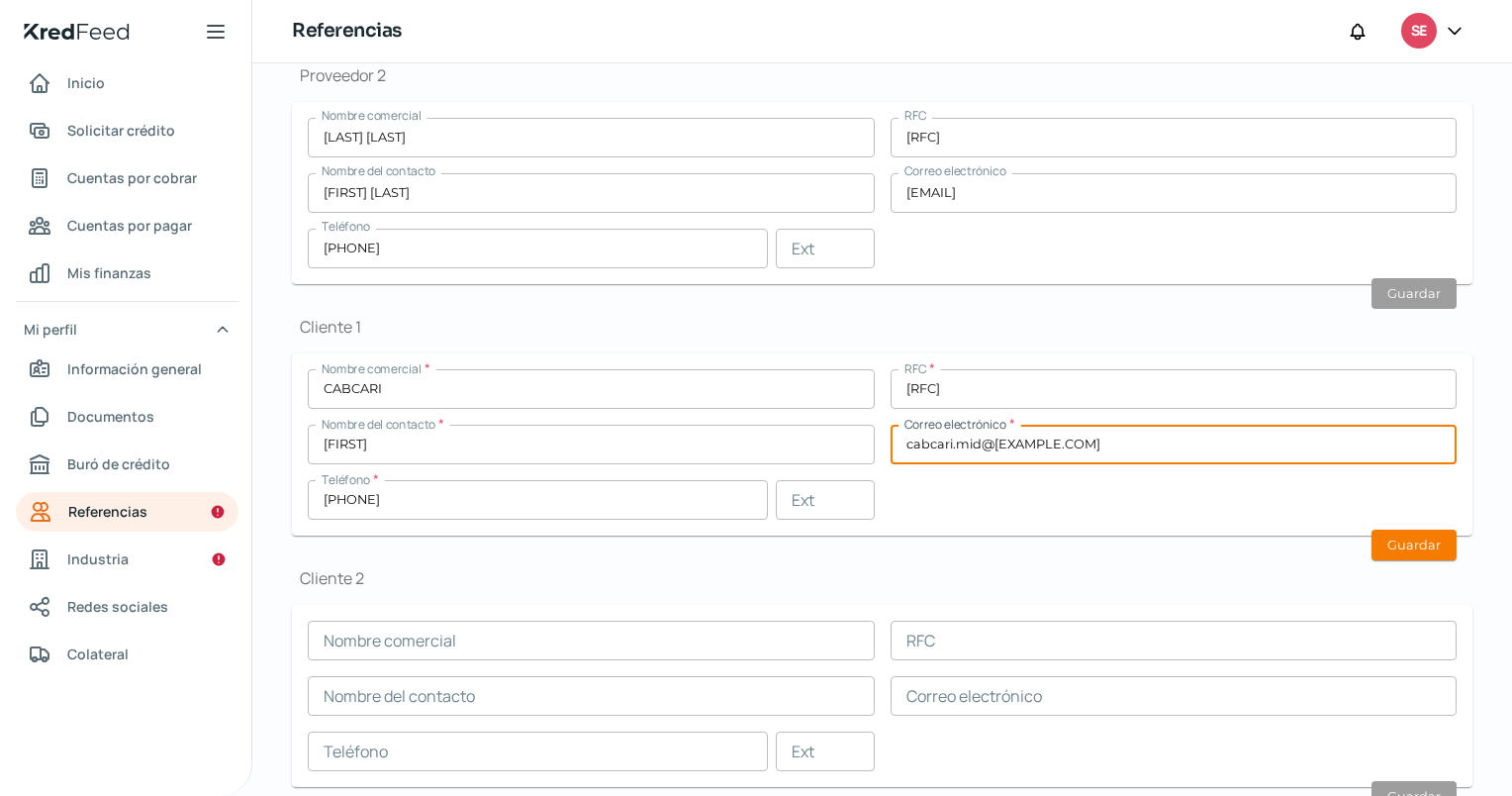 type on "cabcari.mid@[EXAMPLE.COM]" 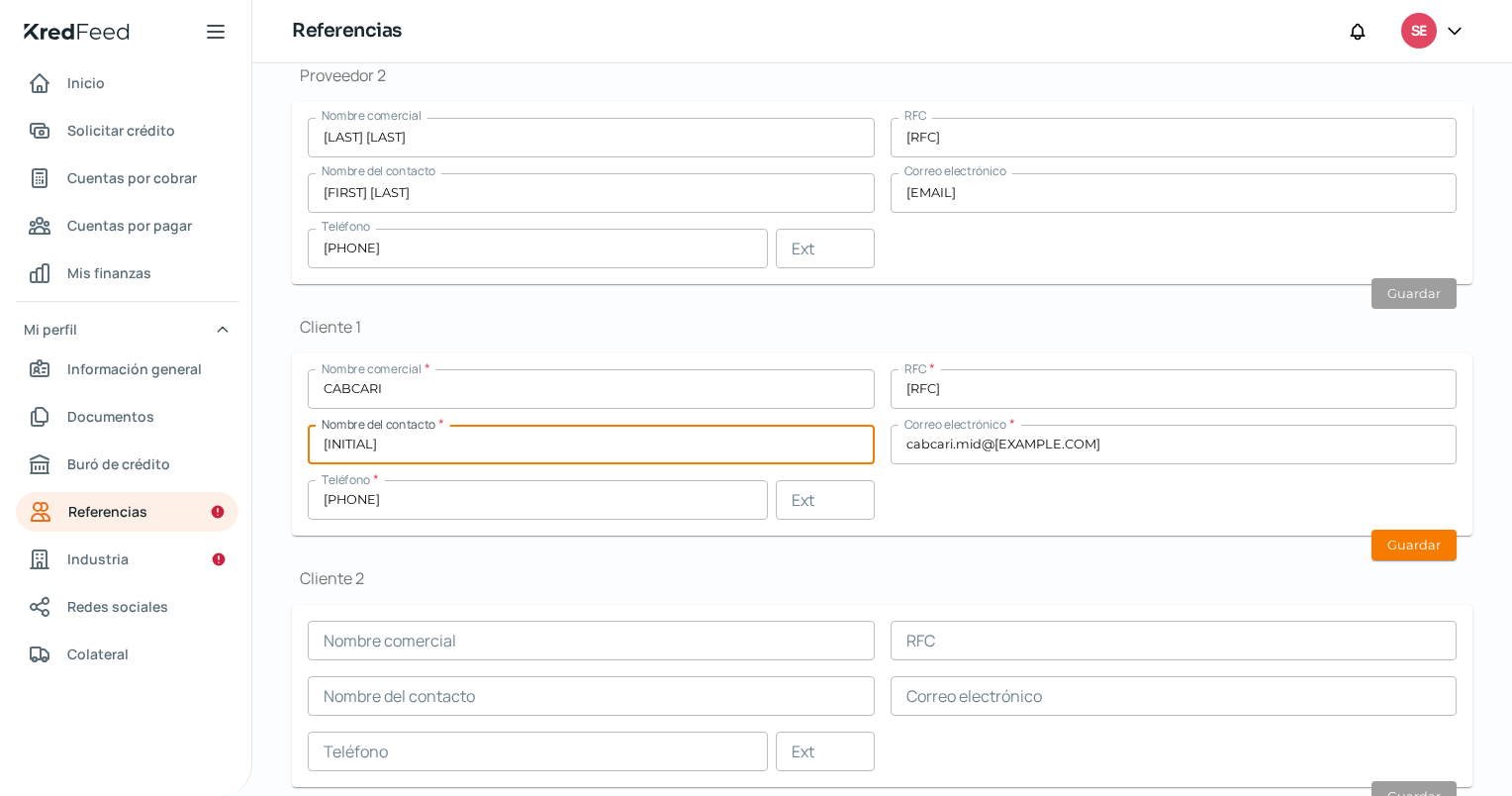 type on "A" 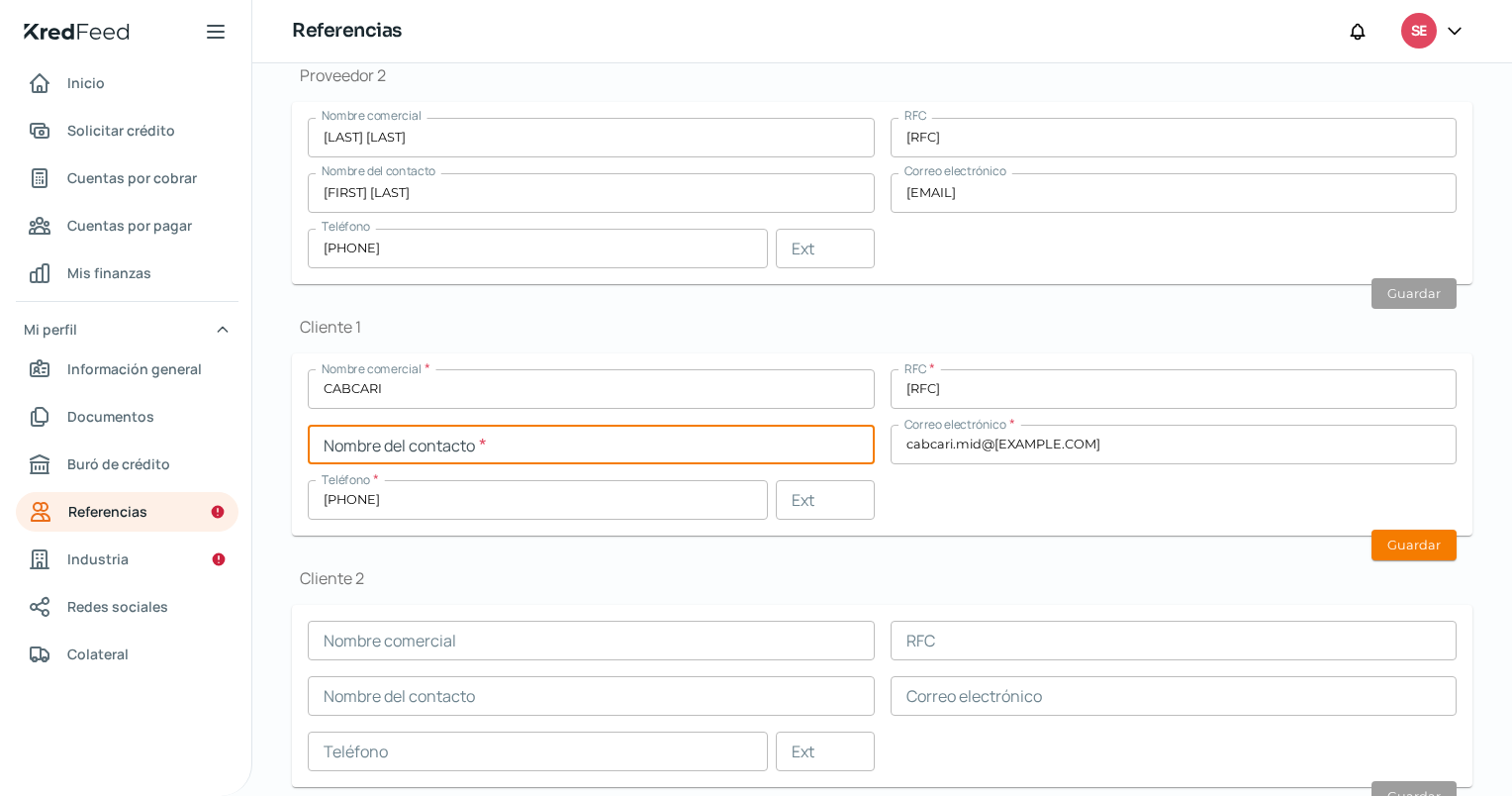 click at bounding box center (591, 445) 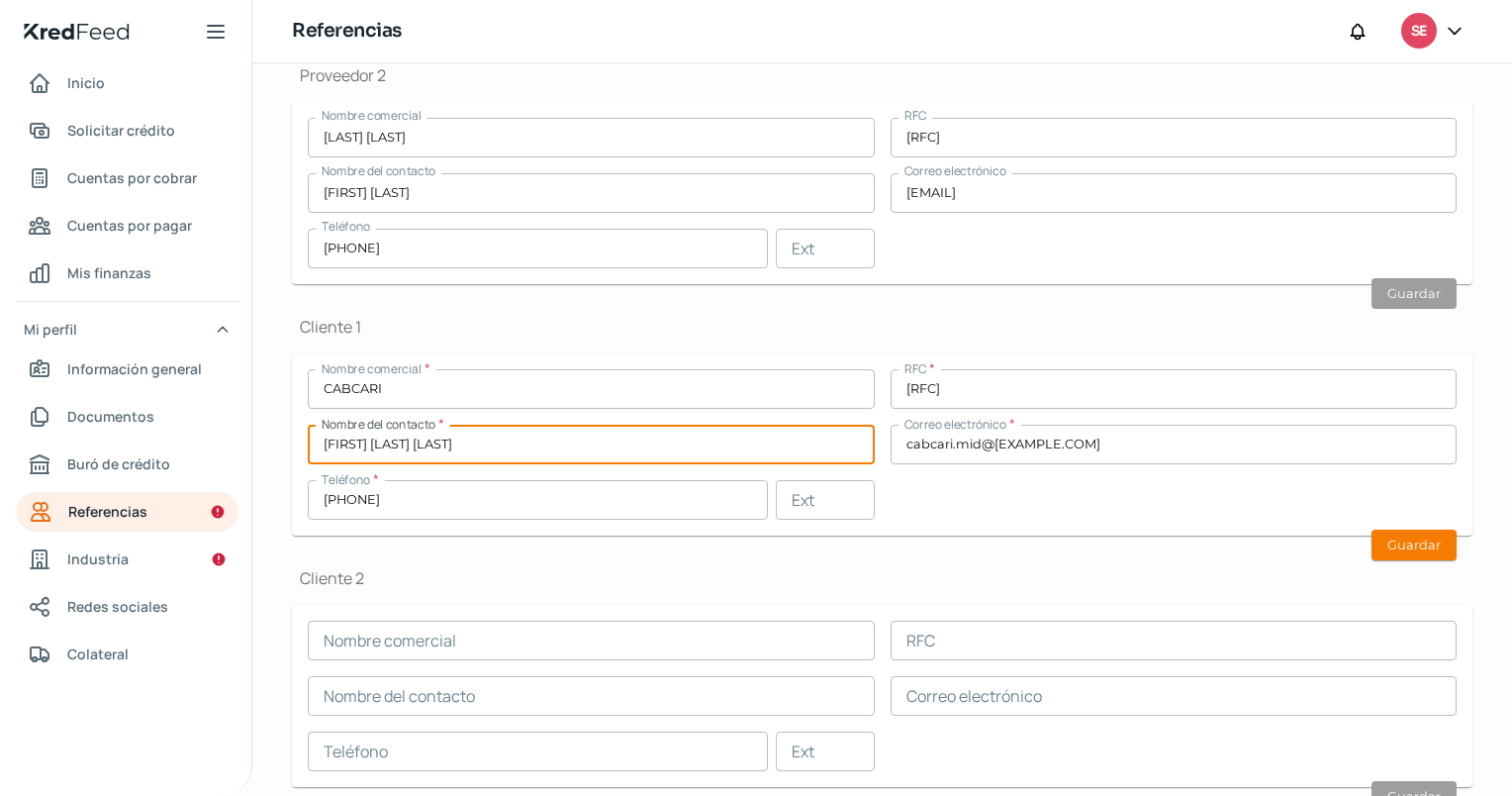 type on "[FIRST] [LAST] [LAST]" 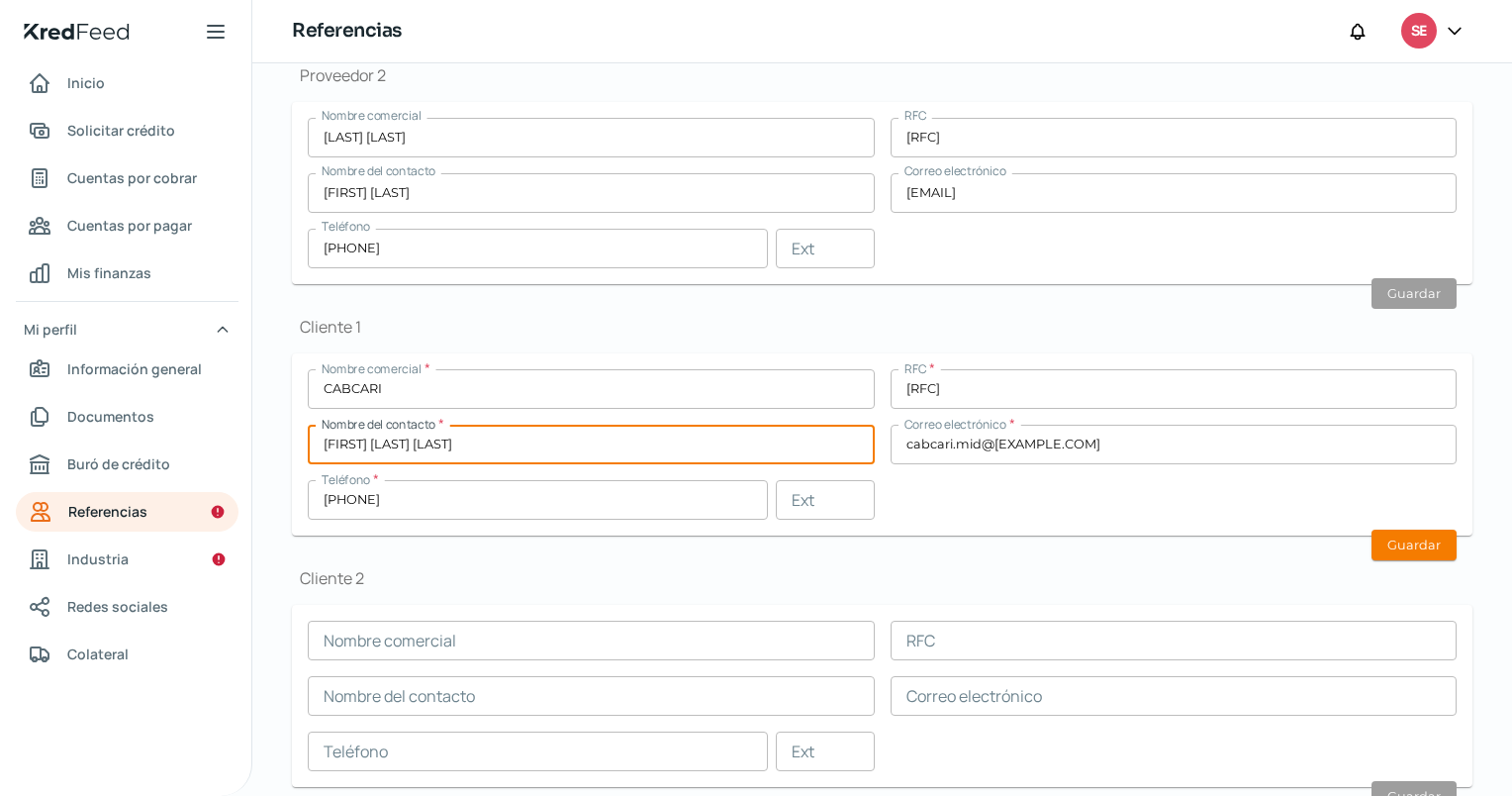 click on "[FIRST] [LAST] [LAST]" at bounding box center [591, 445] 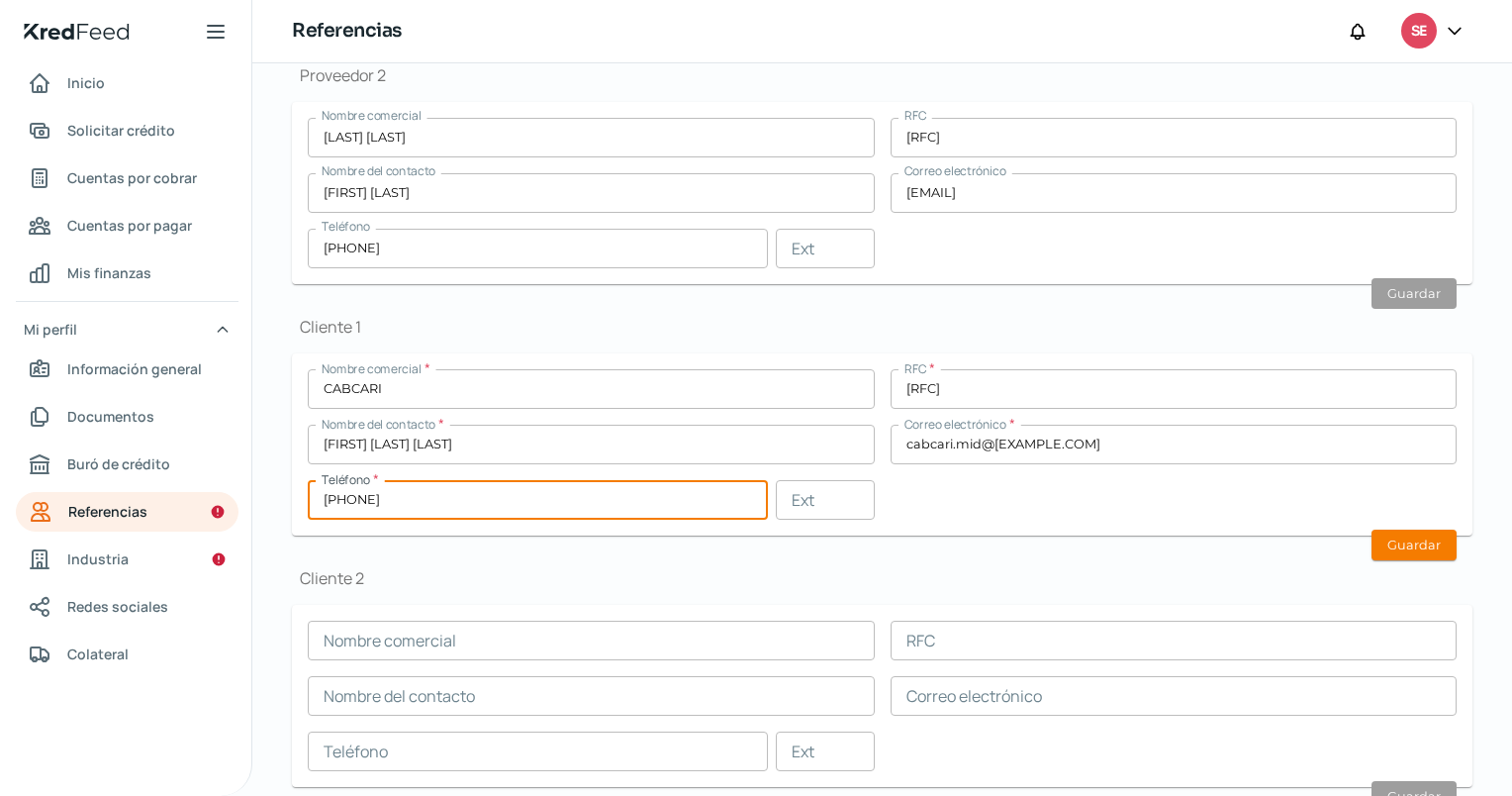 click on "[PHONE]" at bounding box center [537, 500] 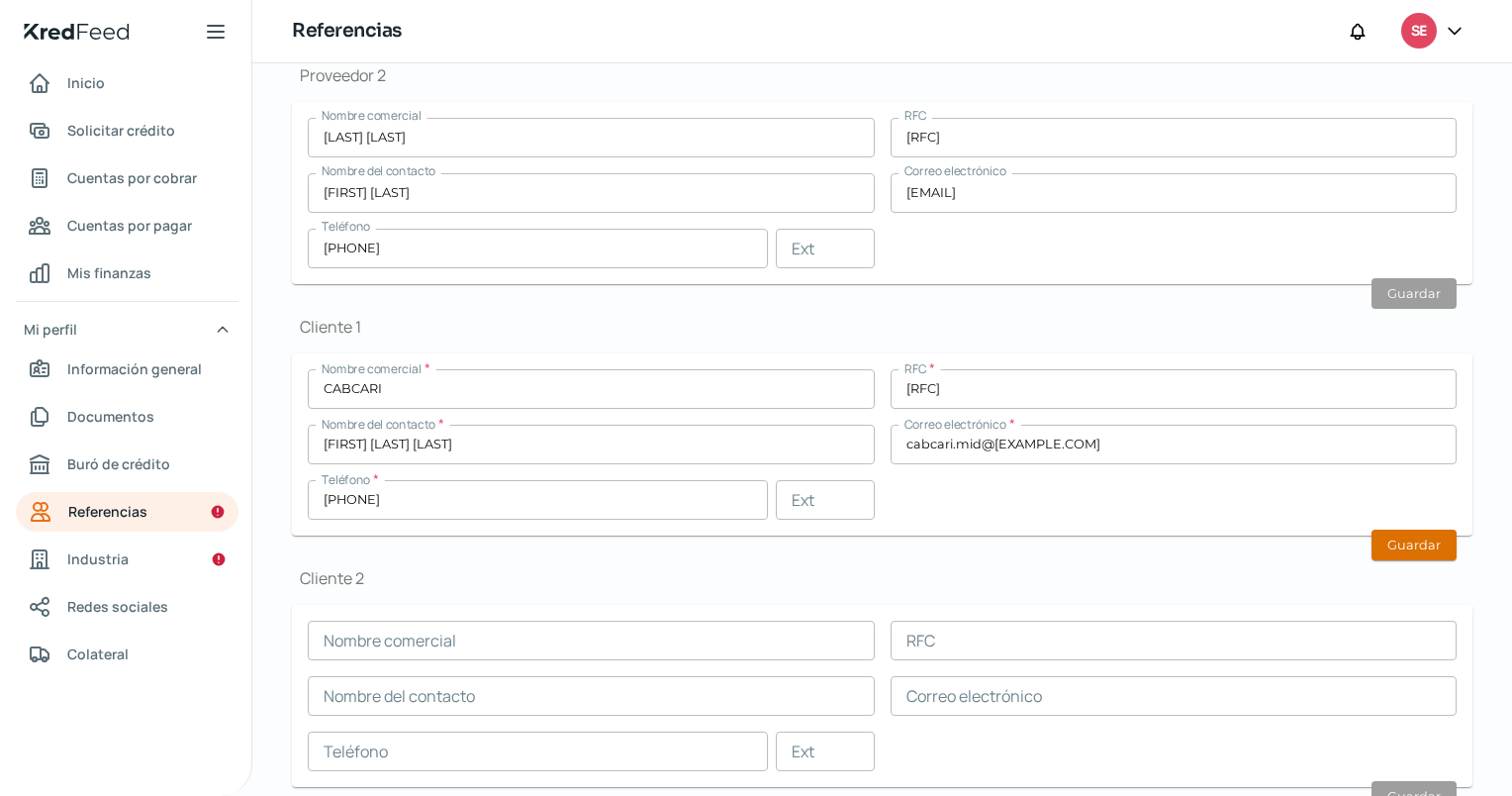 click on "Guardar" at bounding box center [1414, 545] 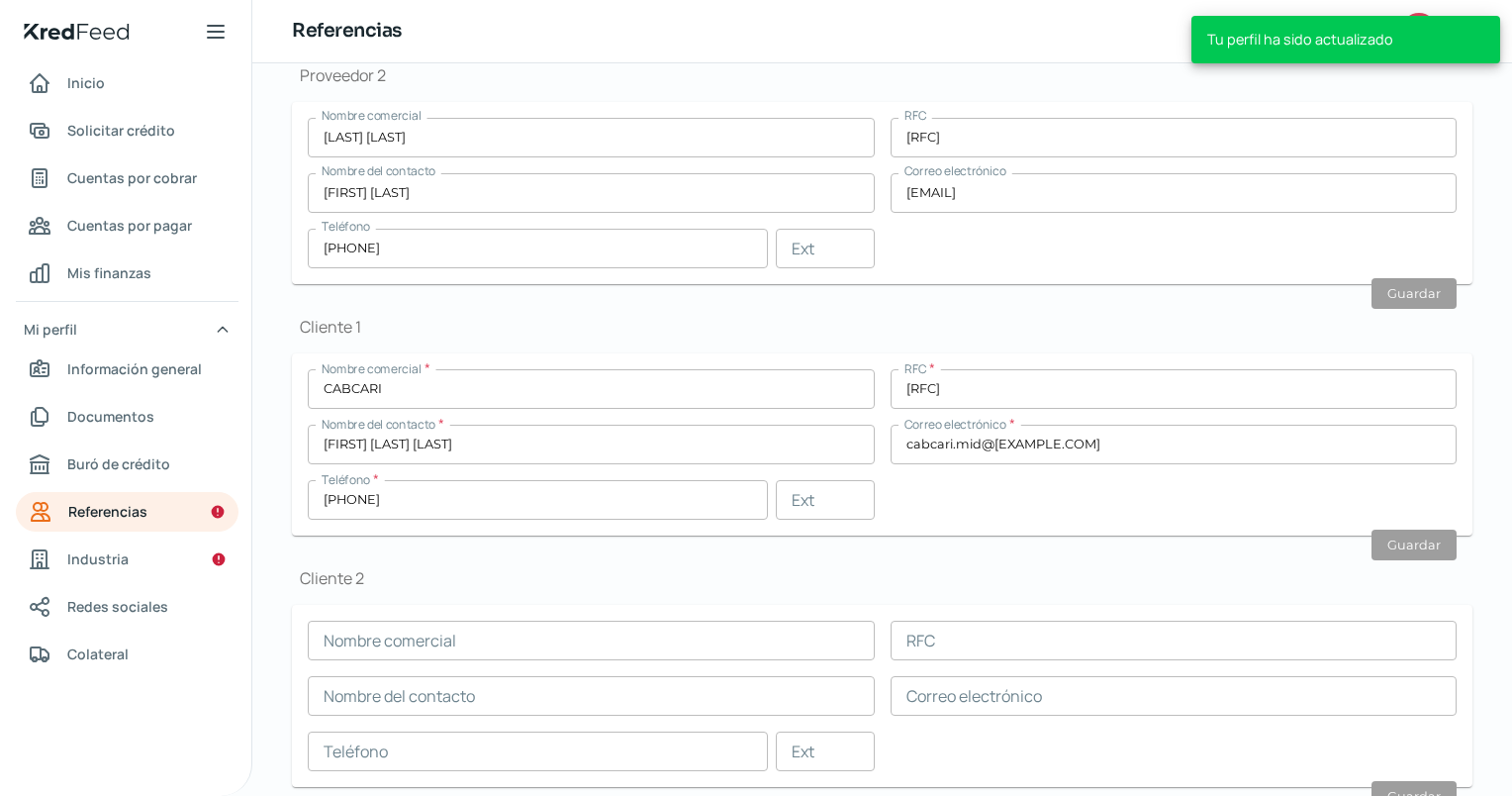 scroll, scrollTop: 430, scrollLeft: 0, axis: vertical 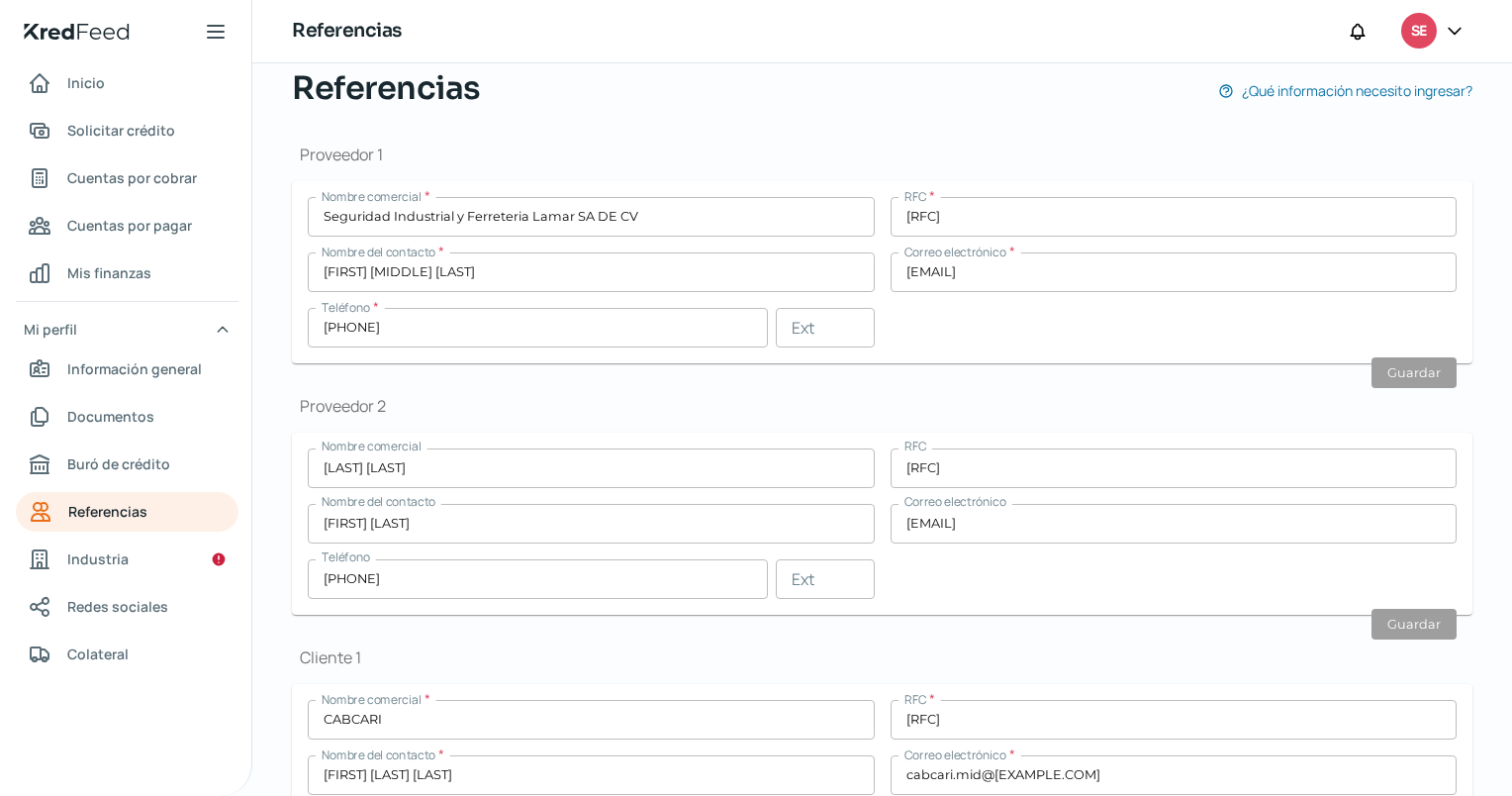 click on "Cliente 1 Nombre comercial * CABCARI RFC * CAB240624NJ3 Nombre del contacto * [FIRST] [MIDDLE] [LAST] Correo electrónico * [EMAIL] Teléfono * [PHONE] Ext Guardar" at bounding box center [882, 756] 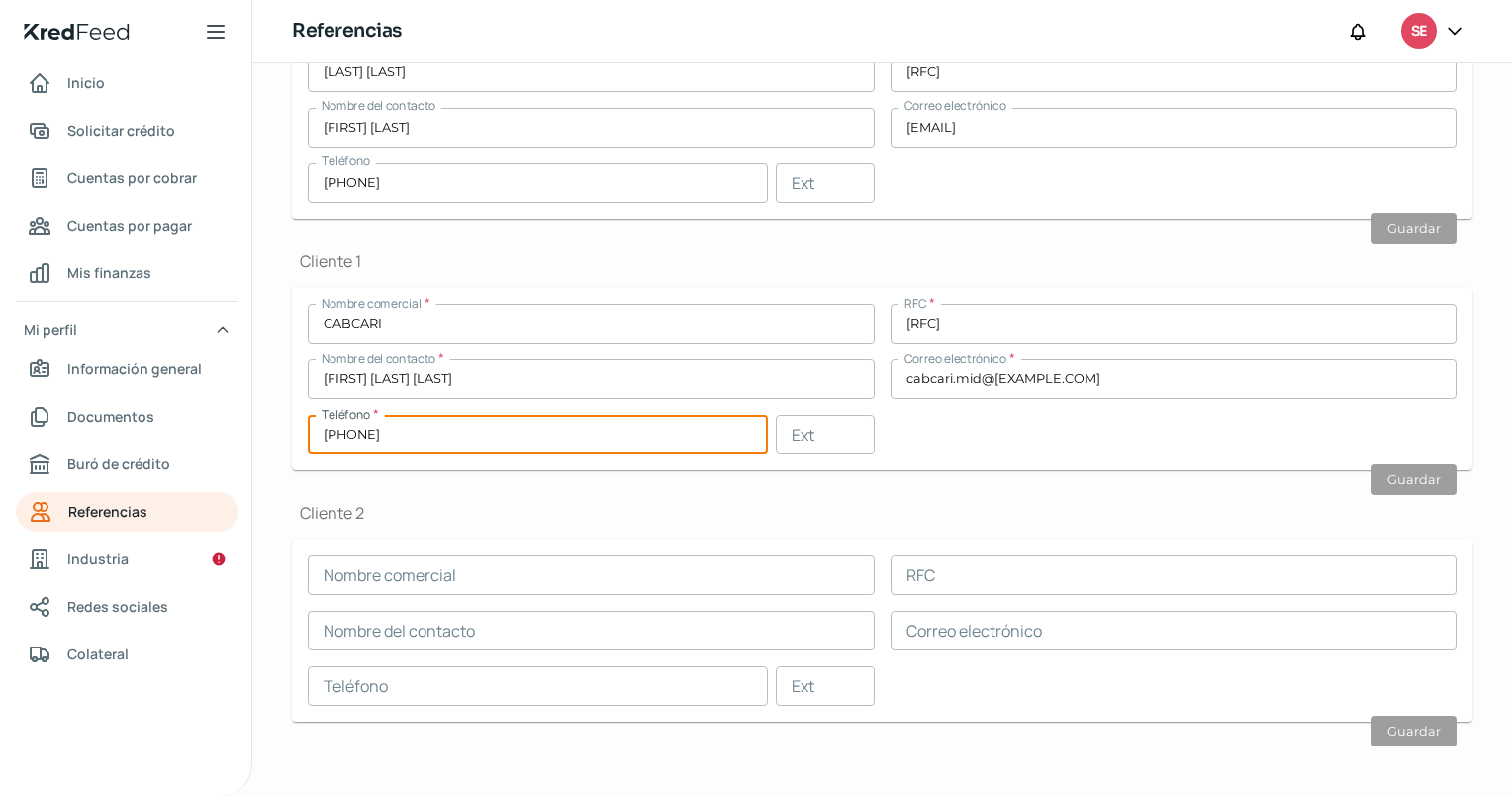 drag, startPoint x: 514, startPoint y: 436, endPoint x: 212, endPoint y: 487, distance: 306.27602 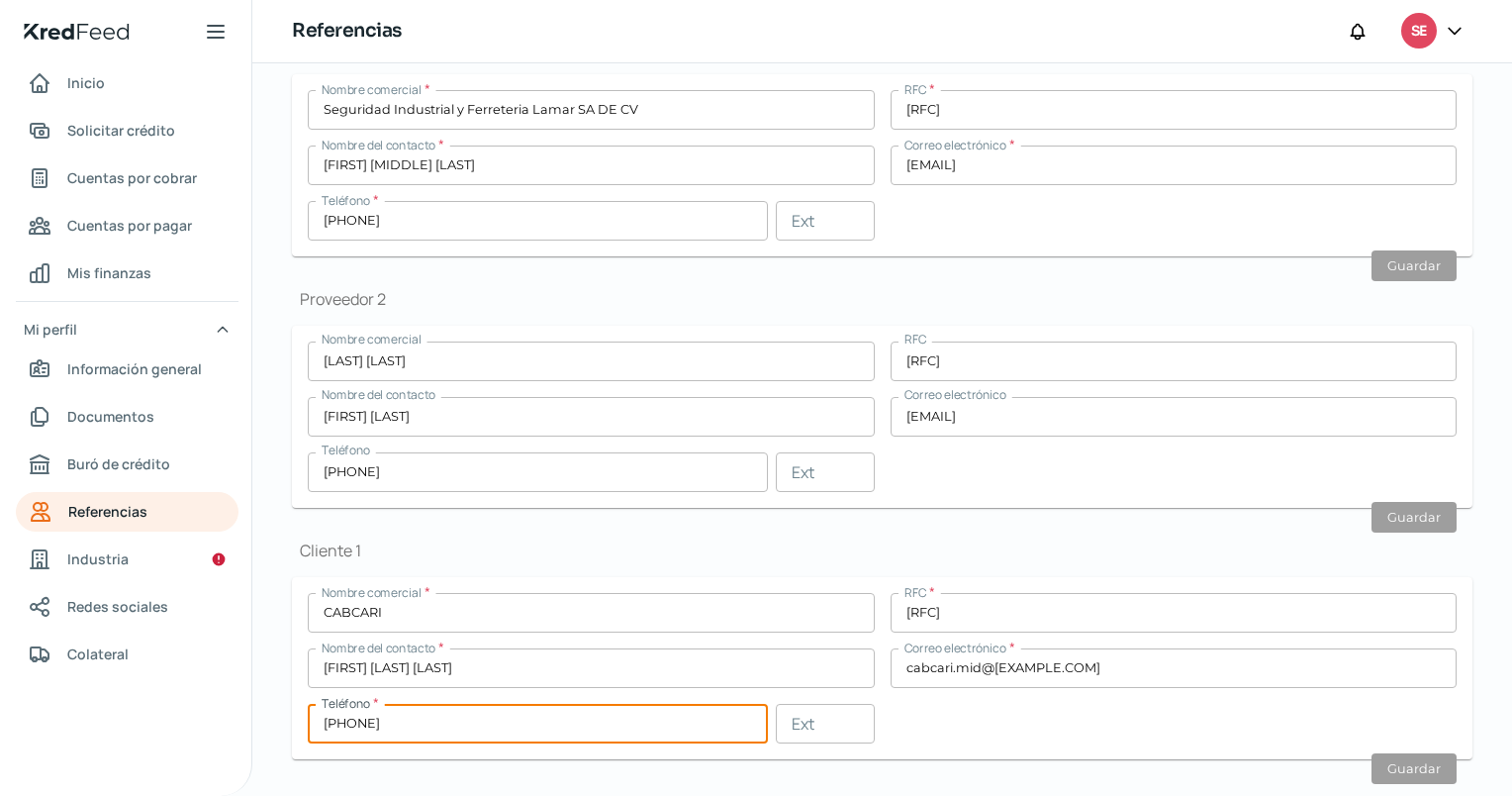 scroll, scrollTop: 198, scrollLeft: 0, axis: vertical 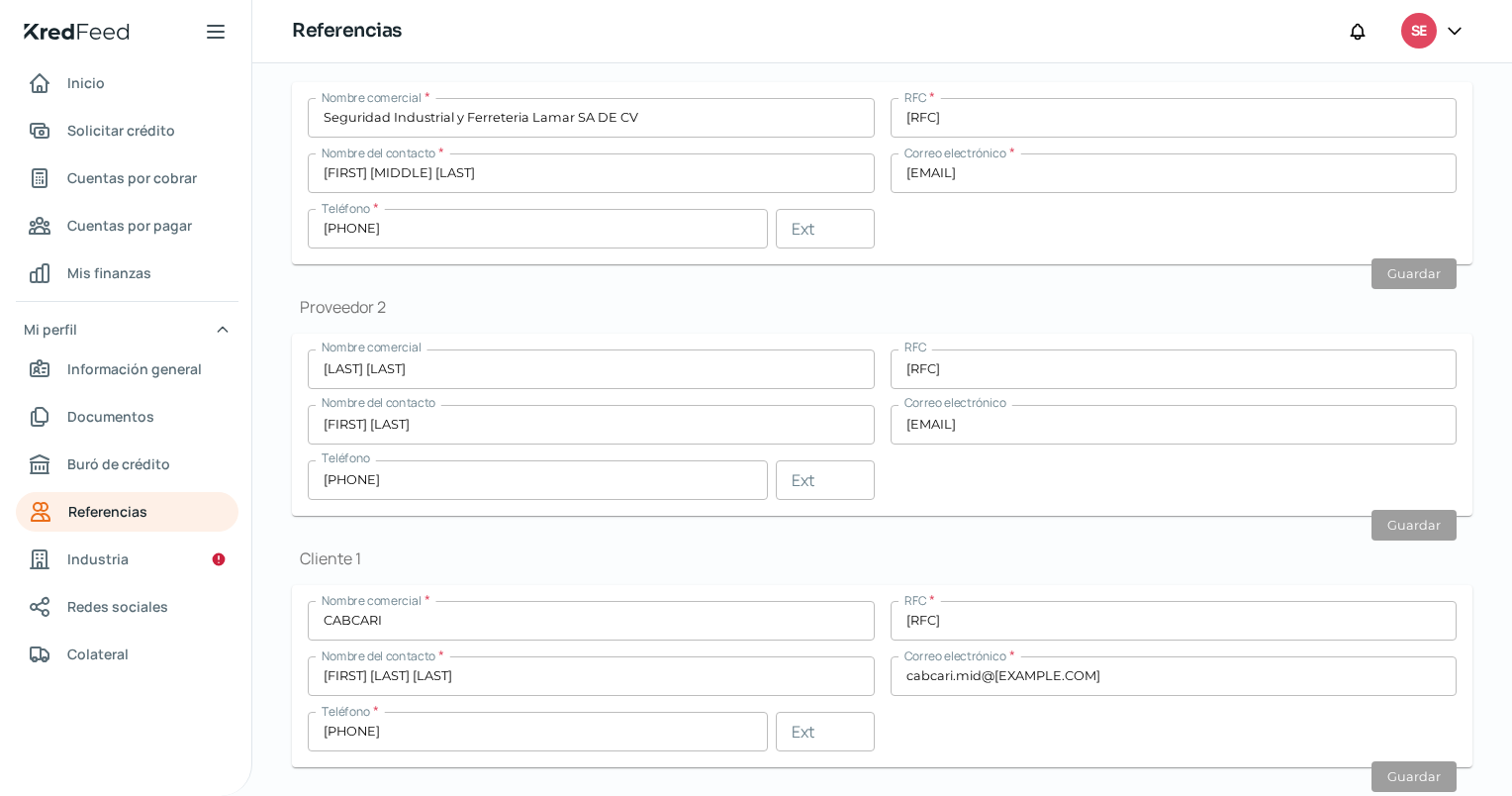 drag, startPoint x: 418, startPoint y: 649, endPoint x: 415, endPoint y: 622, distance: 27.166155 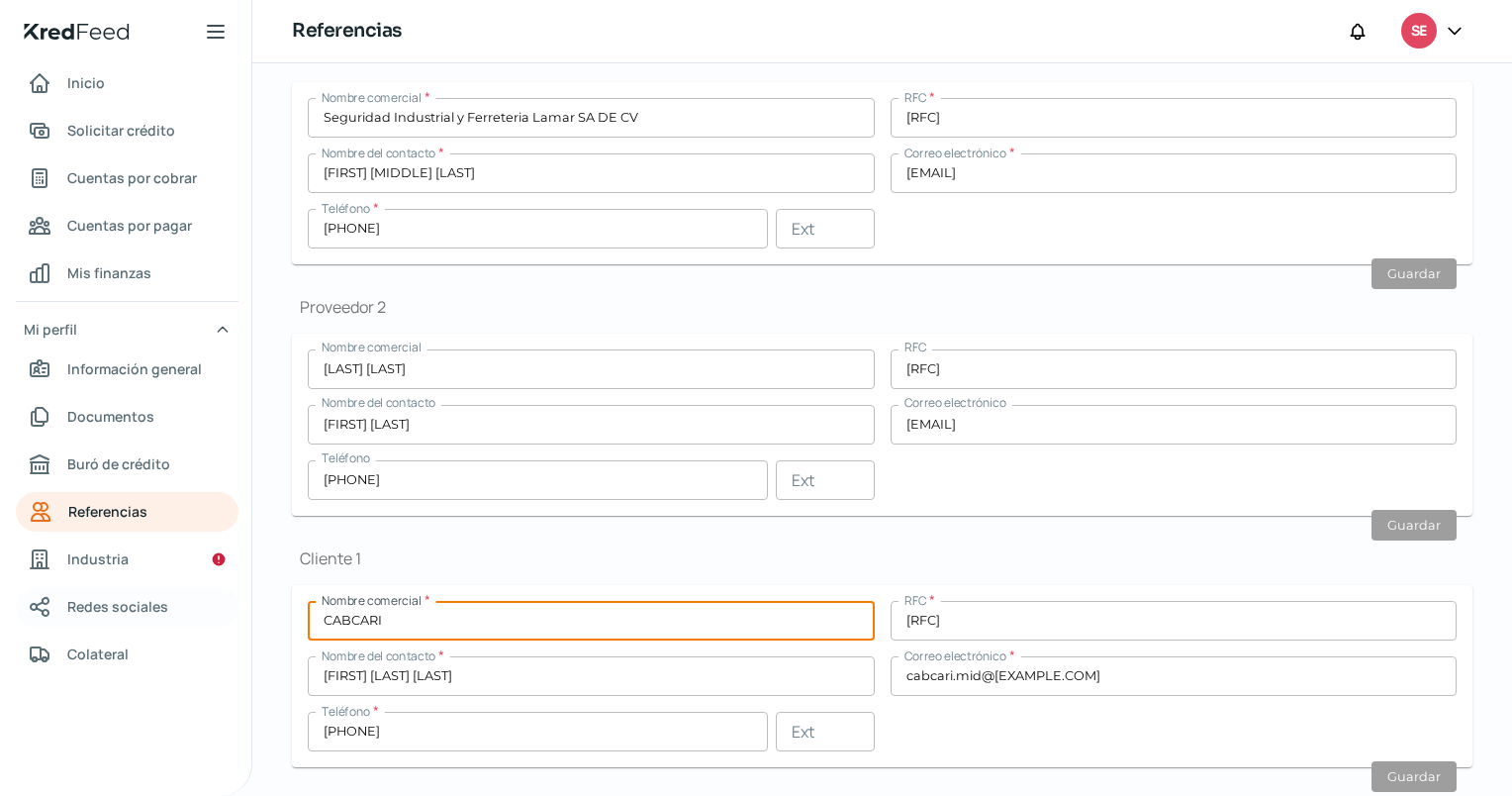 drag, startPoint x: 431, startPoint y: 605, endPoint x: 145, endPoint y: 612, distance: 286.08565 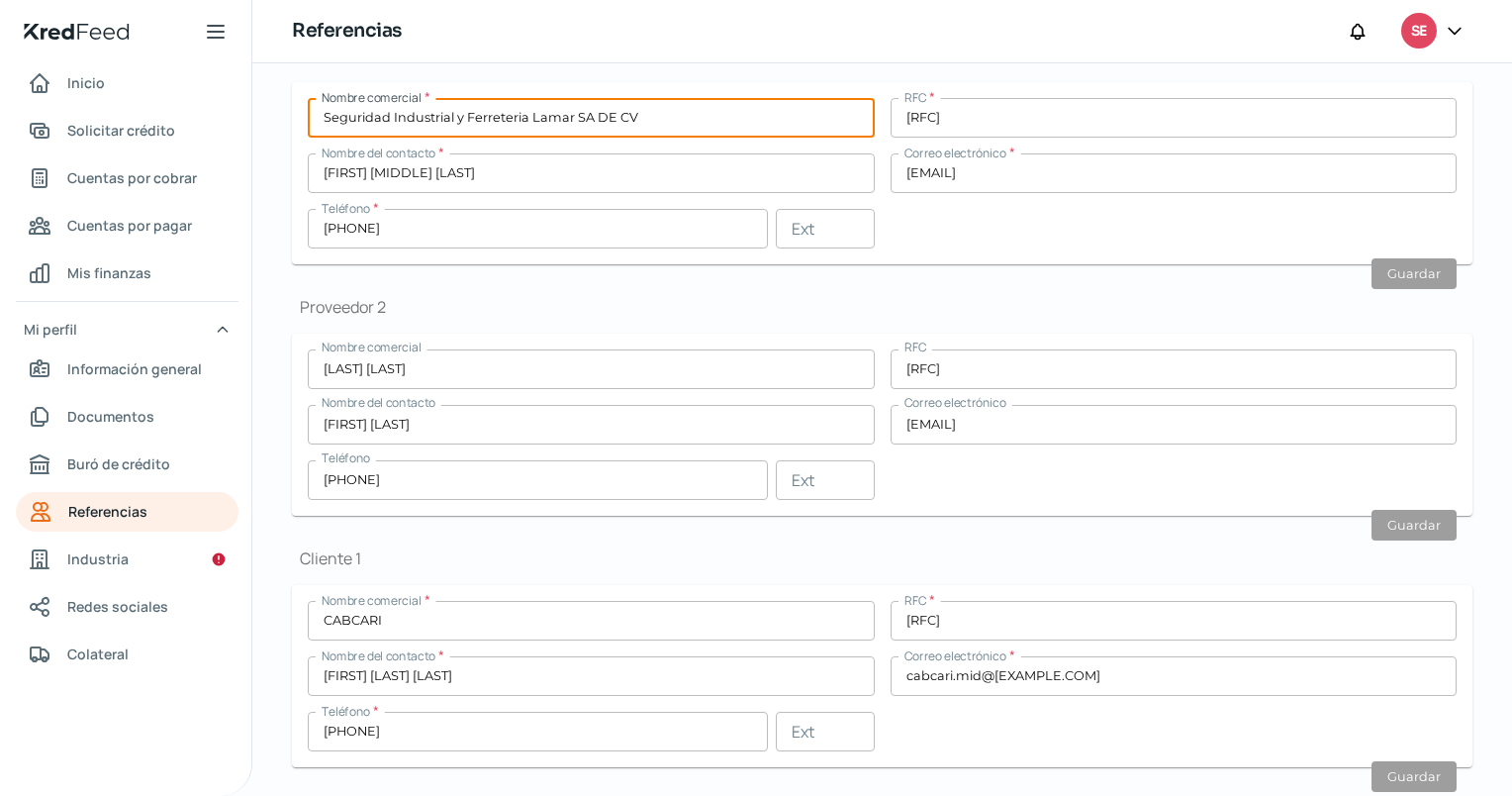 drag, startPoint x: 665, startPoint y: 122, endPoint x: -4, endPoint y: 120, distance: 669.003 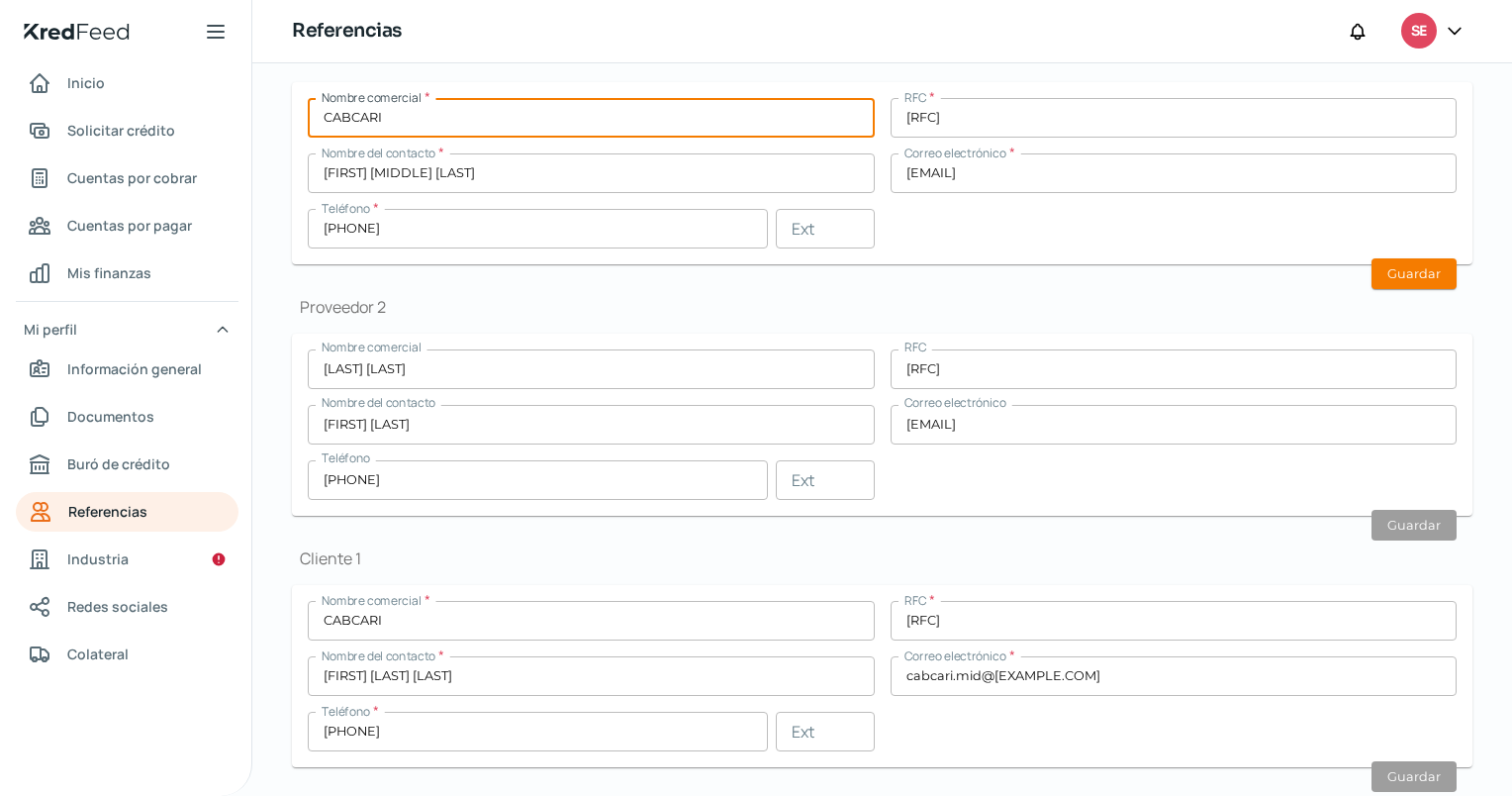 type on "CABCARI" 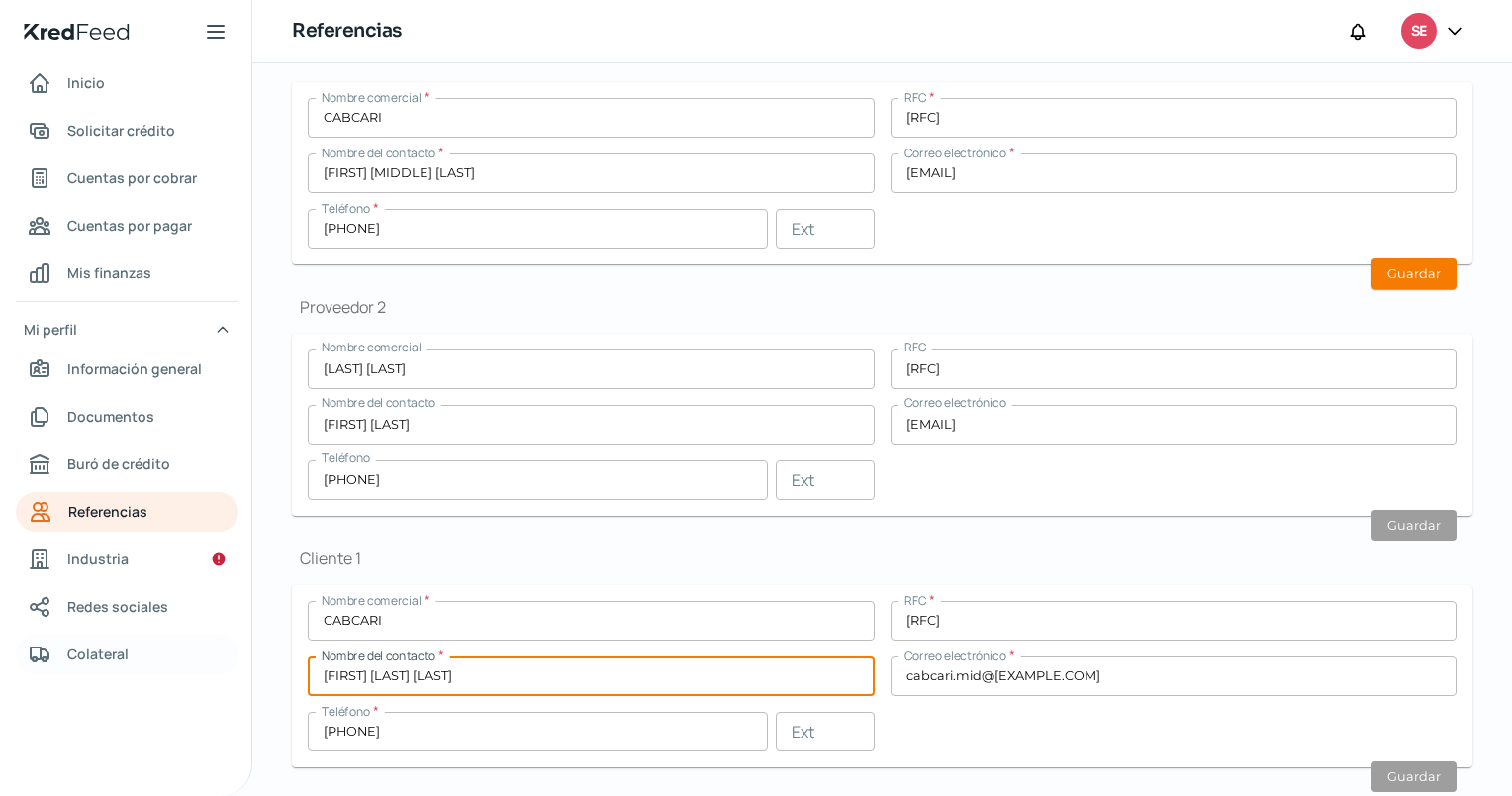 drag, startPoint x: 614, startPoint y: 669, endPoint x: 125, endPoint y: 655, distance: 489.20037 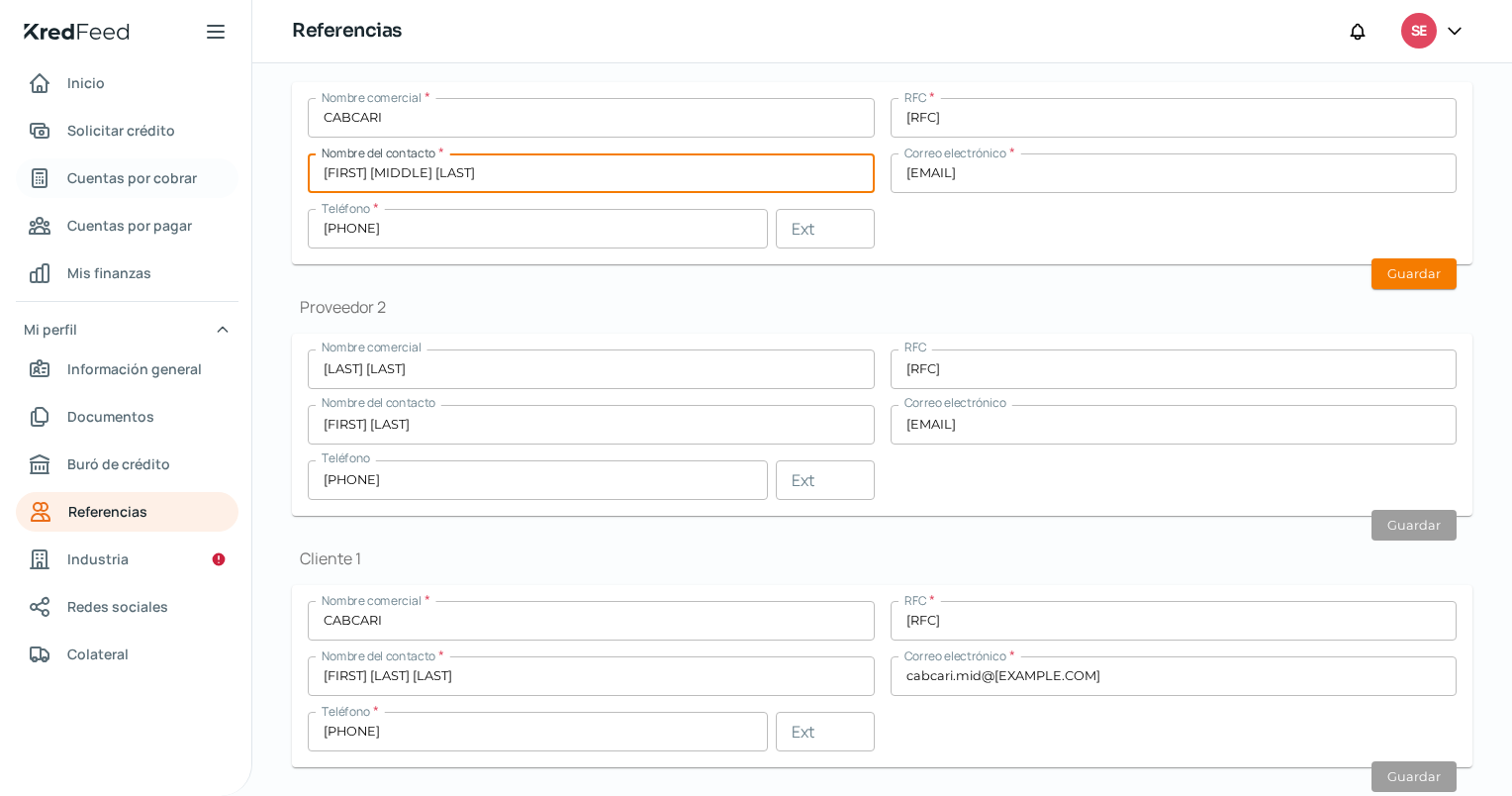 drag, startPoint x: 572, startPoint y: 168, endPoint x: 119, endPoint y: 161, distance: 453.0541 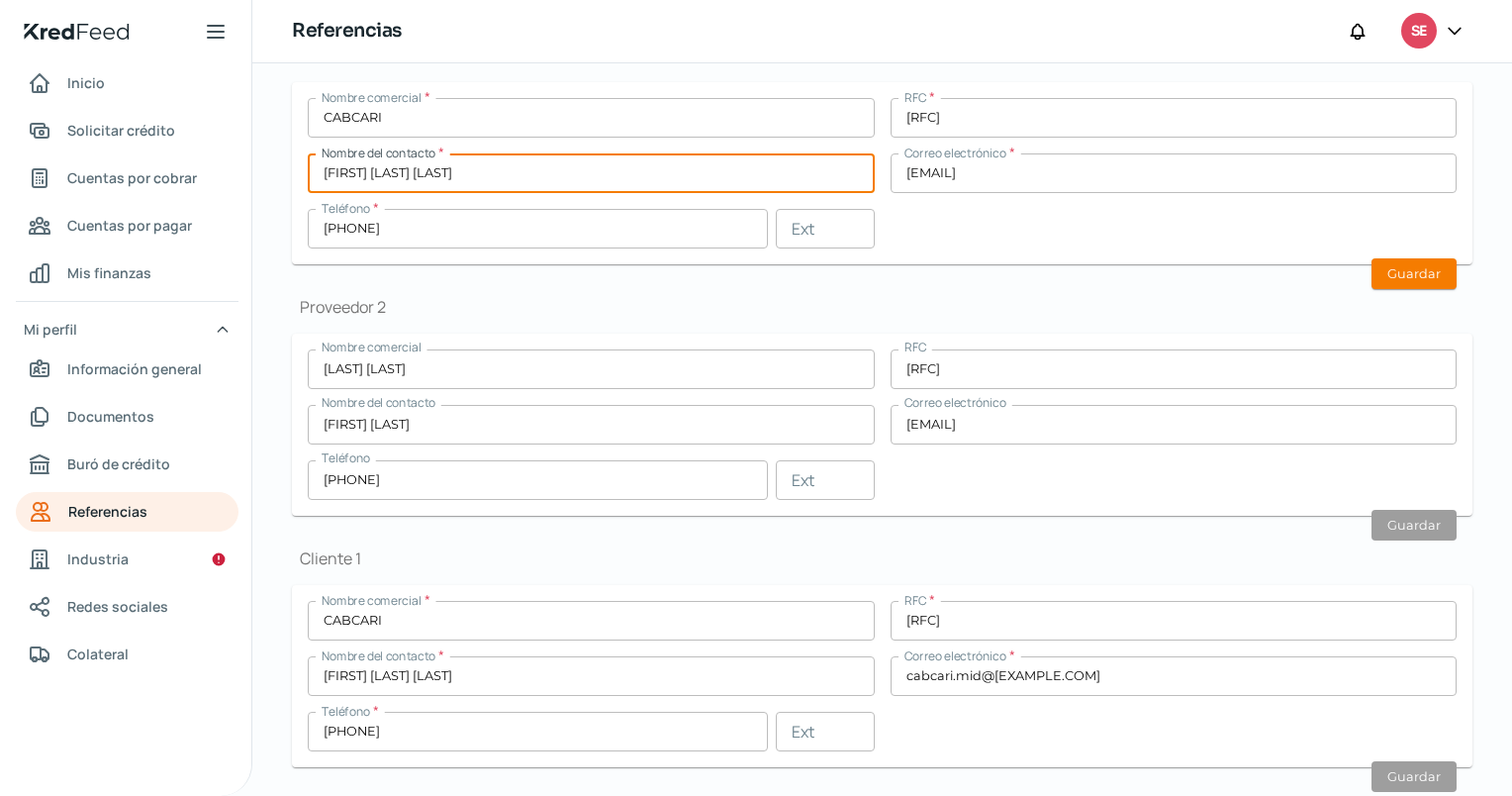type on "[FIRST] [LAST] [LAST]" 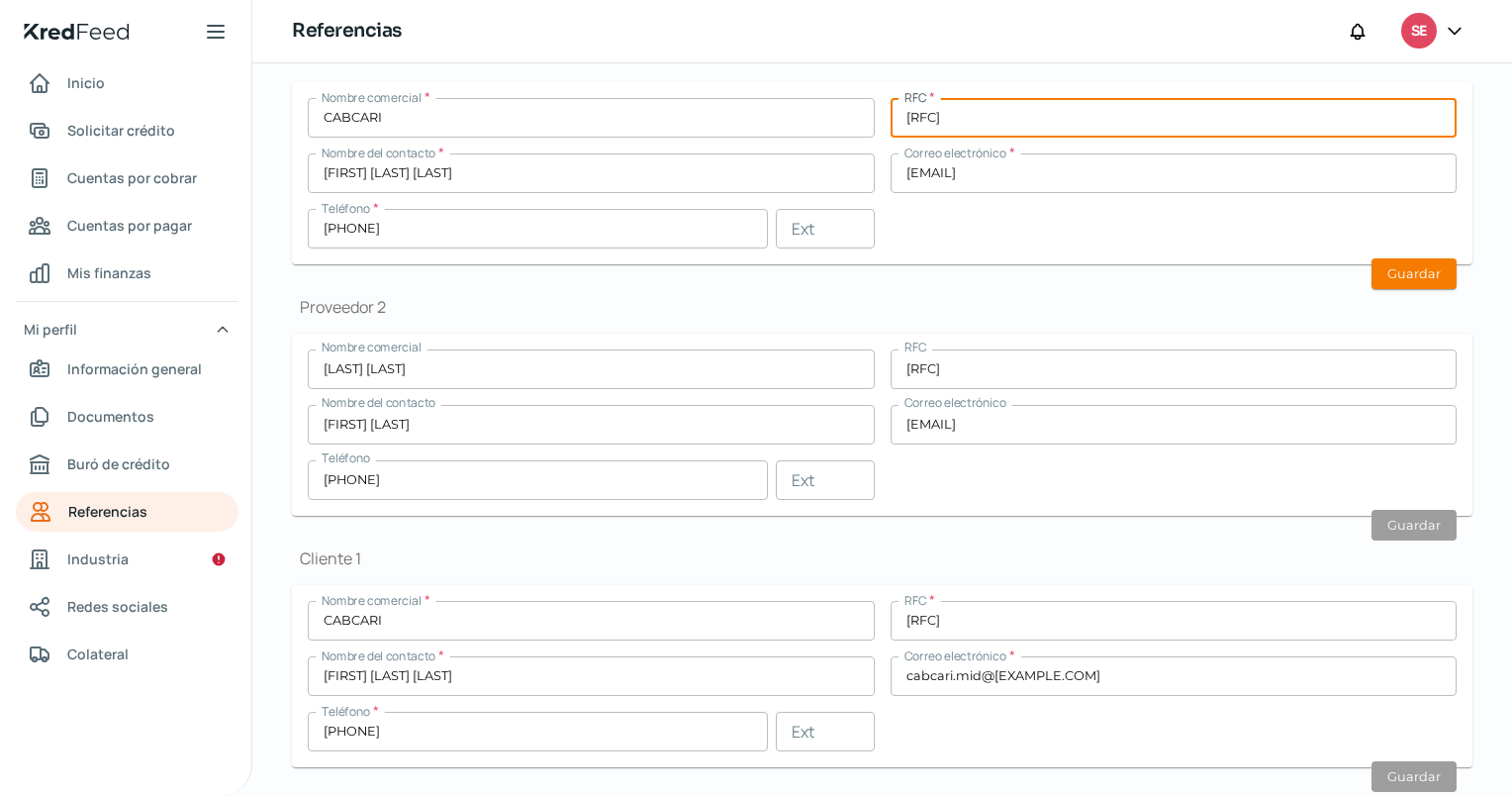 drag, startPoint x: 945, startPoint y: 108, endPoint x: 730, endPoint y: 103, distance: 215.0581 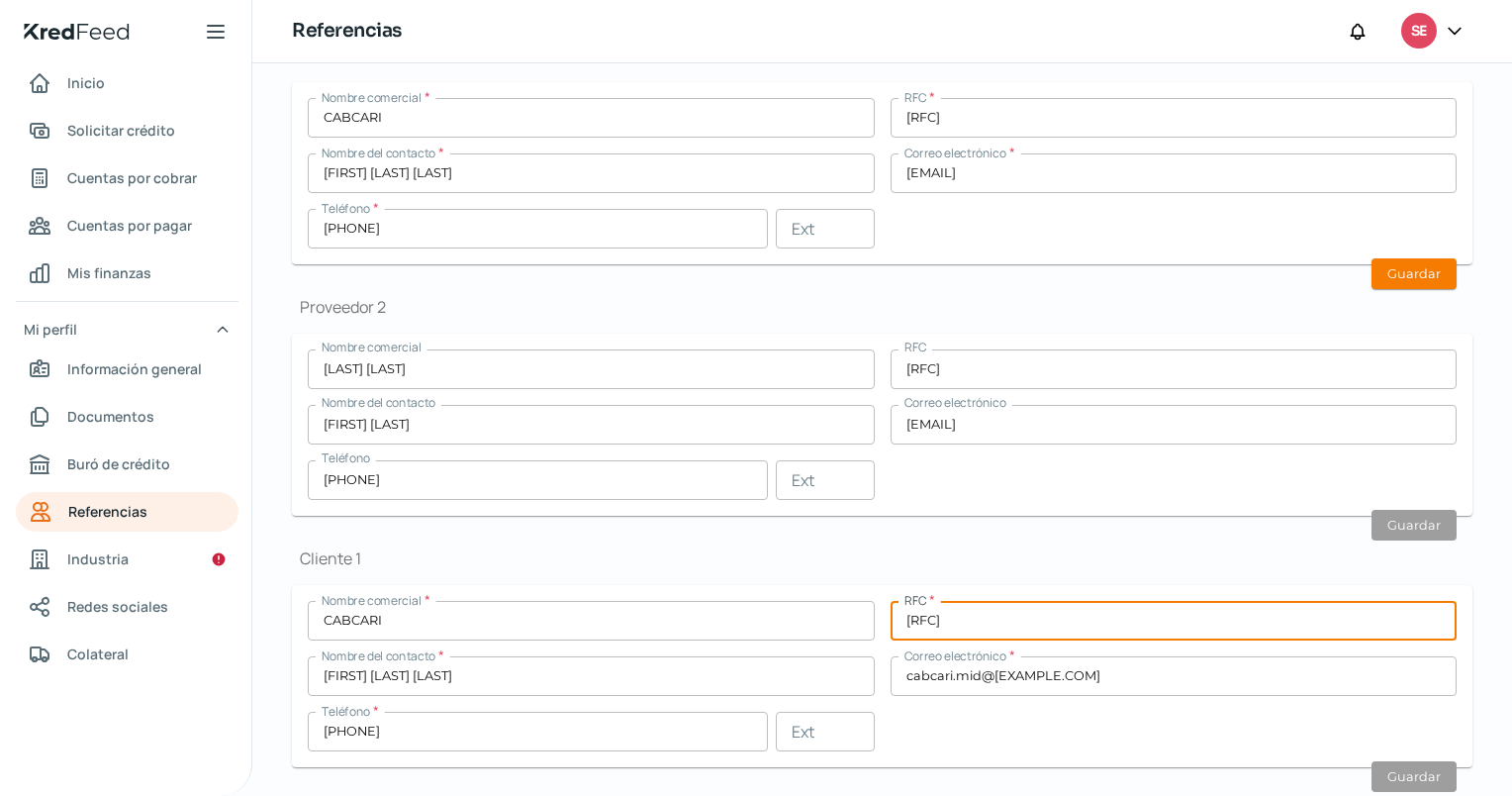 drag, startPoint x: 1039, startPoint y: 610, endPoint x: 653, endPoint y: 543, distance: 391.77162 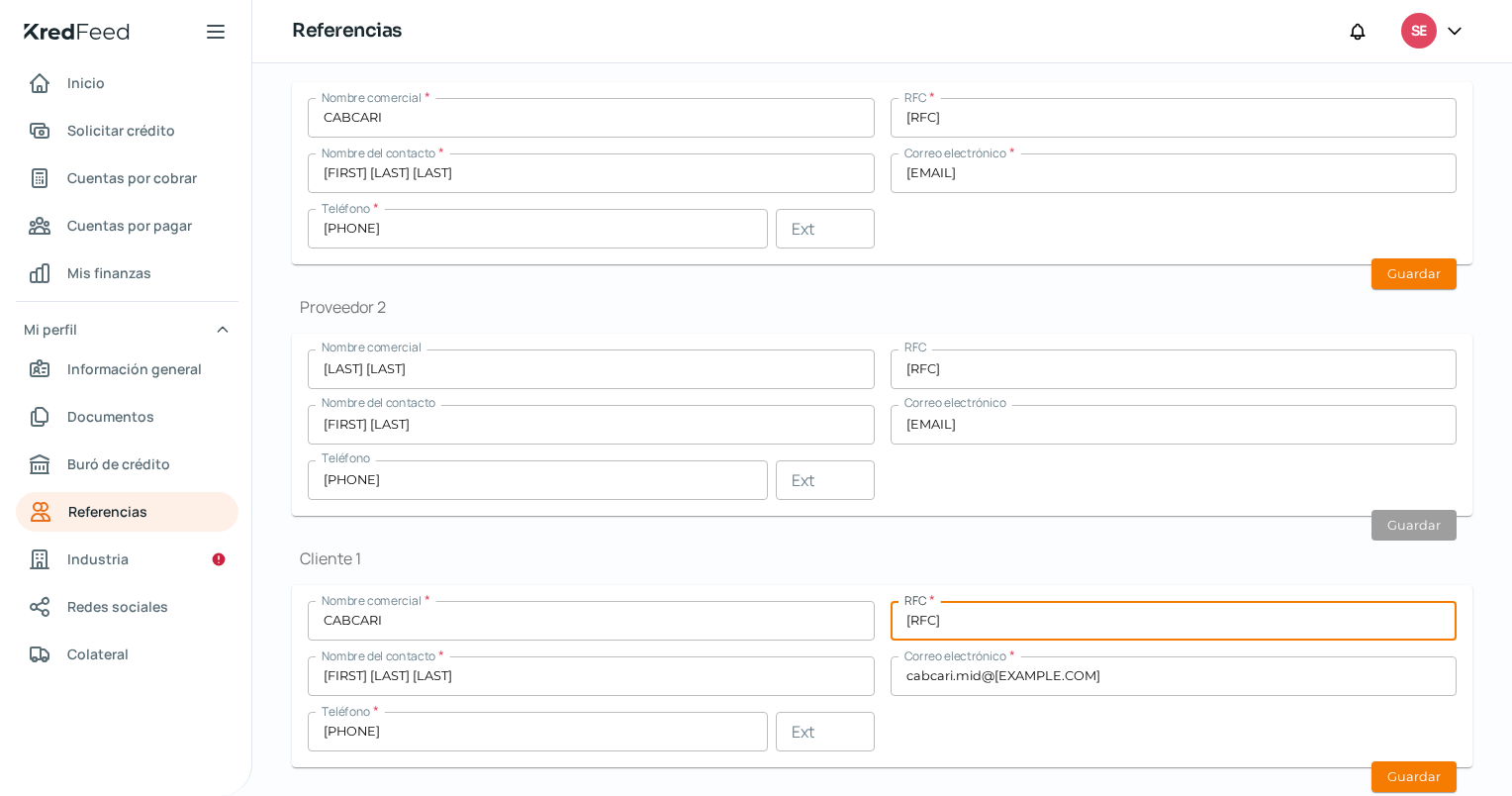 type on "[RFC]" 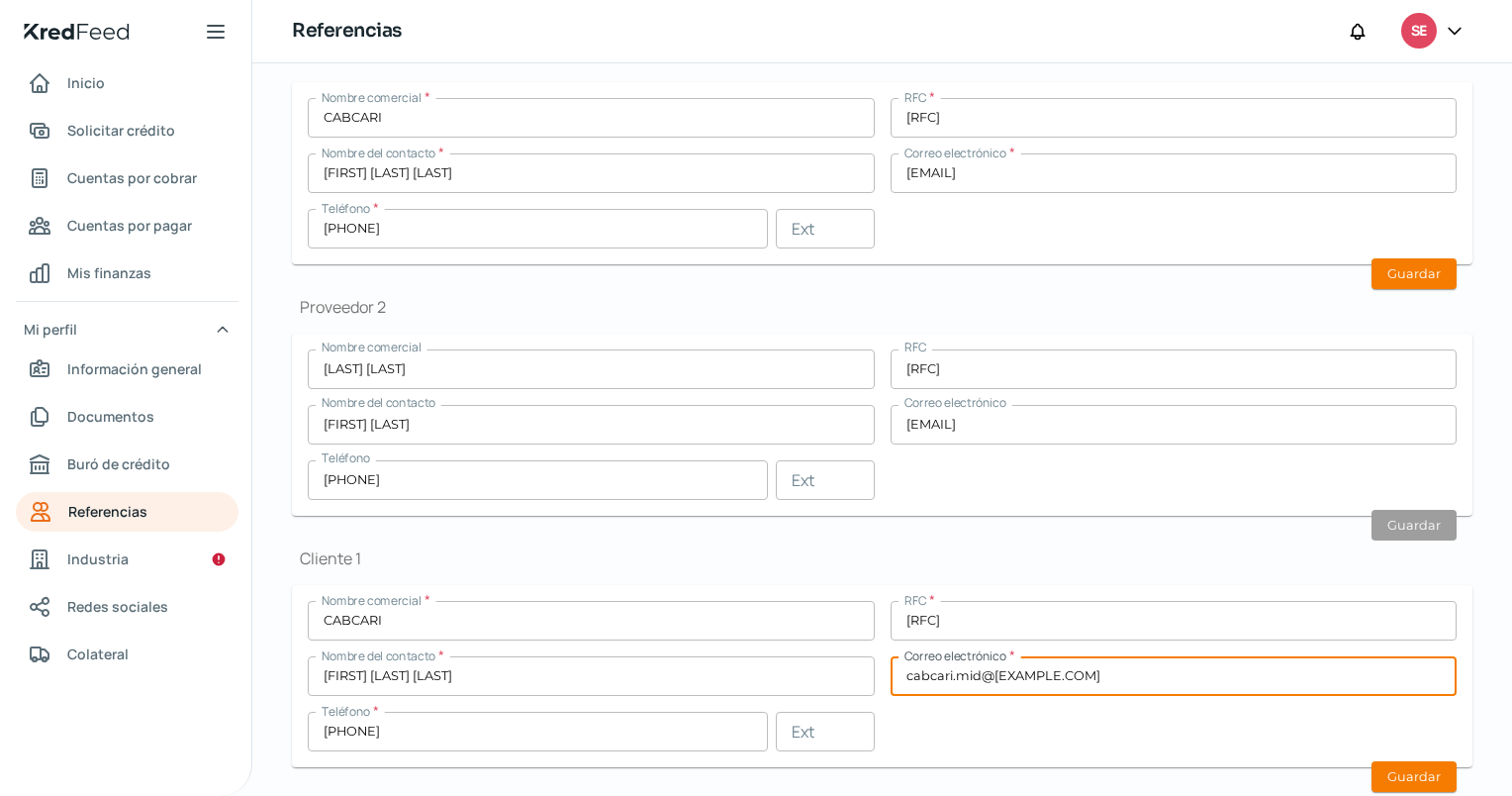 drag, startPoint x: 1128, startPoint y: 677, endPoint x: 776, endPoint y: 675, distance: 352.0057 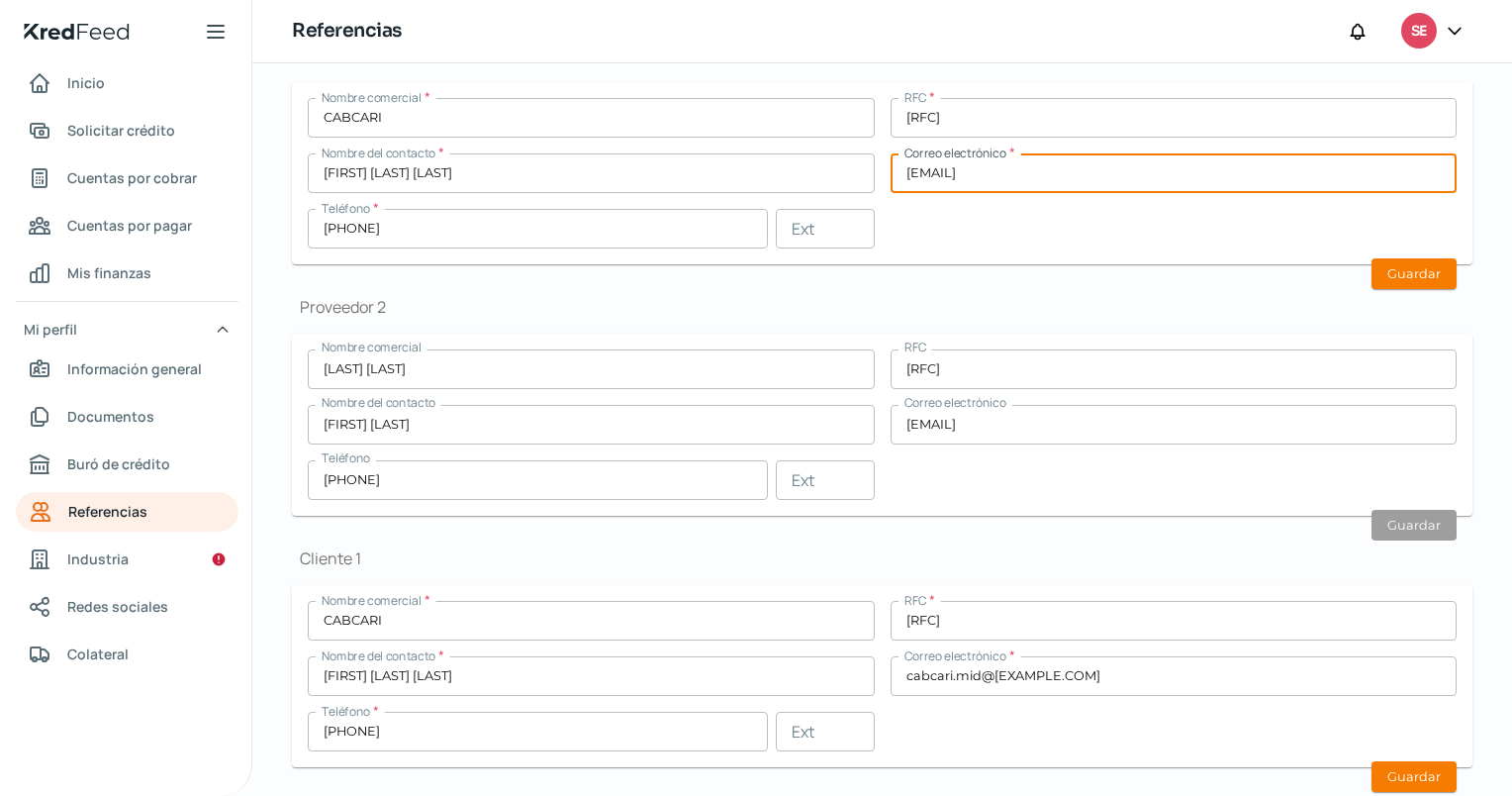 drag, startPoint x: 1187, startPoint y: 171, endPoint x: 768, endPoint y: 162, distance: 419.09665 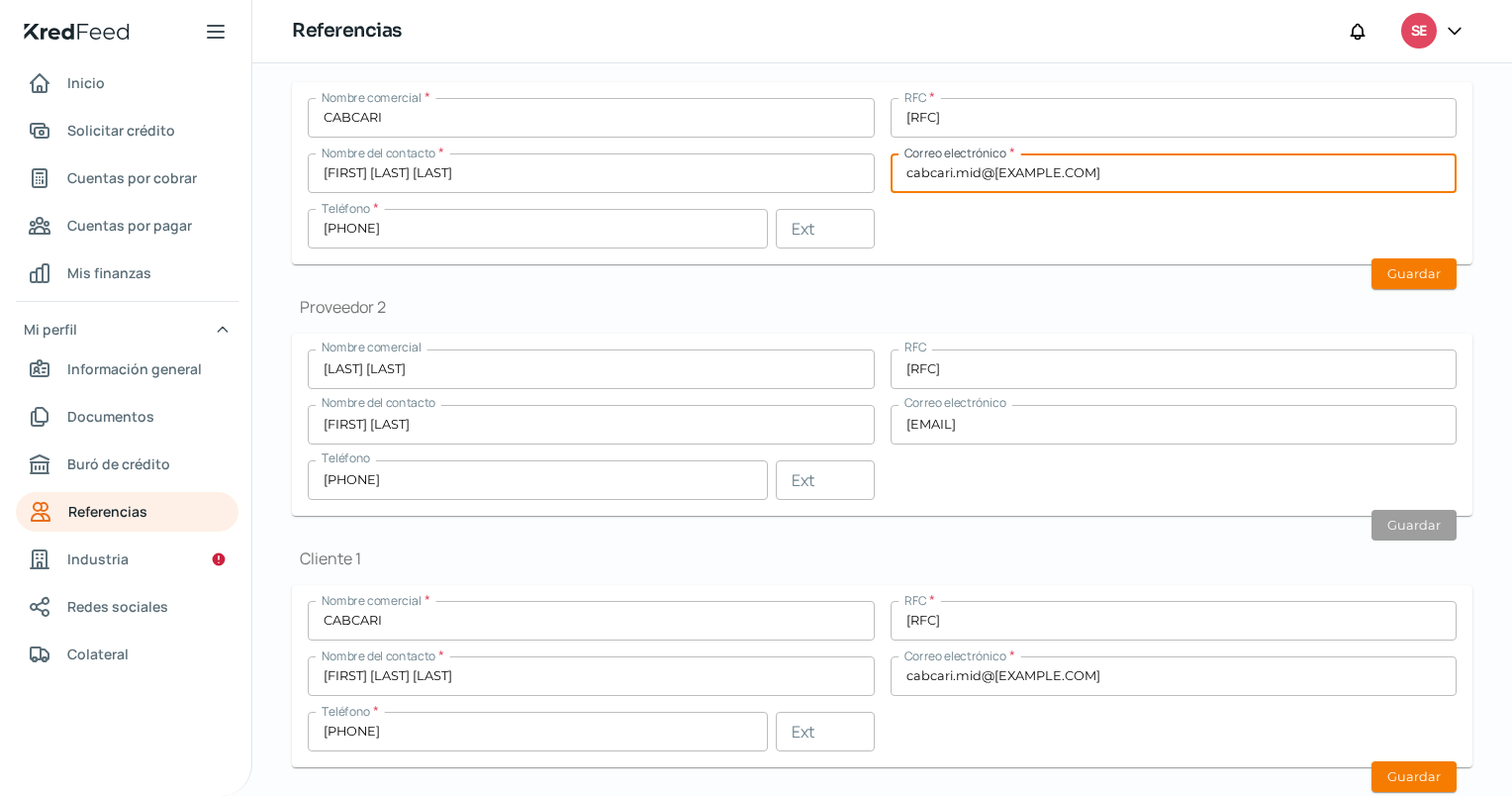 type on "cabcari.mid@[EXAMPLE.COM]" 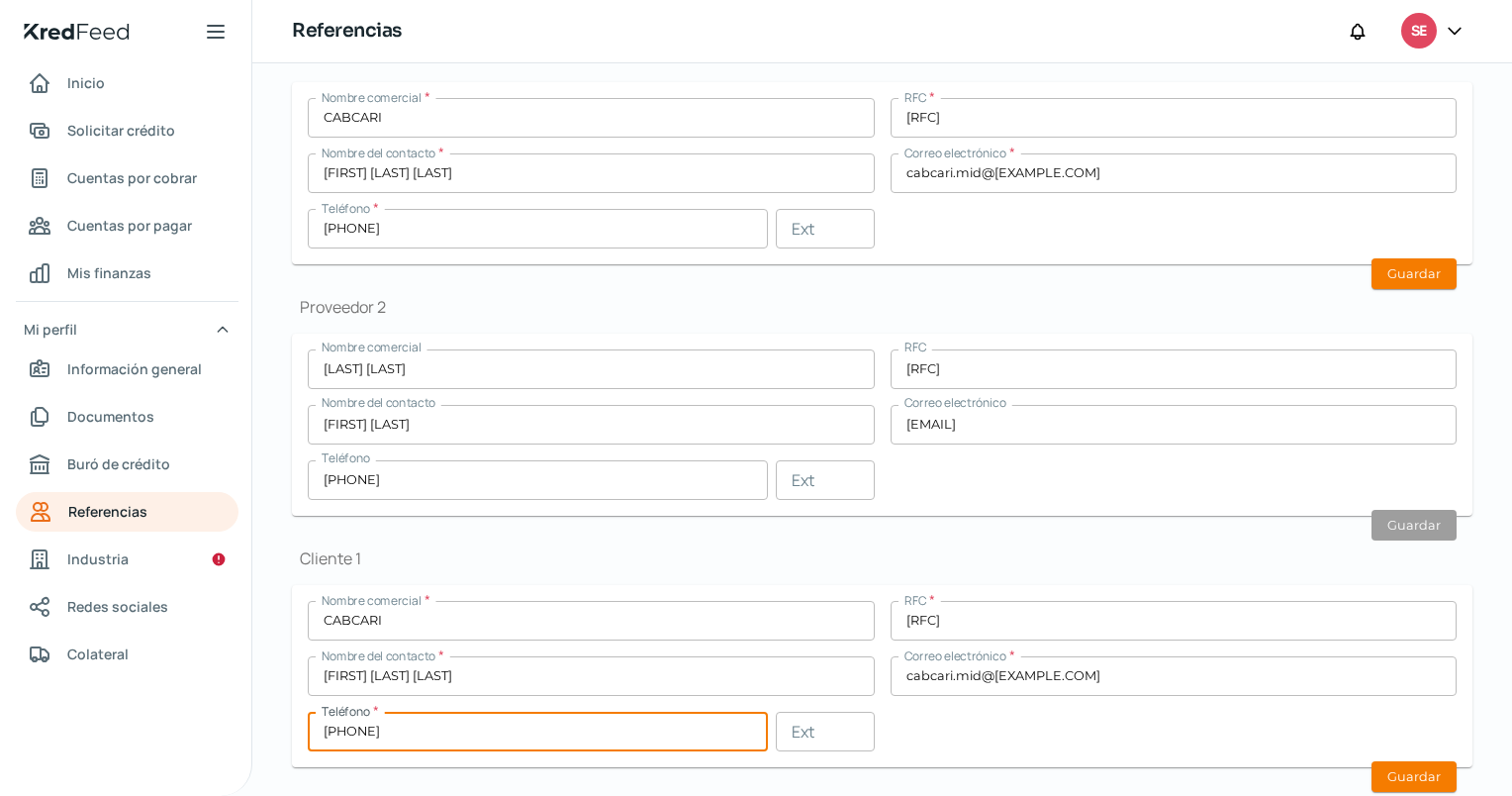 drag, startPoint x: 430, startPoint y: 729, endPoint x: 135, endPoint y: 733, distance: 295.02712 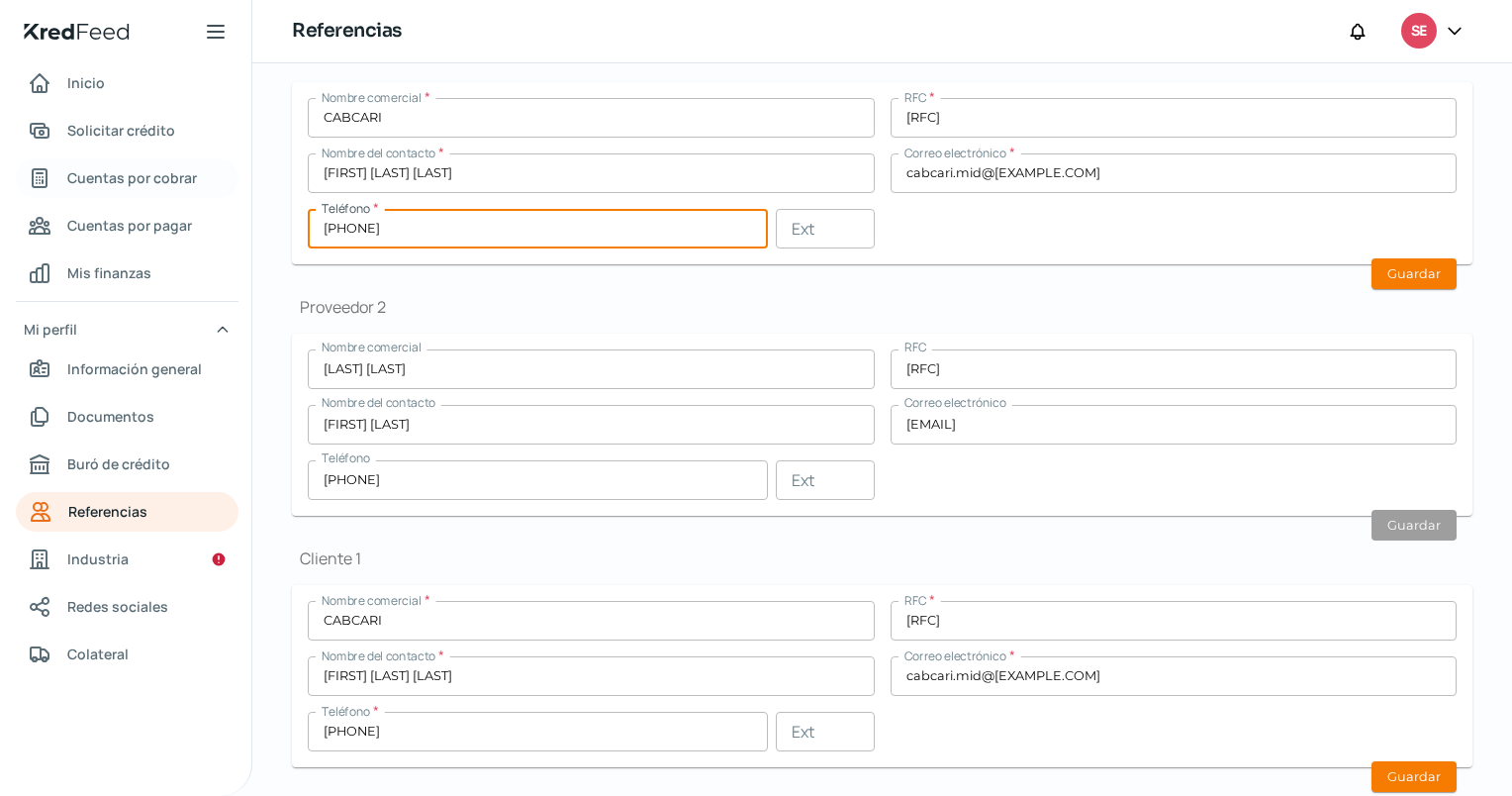 drag, startPoint x: 507, startPoint y: 214, endPoint x: 220, endPoint y: 194, distance: 287.69602 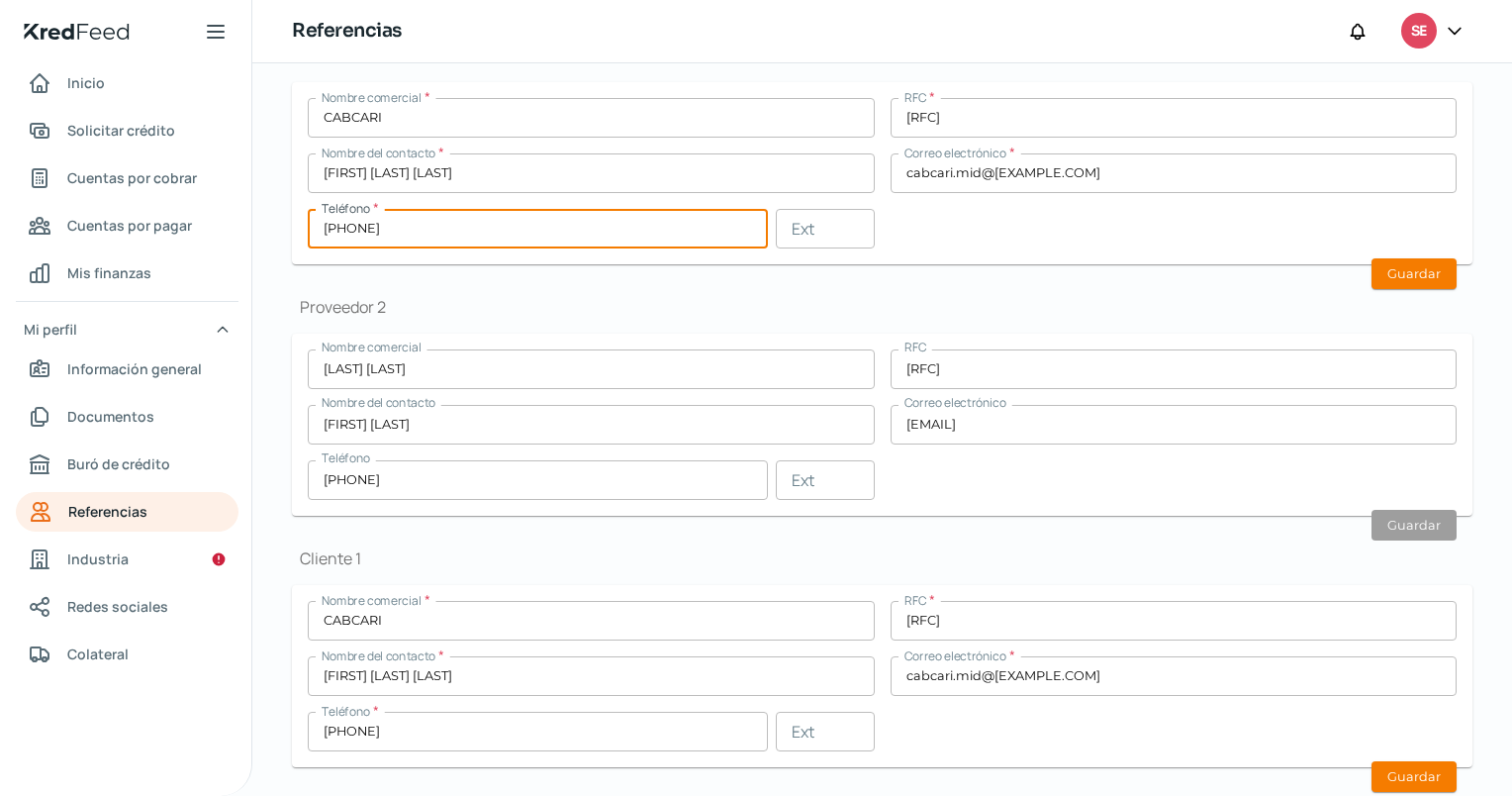 paste on "[PHONE]" 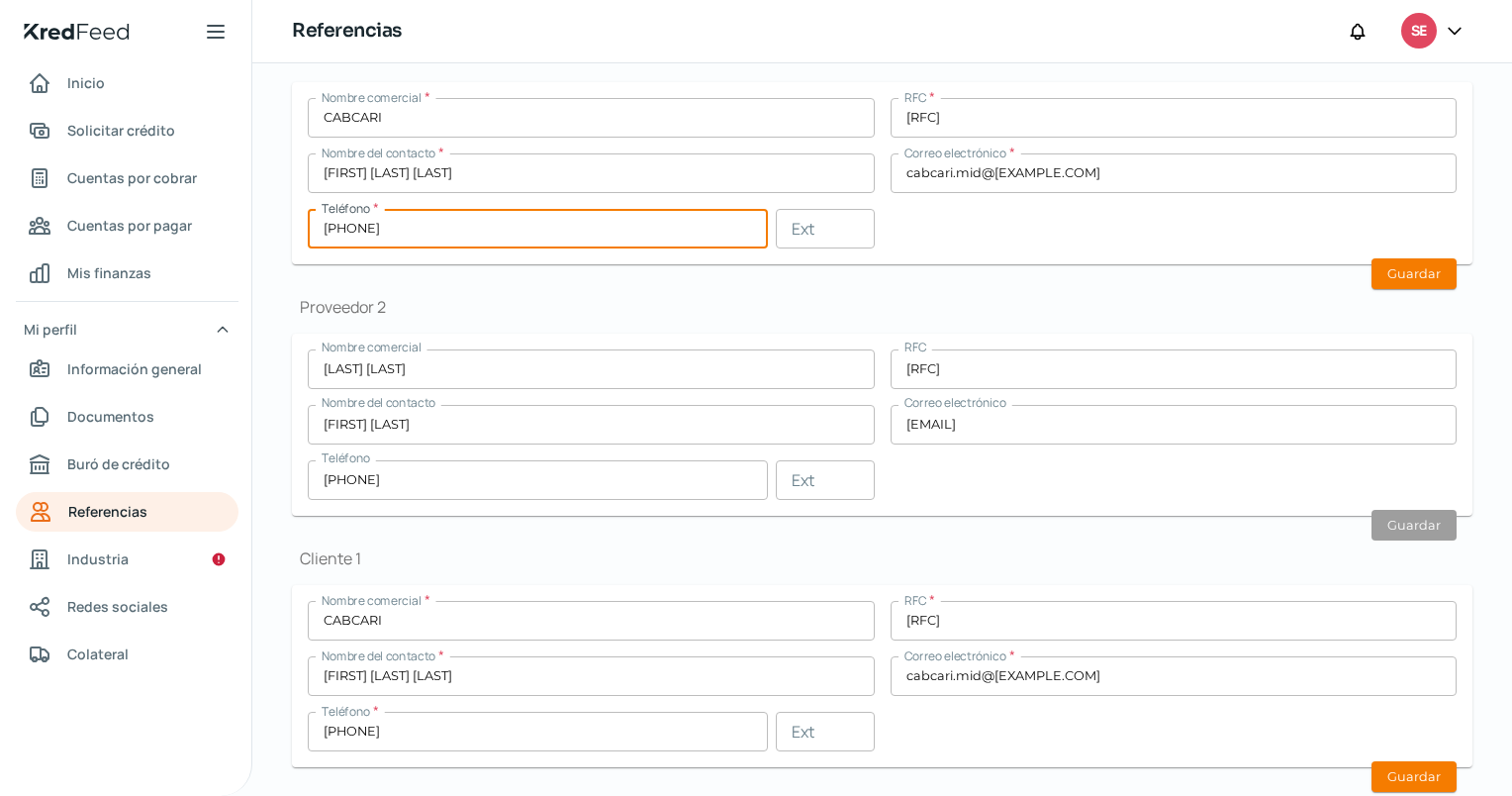 type on "[PHONE]" 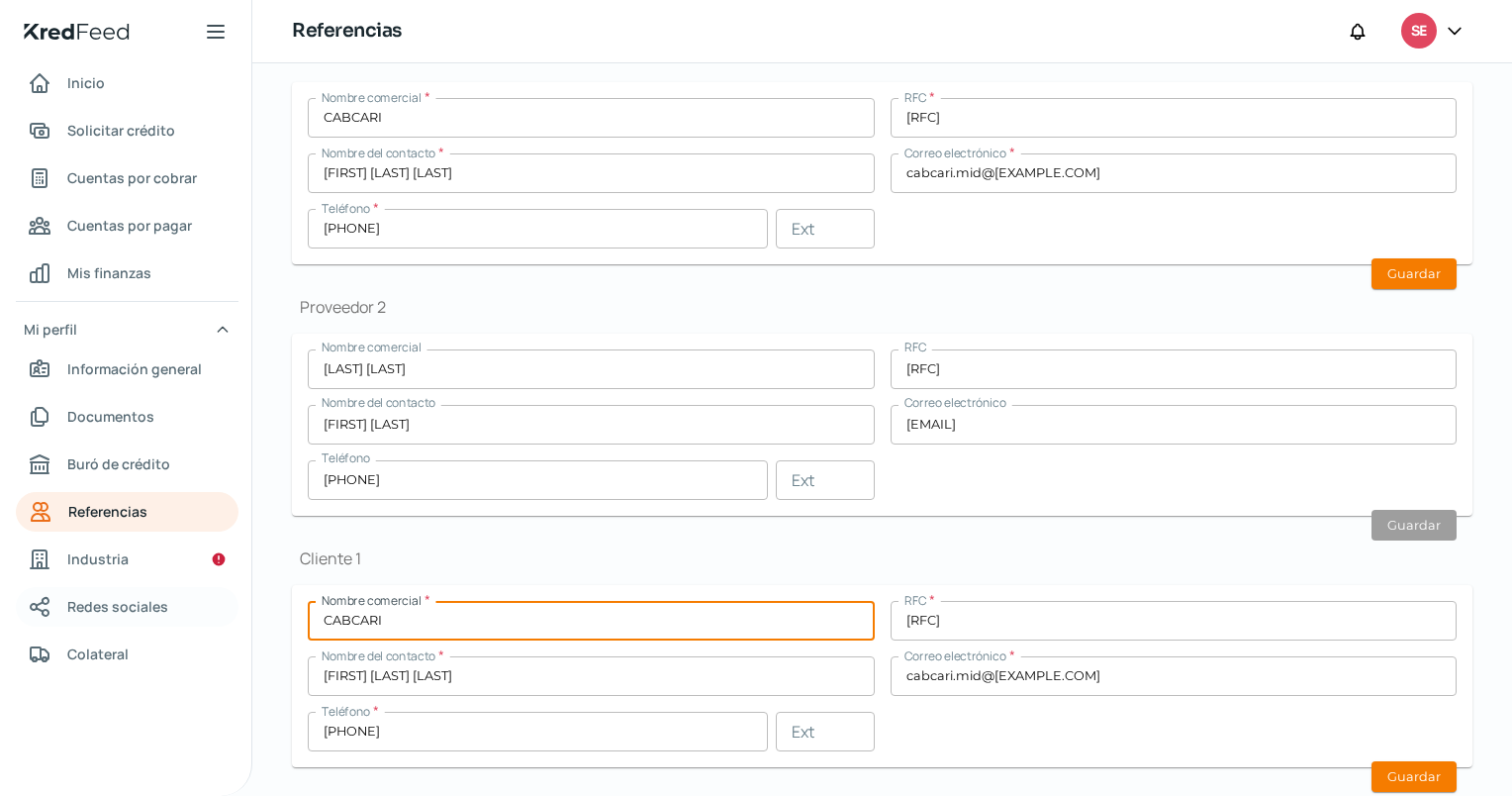 drag, startPoint x: 572, startPoint y: 627, endPoint x: 141, endPoint y: 610, distance: 431.3351 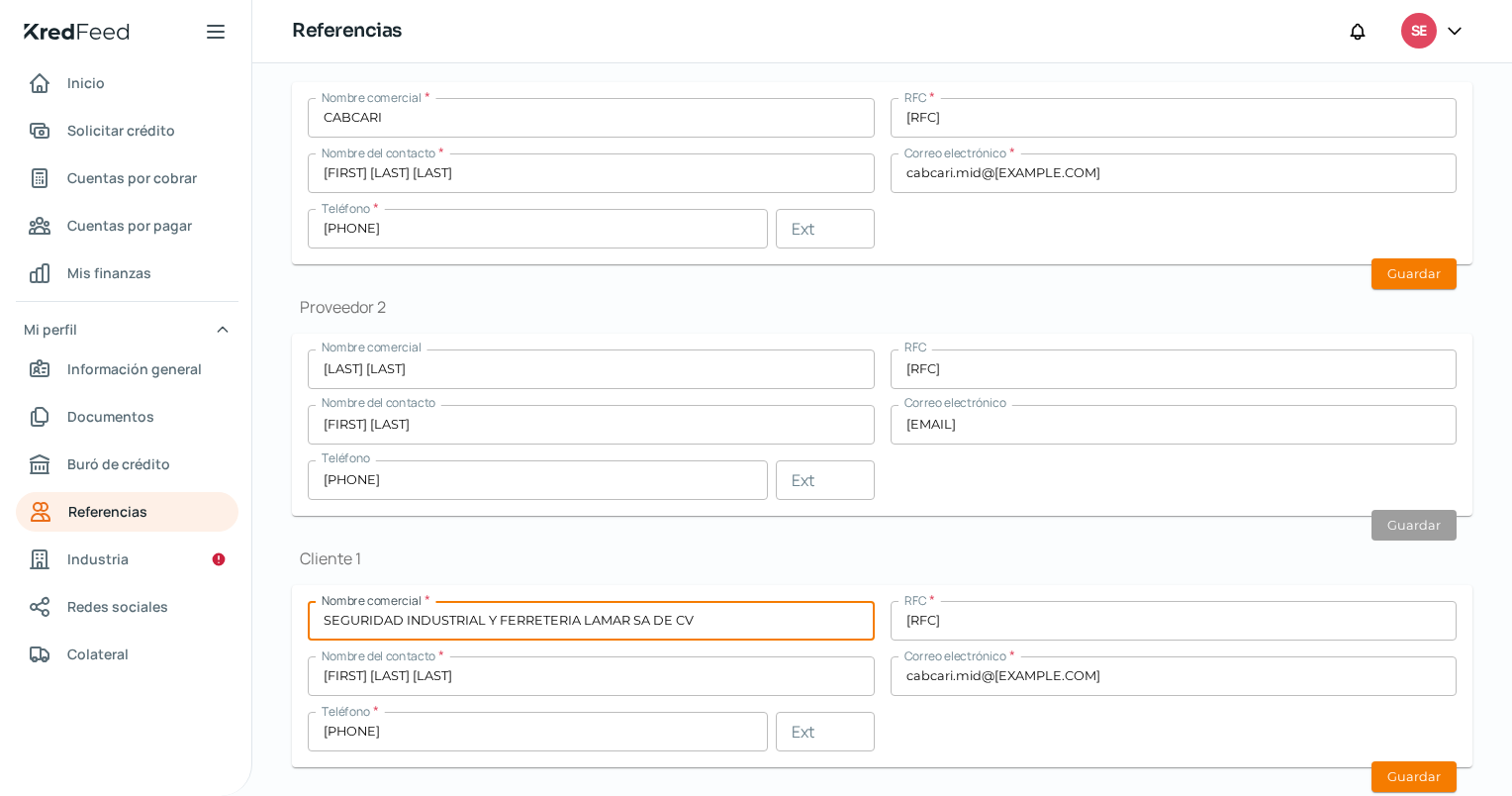 type on "SEGURIDAD INDUSTRIAL Y FERRETERIA LAMAR SA DE CV" 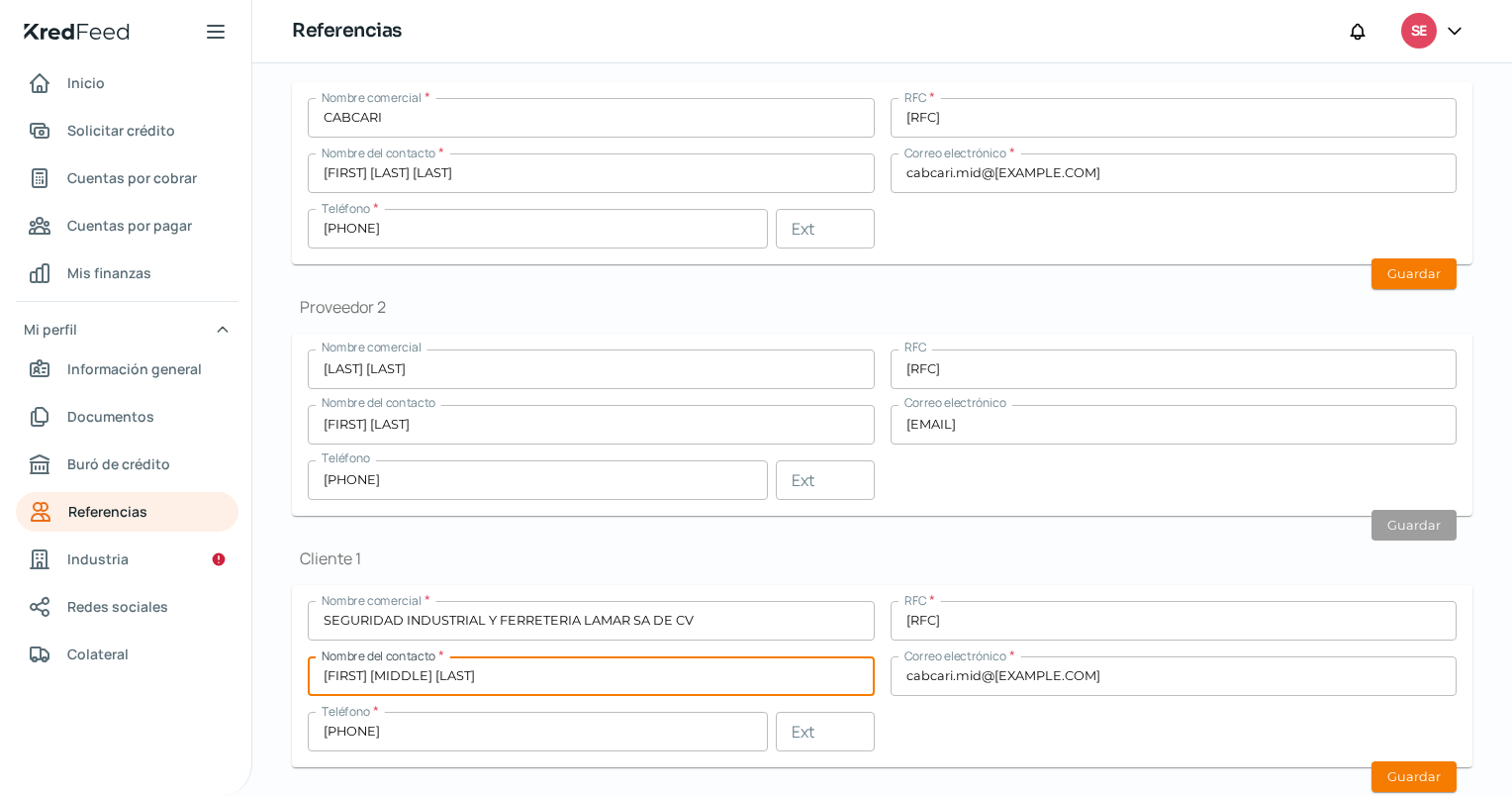type on "[FIRST] [MIDDLE] [LAST]" 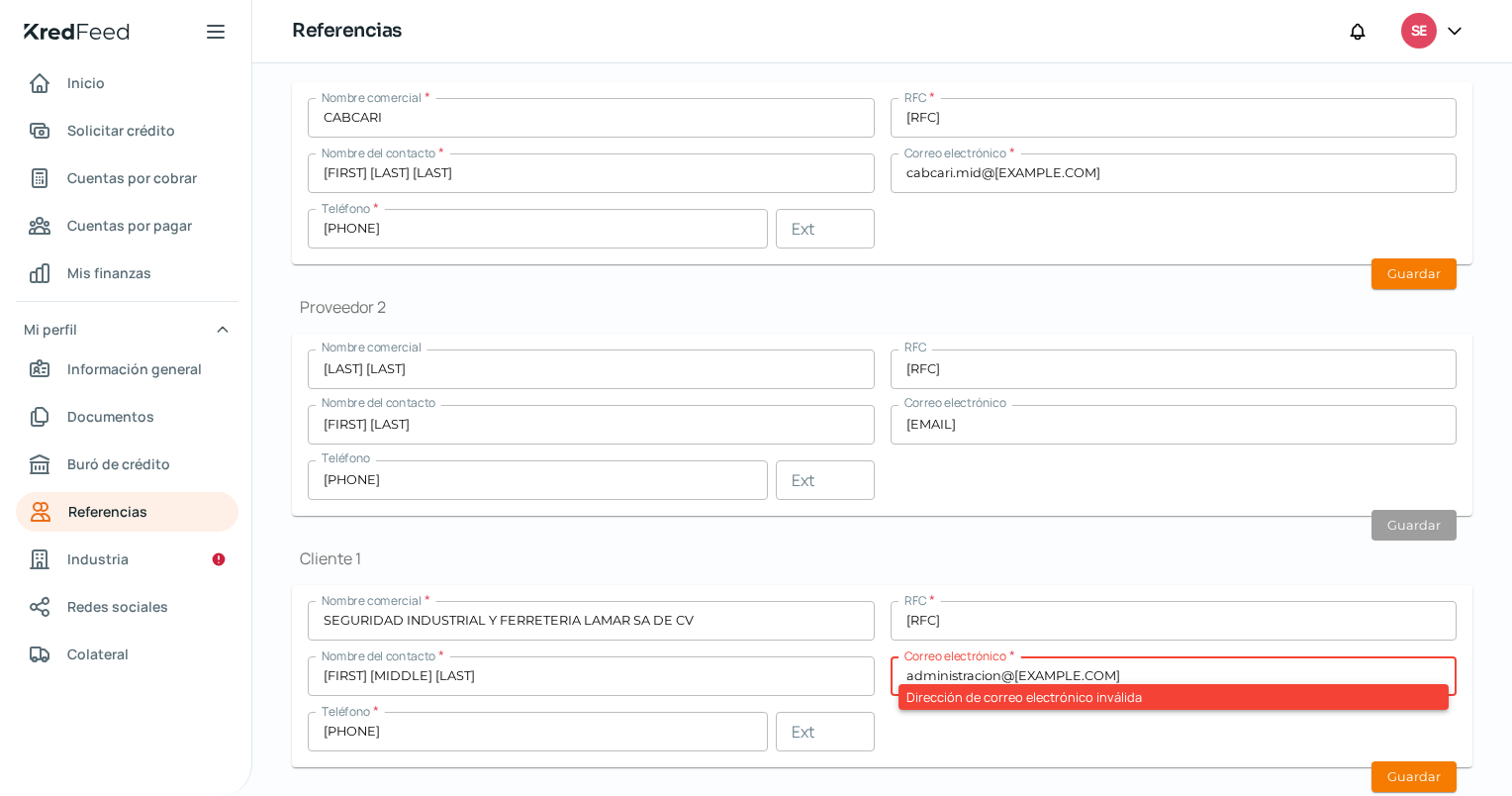 type on "administracion@[EXAMPLE.COM]" 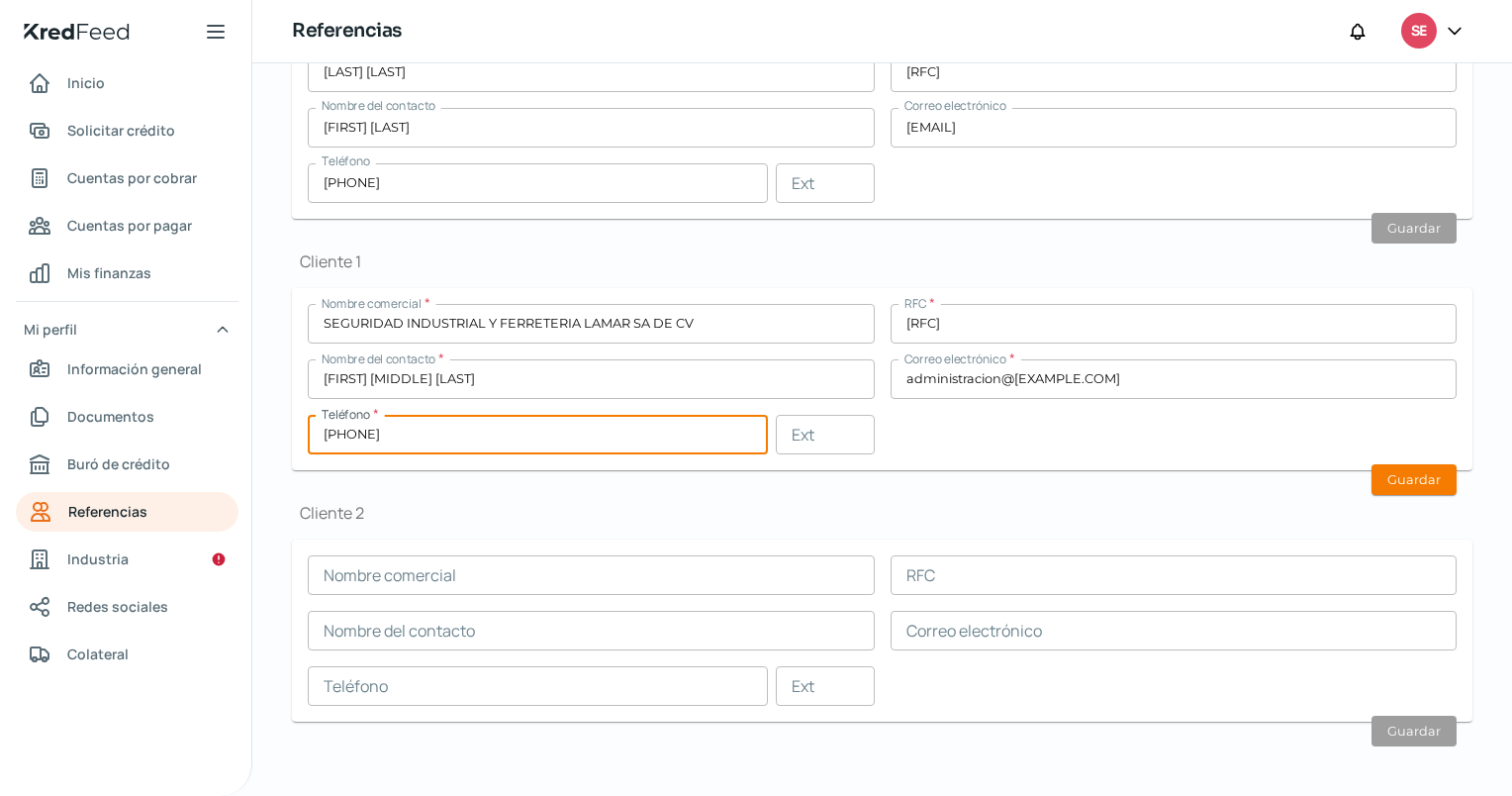 scroll, scrollTop: 498, scrollLeft: 0, axis: vertical 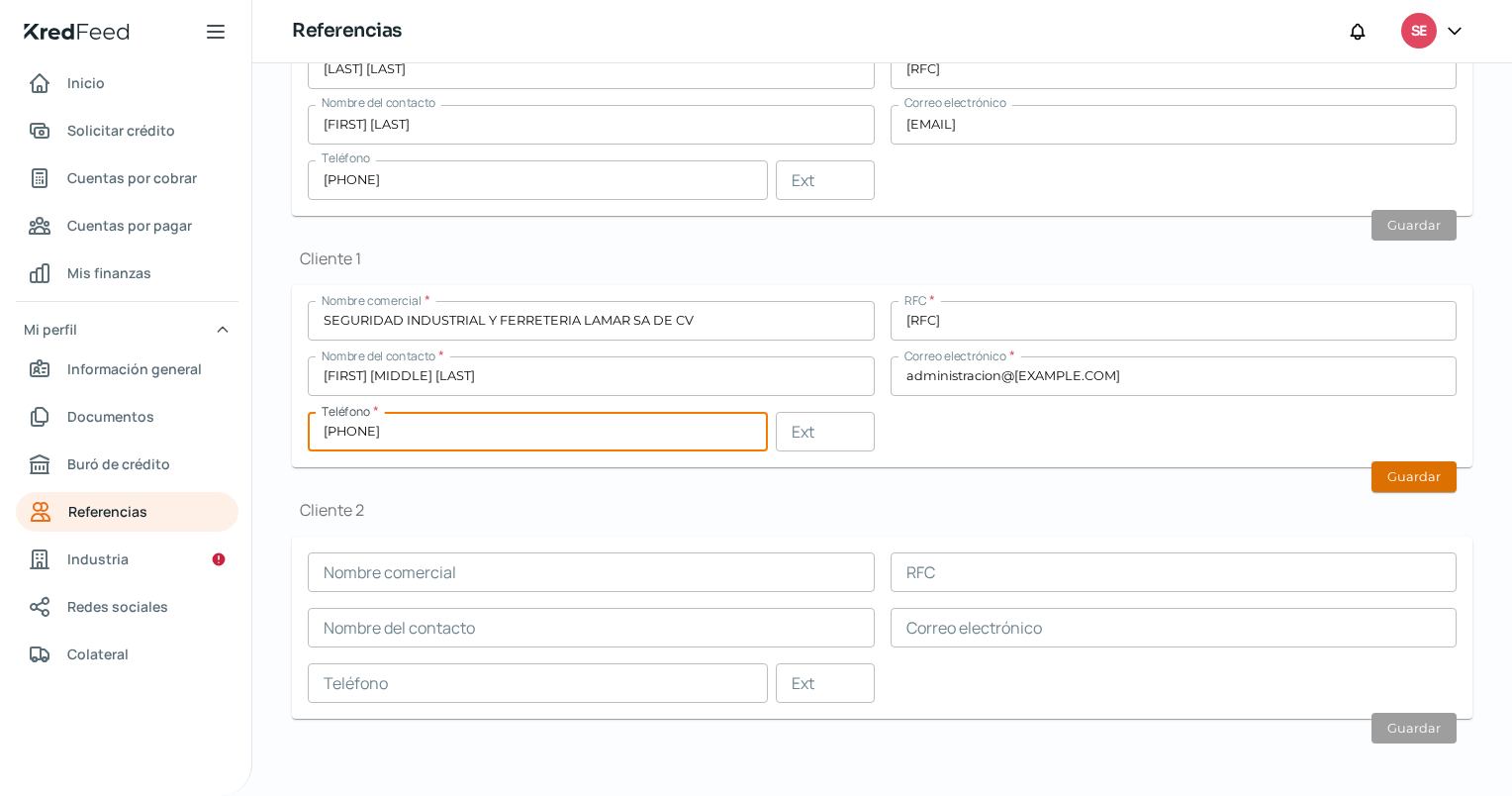 type on "[PHONE]" 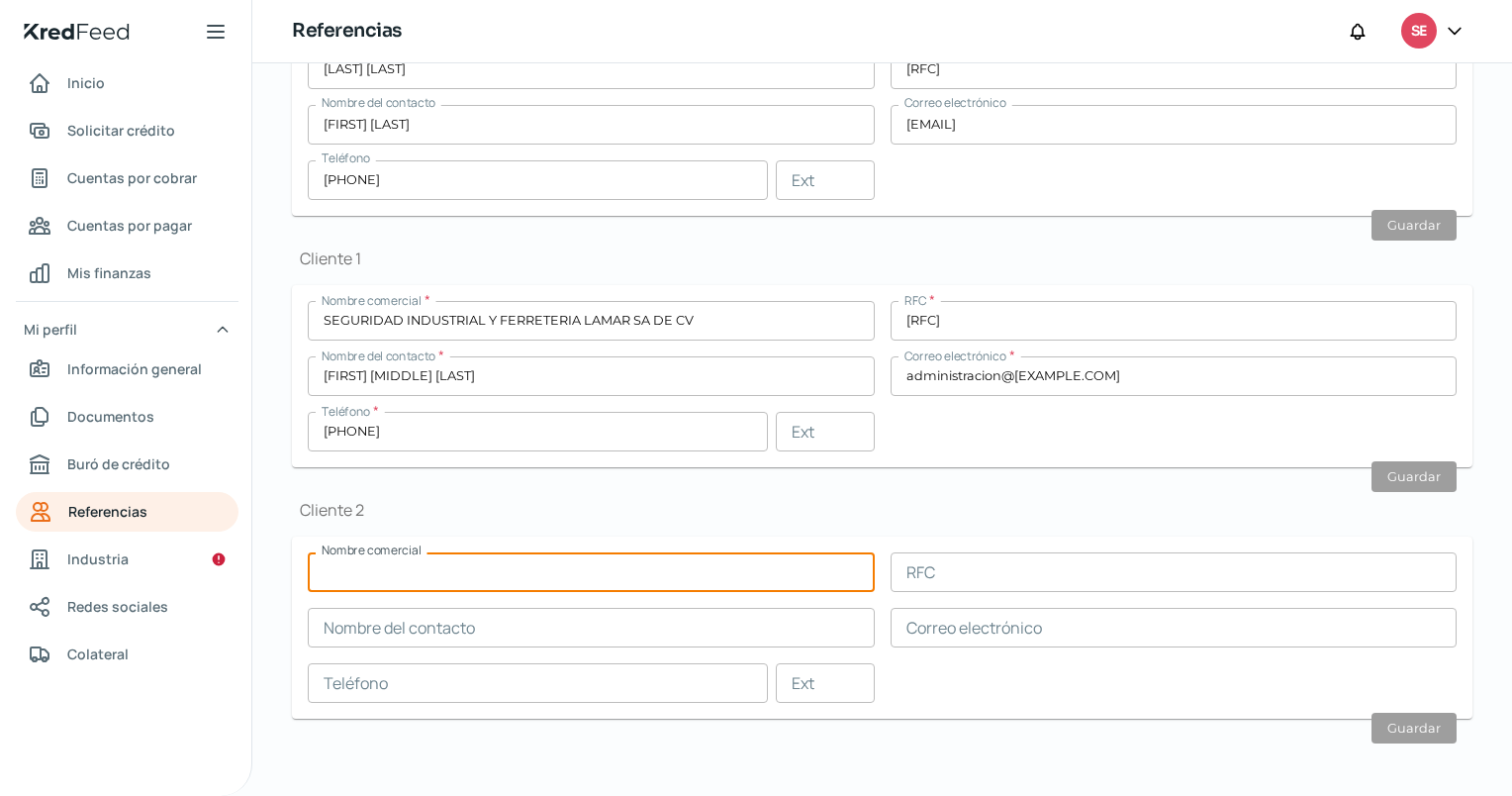 click at bounding box center (591, 572) 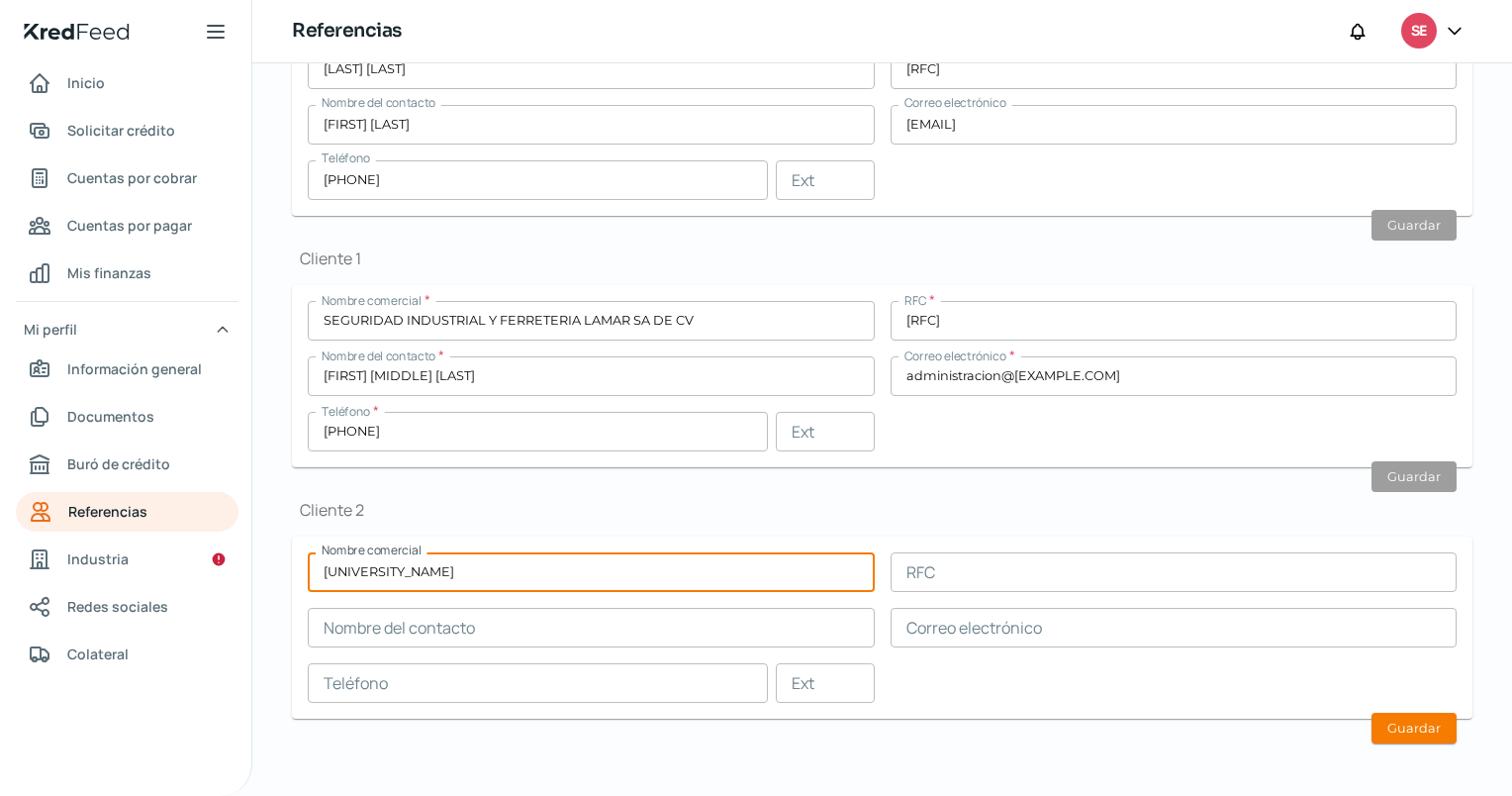 type on "[UNIVERSITY_NAME]" 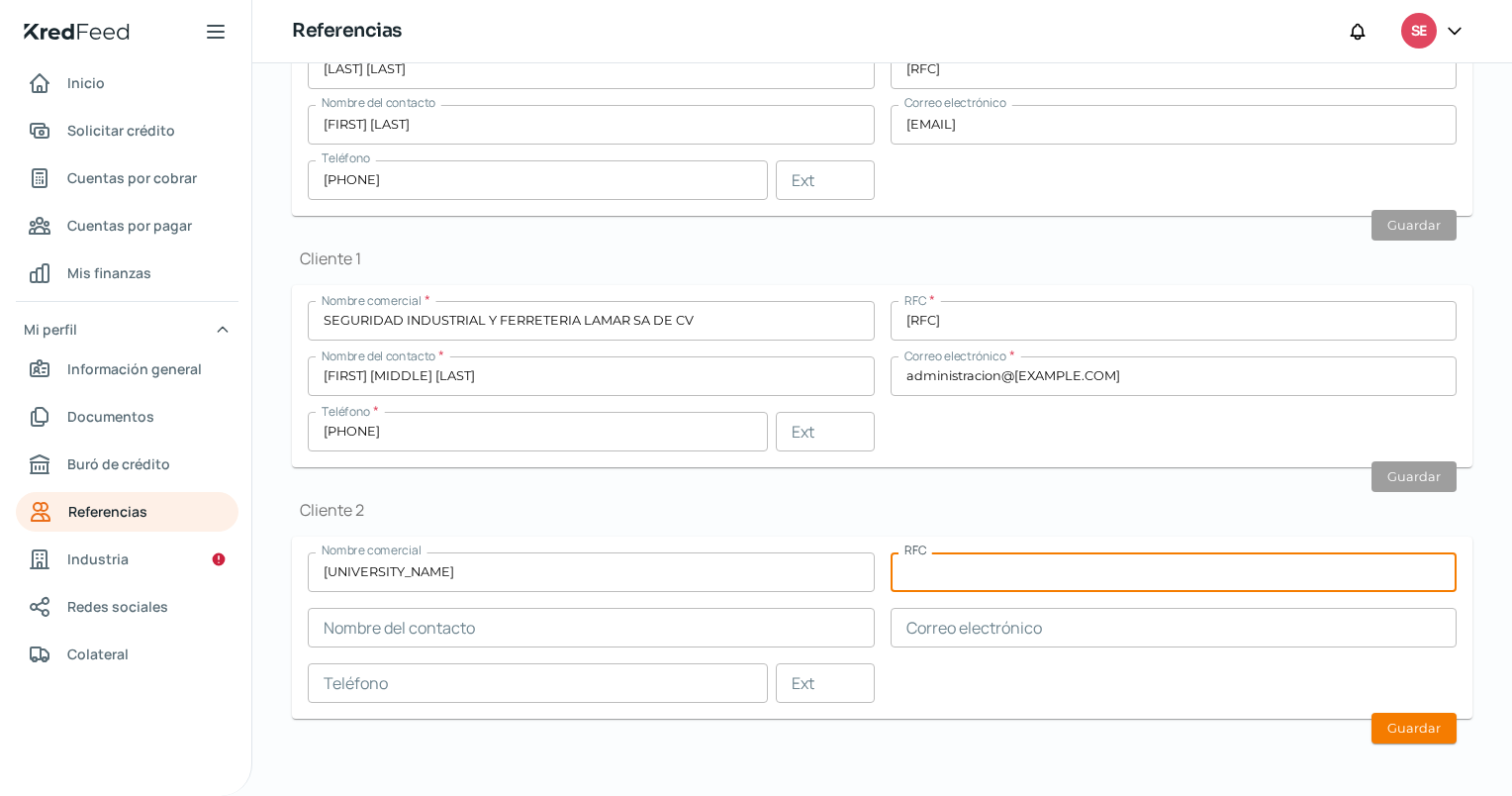 click at bounding box center [591, 628] 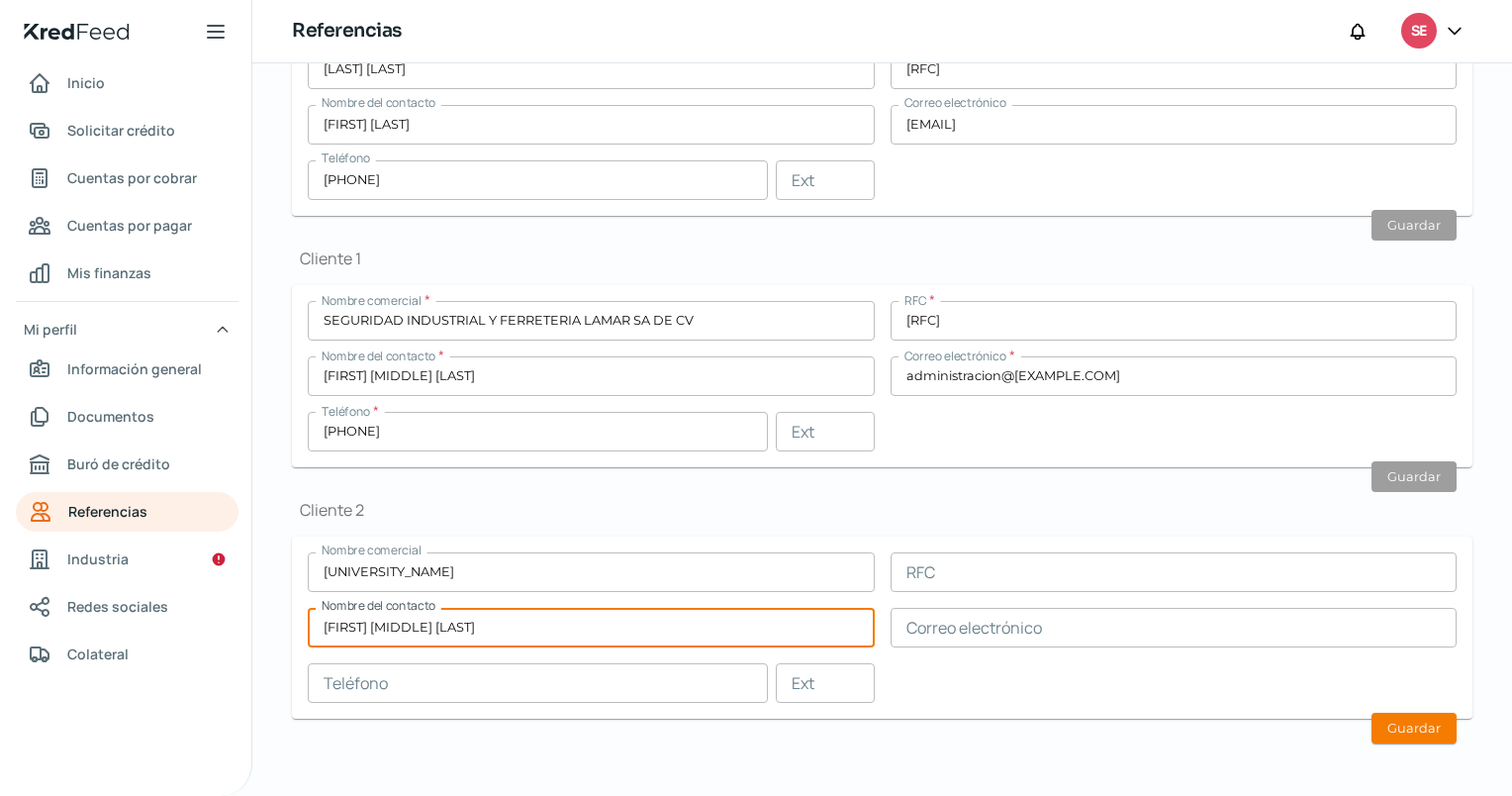 type on "[FIRST] [MIDDLE] [LAST]" 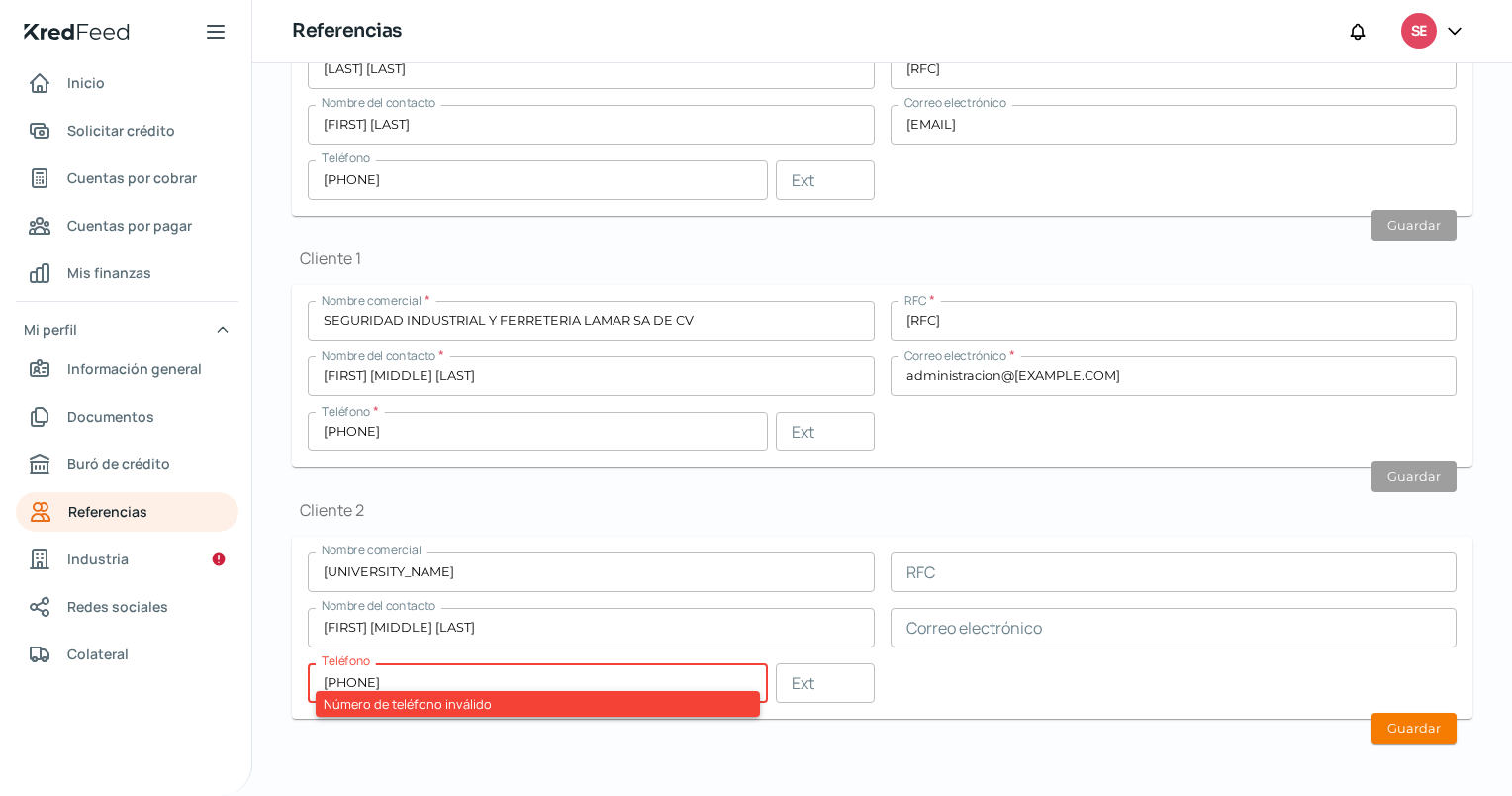 type on "[PHONE]" 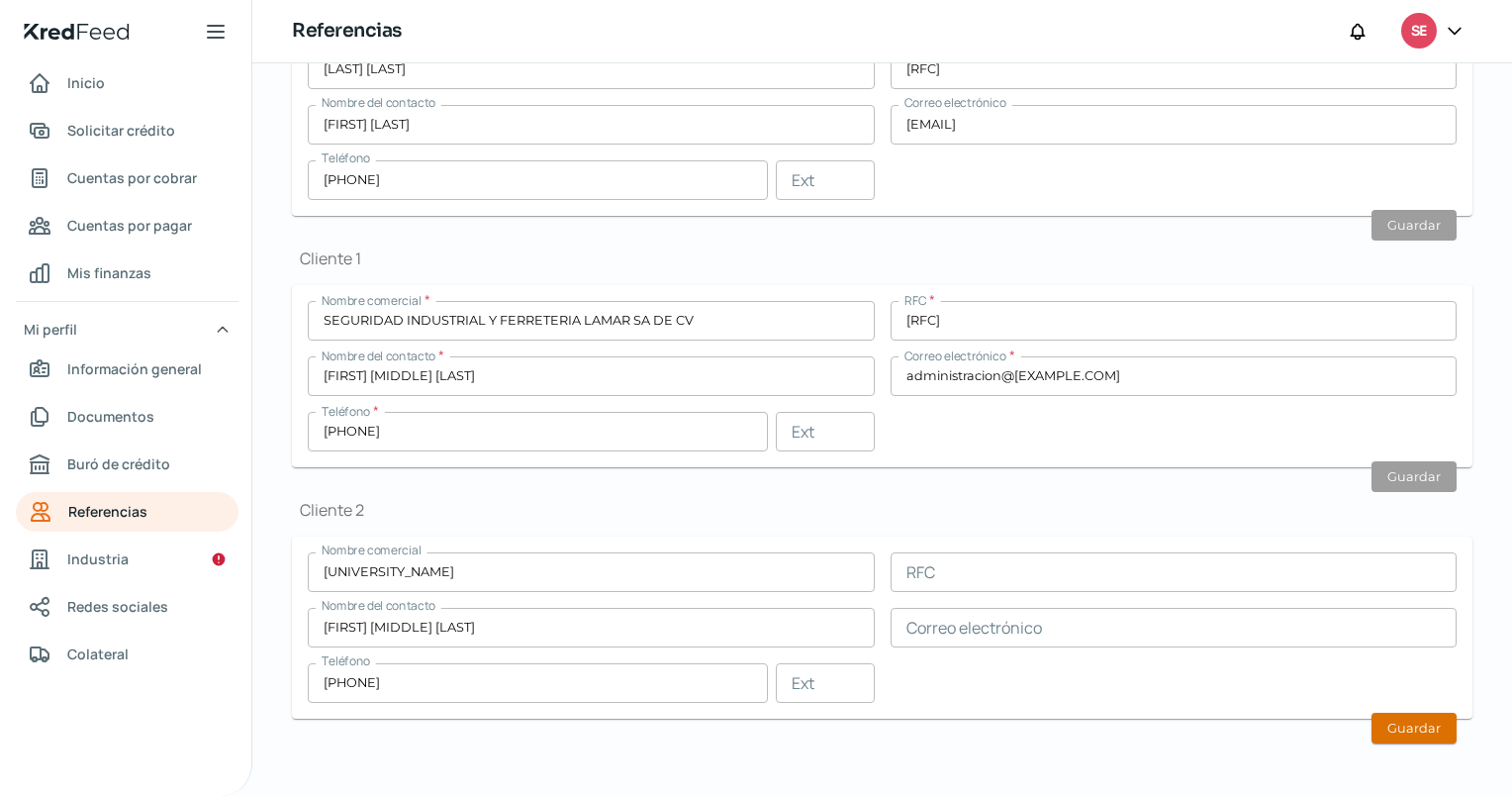 click on "Guardar" at bounding box center [1414, 728] 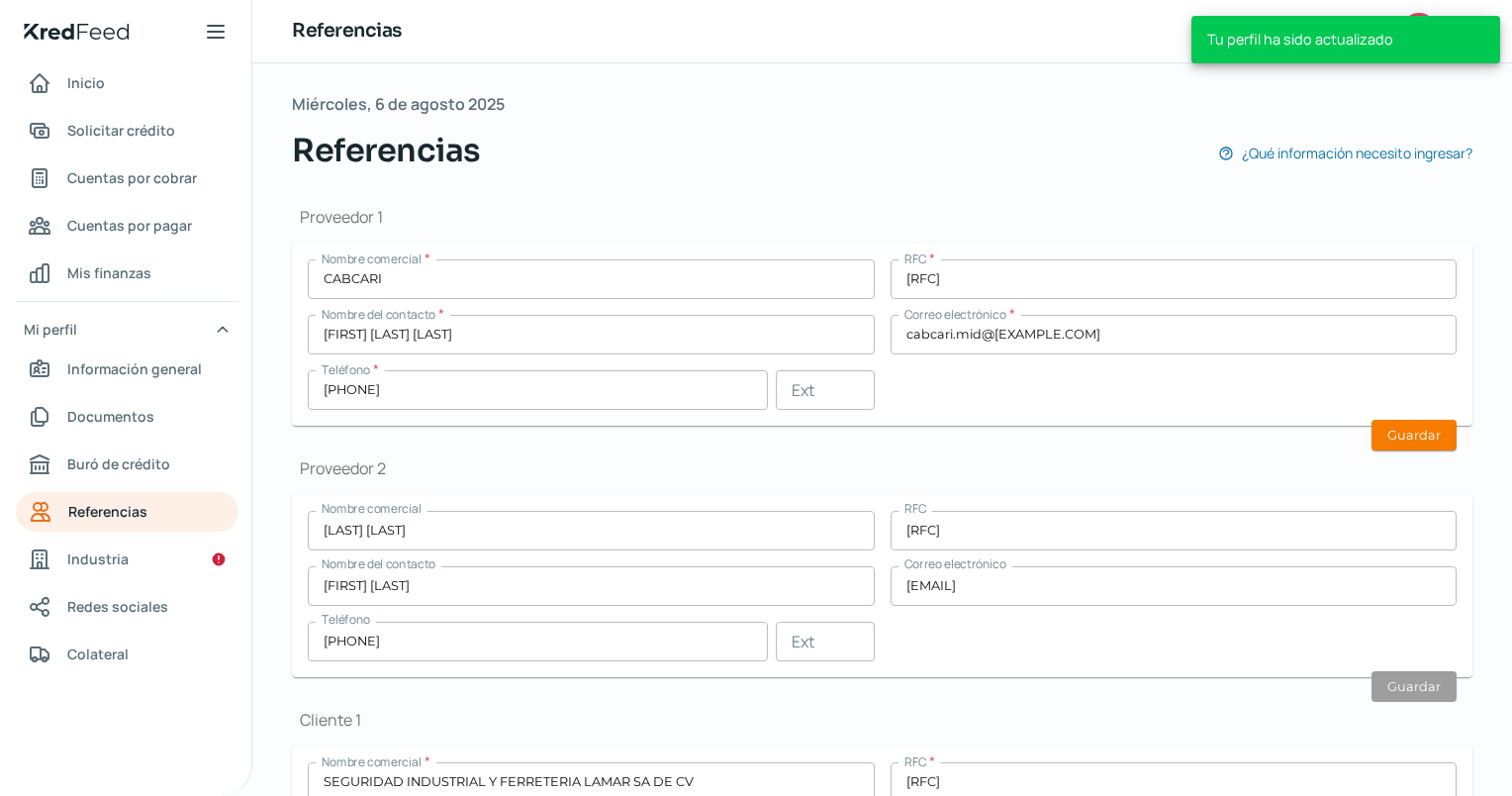 scroll, scrollTop: 0, scrollLeft: 0, axis: both 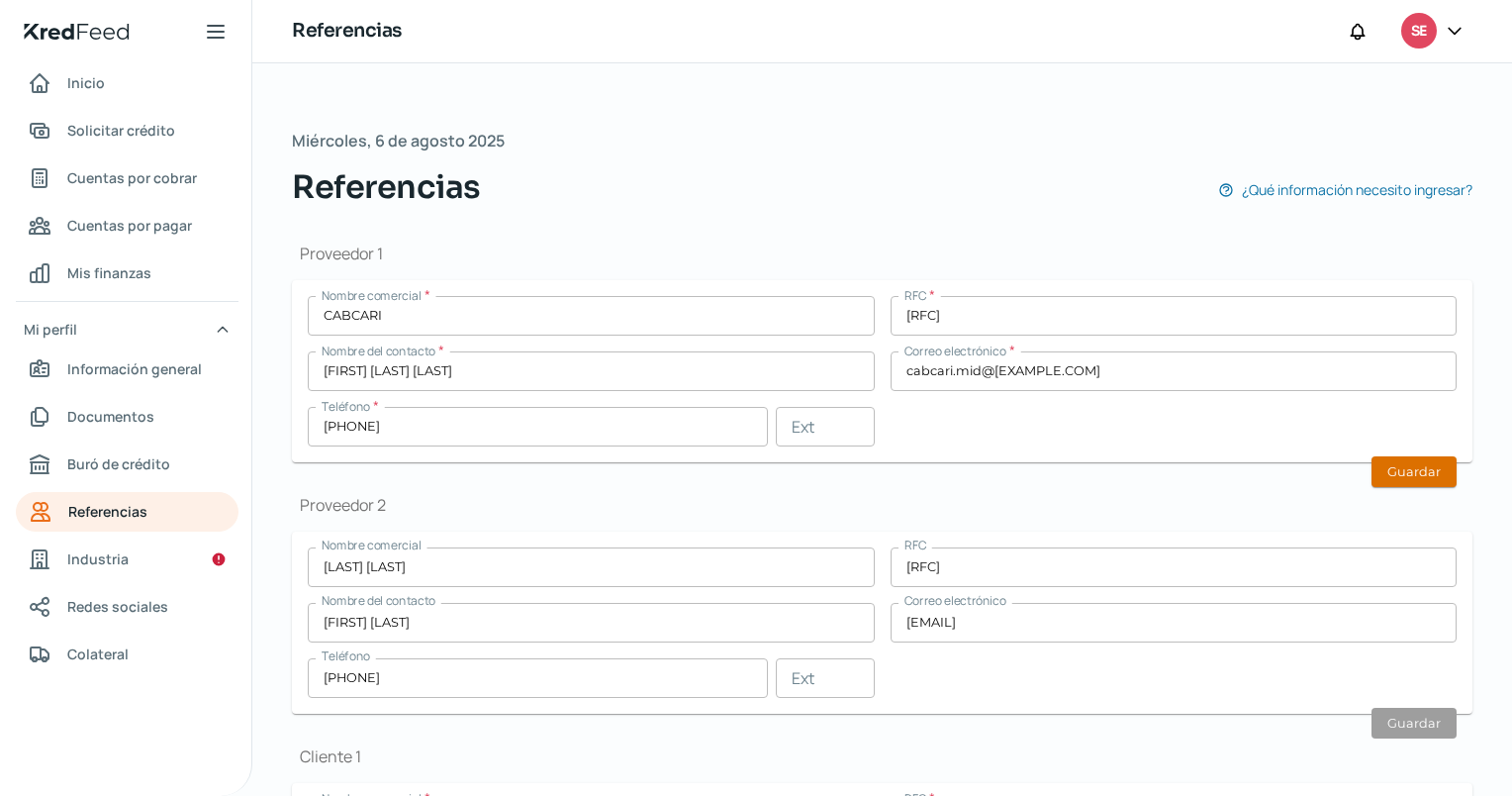 click on "Guardar" at bounding box center [1414, 471] 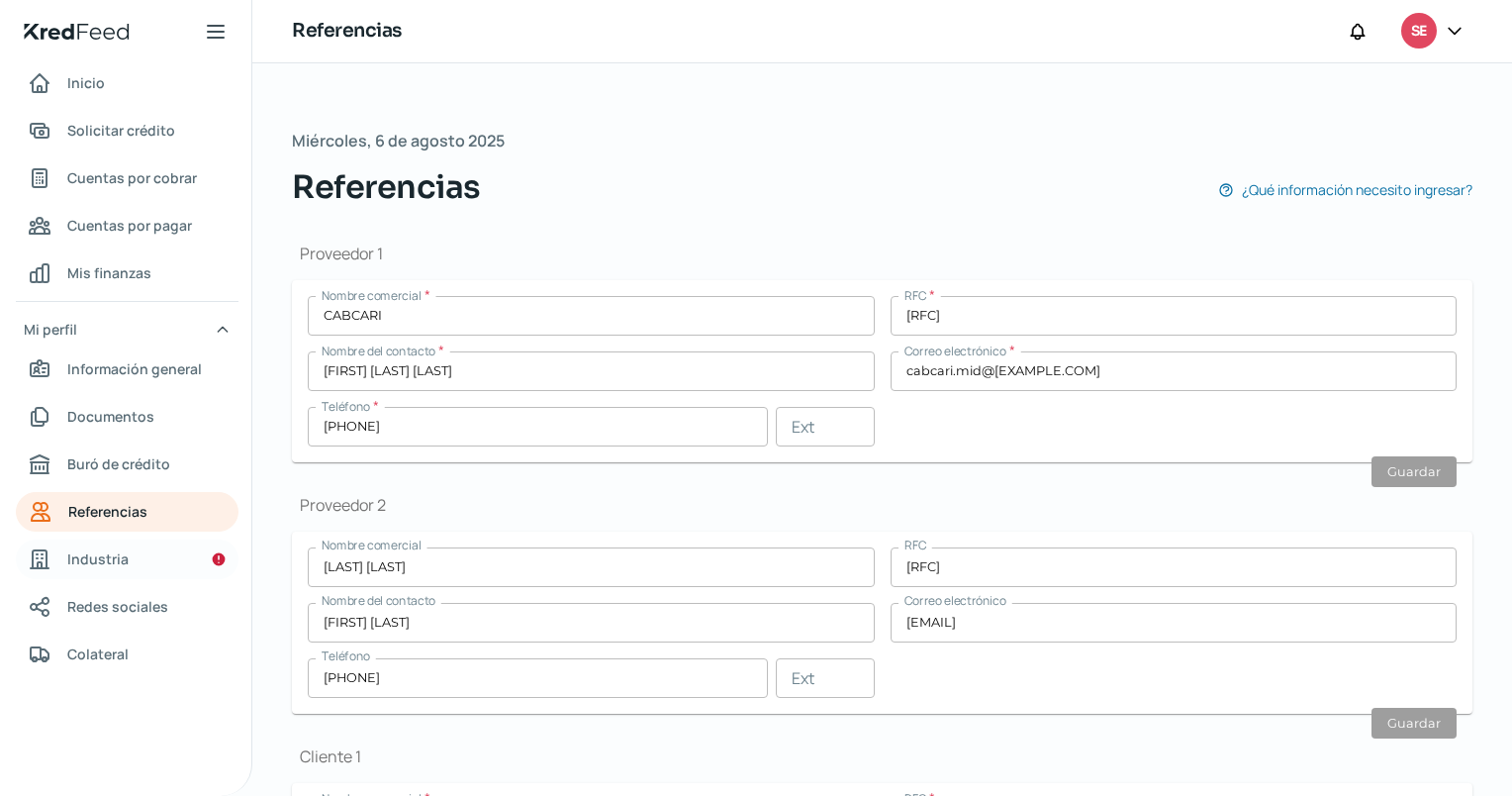 click on "Industria" at bounding box center [127, 559] 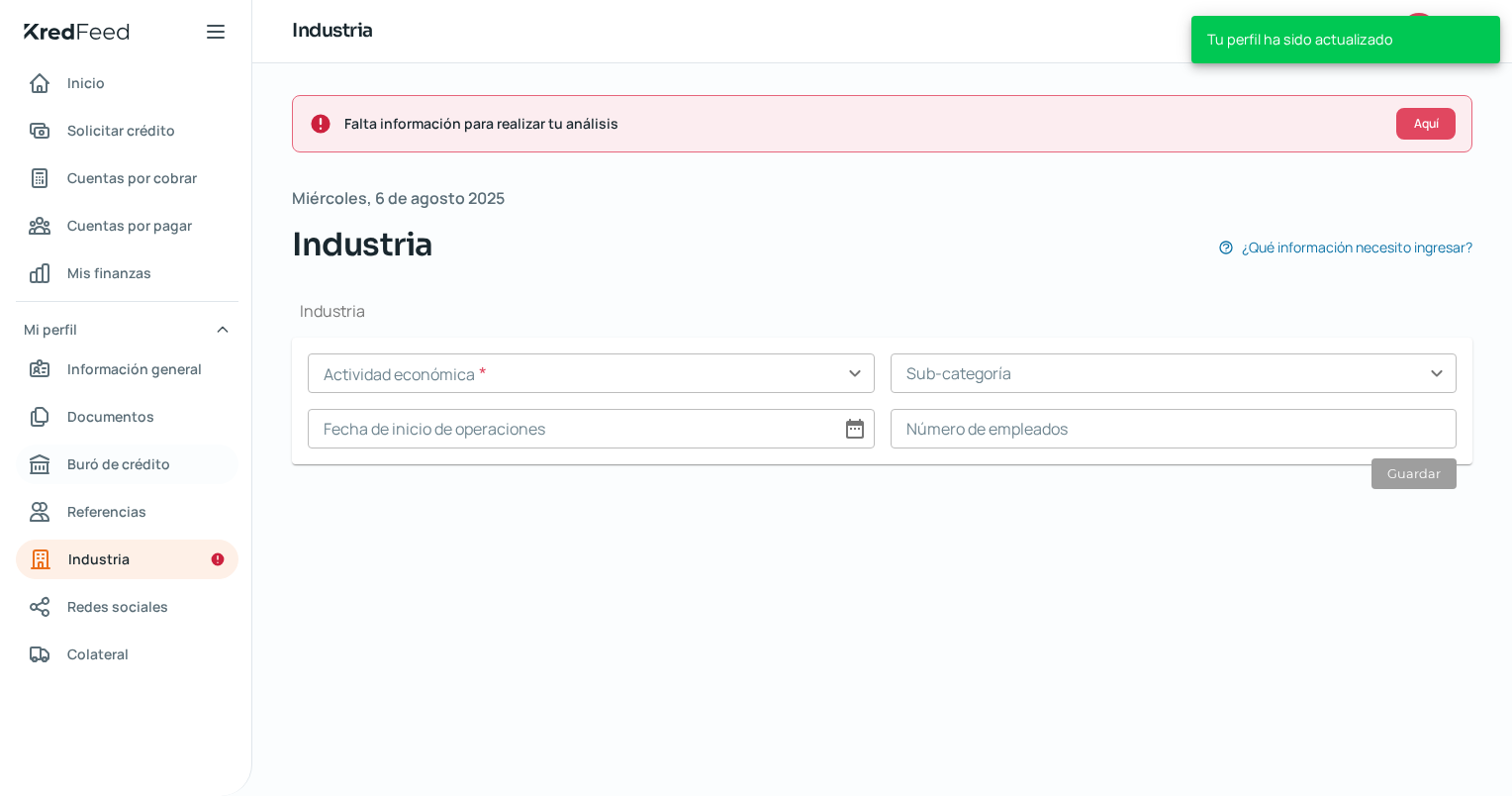 click on "Buró de crédito" at bounding box center (119, 463) 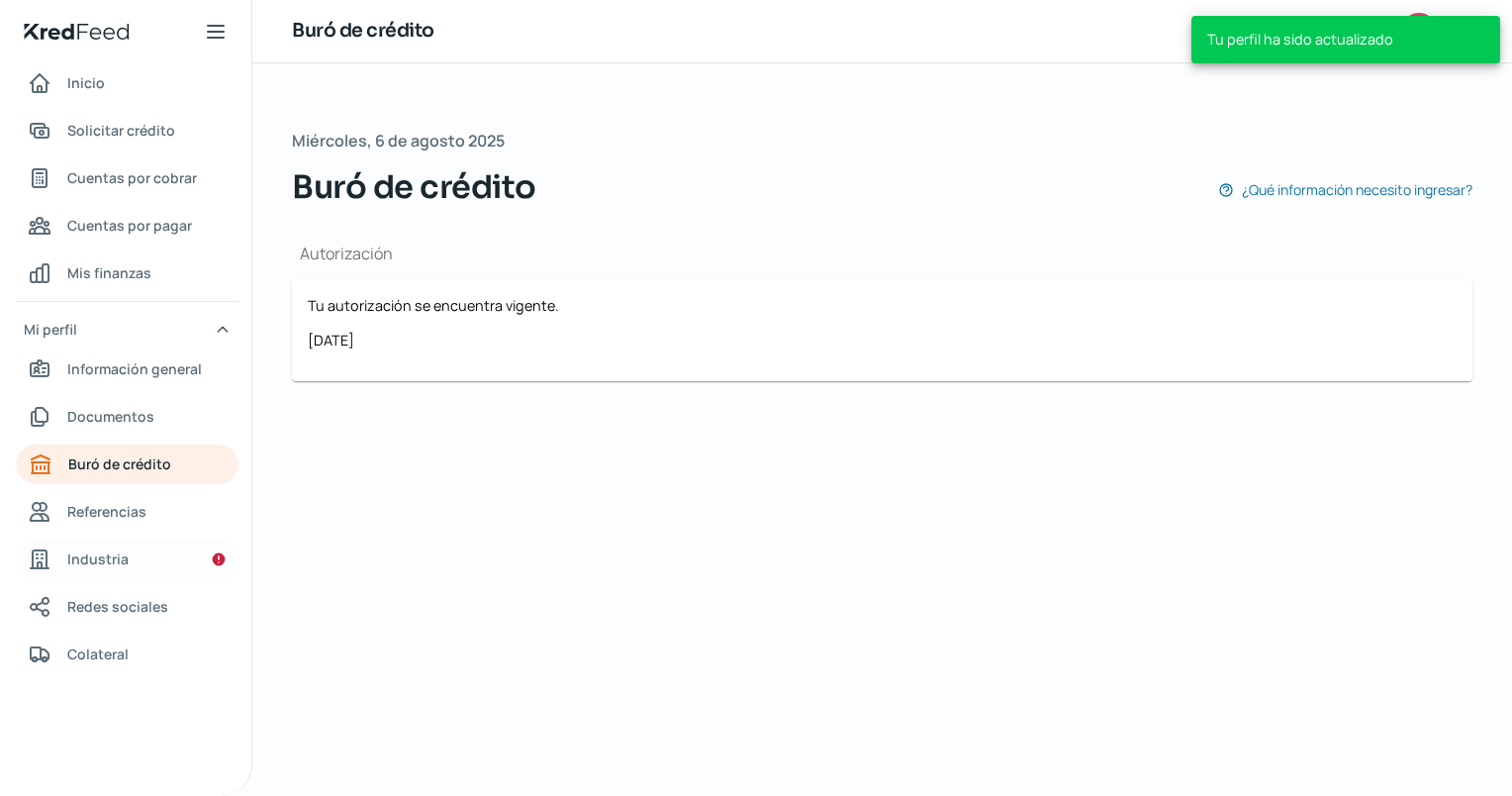 click on "Industria" at bounding box center [127, 559] 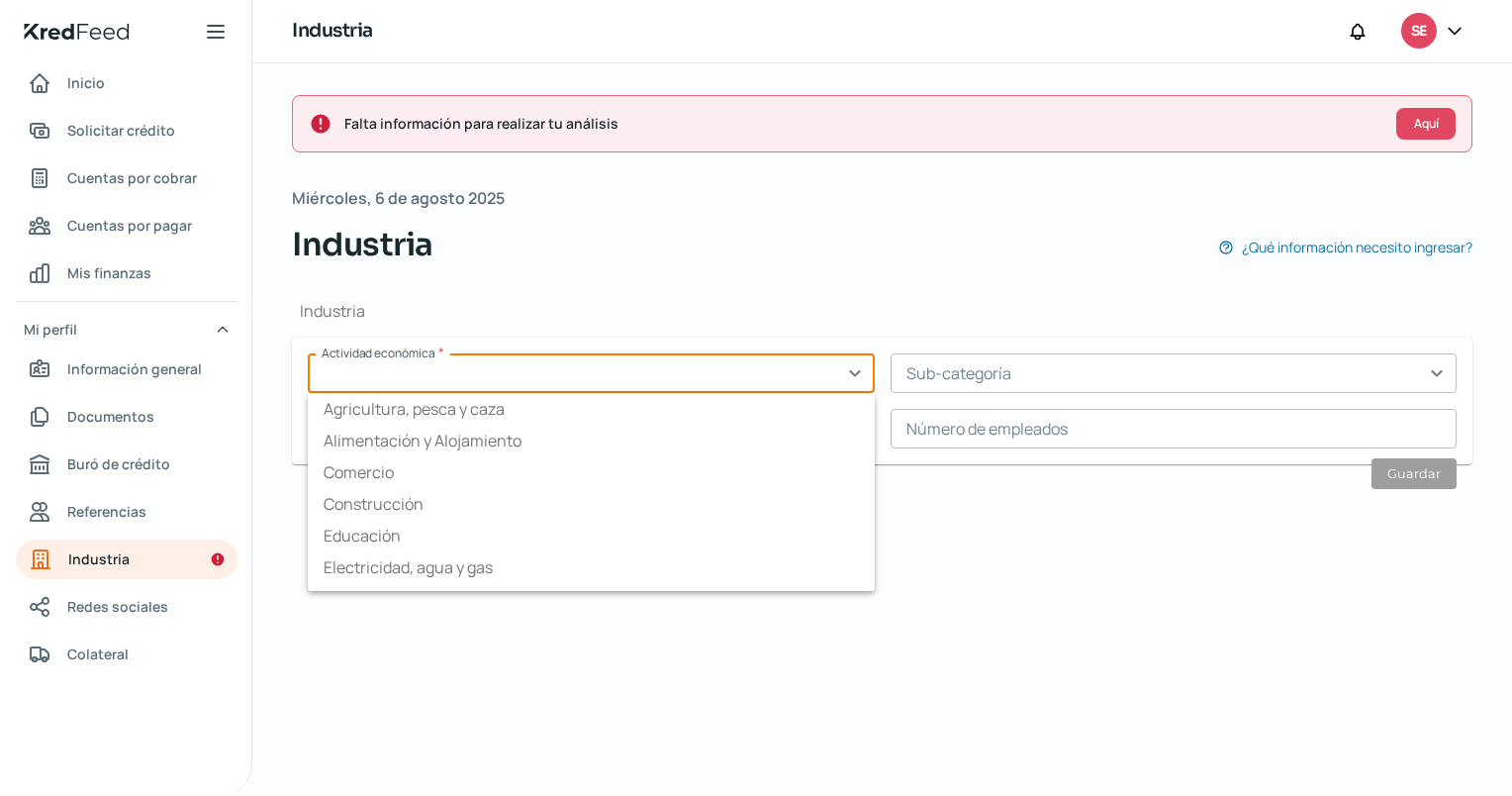 click at bounding box center (591, 373) 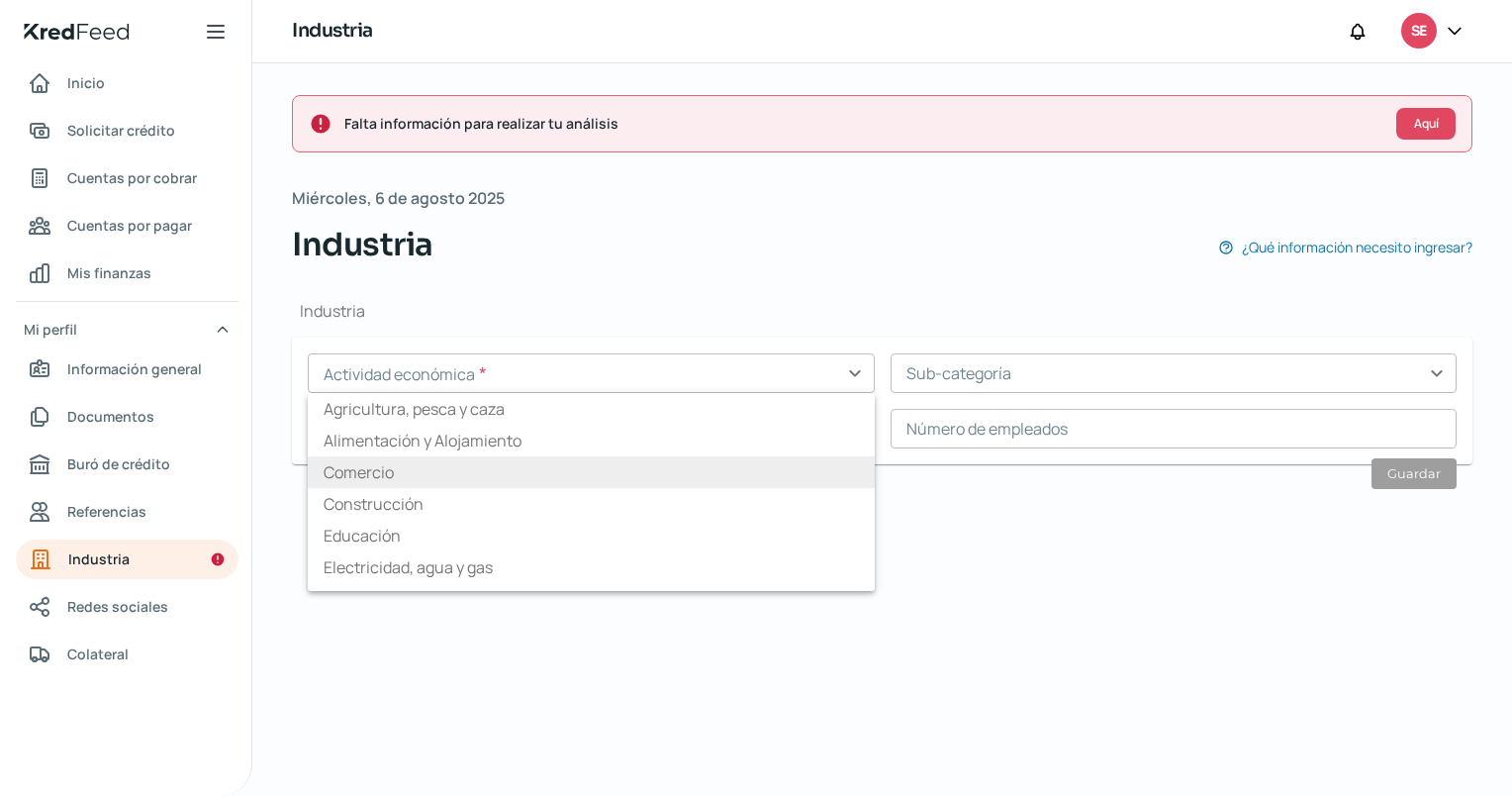 click on "Comercio" at bounding box center (591, 472) 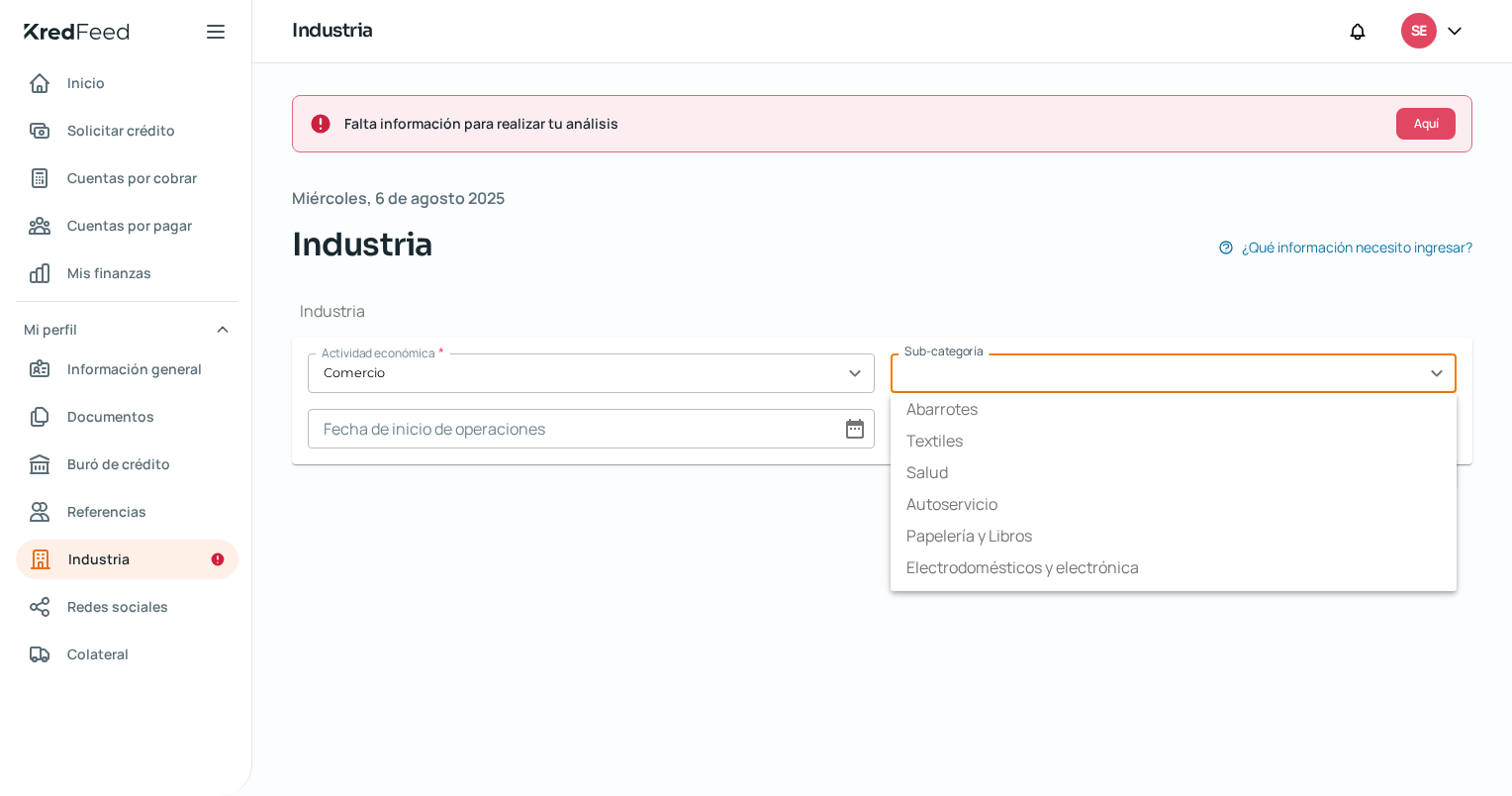 click at bounding box center [1174, 373] 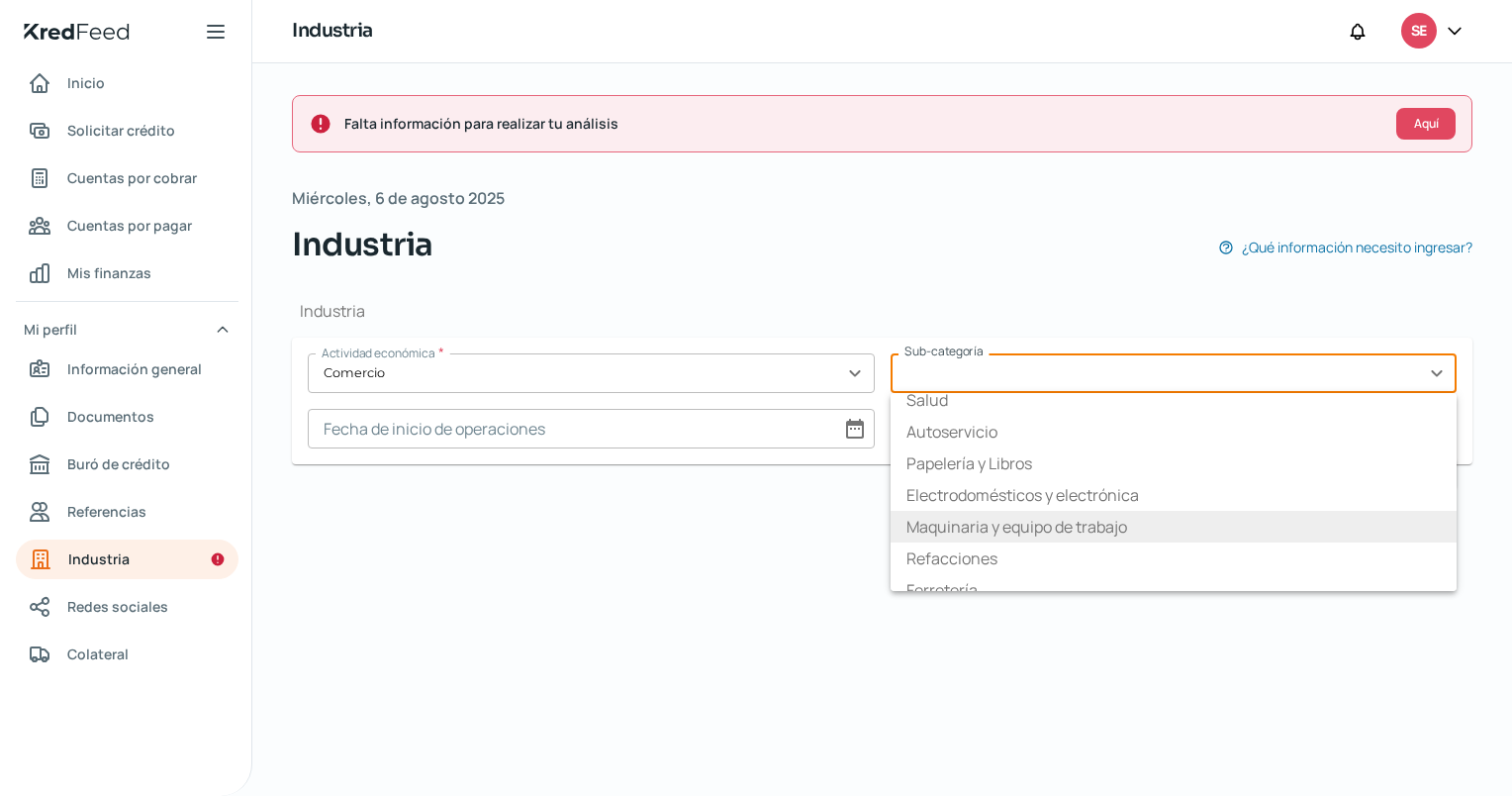 scroll, scrollTop: 119, scrollLeft: 0, axis: vertical 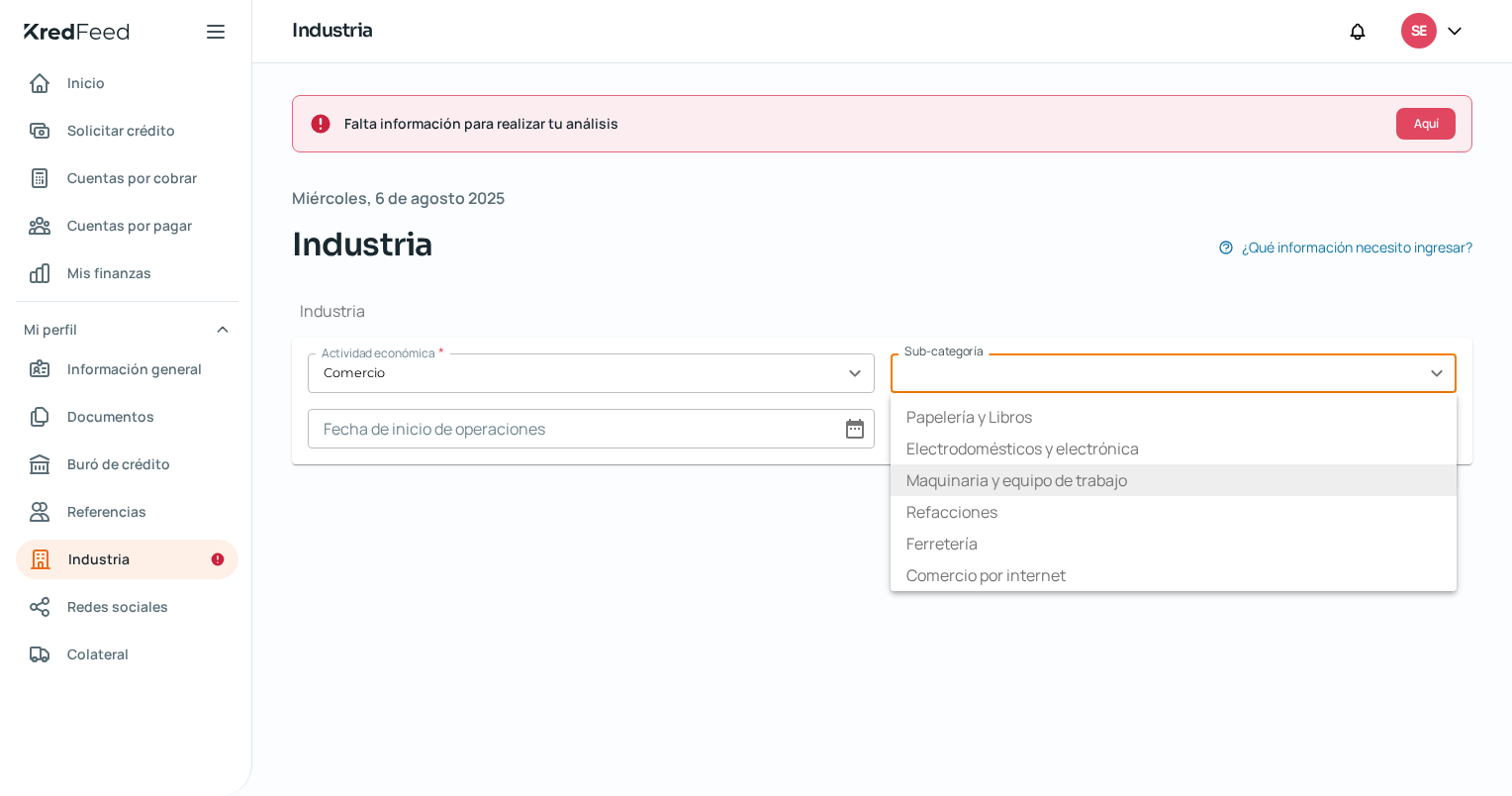 click on "Maquinaria y equipo de trabajo" at bounding box center [1174, 480] 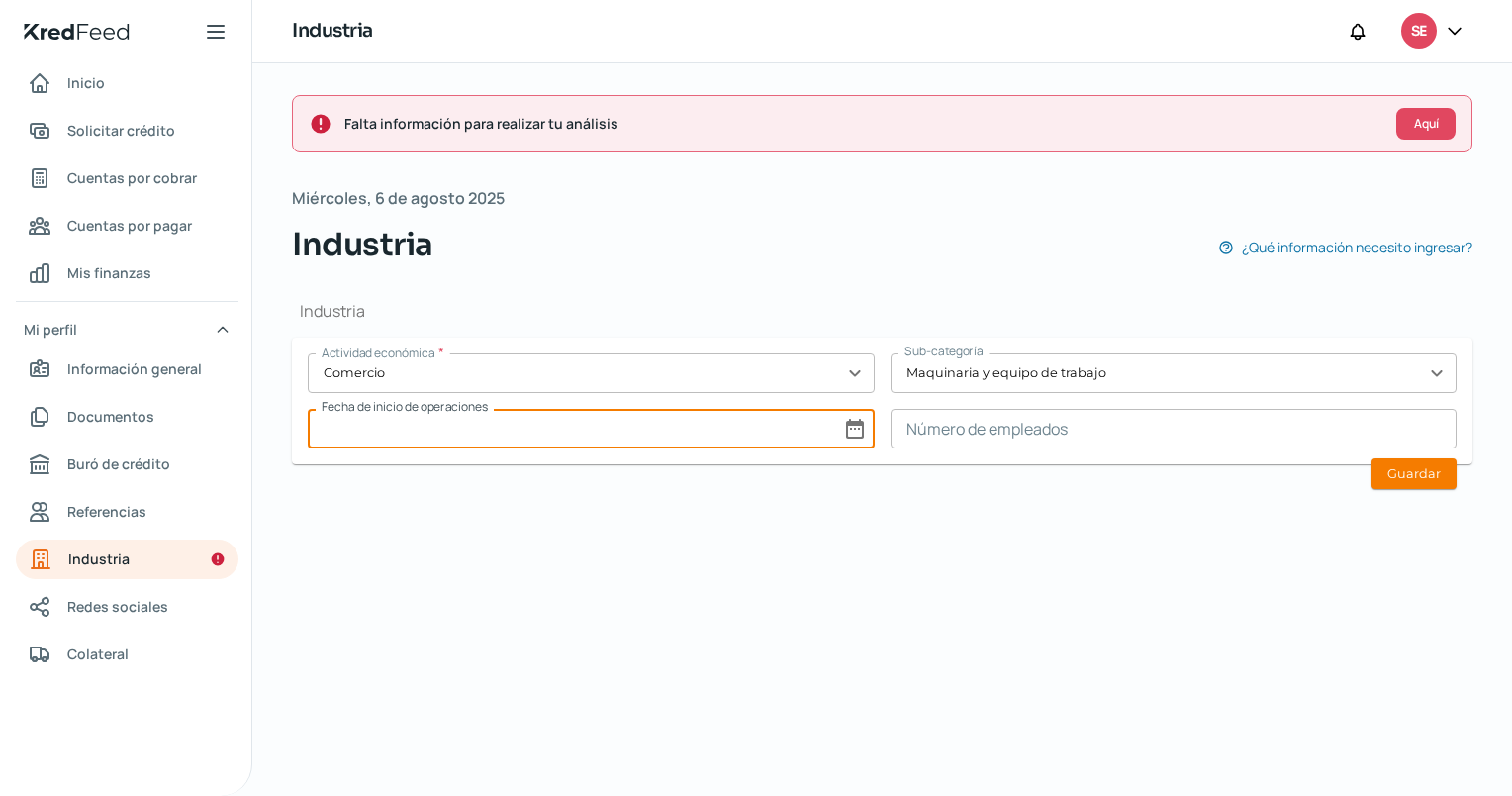 click at bounding box center [591, 429] 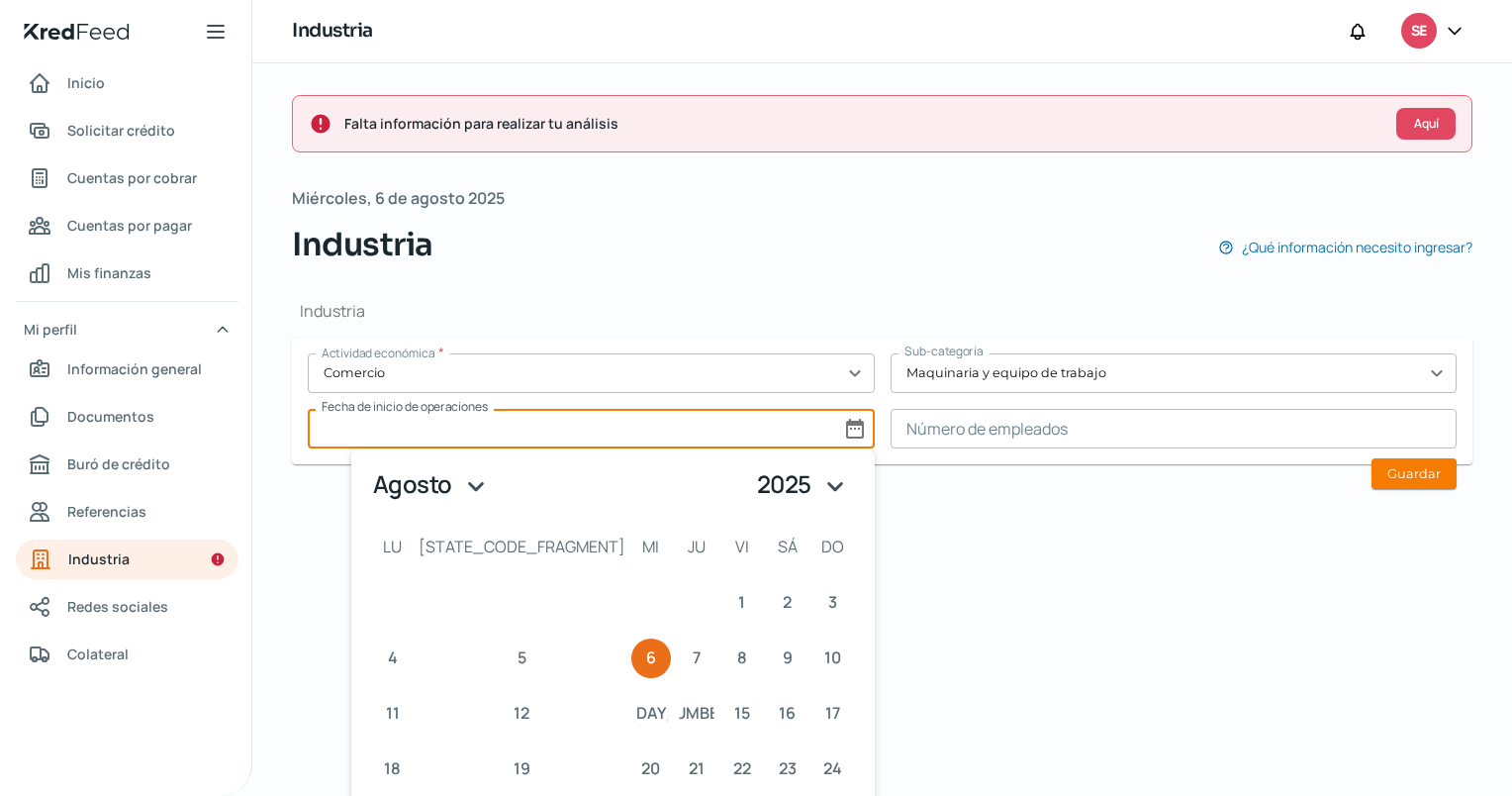click on "enero febrero marzo abril mayo junio julio agosto septiembre octubre noviembre diciembre" at bounding box center [432, 484] 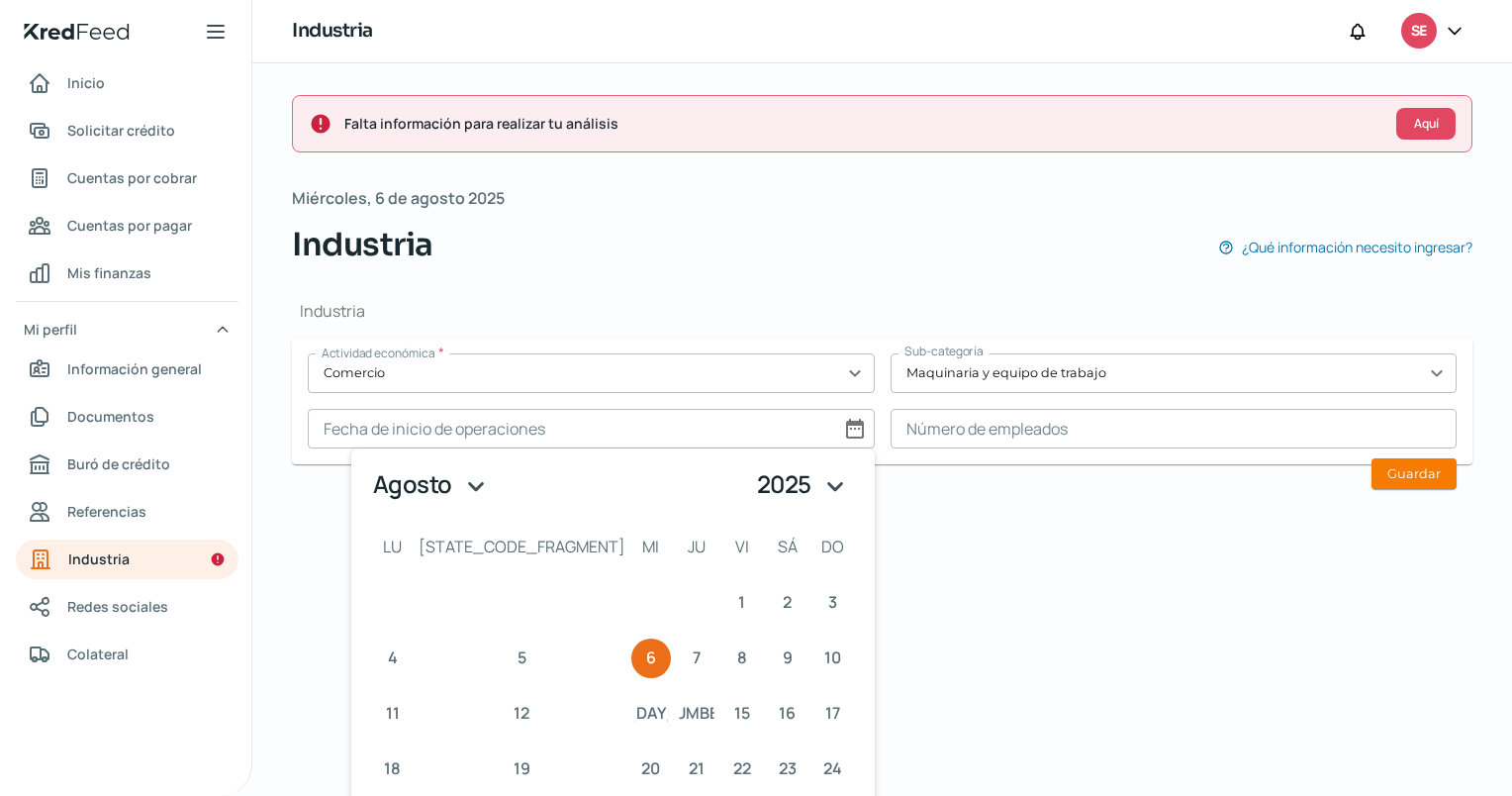 select on "1" 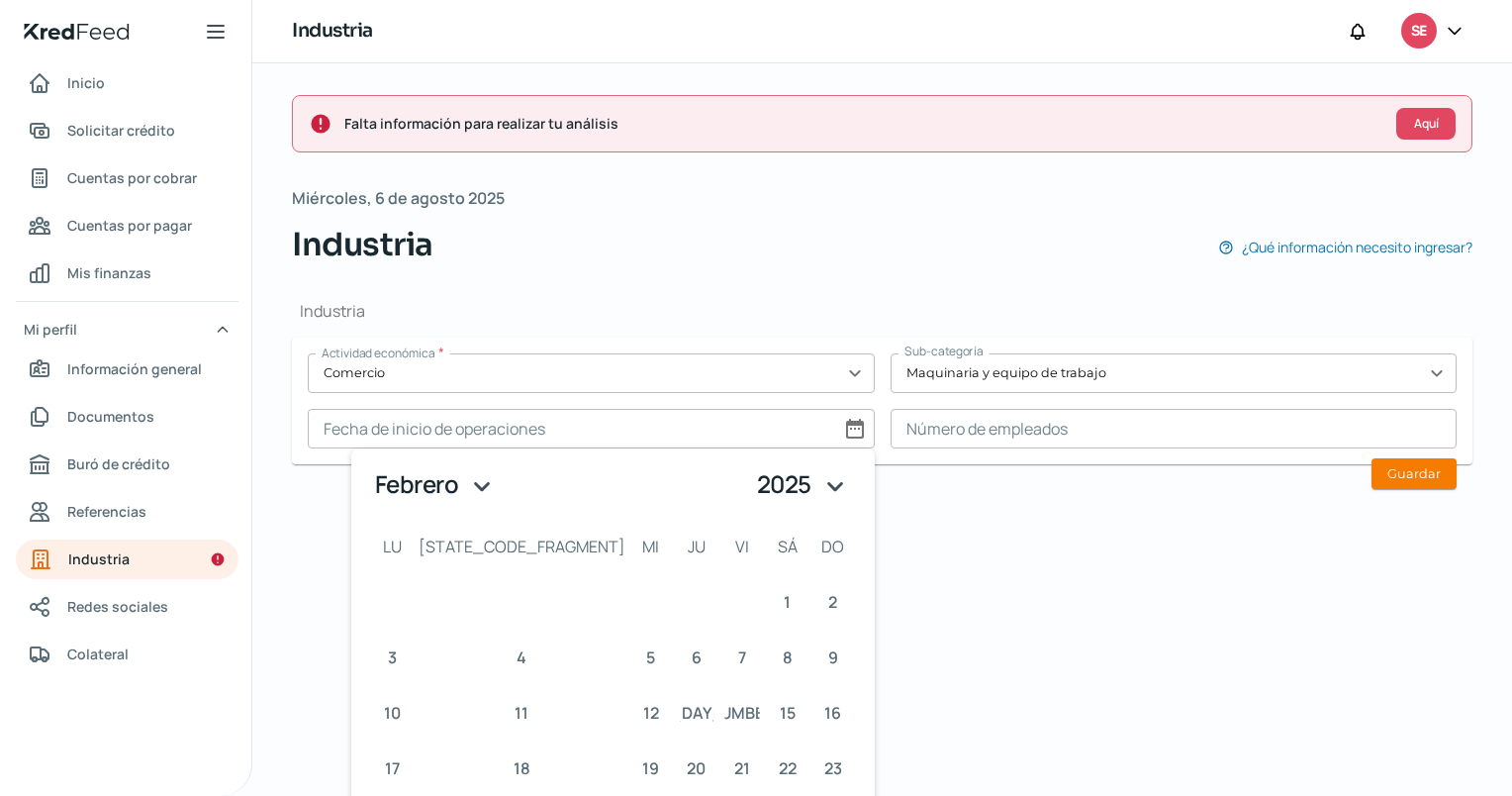 click on "[DATE]" at bounding box center [882, 430] 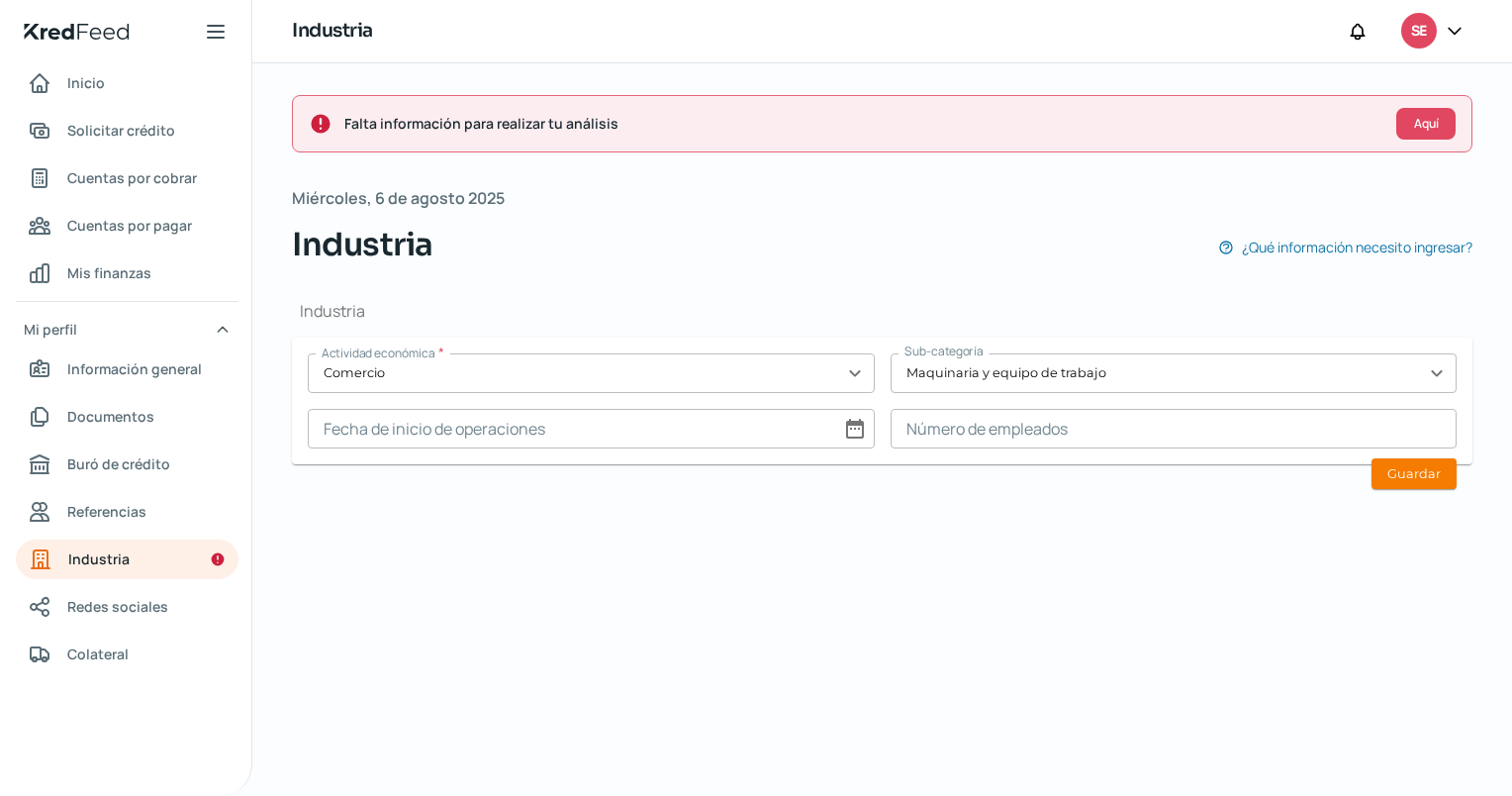 click at bounding box center (591, 429) 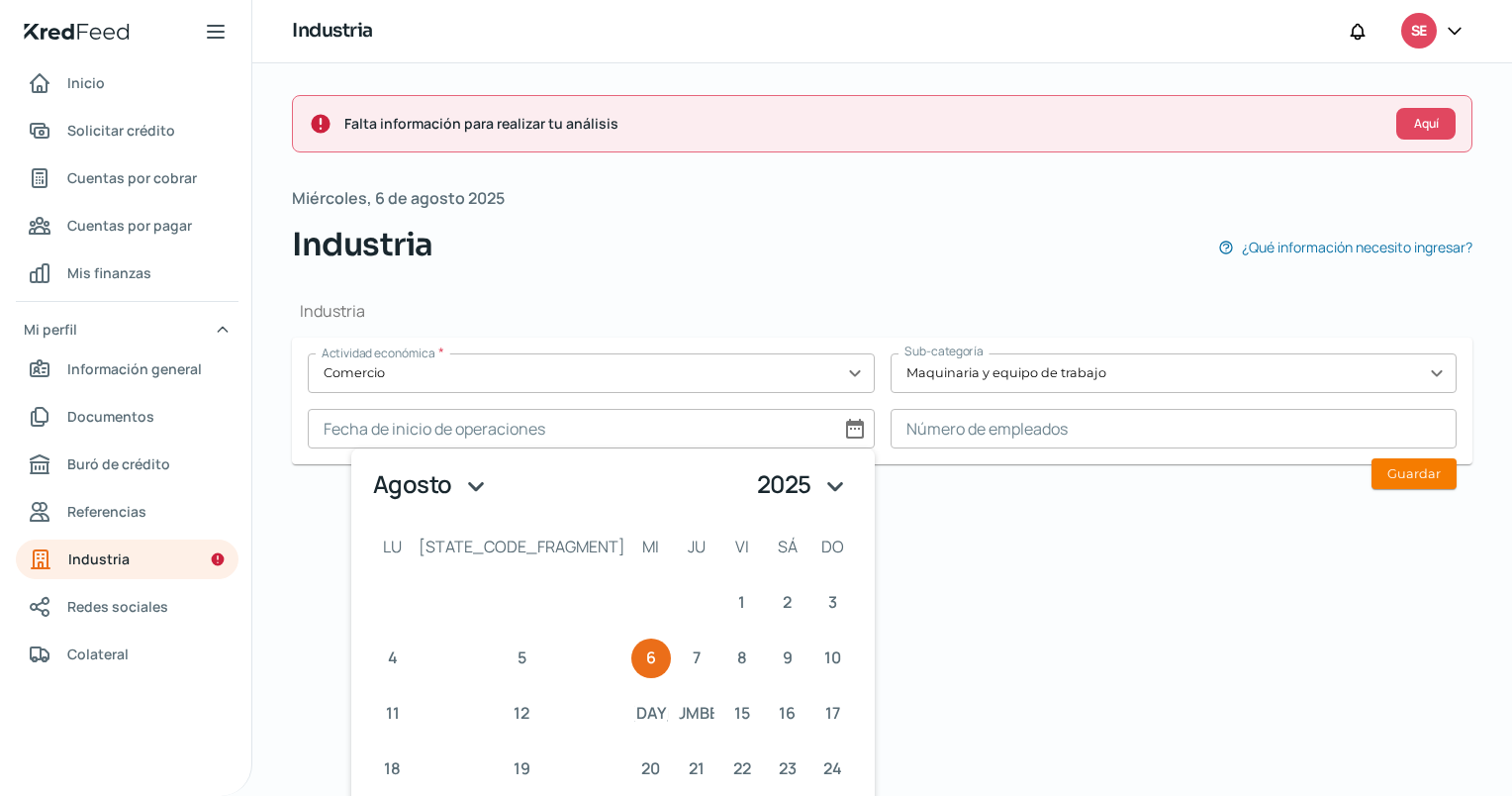 drag, startPoint x: 599, startPoint y: 486, endPoint x: 611, endPoint y: 470, distance: 20 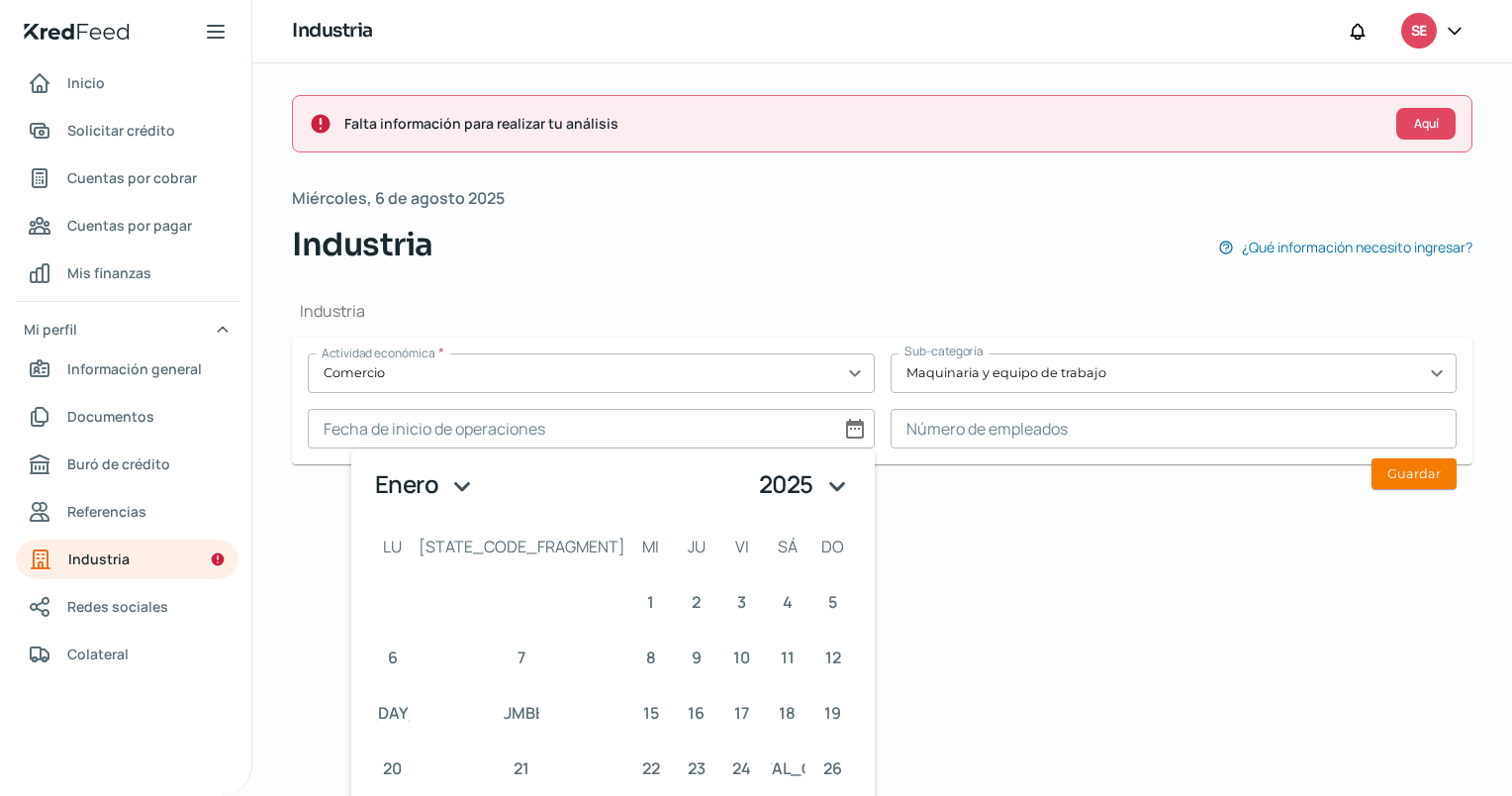 click on "1925 1926 1927 1928 1929 1930 1931 1932 1933 1934 1935 1936 1937 1938 1939 1940 1941 1942 1943 1944 1945 1946 1947 1948 1949 1950 1951 1952 1953 1954 1955 1956 1957 1958 1959 1960 1961 1962 1963 1964 1965 1966 1967 1968 1969 1970 1971 1972 1973 1974 1975 1976 1977 1978 1979 1980 1981 1982 1983 1984 1985 1986 1987 1988 1989 1990 1991 1992 1993 1994 1995 1996 1997 1998 1999 2000 2001 2002 2003 2004 2005 2006 2007 2008 2009 2010 2011 2012 2013 2014 2015 2016 2017 2018 2019 2020 2021 2022 2023 2024 2025" at bounding box center (805, 484) 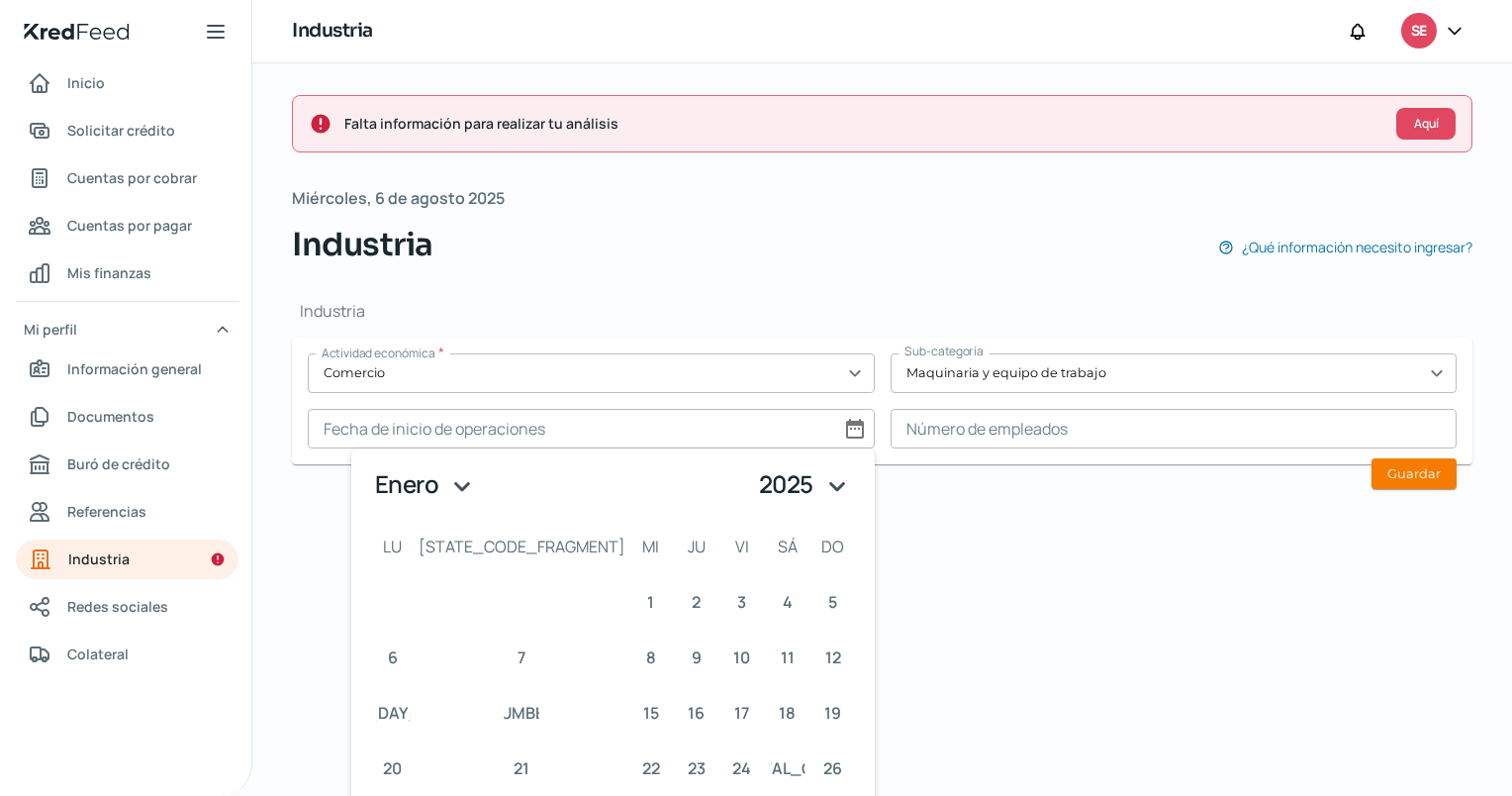select on "[YEAR]" 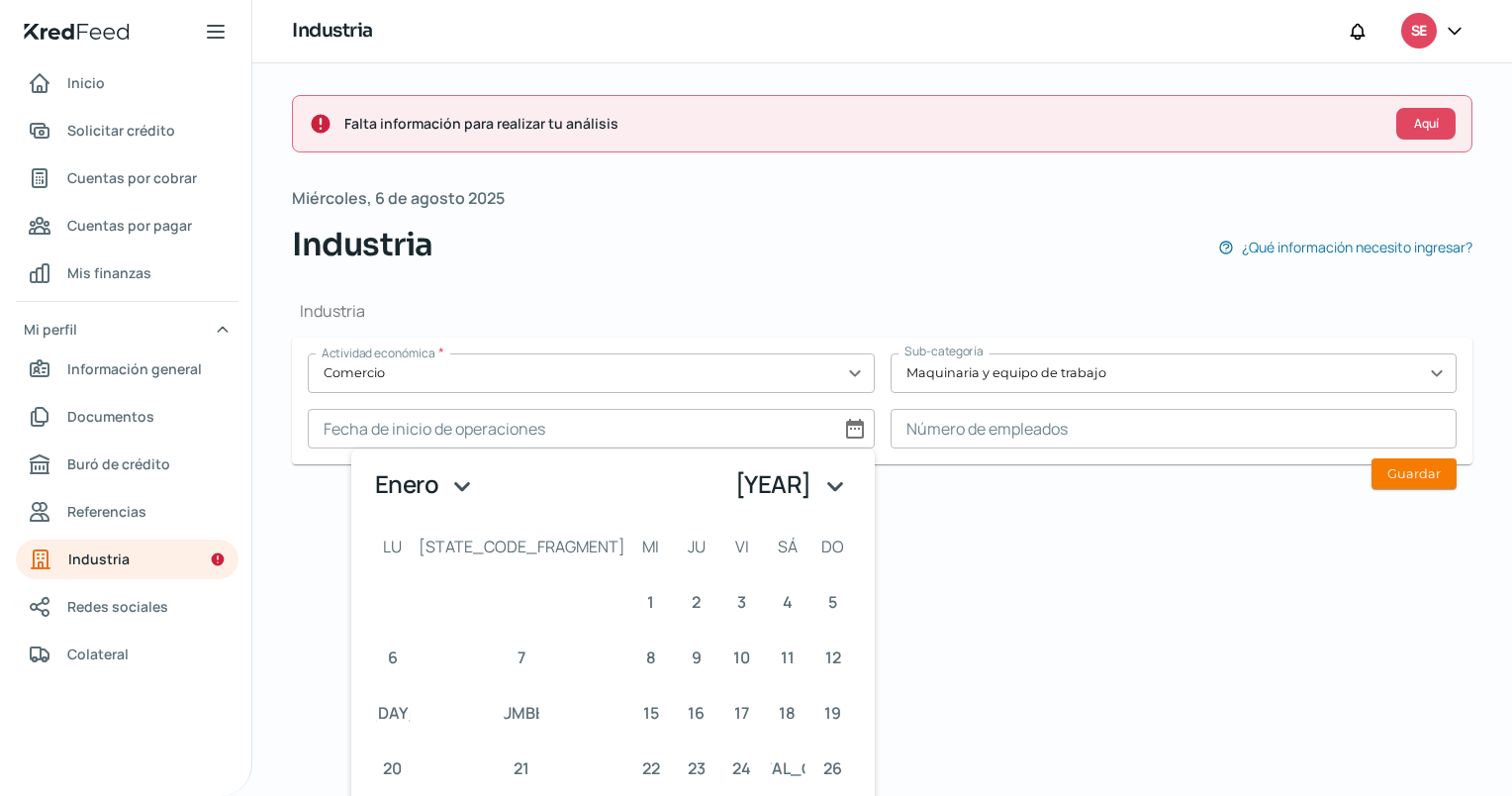 click at bounding box center [1174, 429] 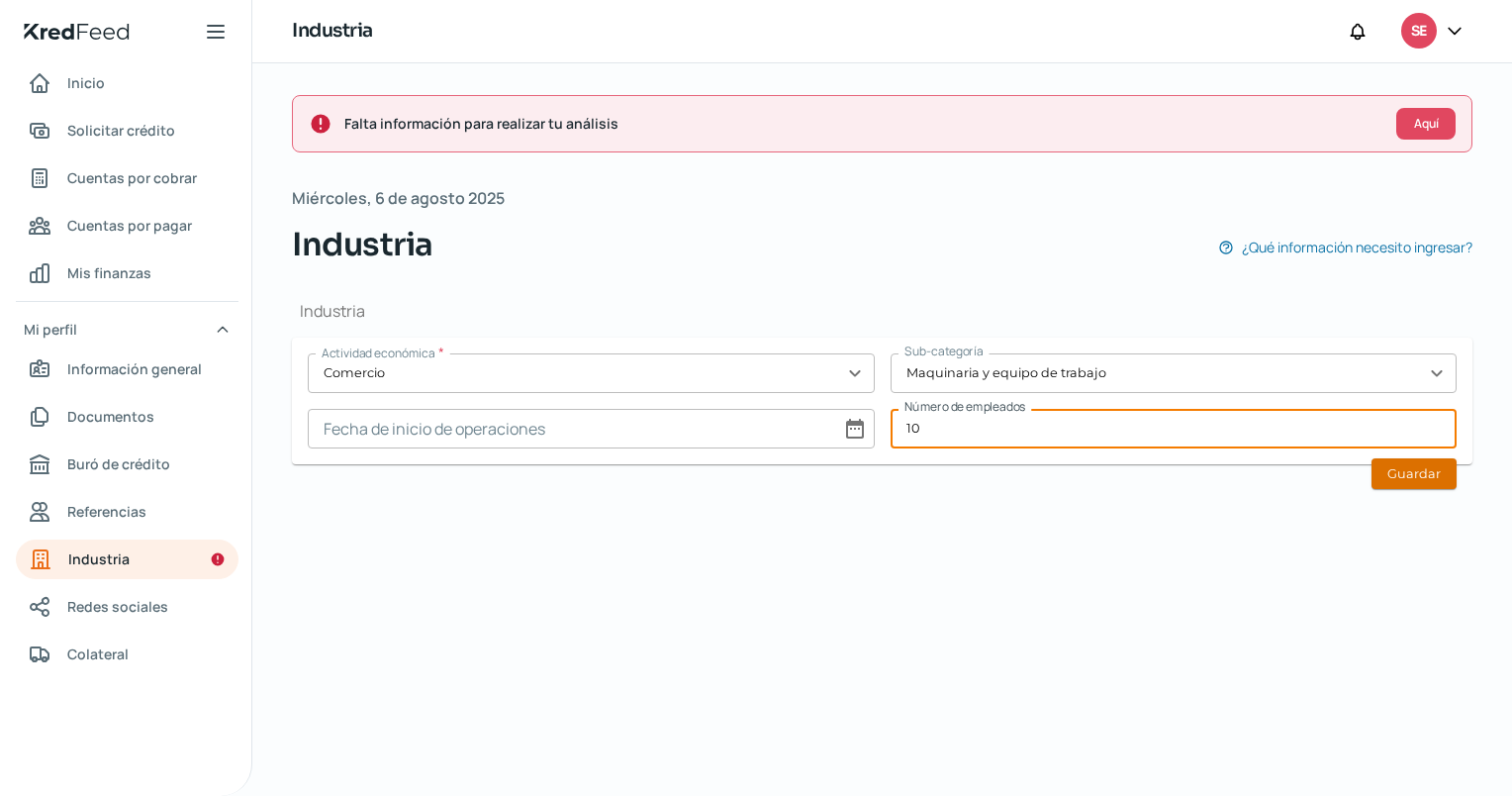 type on "10" 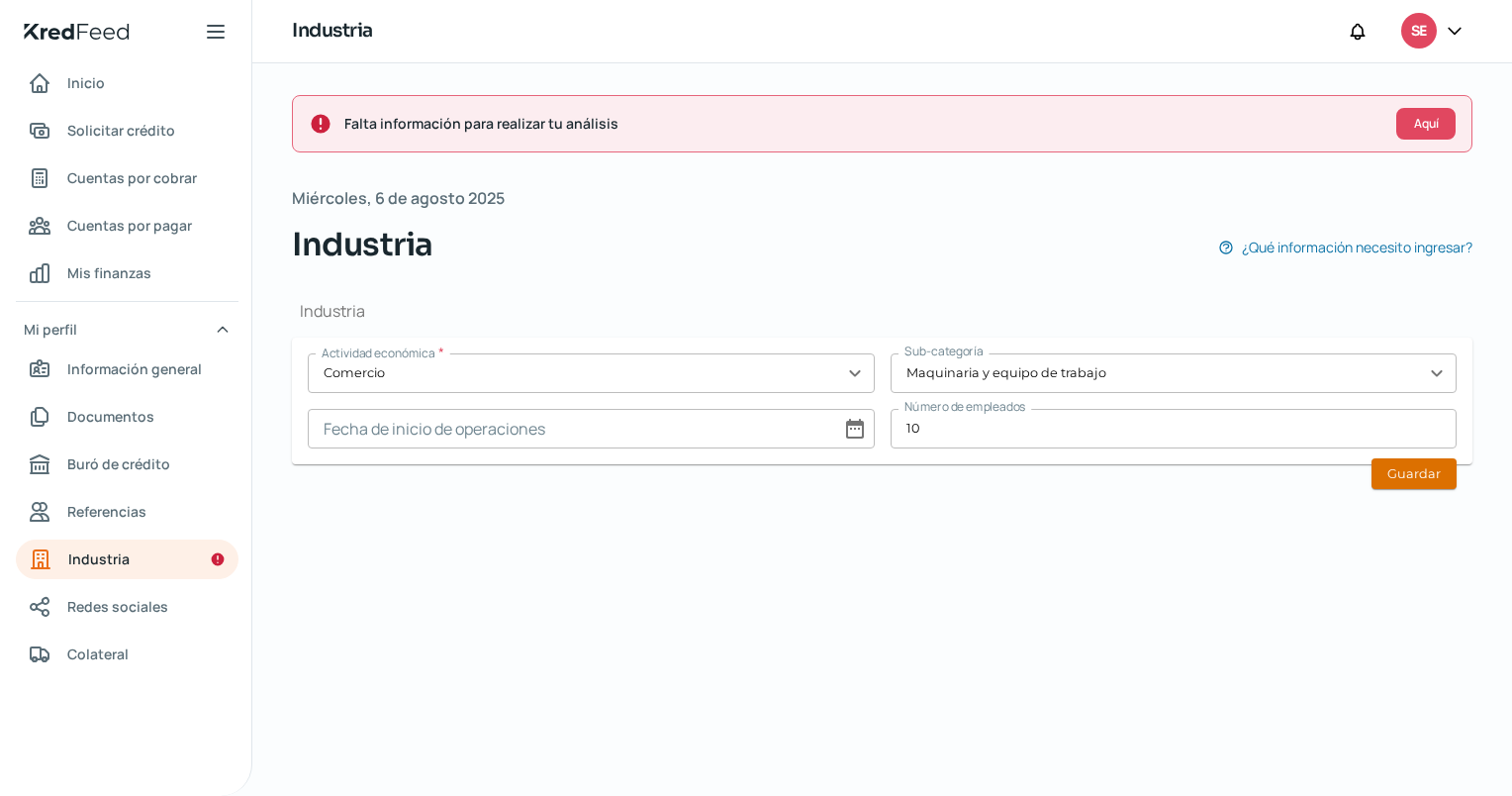 click on "Guardar" at bounding box center [1414, 473] 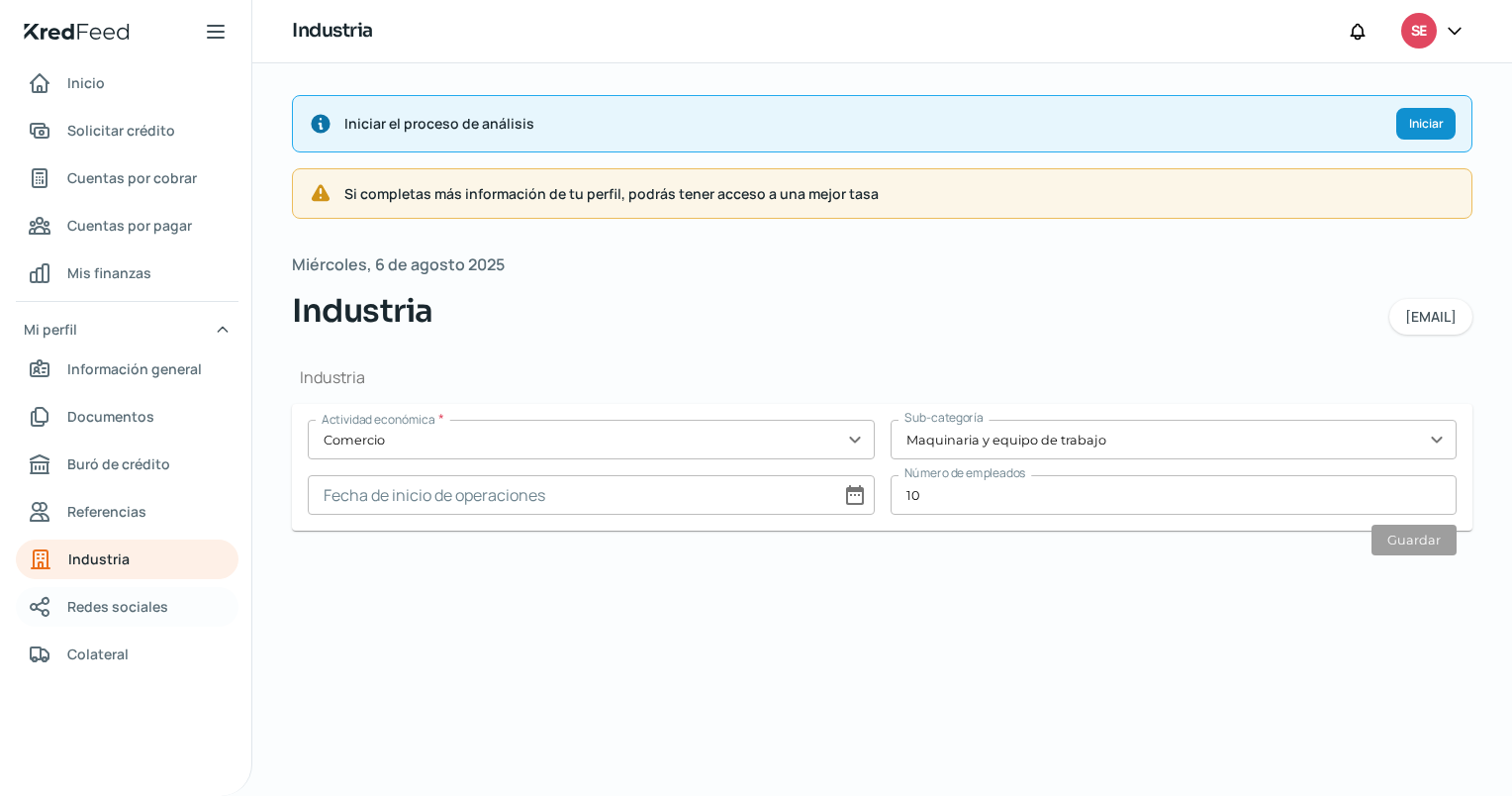 click on "Redes sociales" at bounding box center [127, 607] 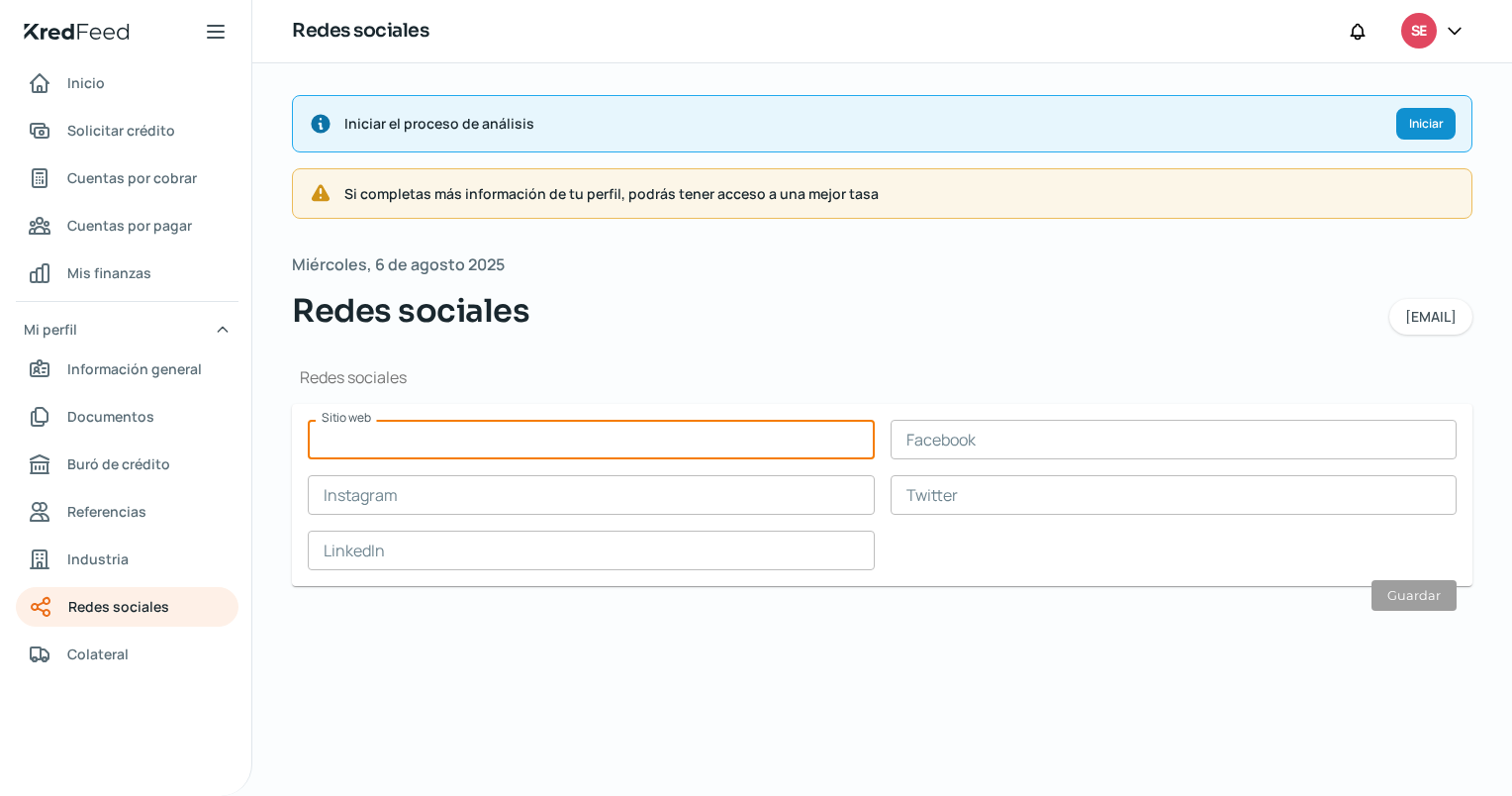 click at bounding box center (591, 440) 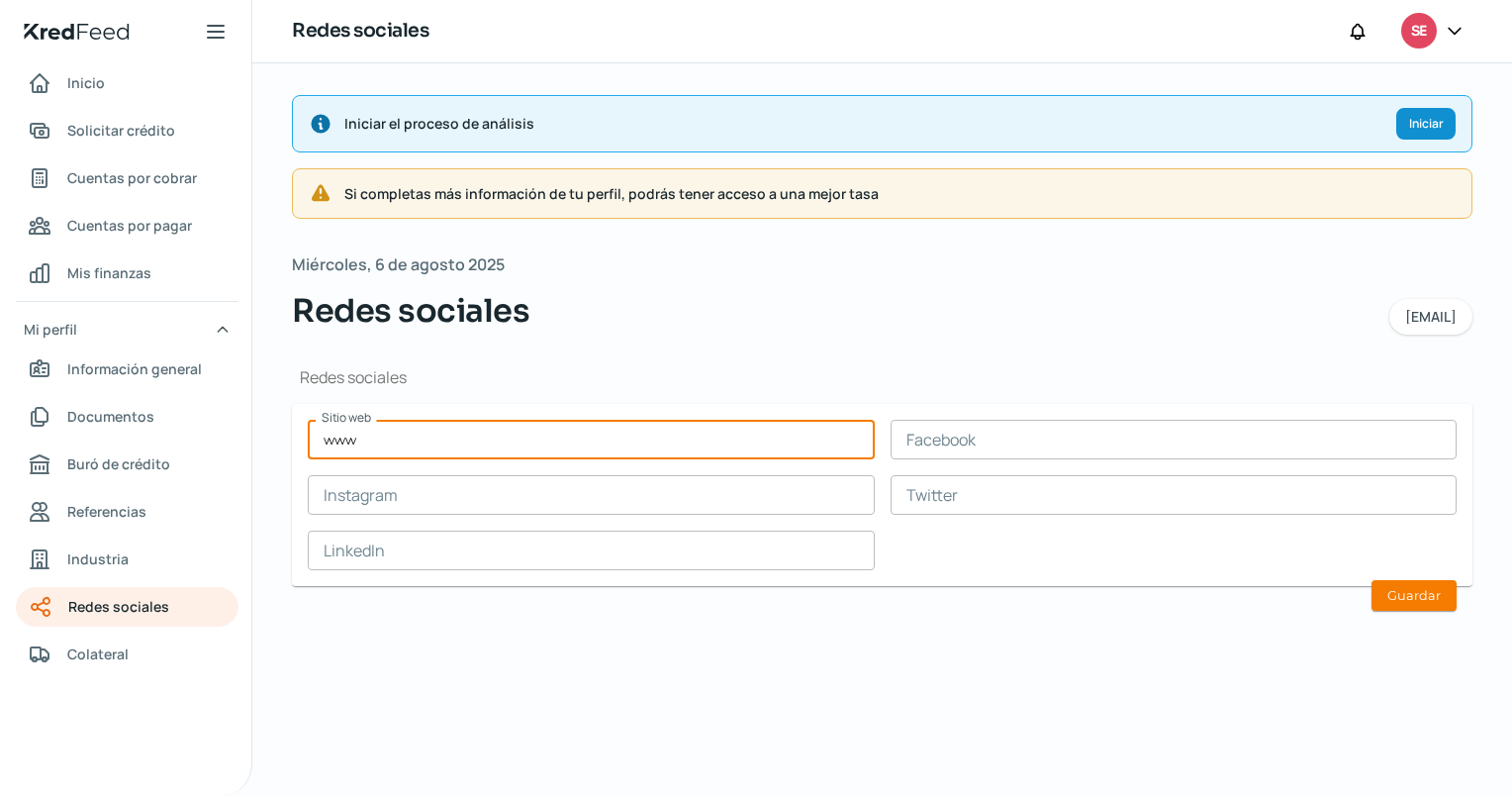 type 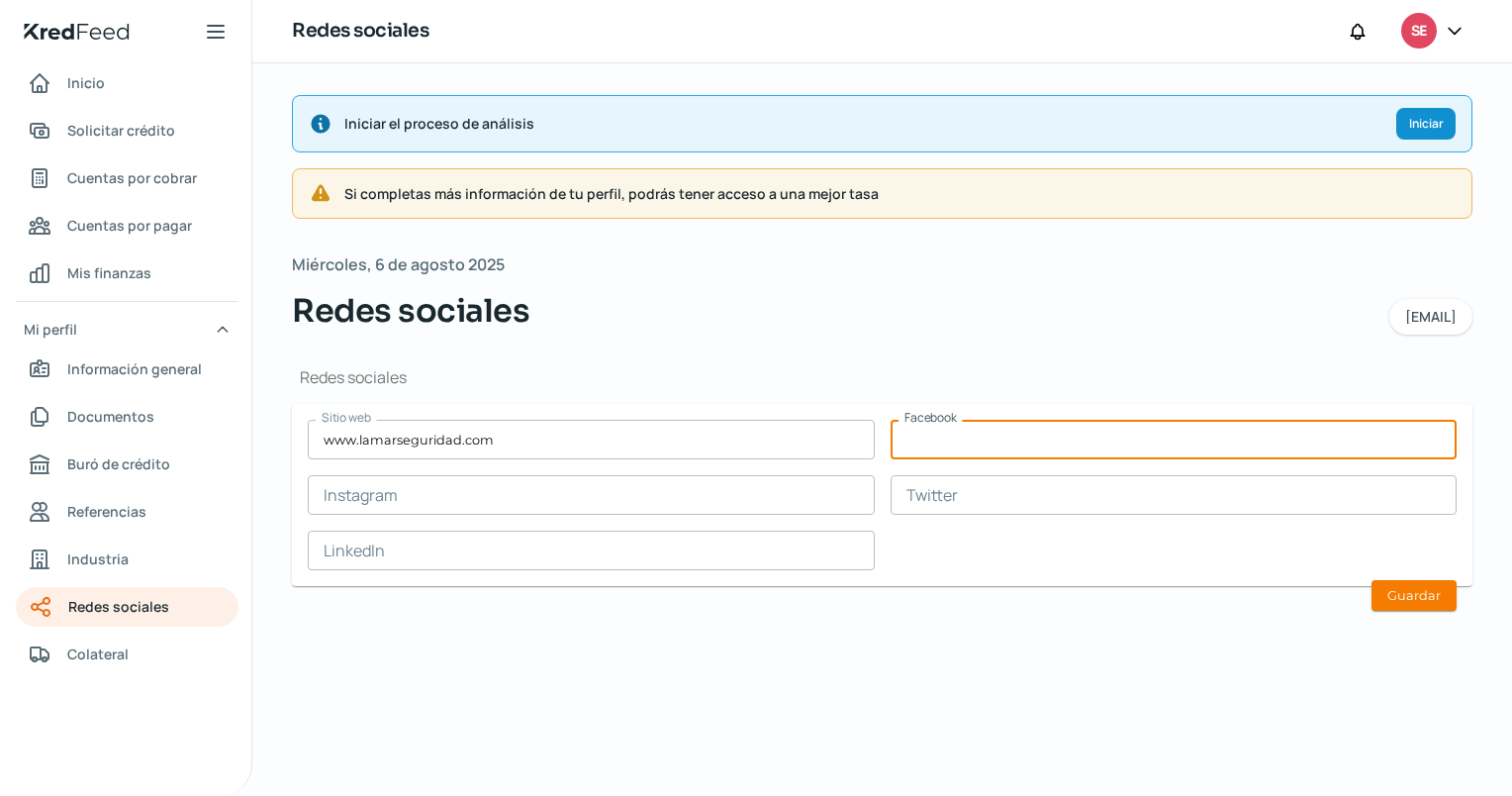 paste on "https://www.facebook.com/LamarSeguridadMerida" 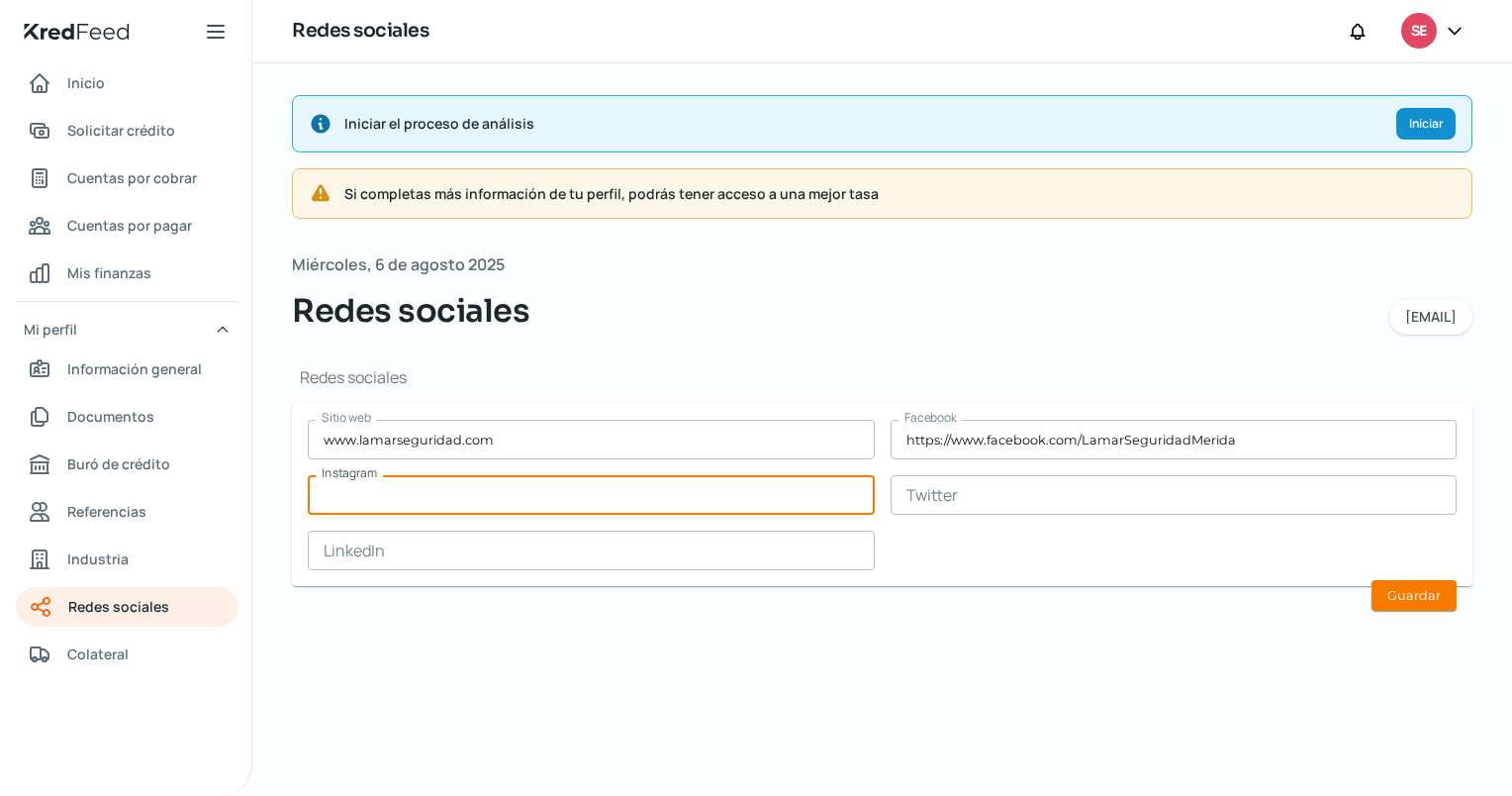 click at bounding box center [591, 495] 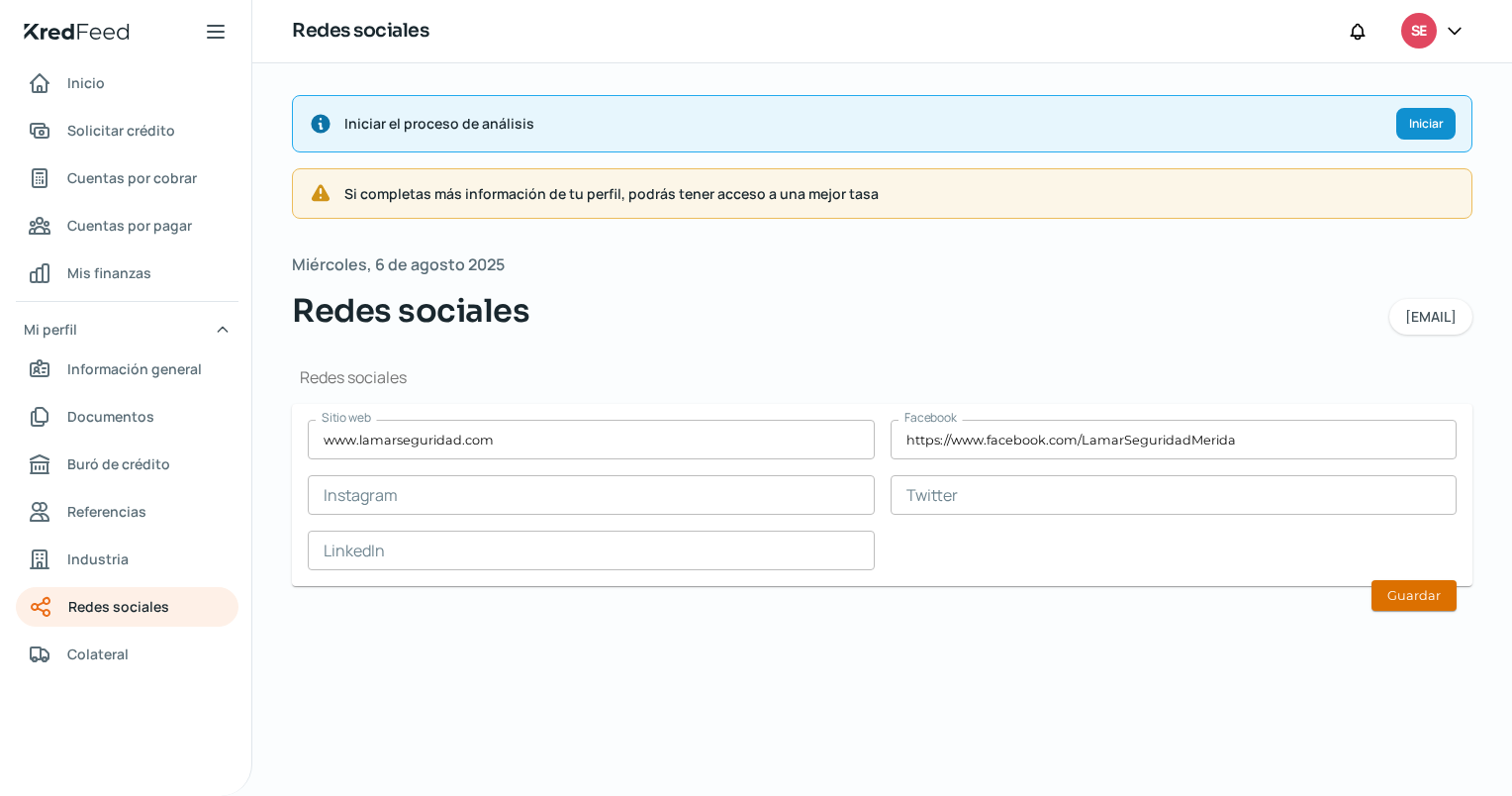 click on "Guardar" at bounding box center [1414, 595] 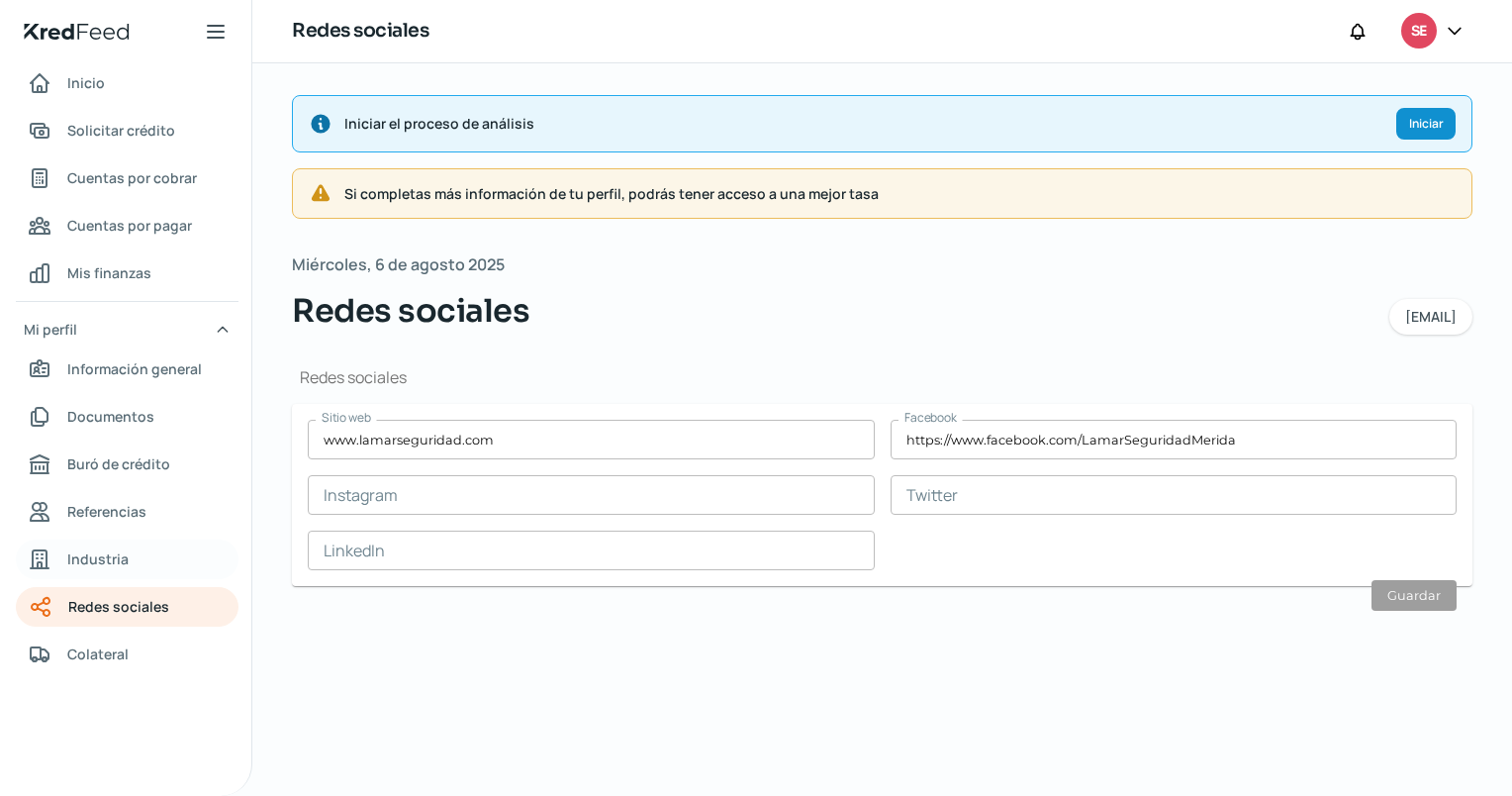 click on "Industria" at bounding box center [98, 558] 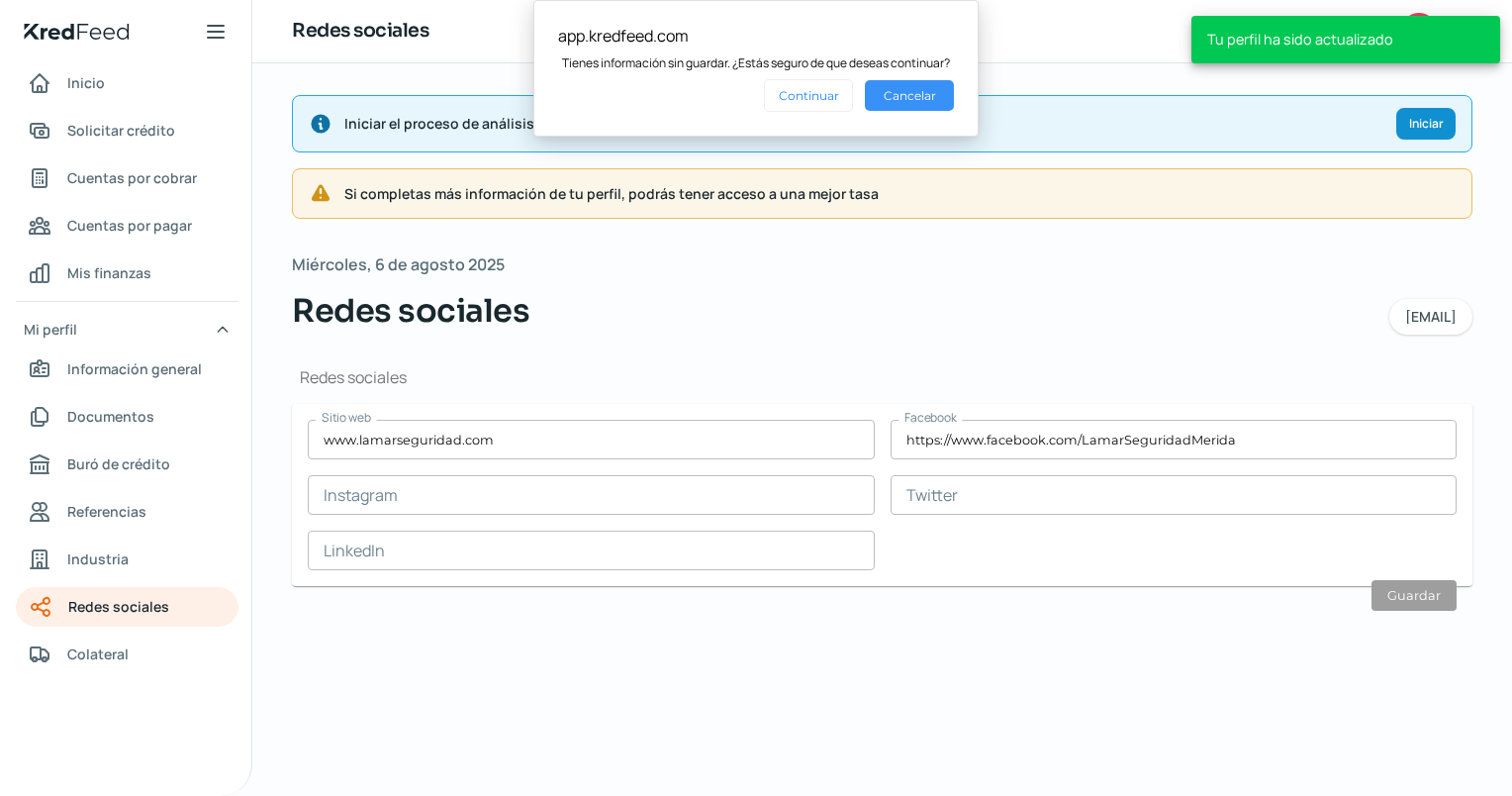 click on "Cancelar" at bounding box center [909, 95] 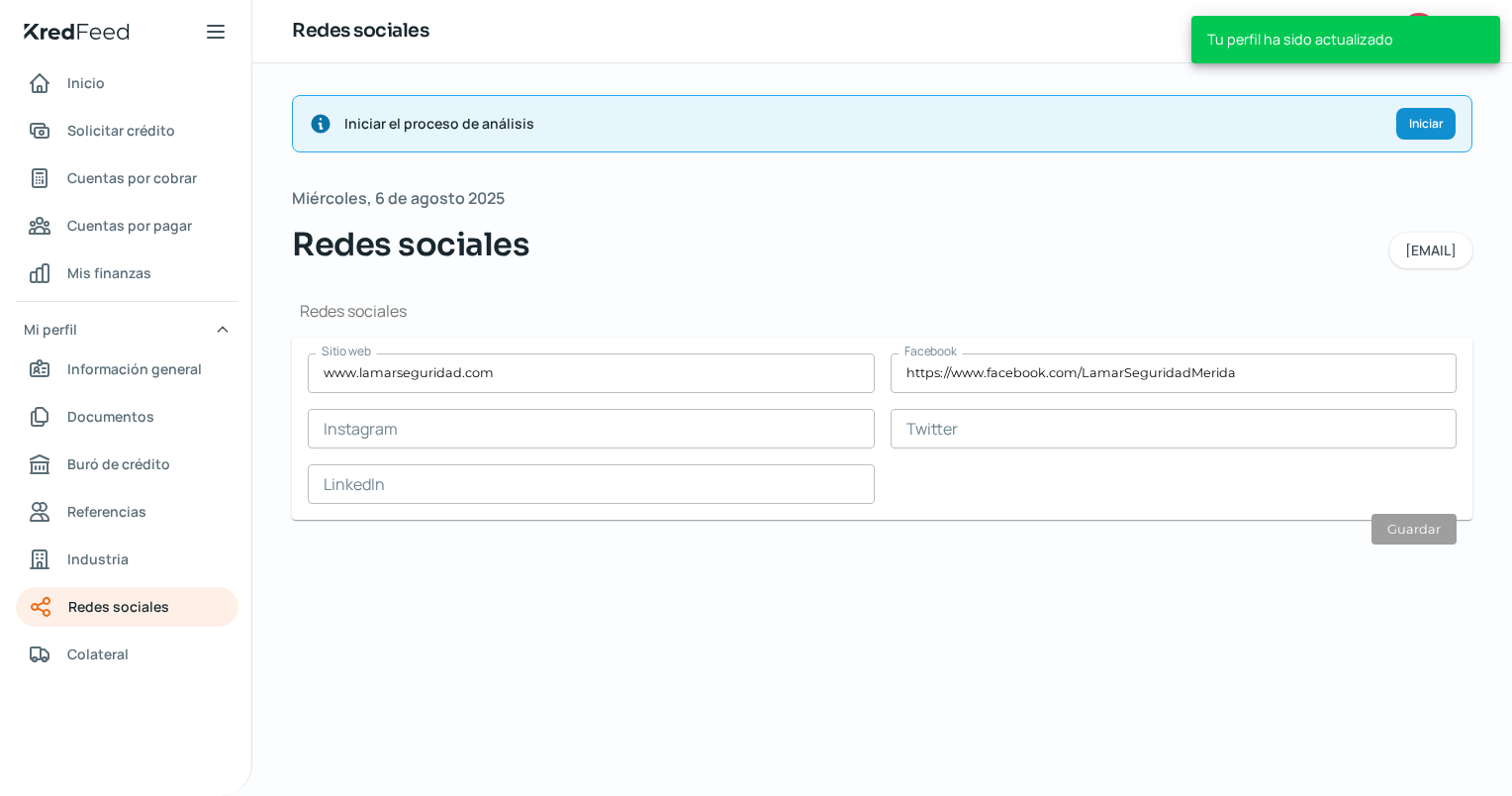 click on "[WEBSITE] [SOCIAL_MEDIA]" at bounding box center [882, 429] 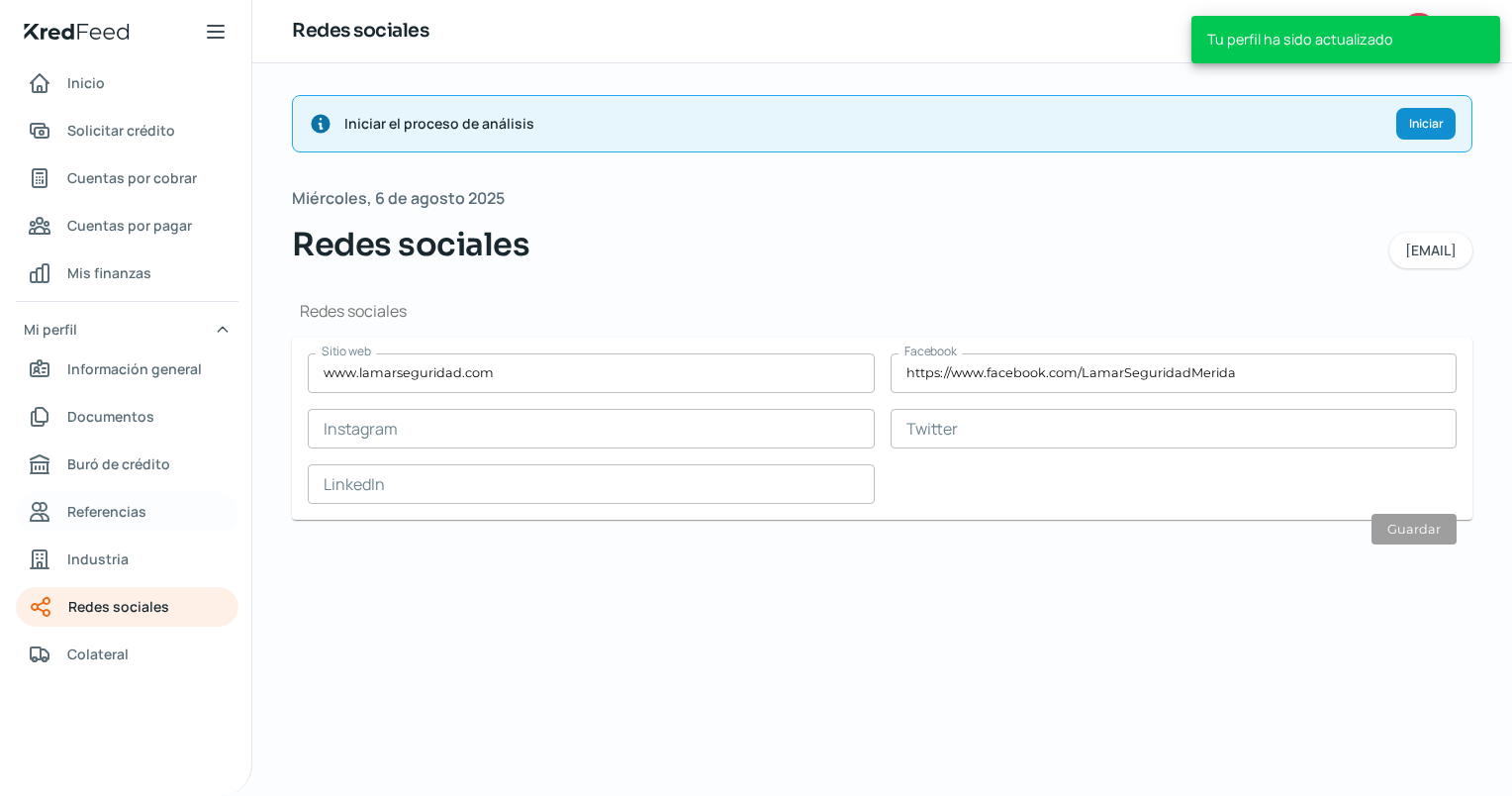 click on "Referencias" at bounding box center (107, 511) 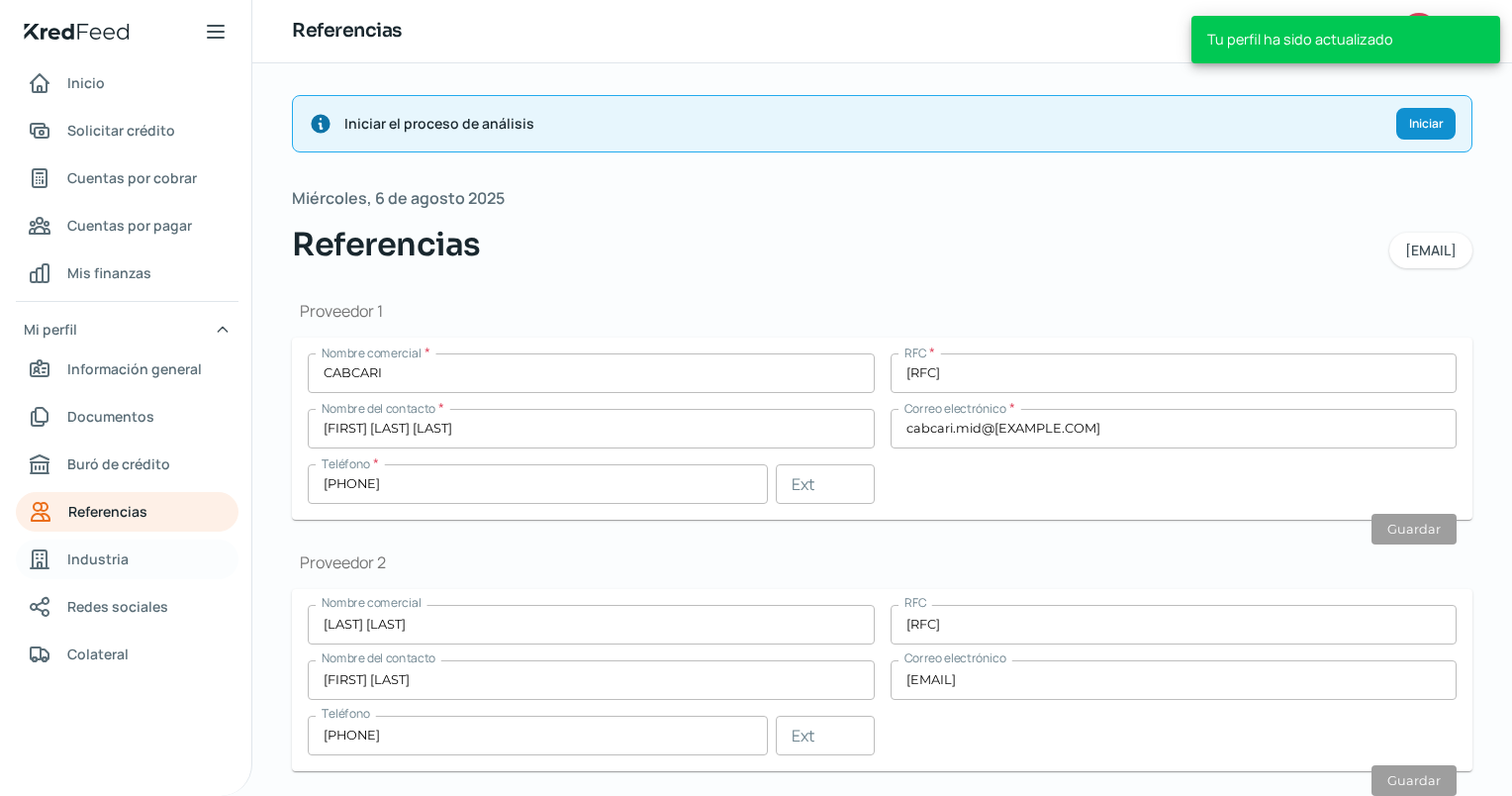 click on "Industria" at bounding box center [98, 558] 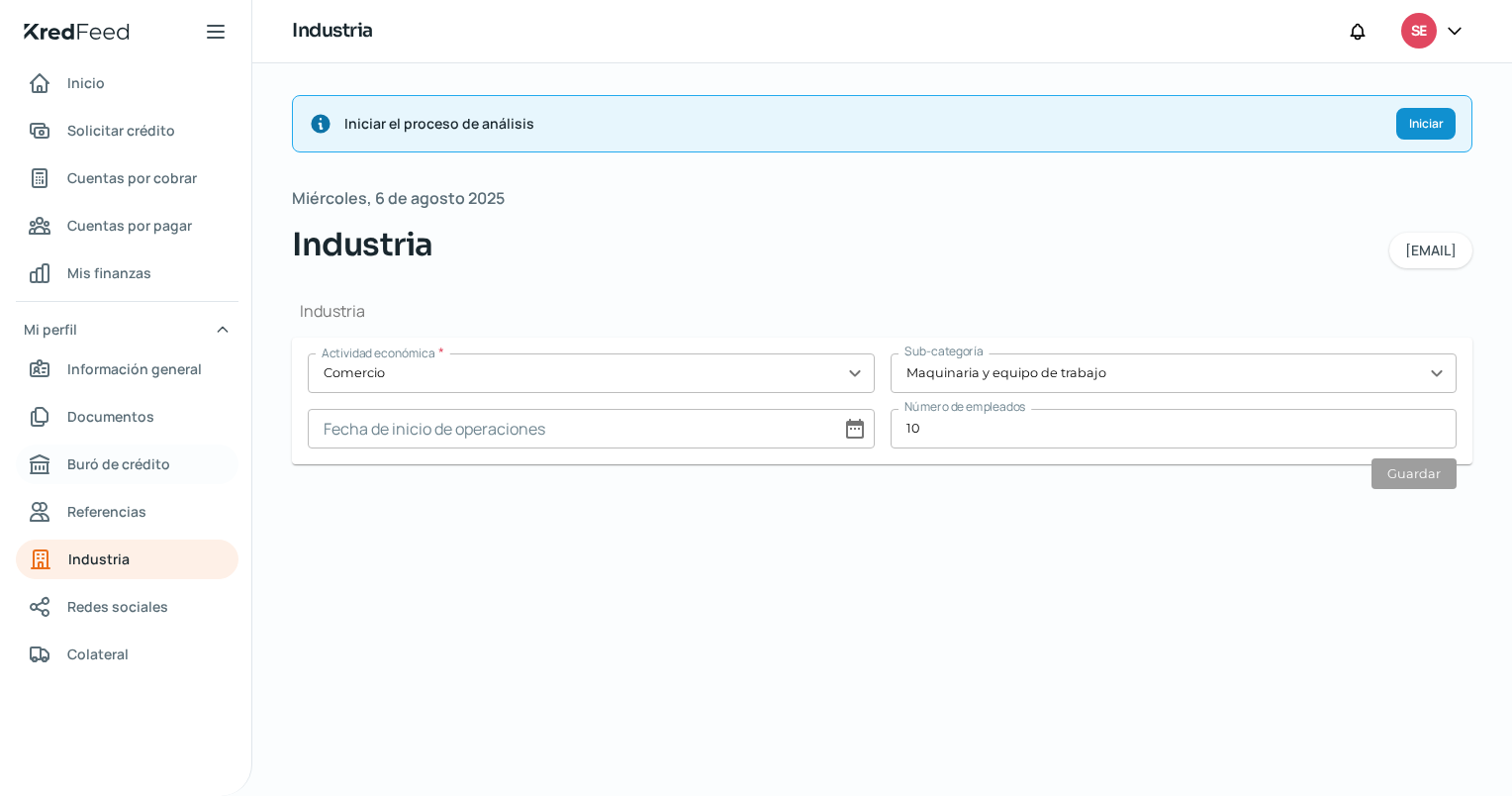 click on "Buró de crédito" at bounding box center [119, 463] 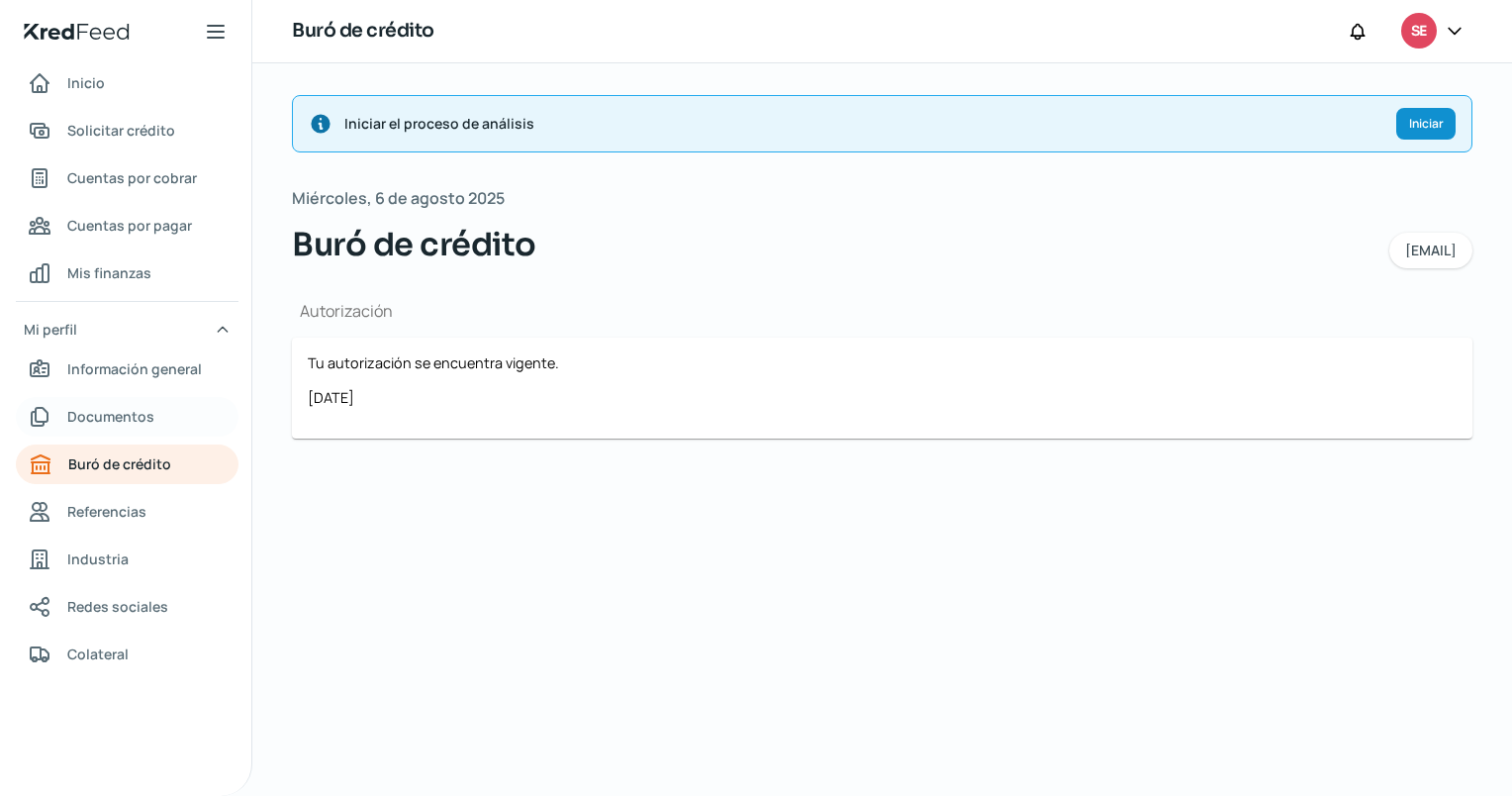 click on "Documentos" at bounding box center (111, 416) 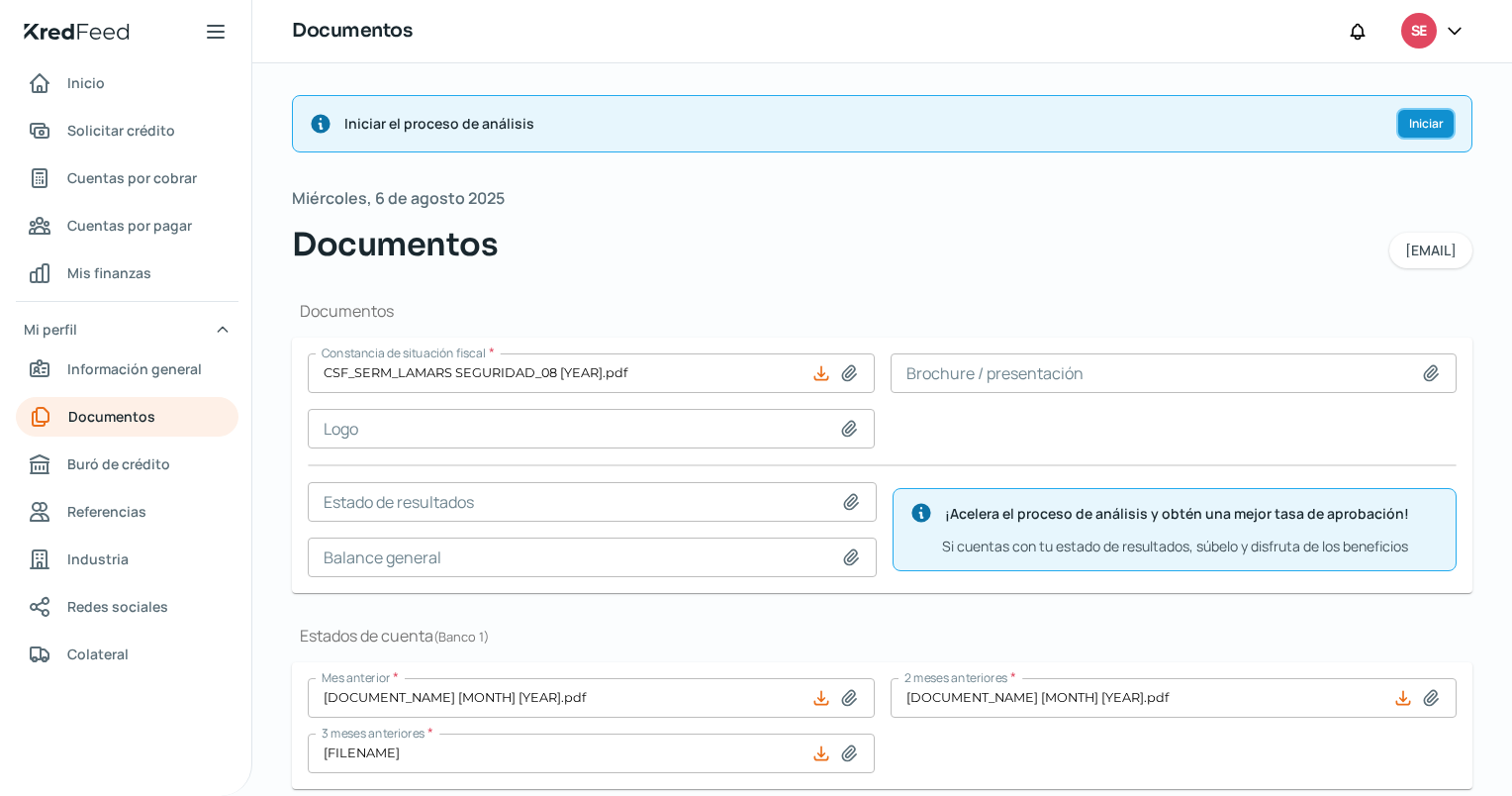 click on "Iniciar" at bounding box center (1426, 124) 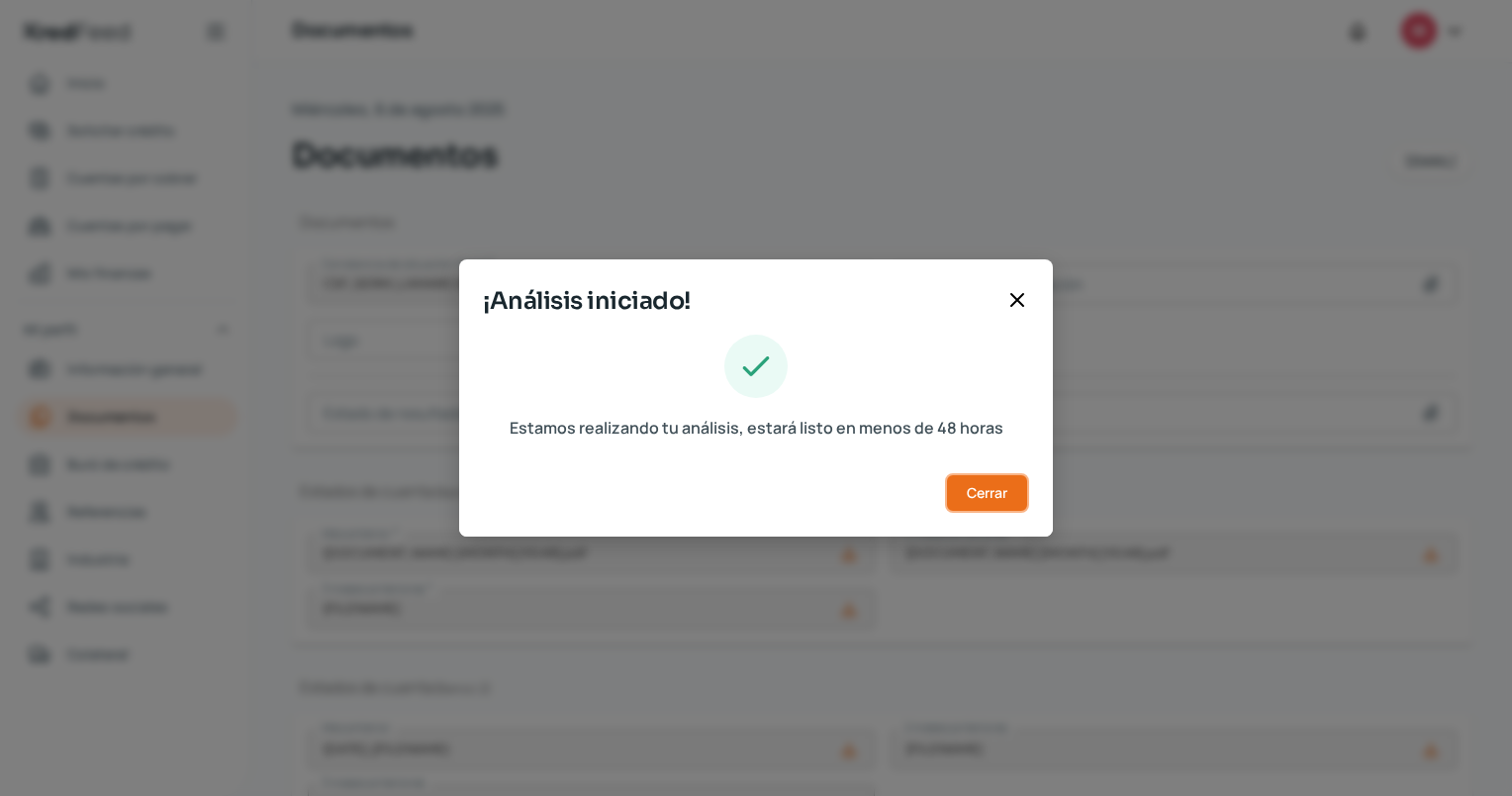 click on "Cerrar" at bounding box center (987, 493) 